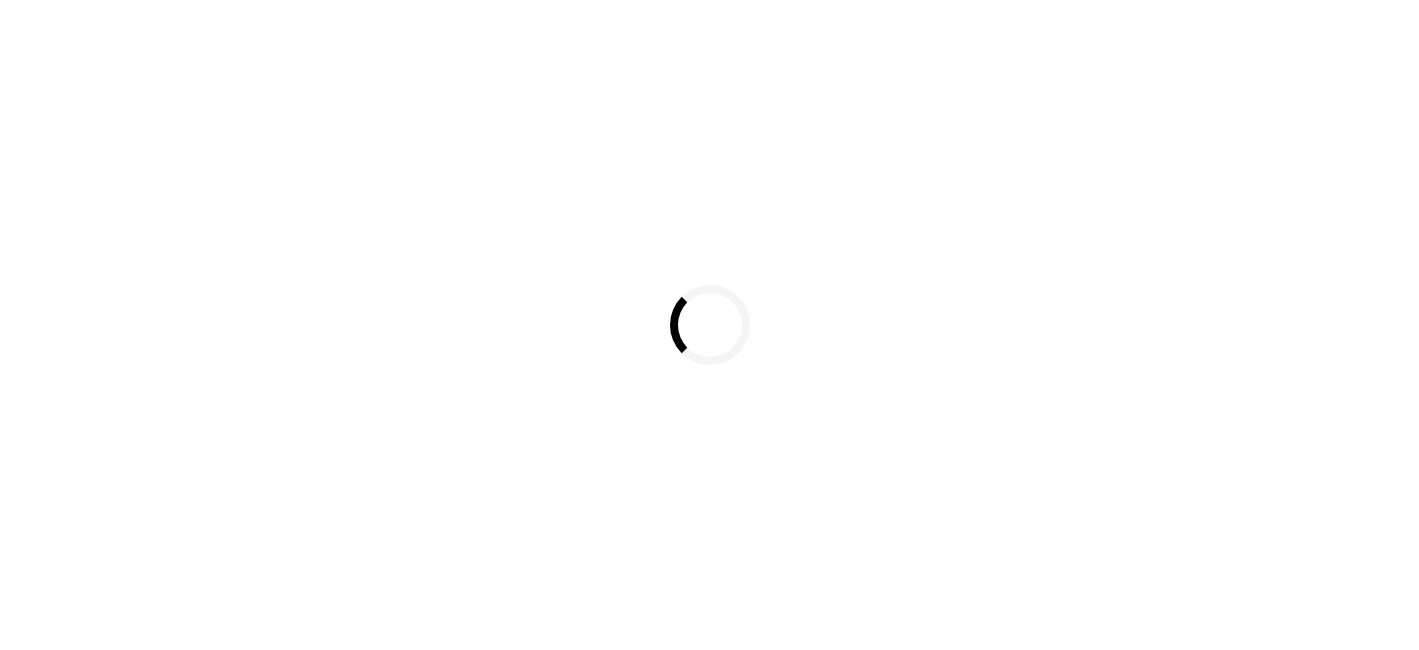scroll, scrollTop: 0, scrollLeft: 0, axis: both 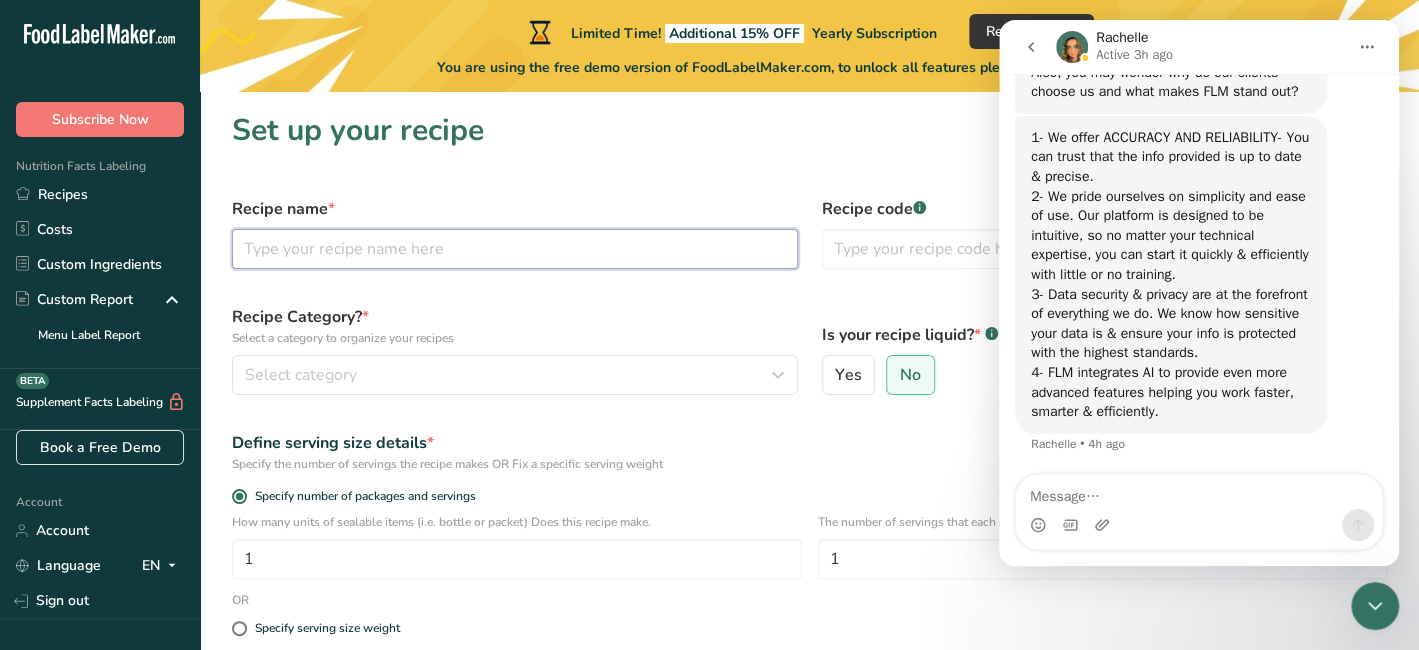 click at bounding box center (515, 249) 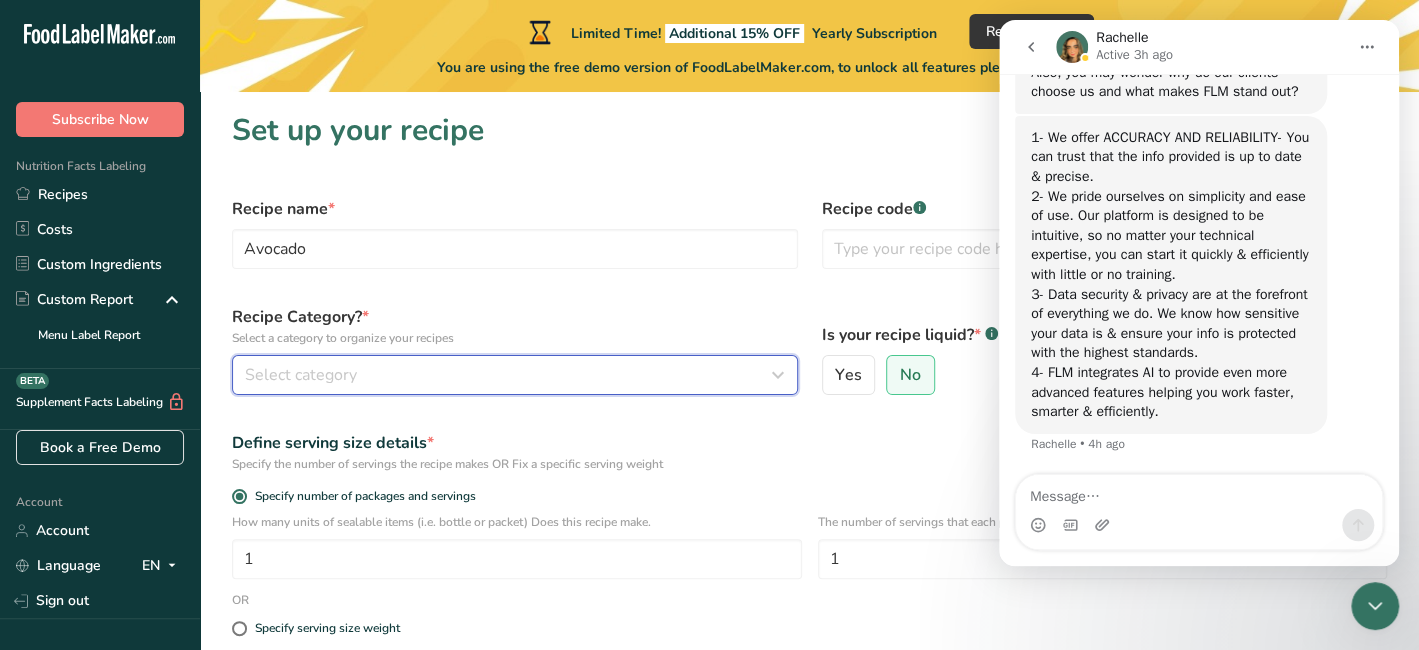 click on "Select category" at bounding box center [301, 375] 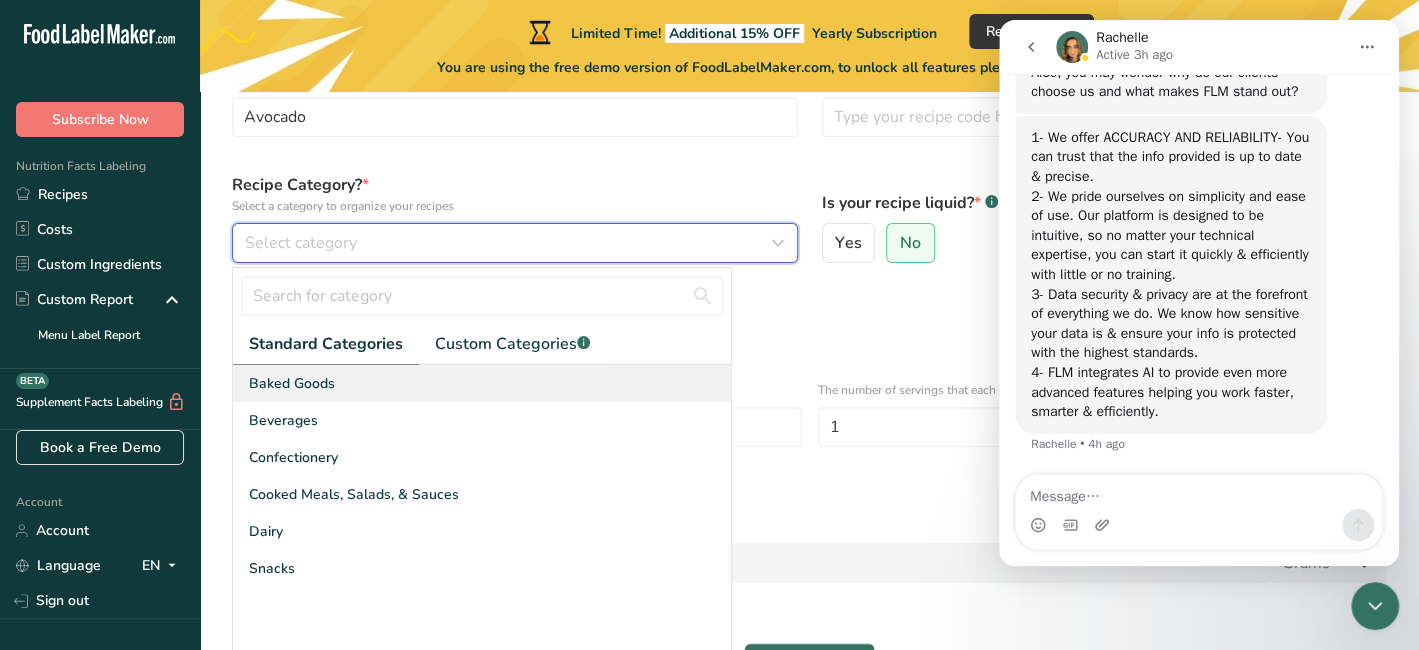 scroll, scrollTop: 166, scrollLeft: 0, axis: vertical 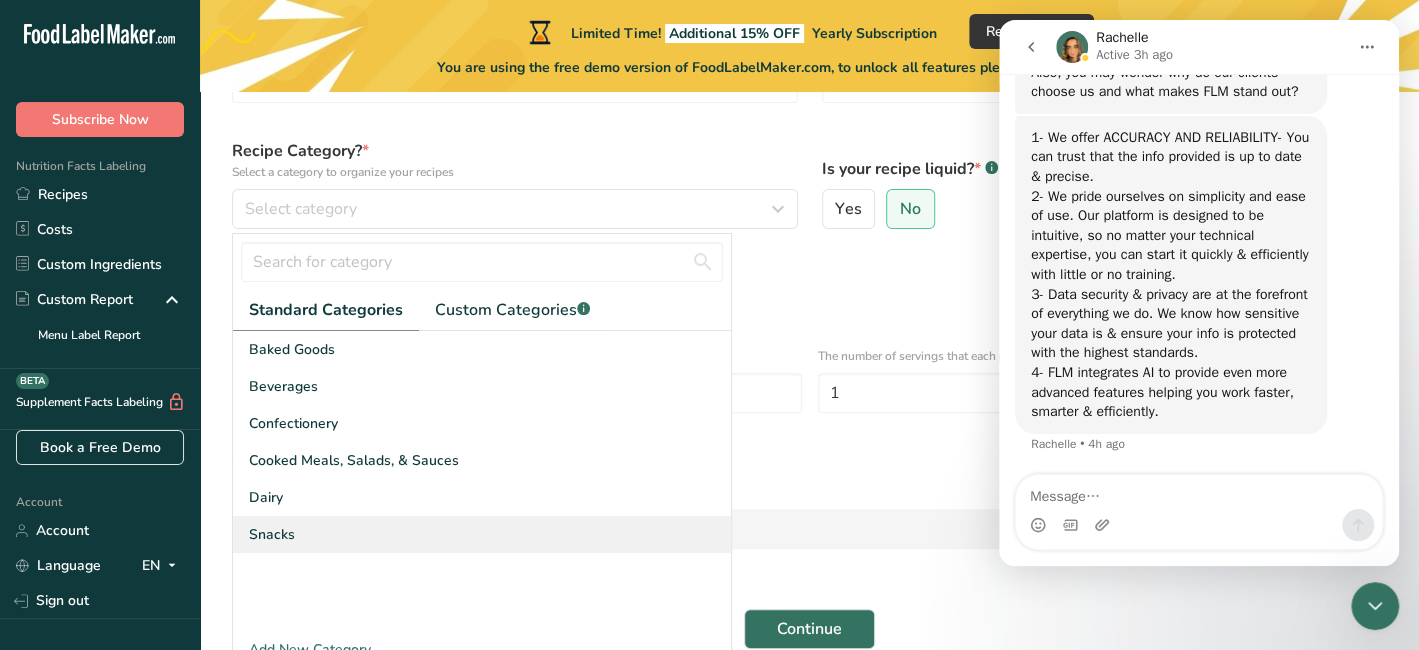 click on "Snacks" at bounding box center (272, 534) 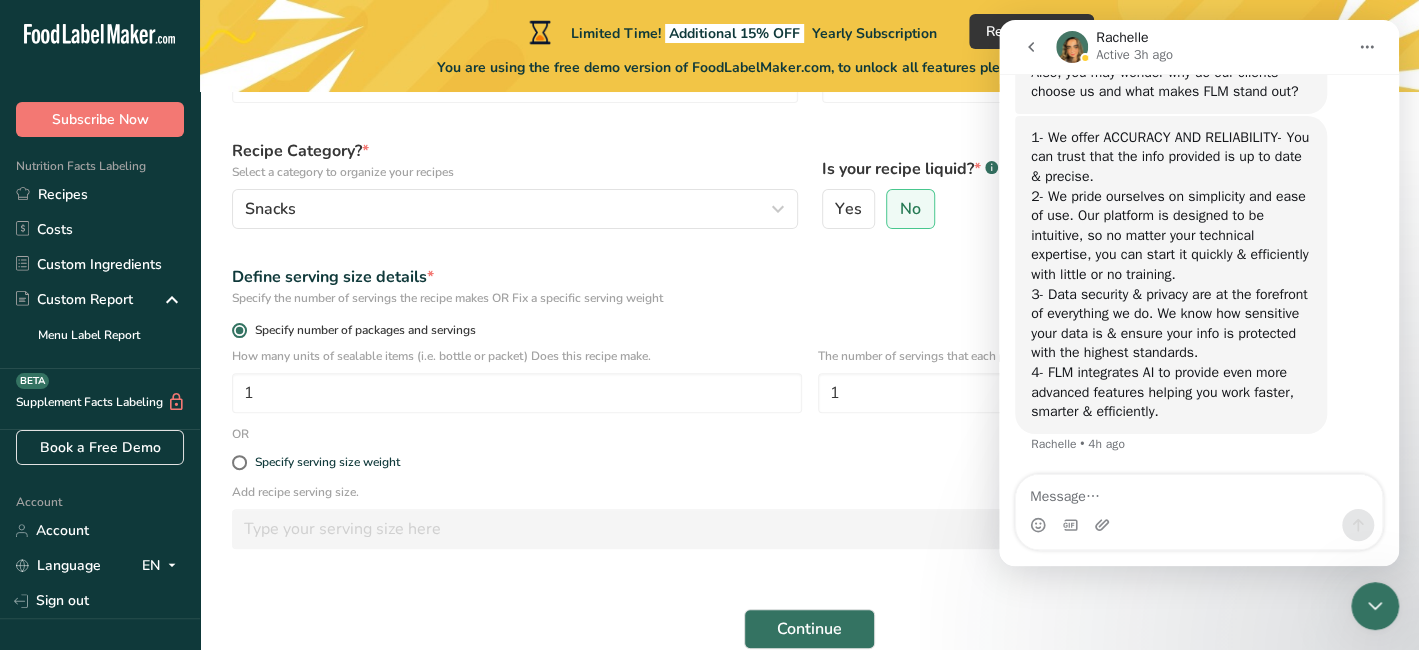 scroll, scrollTop: 261, scrollLeft: 0, axis: vertical 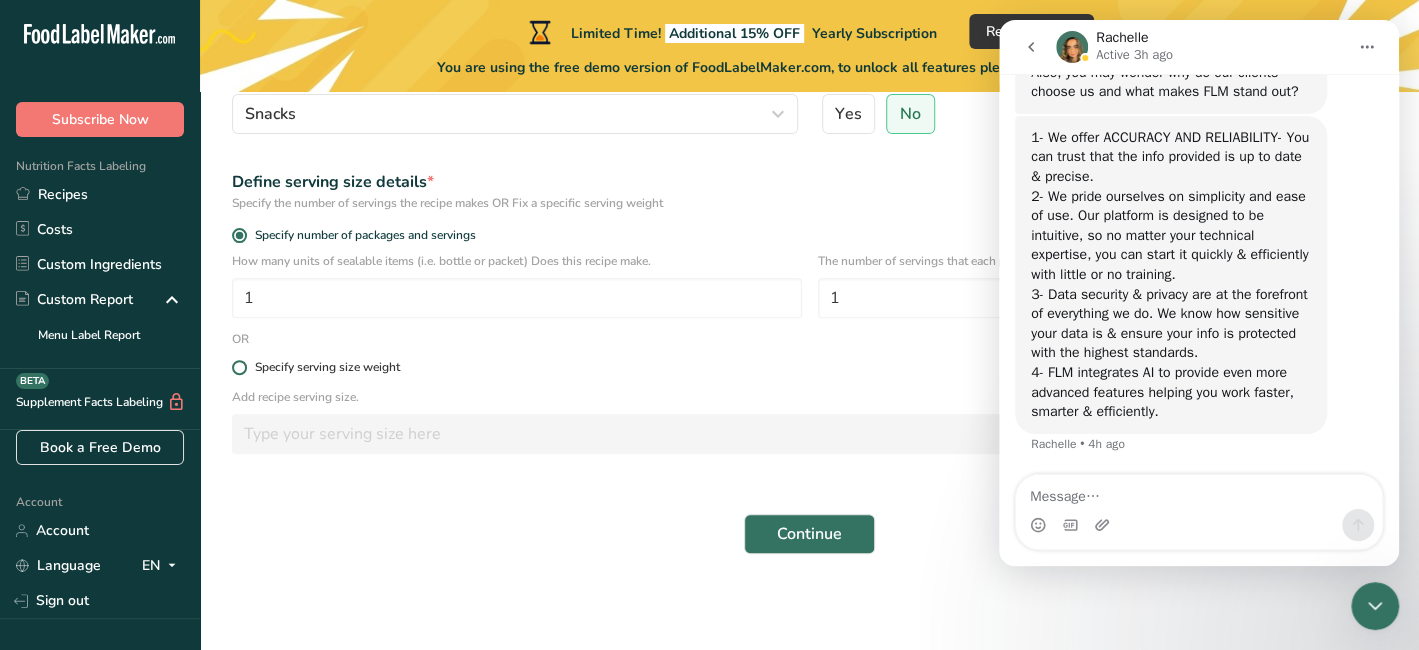 click at bounding box center [239, 367] 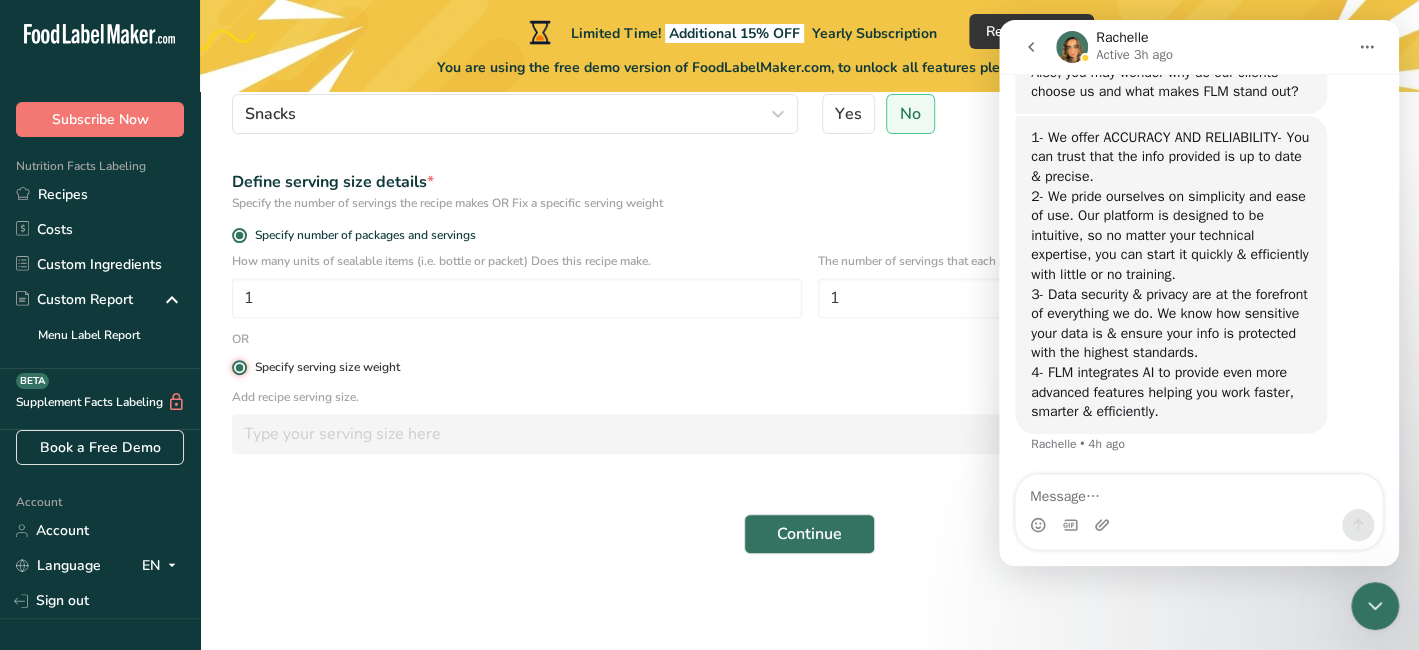 radio on "false" 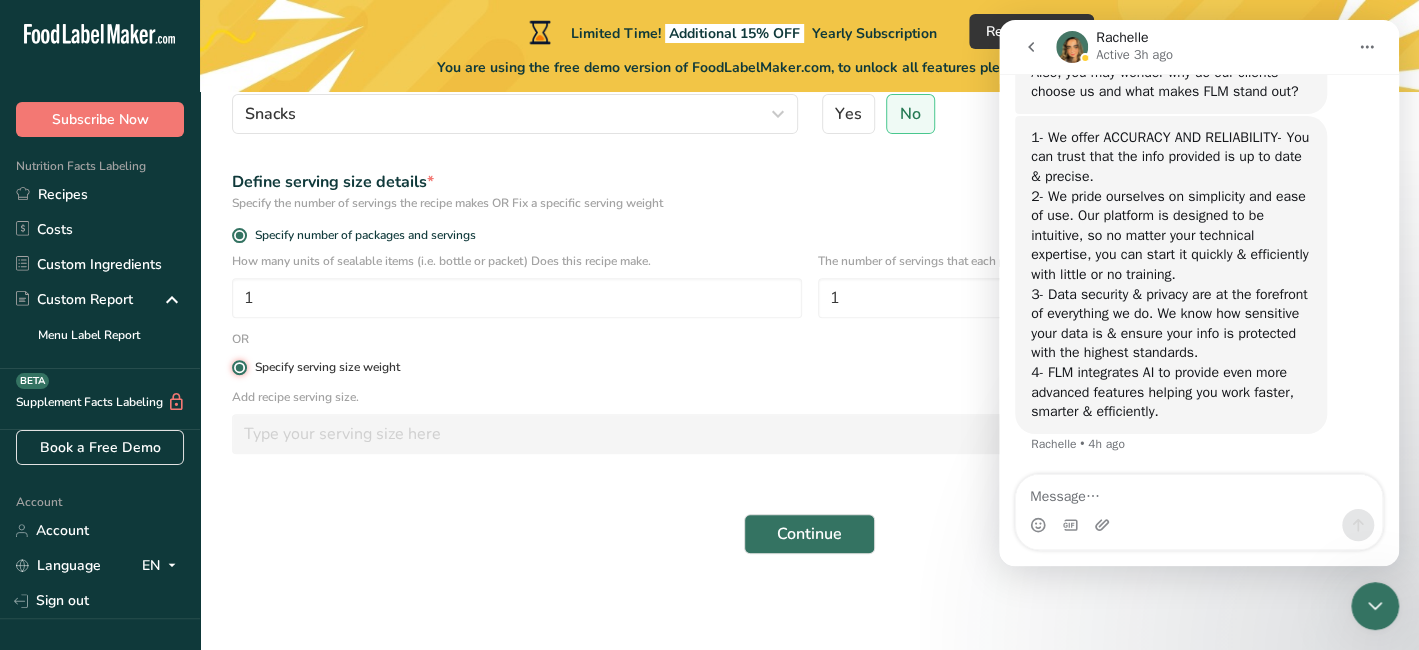 type 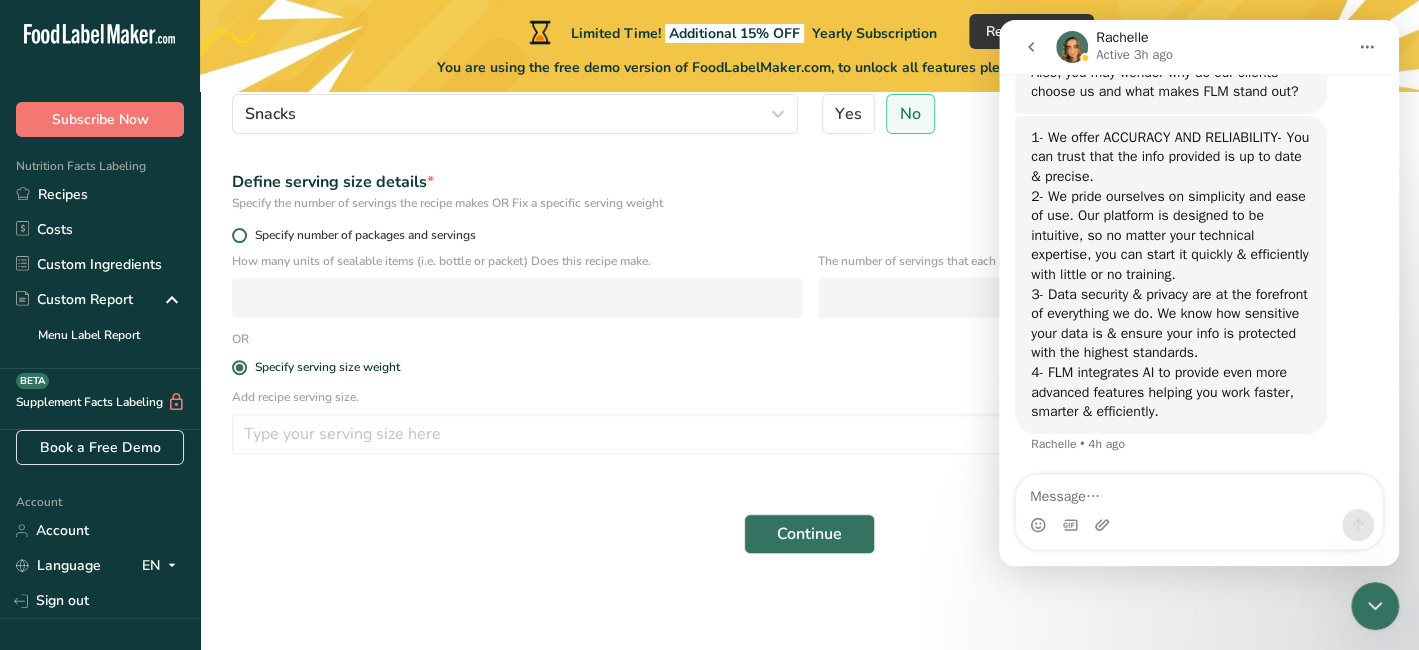 click at bounding box center [239, 235] 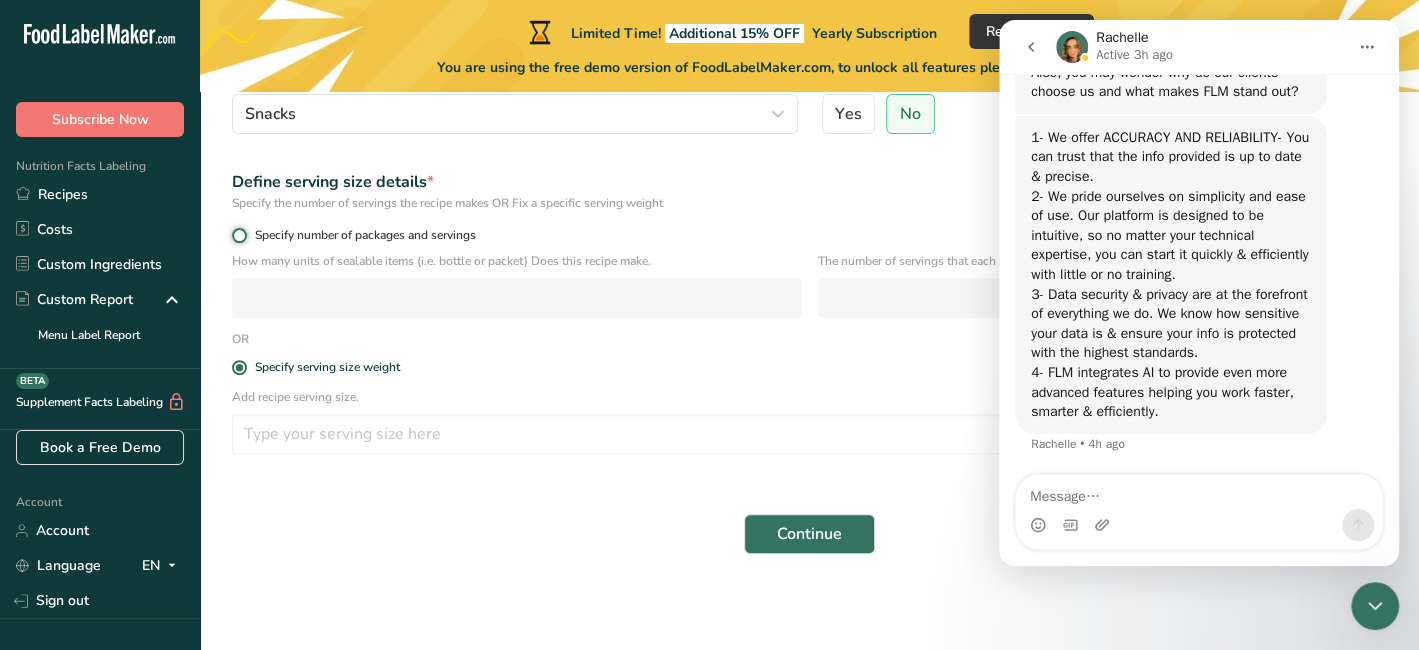 radio on "true" 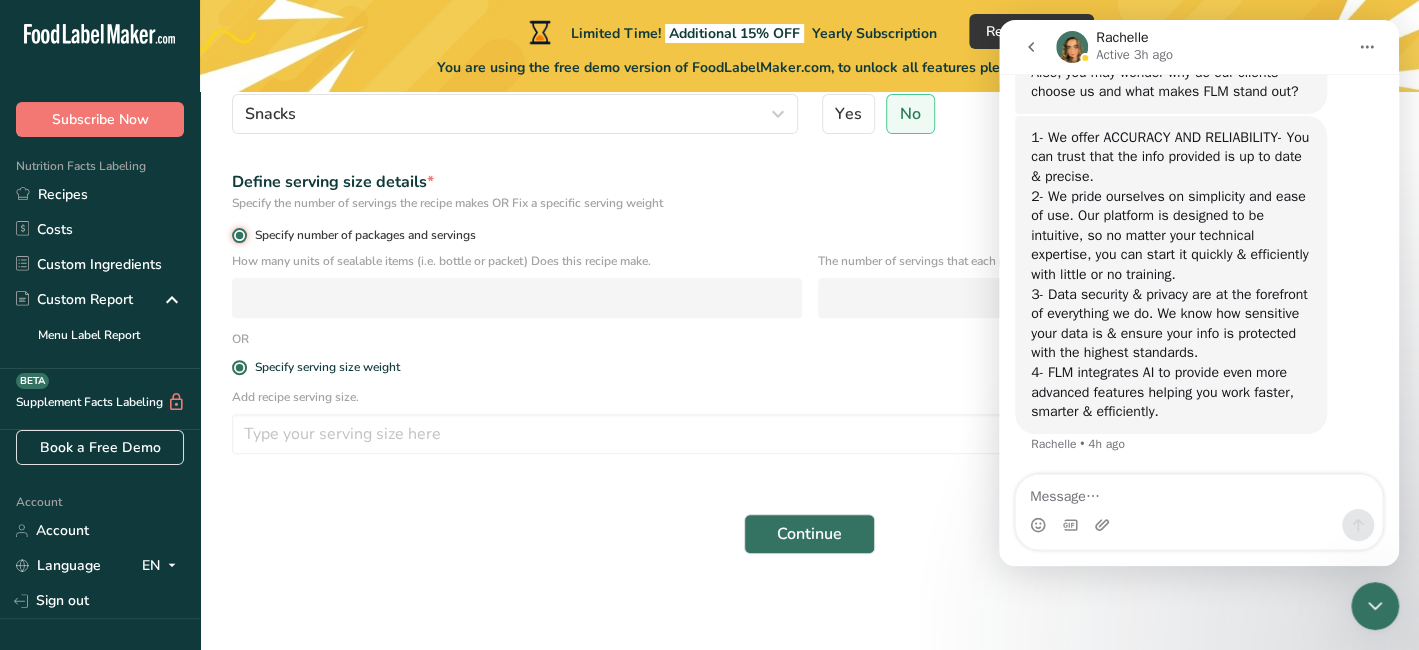 radio on "false" 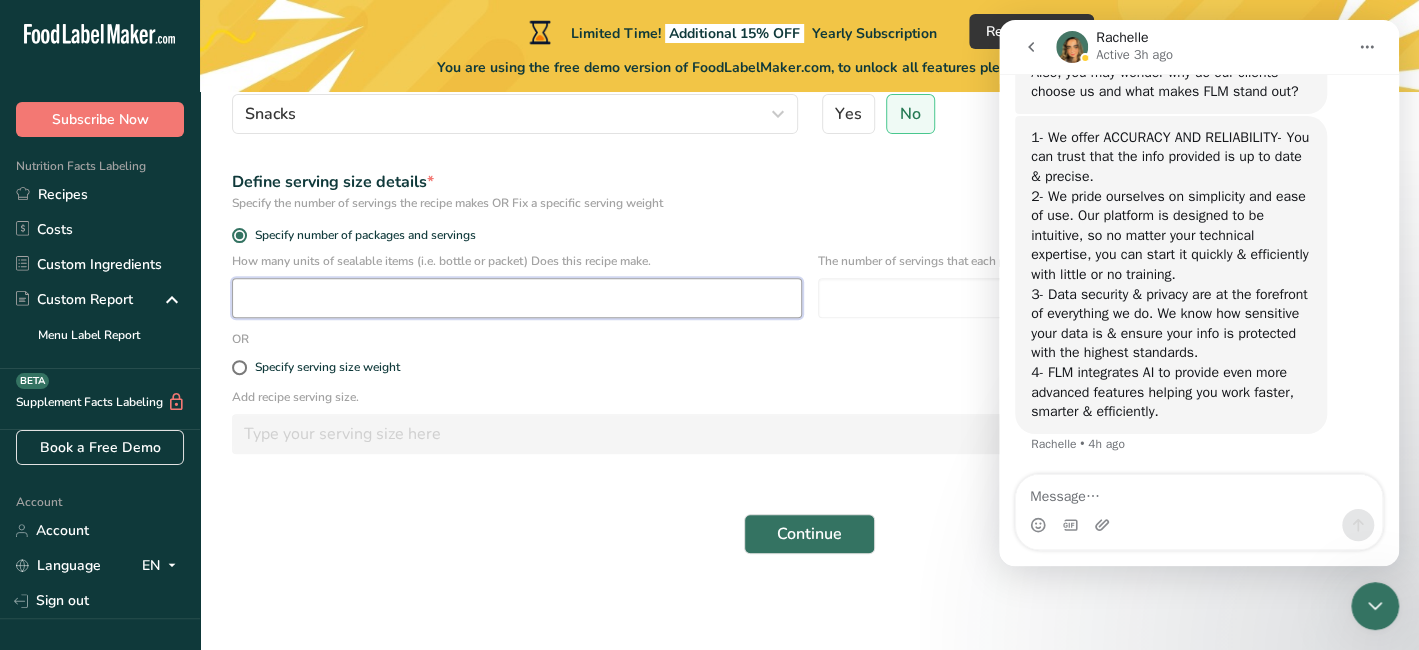 click at bounding box center [517, 298] 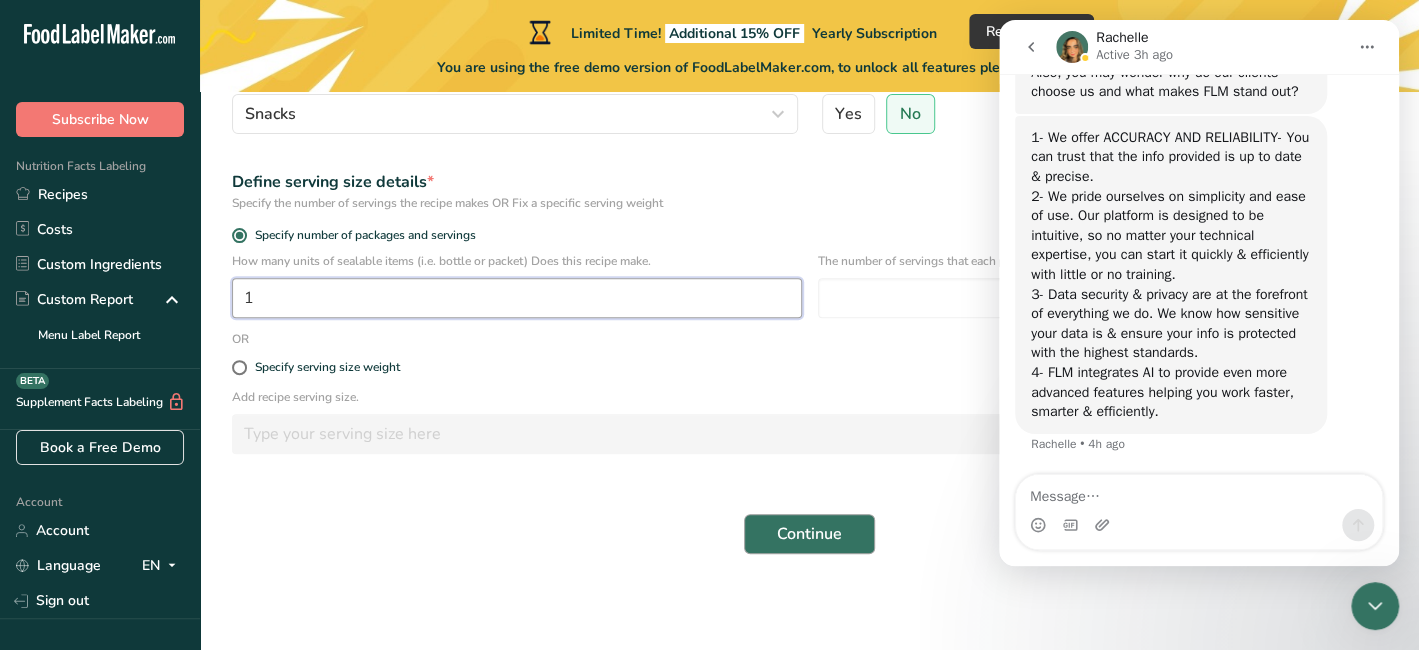 type on "1" 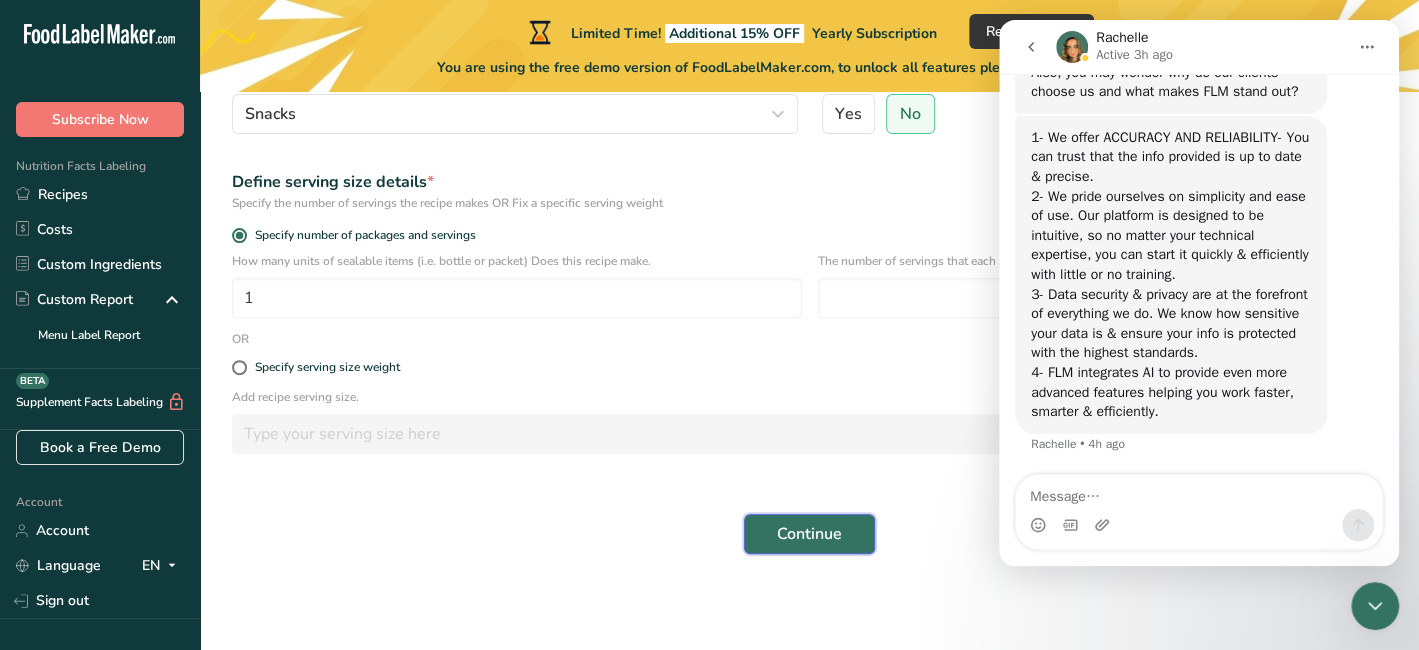 click on "Continue" at bounding box center (809, 534) 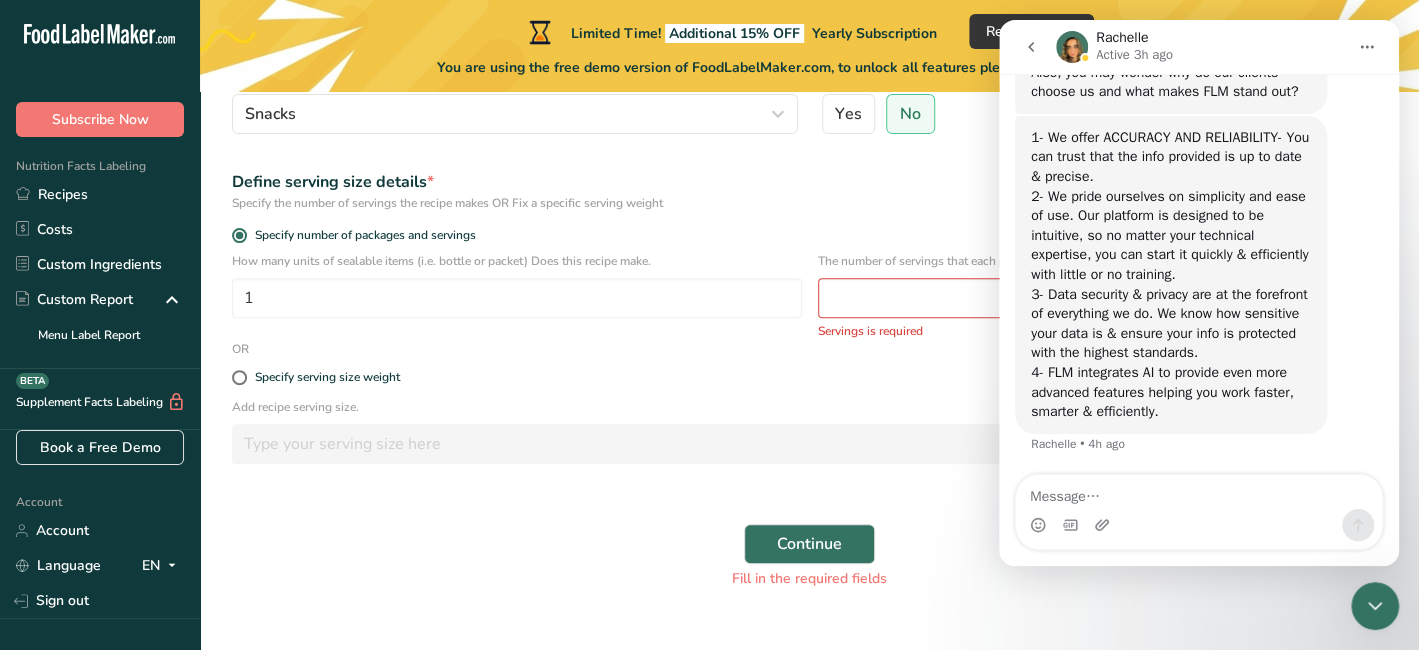drag, startPoint x: 1375, startPoint y: 48, endPoint x: 1414, endPoint y: 481, distance: 434.7528 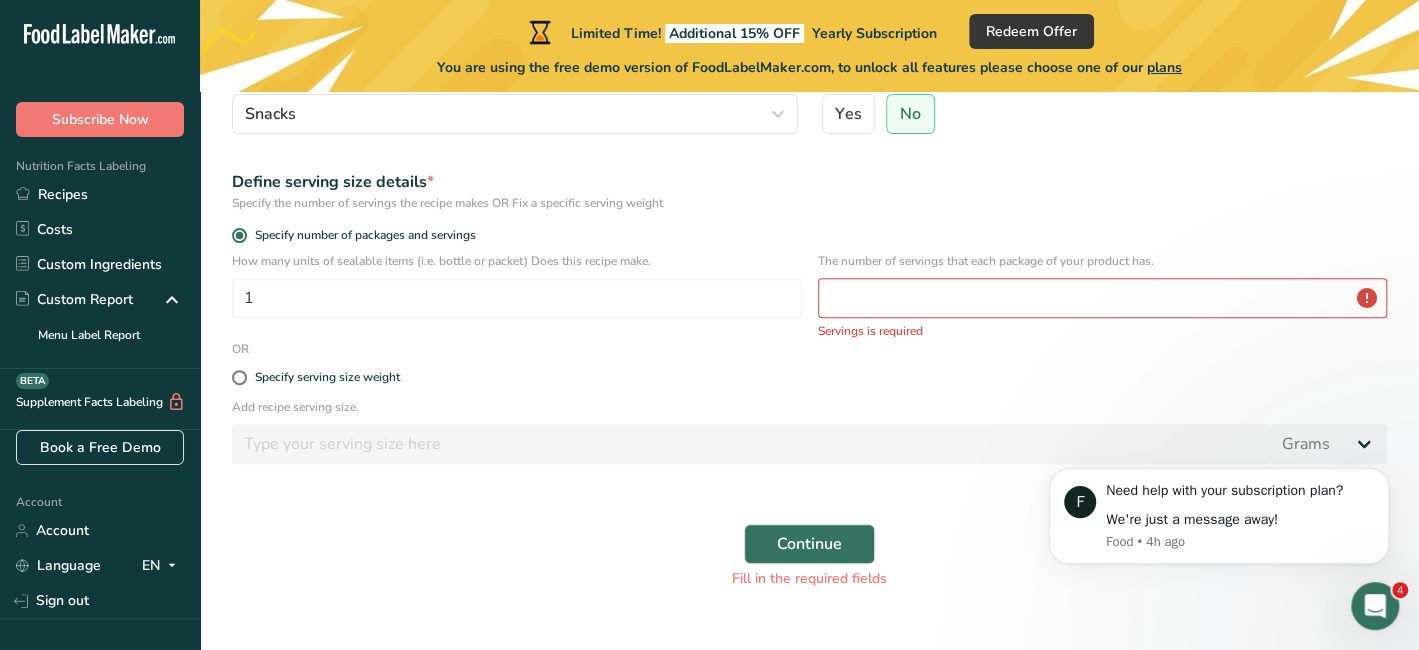scroll, scrollTop: 0, scrollLeft: 0, axis: both 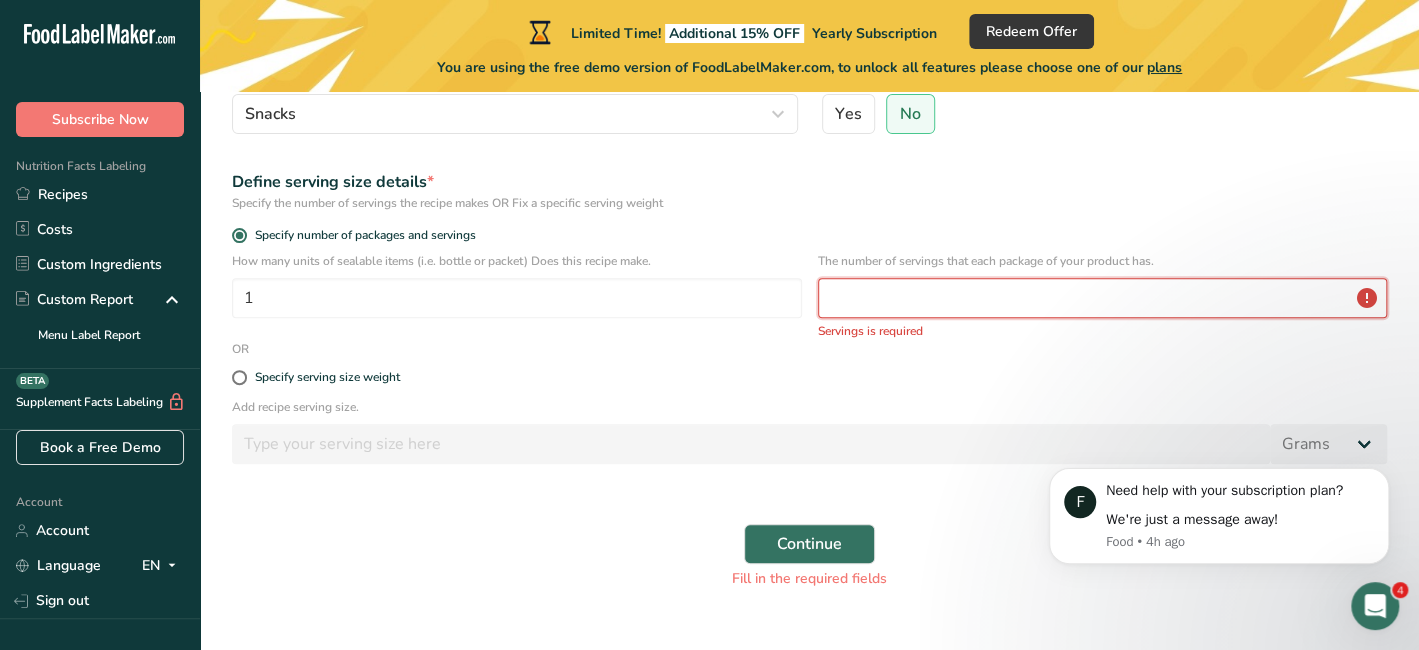 click at bounding box center [1103, 298] 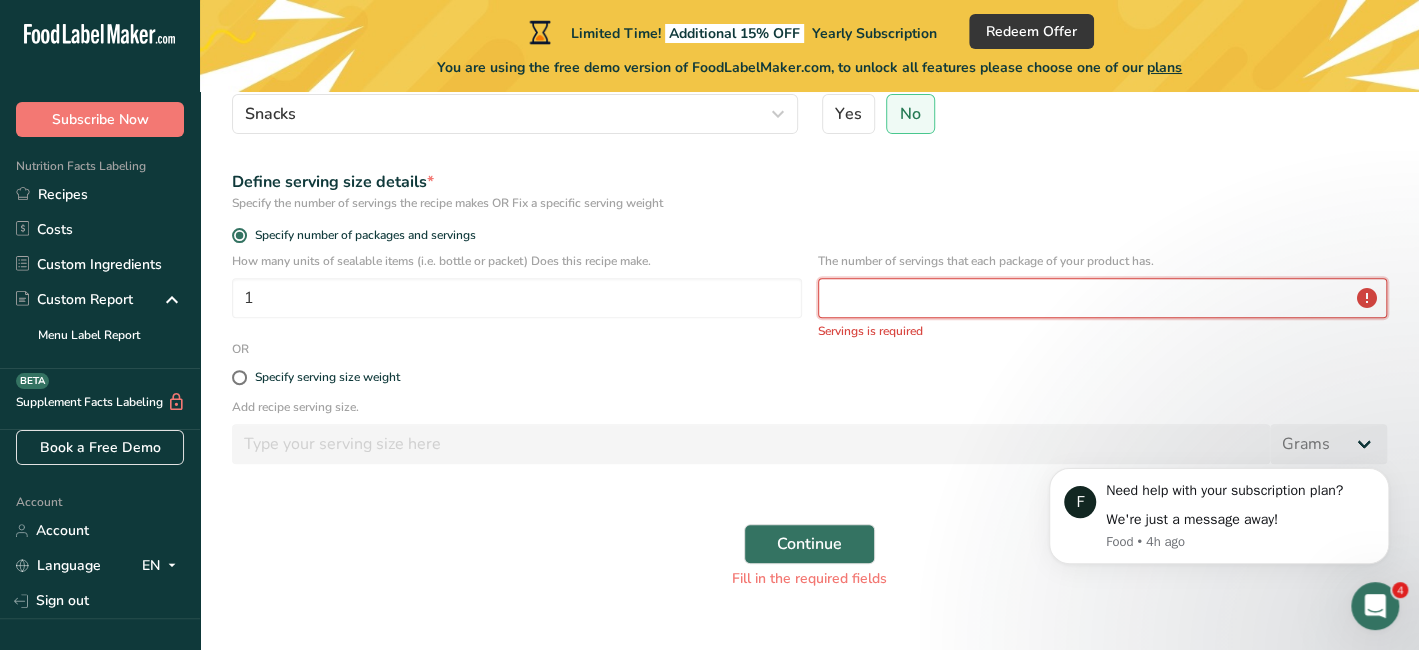 click at bounding box center [1103, 298] 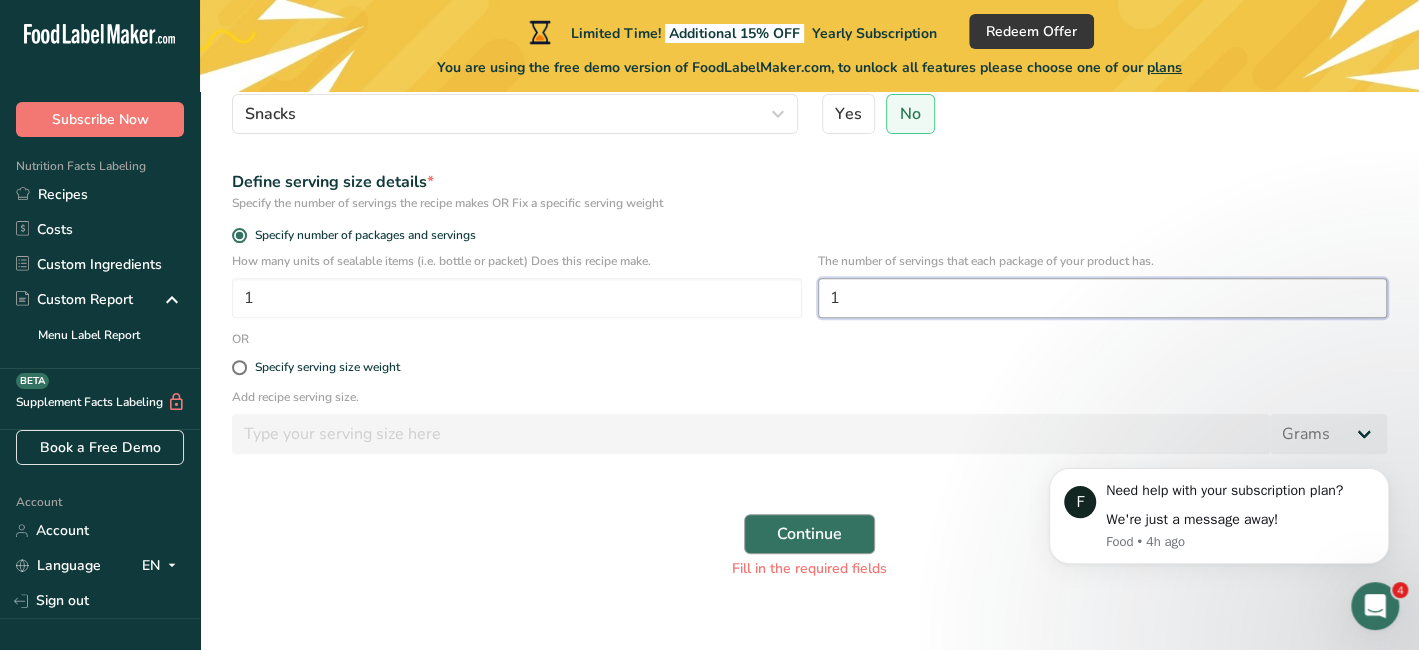 type on "1" 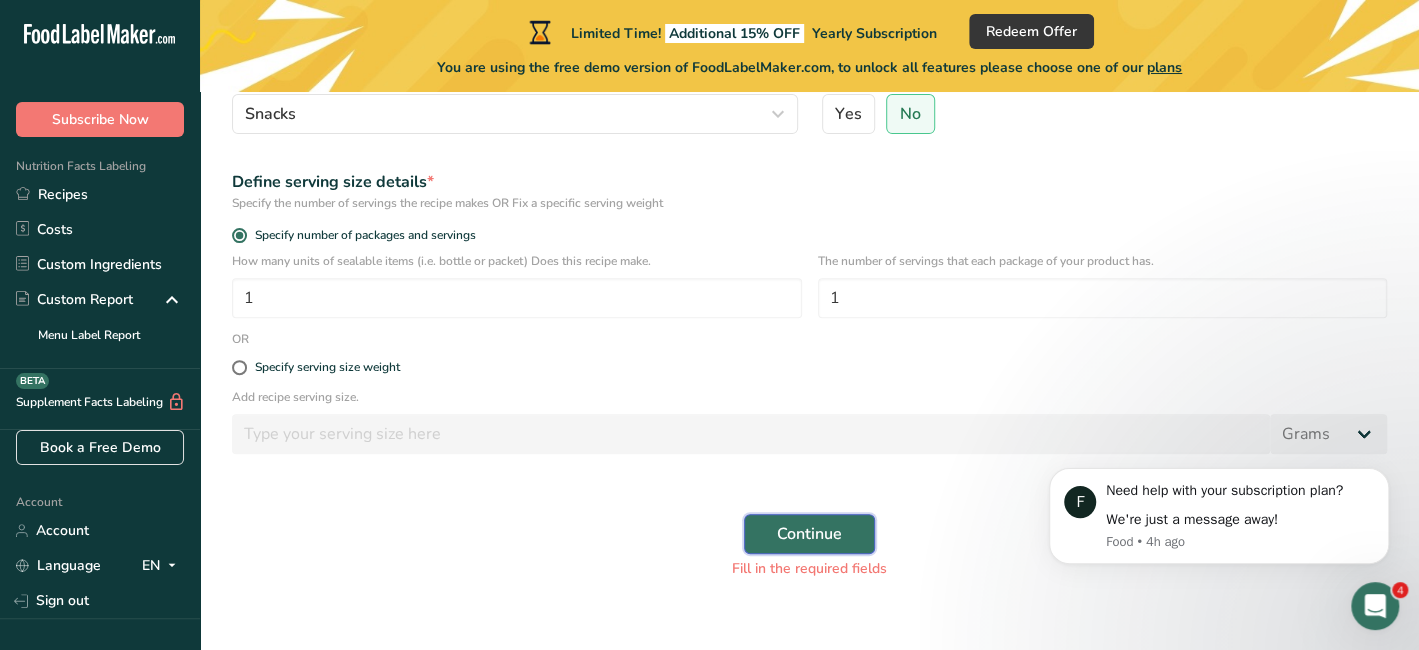click on "Continue" at bounding box center [809, 534] 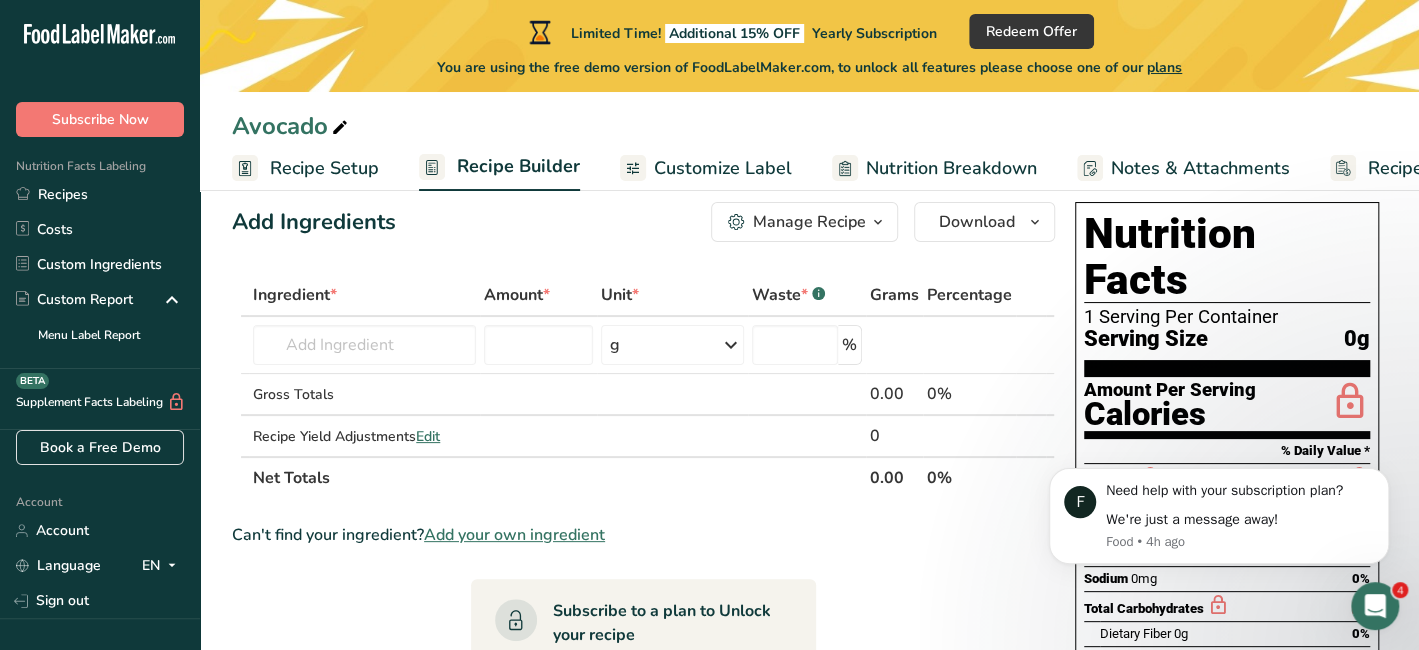 scroll, scrollTop: 0, scrollLeft: 0, axis: both 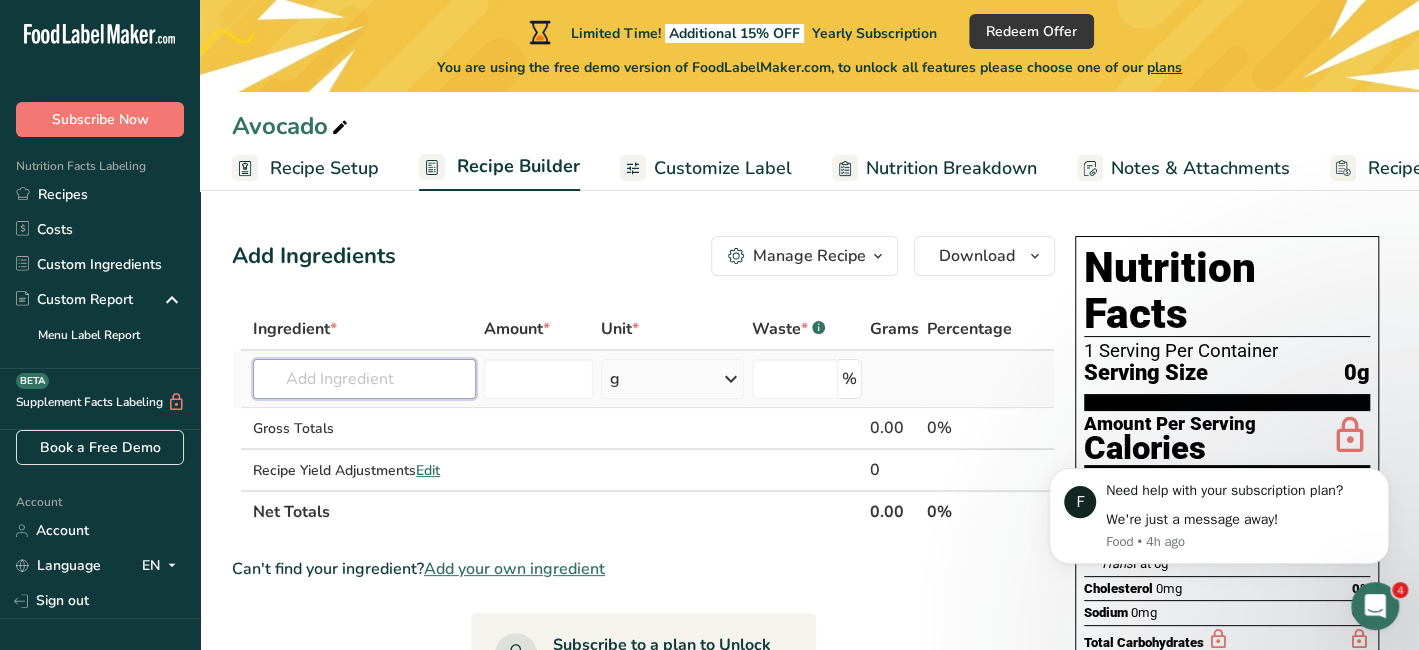 click at bounding box center (364, 379) 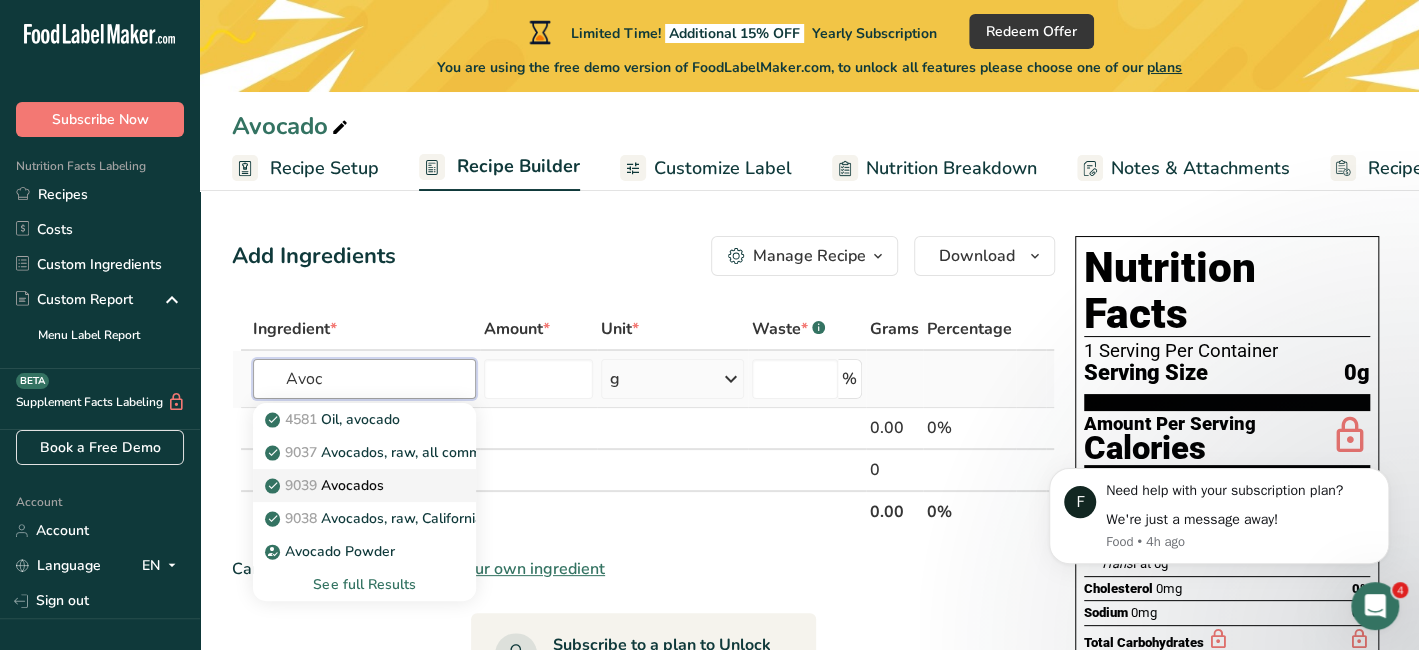 type on "Avoc" 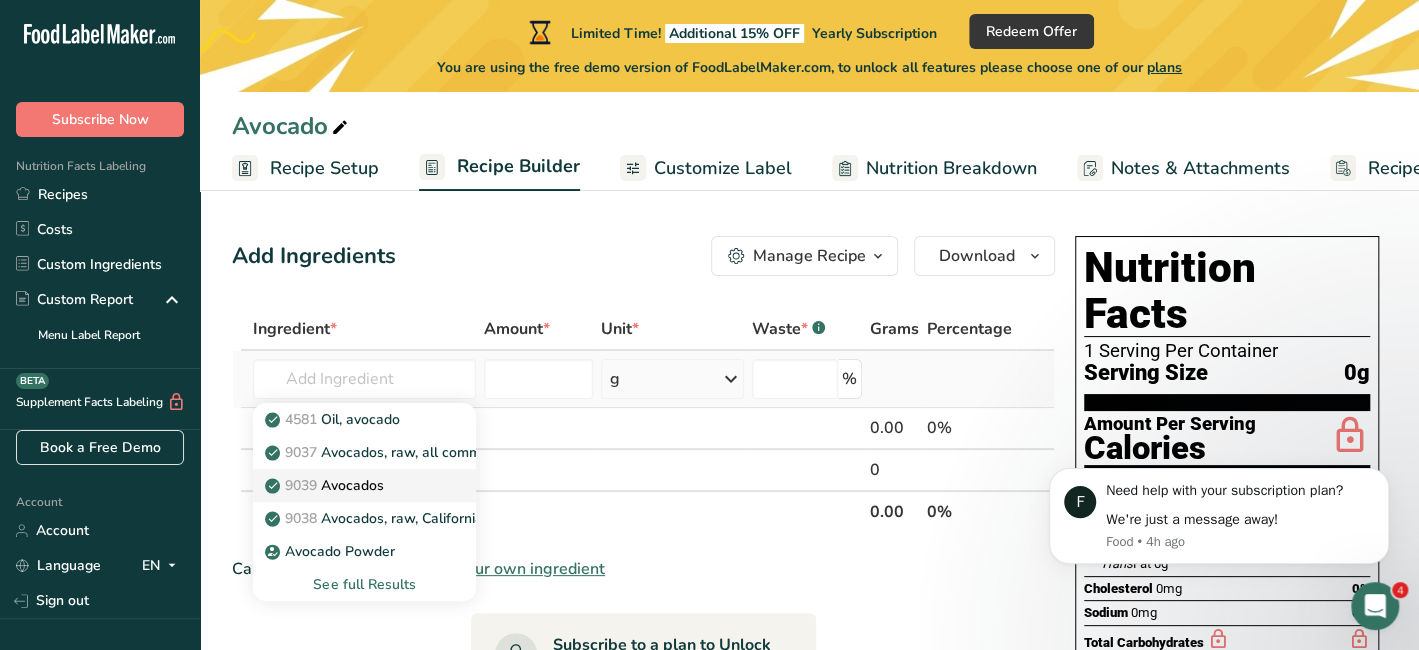 click on "9039
Avocados" at bounding box center (326, 485) 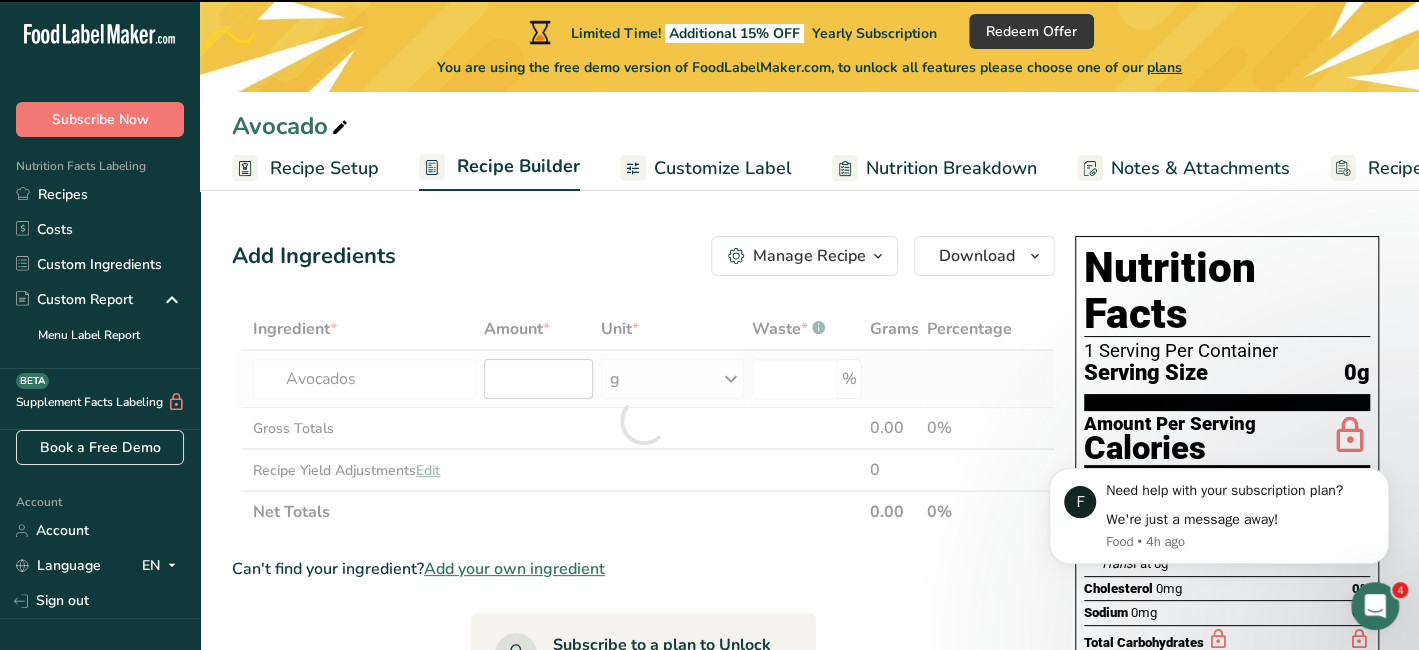type on "0" 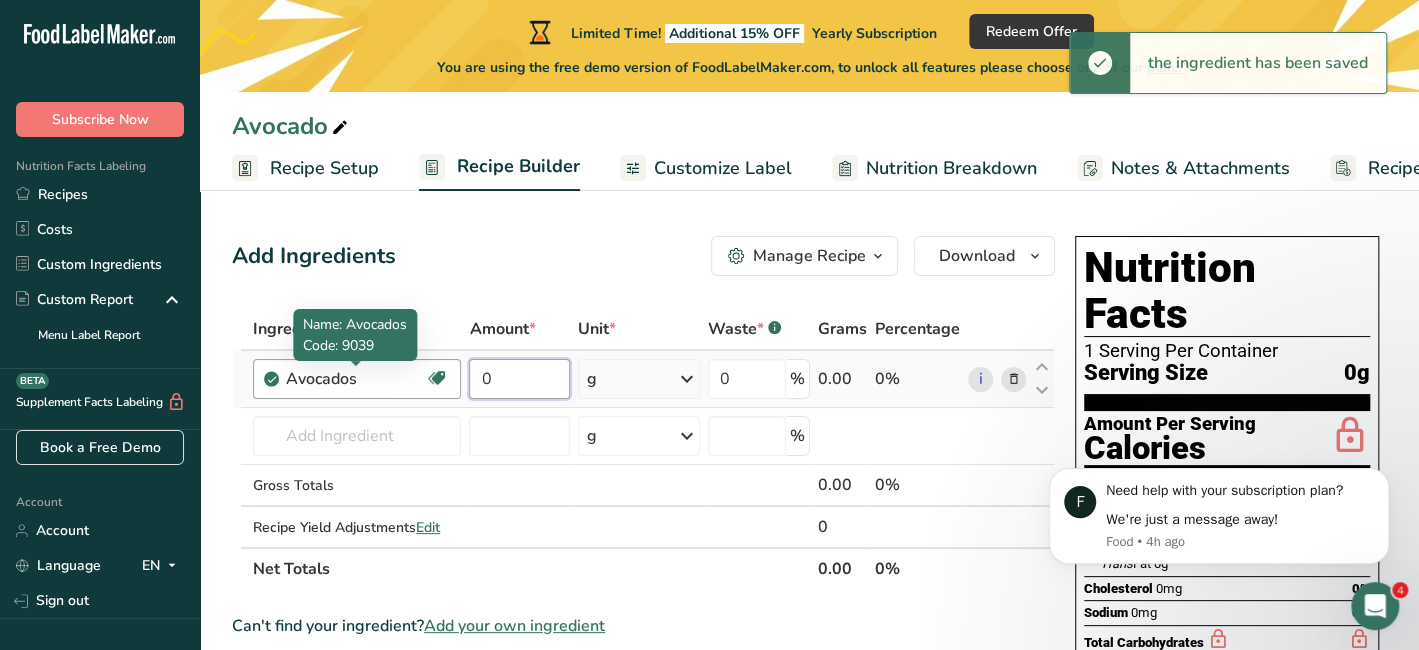 drag, startPoint x: 541, startPoint y: 379, endPoint x: 370, endPoint y: 384, distance: 171.07309 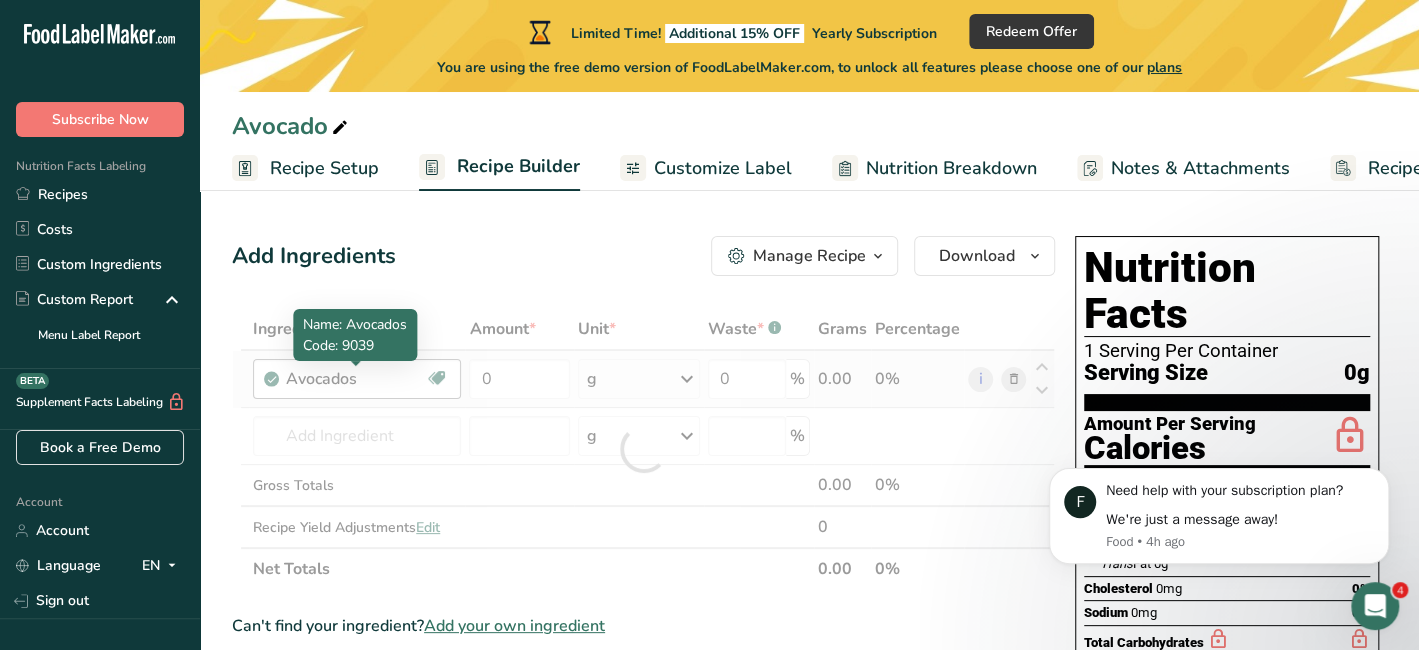 click on "Ingredient *
Amount *
Unit *
Waste *   .a-a{fill:#347362;}.b-a{fill:#fff;}          Grams
Percentage
Avocados
Source of Antioxidants
Dairy free
Gluten free
Vegan
Vegetarian
Soy free
Source of Healthy Fats
0
g
Portions
1 cup, pureed
1 fruit without skin and seeds
1 NLEA Serving
Weight Units
g
kg
mg
See more
Volume Units
l
Volume units require a density conversion. If you know your ingredient's density enter it below. Otherwise, click on "RIA" our AI Regulatory bot - she will be able to help you
lb/ft3
g/cm3" at bounding box center (643, 449) 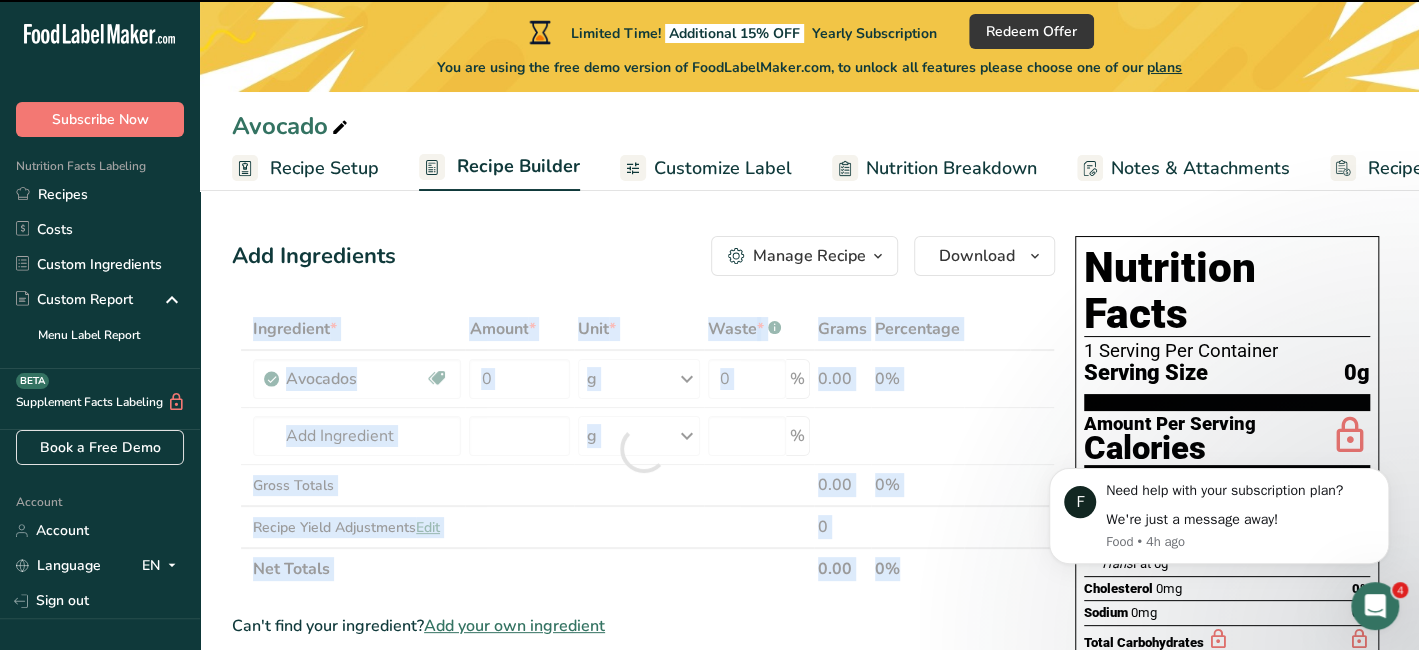 drag, startPoint x: 374, startPoint y: 381, endPoint x: 224, endPoint y: 390, distance: 150.26976 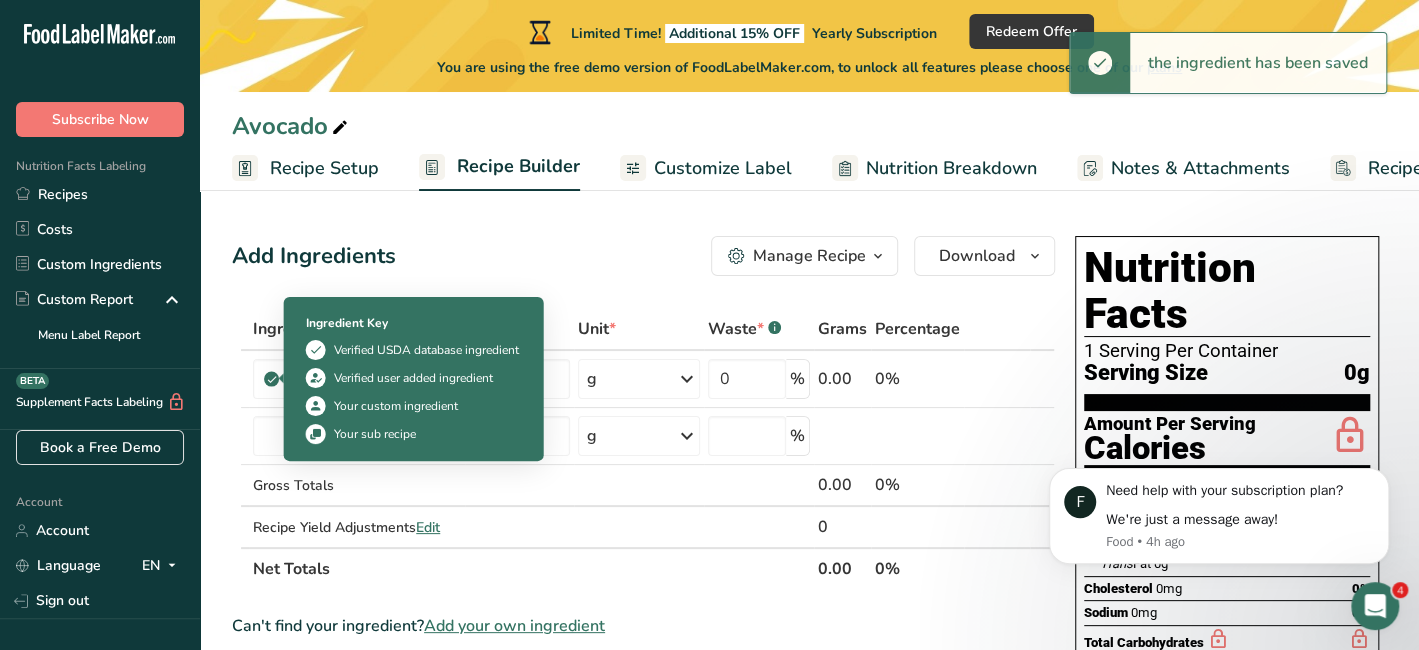 click on "Verified user added ingredient" at bounding box center [413, 378] 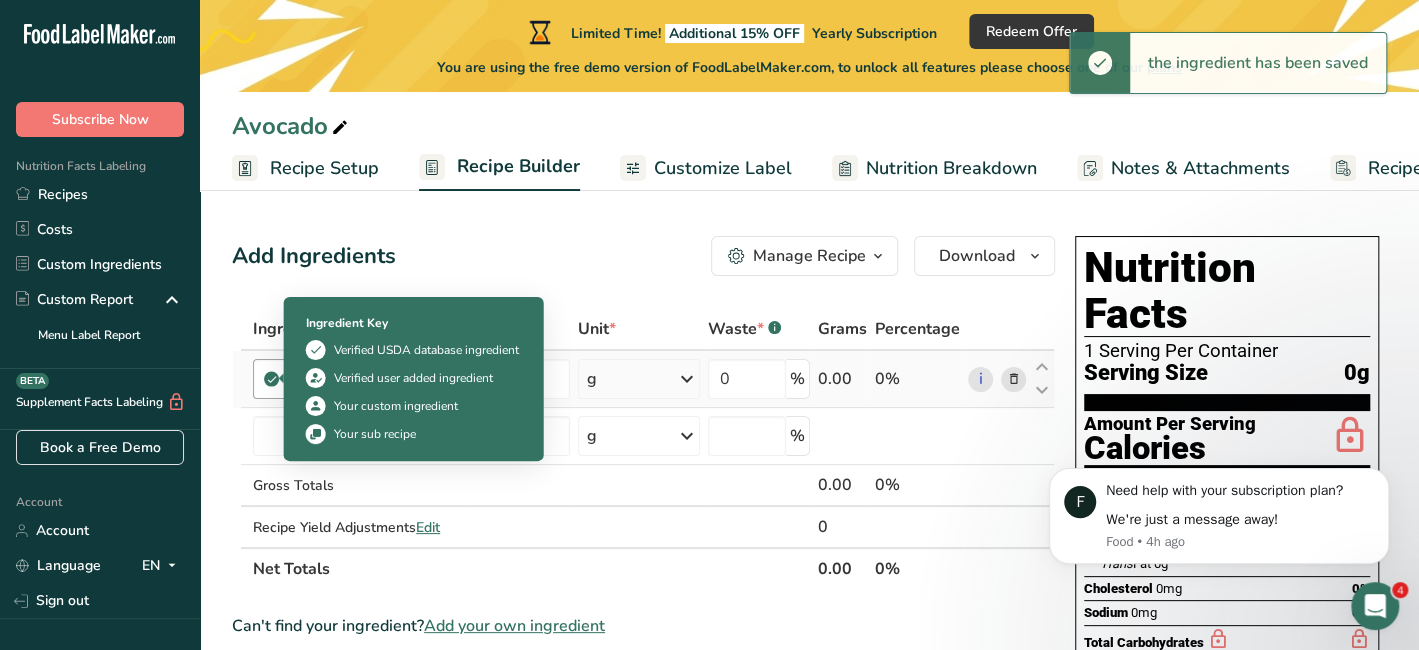 click on "Avocados
Source of Antioxidants
Dairy free
Gluten free
Vegan
Vegetarian
Soy free
Source of Healthy Fats" at bounding box center [357, 379] 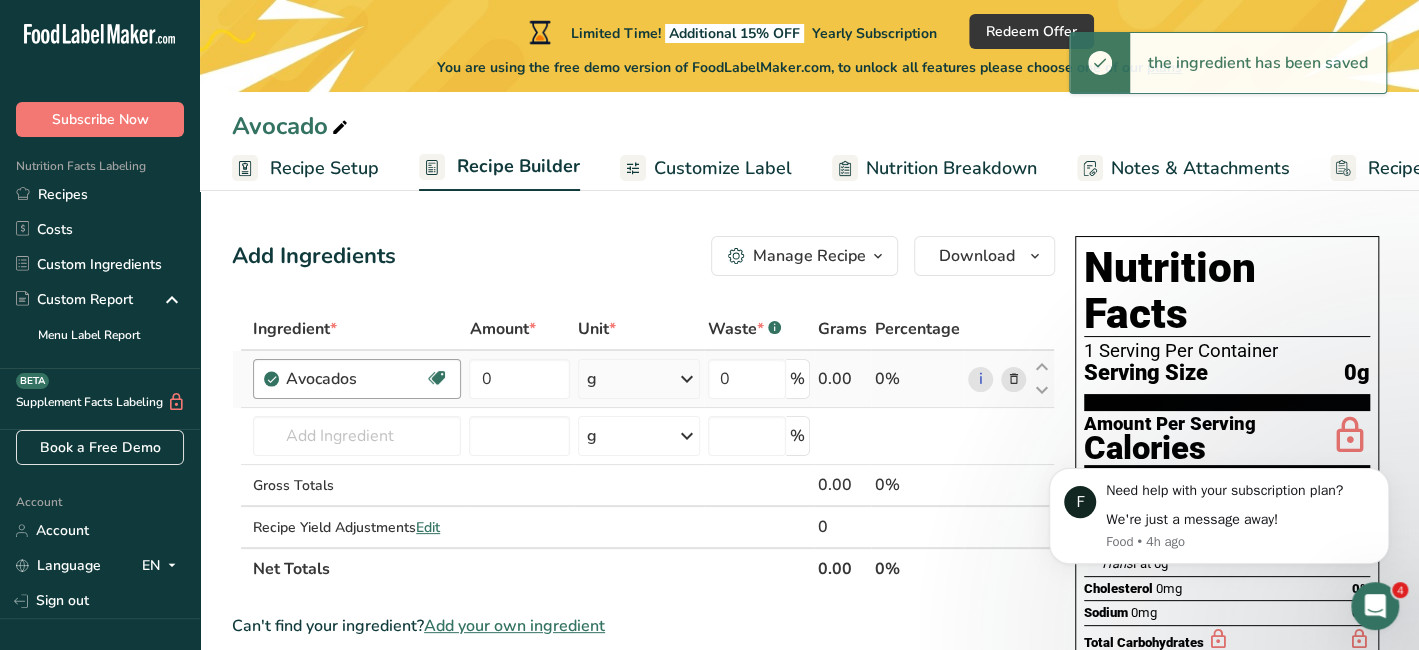 click on "Avocados
Source of Antioxidants
Dairy free
Gluten free
Vegan
Vegetarian
Soy free
Source of Healthy Fats" at bounding box center [357, 379] 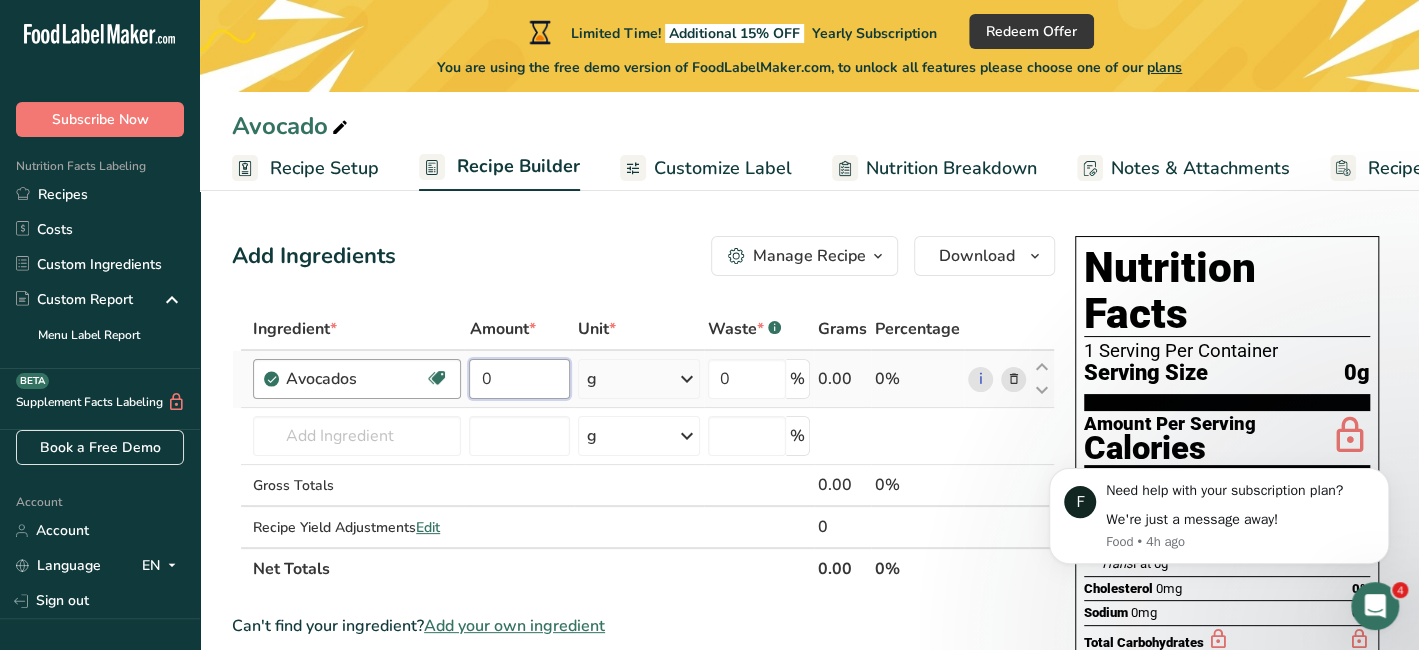 drag, startPoint x: 526, startPoint y: 376, endPoint x: 460, endPoint y: 381, distance: 66.189125 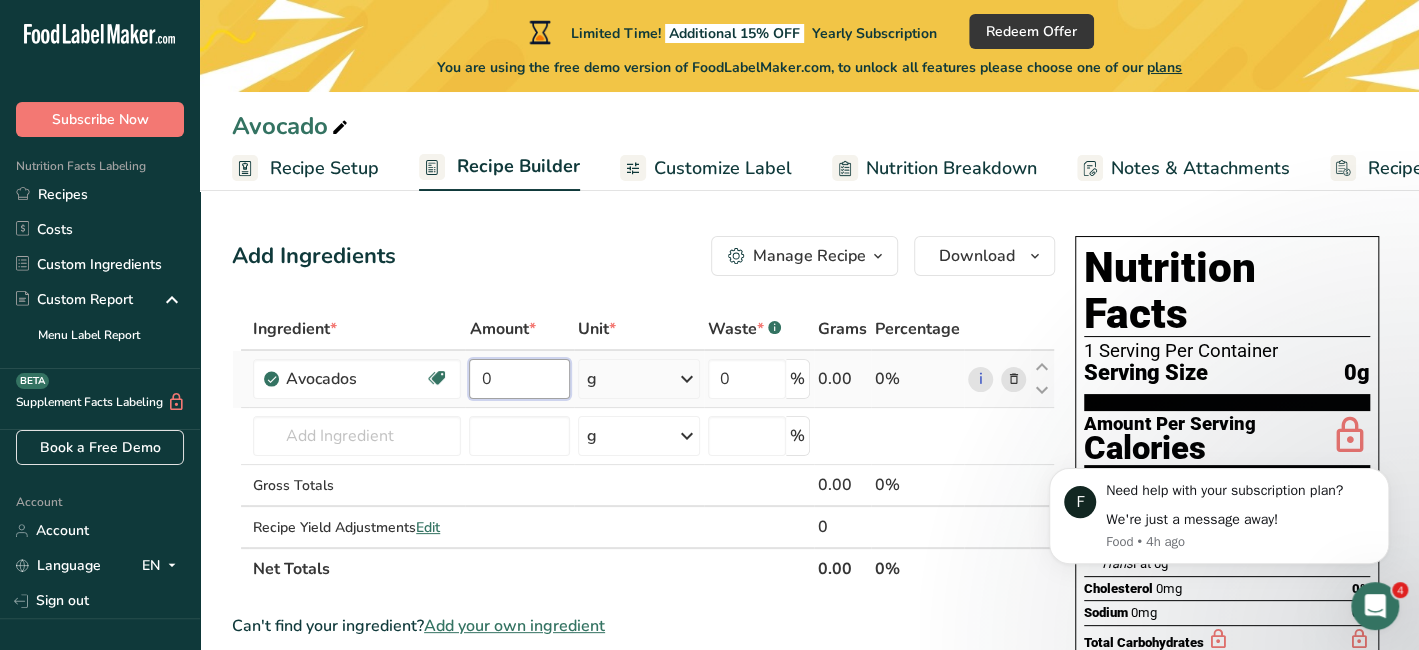 click on "0" at bounding box center [519, 379] 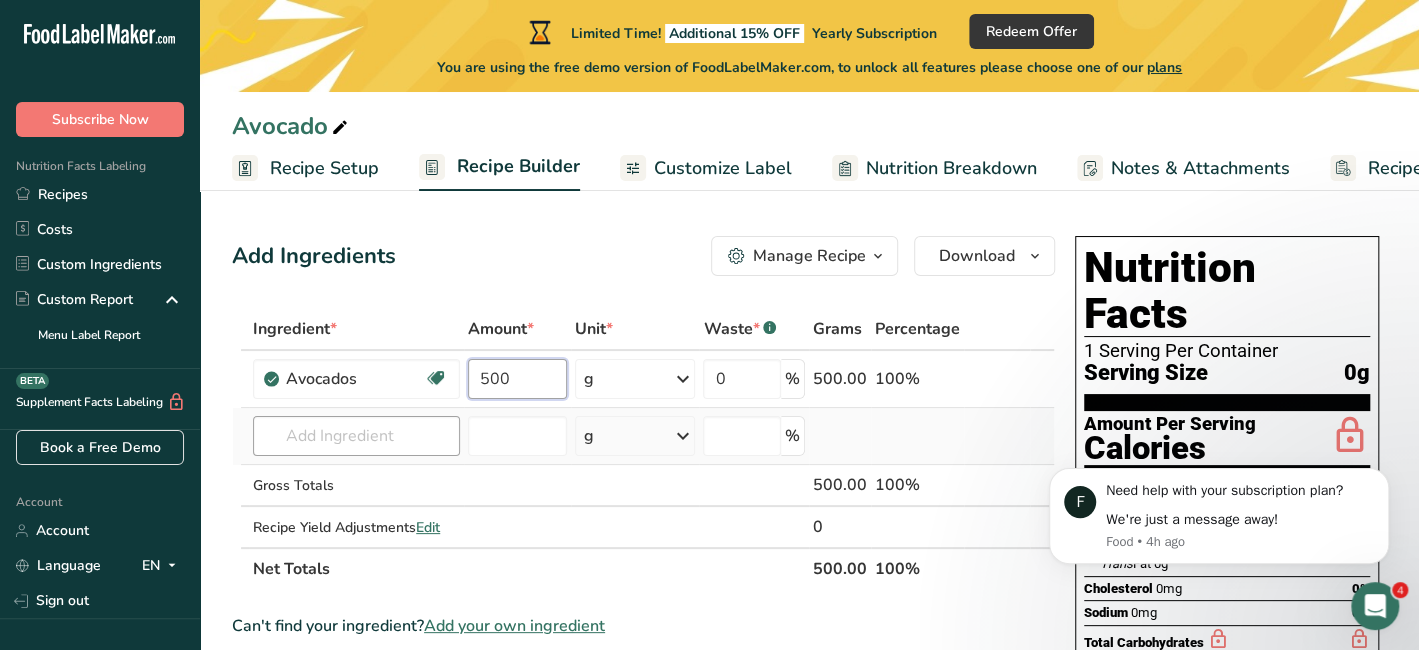 type on "500" 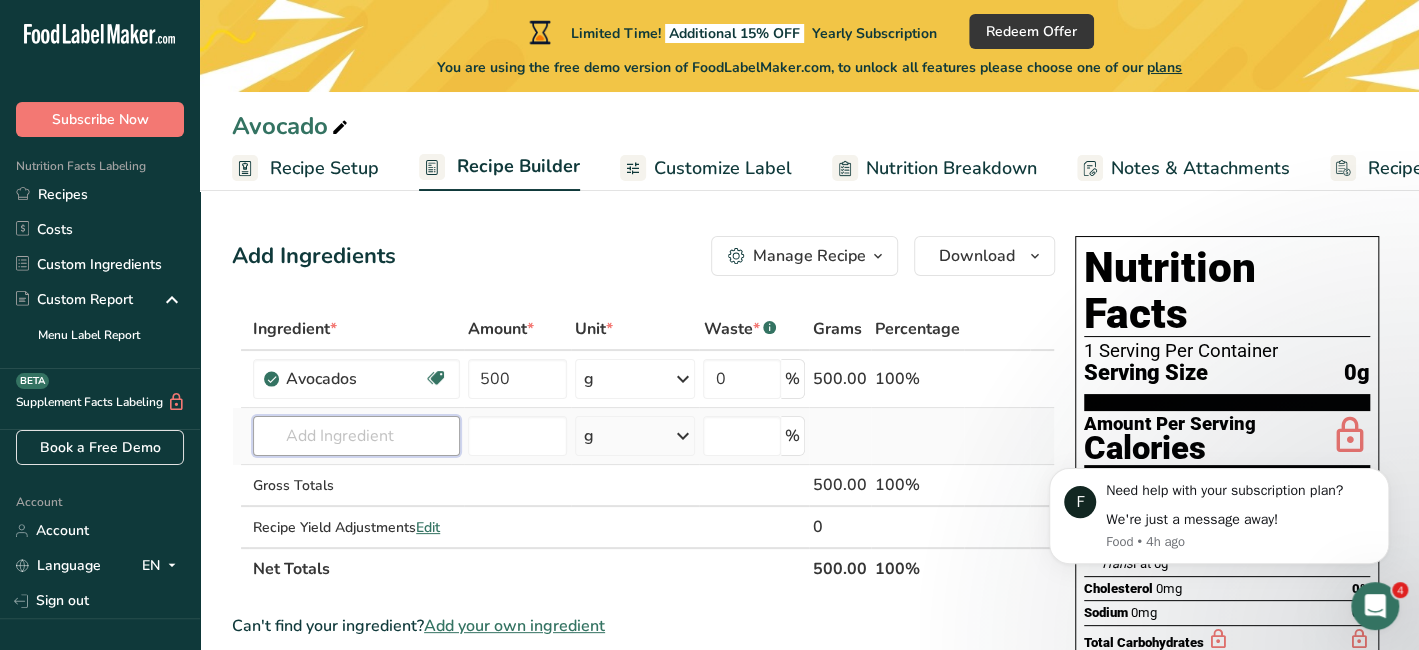 click on "Ingredient *
Amount *
Unit *
Waste *   .a-a{fill:#347362;}.b-a{fill:#fff;}          Grams
Percentage
Avocados
Source of Antioxidants
Dairy free
Gluten free
Vegan
Vegetarian
Soy free
Source of Healthy Fats
500
g
Portions
1 cup, pureed
1 fruit without skin and seeds
1 NLEA Serving
Weight Units
g
kg
mg
See more
Volume Units
l
Volume units require a density conversion. If you know your ingredient's density enter it below. Otherwise, click on "RIA" our AI Regulatory bot - she will be able to help you
lb/ft3
g/cm3" at bounding box center [643, 449] 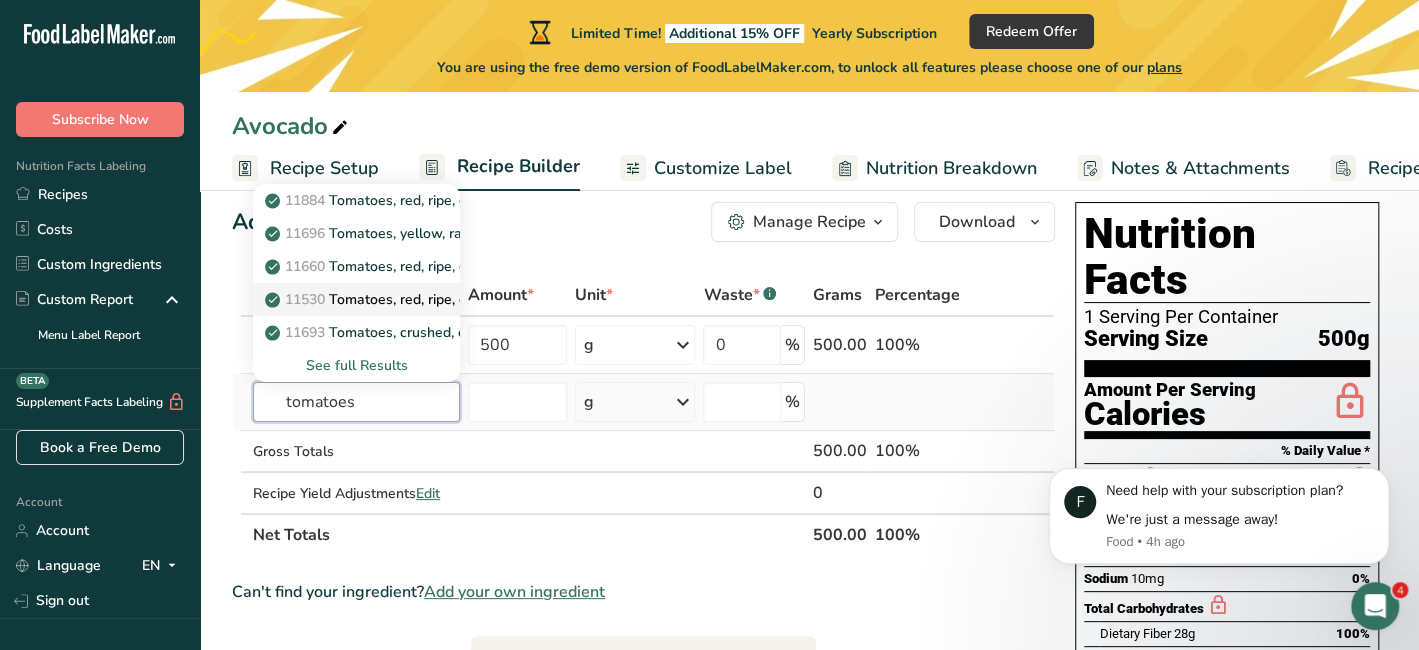scroll, scrollTop: 0, scrollLeft: 0, axis: both 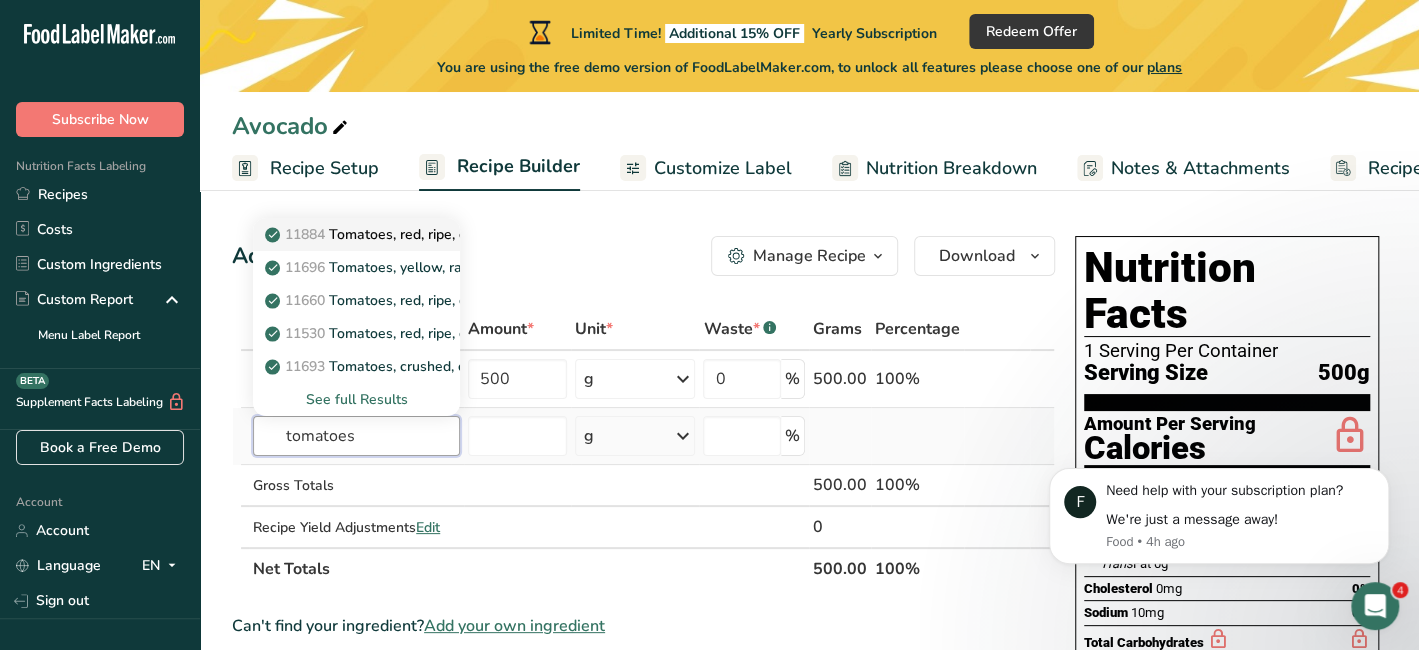 type on "tomatoes" 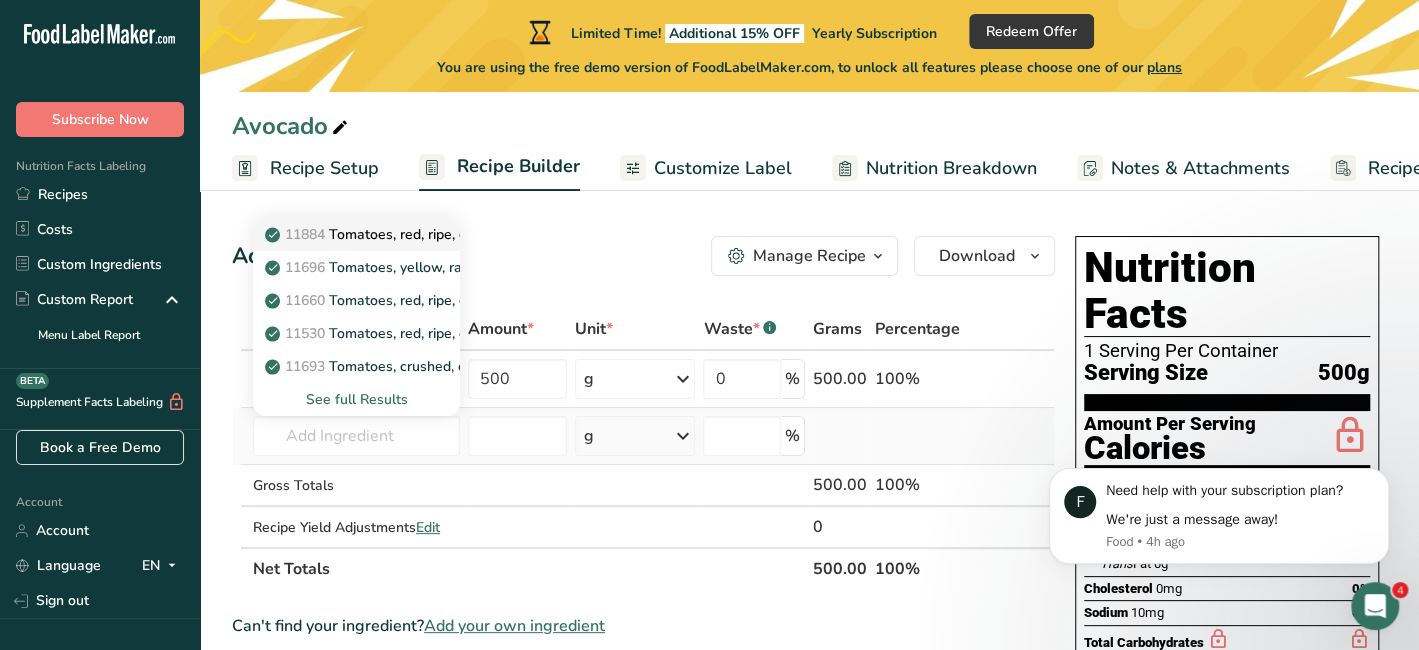 click on "Tomatoes, red, ripe, cooked, with salt" at bounding box center [418, 234] 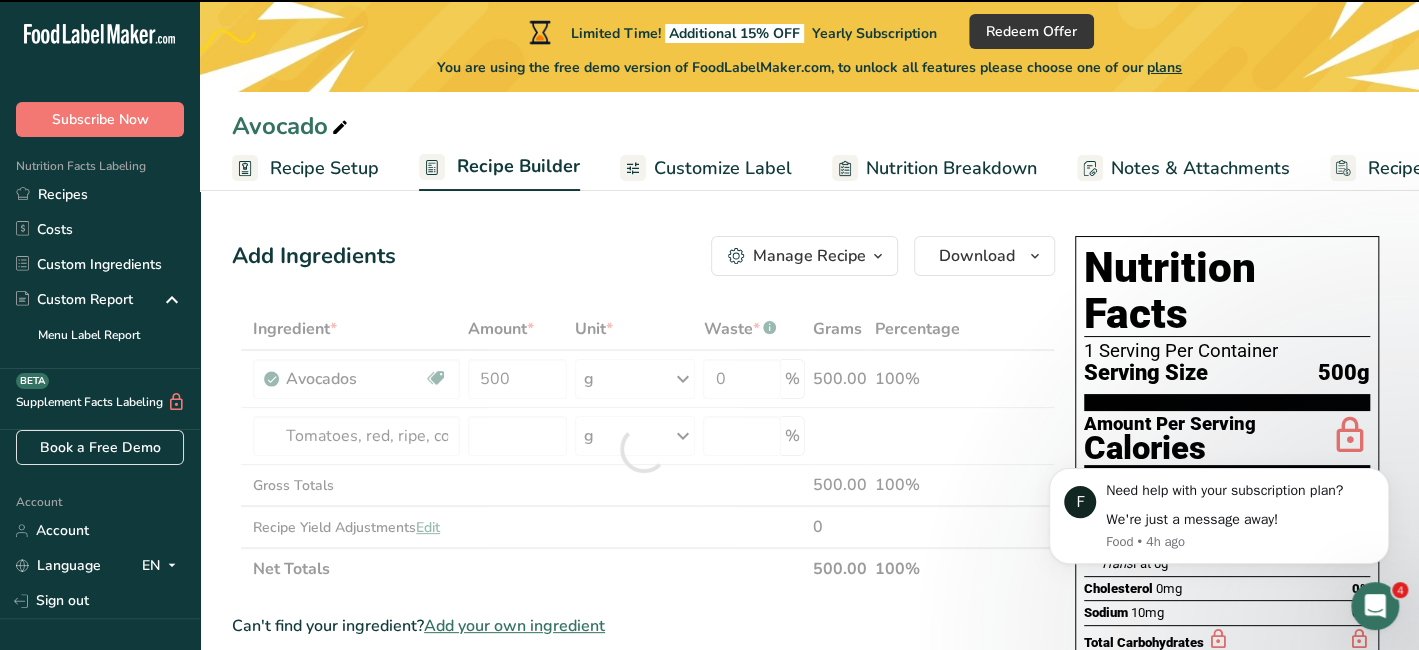 type on "0" 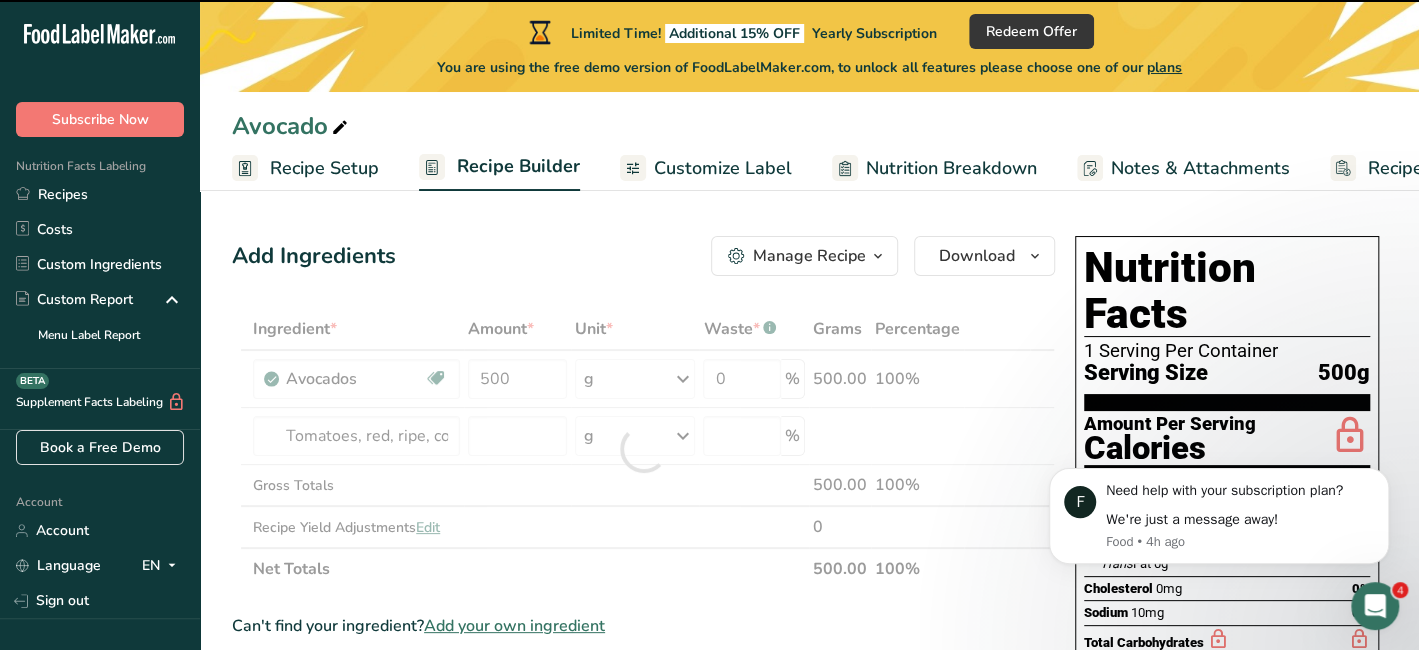 type on "0" 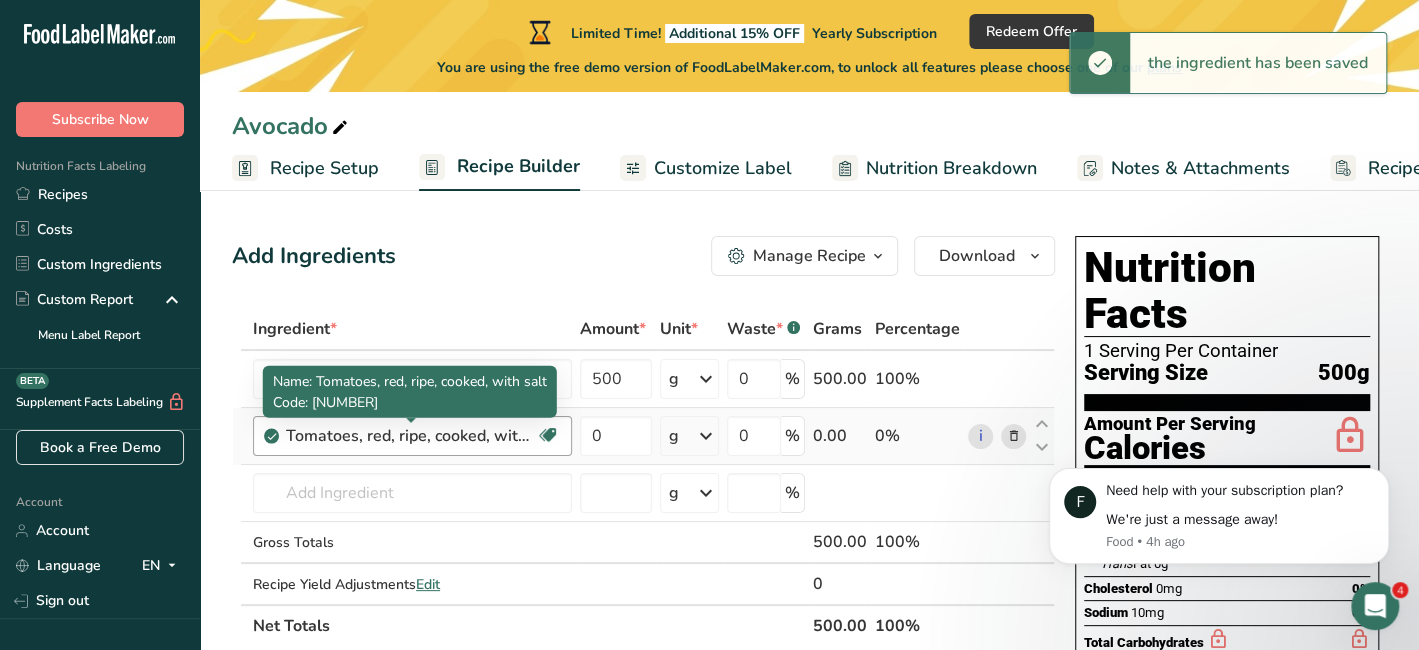 click on "Tomatoes, red, ripe, cooked, with salt" at bounding box center [411, 436] 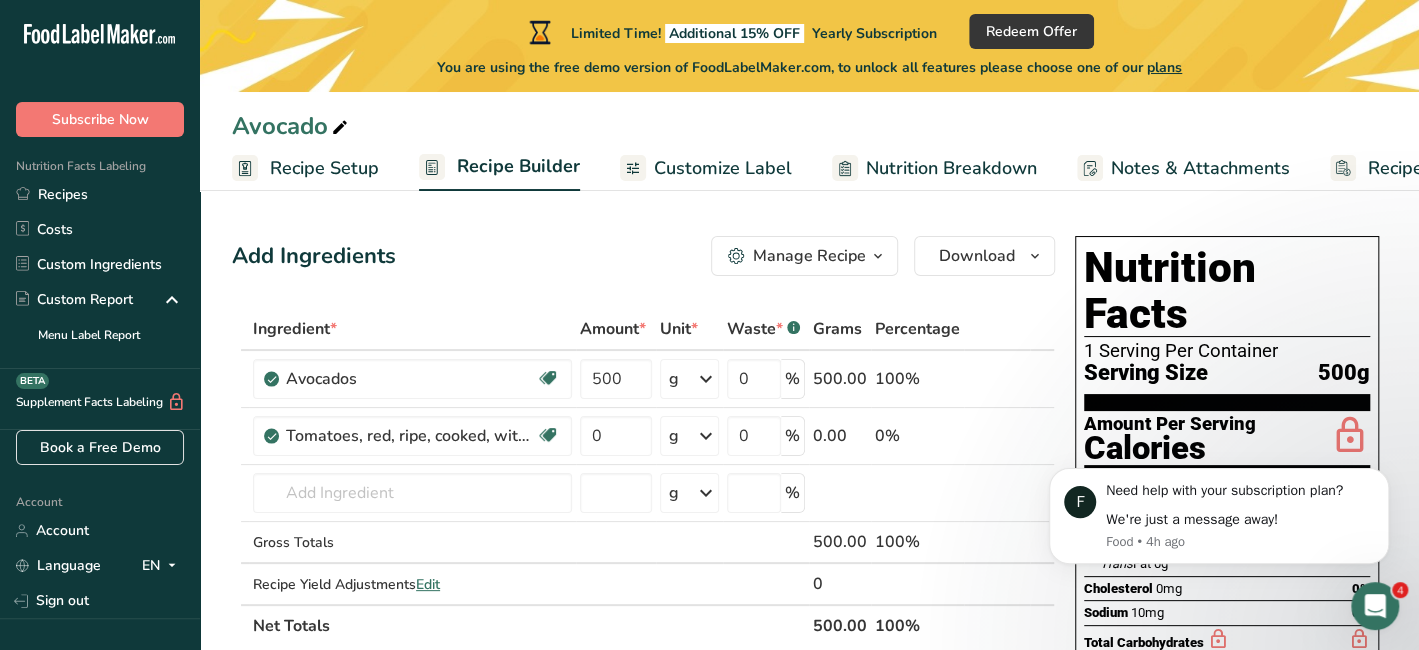 drag, startPoint x: 525, startPoint y: 437, endPoint x: 209, endPoint y: 440, distance: 316.01425 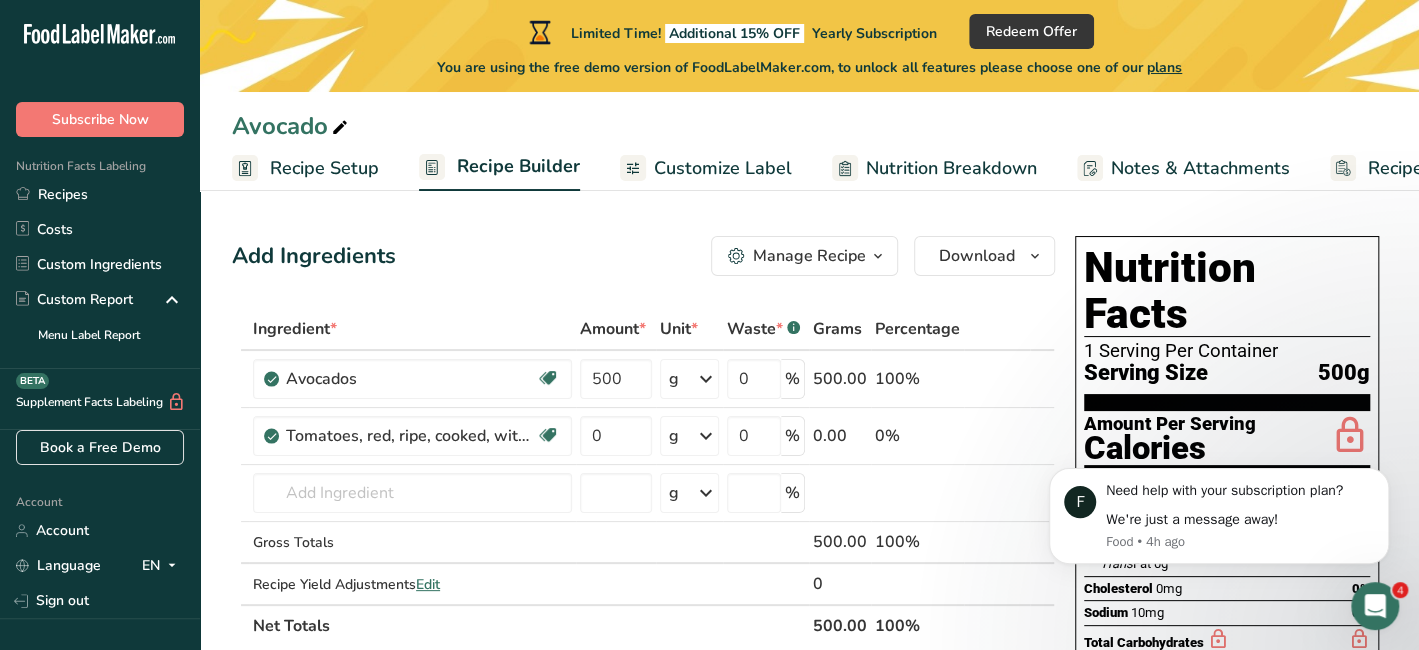 click on "Add Ingredients
Manage Recipe         Delete Recipe             Duplicate Recipe               Scale Recipe               Save as Sub-Recipe   .a-a{fill:#347362;}.b-a{fill:#fff;}                                 Nutrition Breakdown                 Recipe Card
NEW
Amino Acids Pattern Report             Activity History
Download
Choose your preferred label style
Standard FDA label
Standard FDA label
The most common format for nutrition facts labels in compliance with the FDA's typeface, style and requirements
Tabular FDA label
A label format compliant with the FDA regulations presented in a tabular (horizontal) display.
Linear FDA label
A simple linear display for small sized packages.
Simplified FDA label" at bounding box center (809, 825) 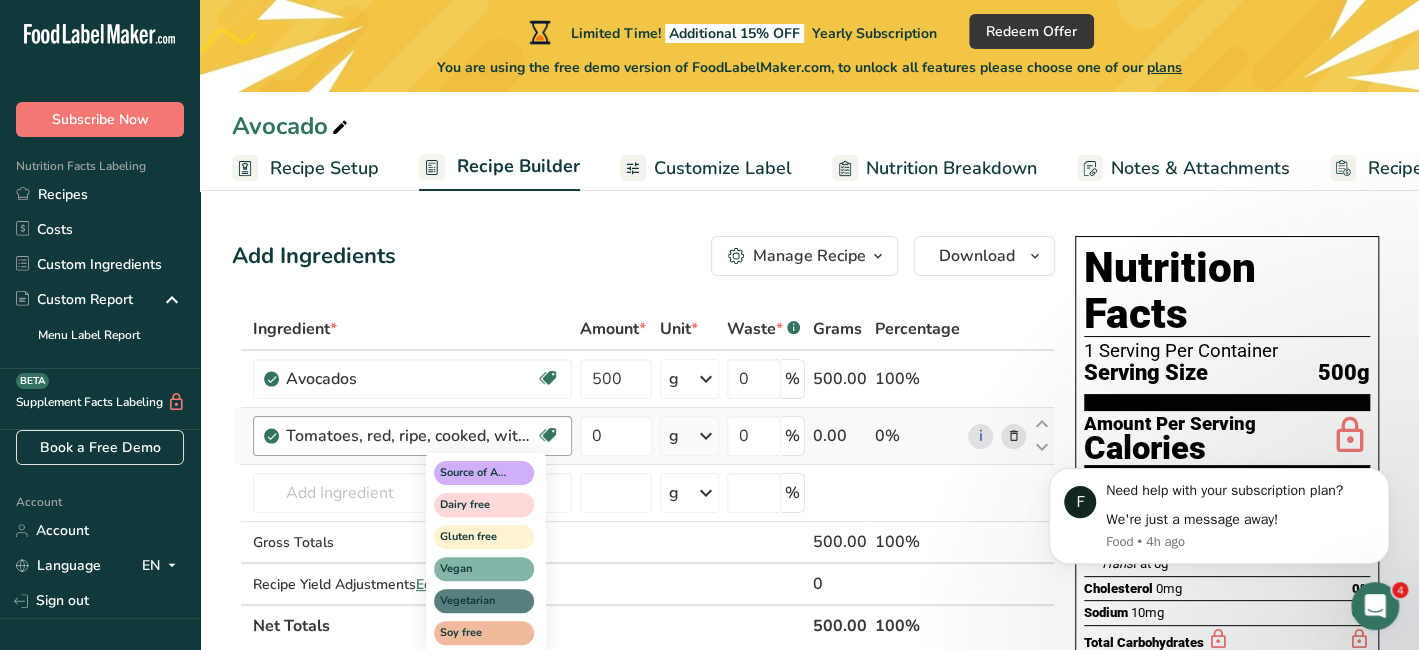 click at bounding box center [548, 435] 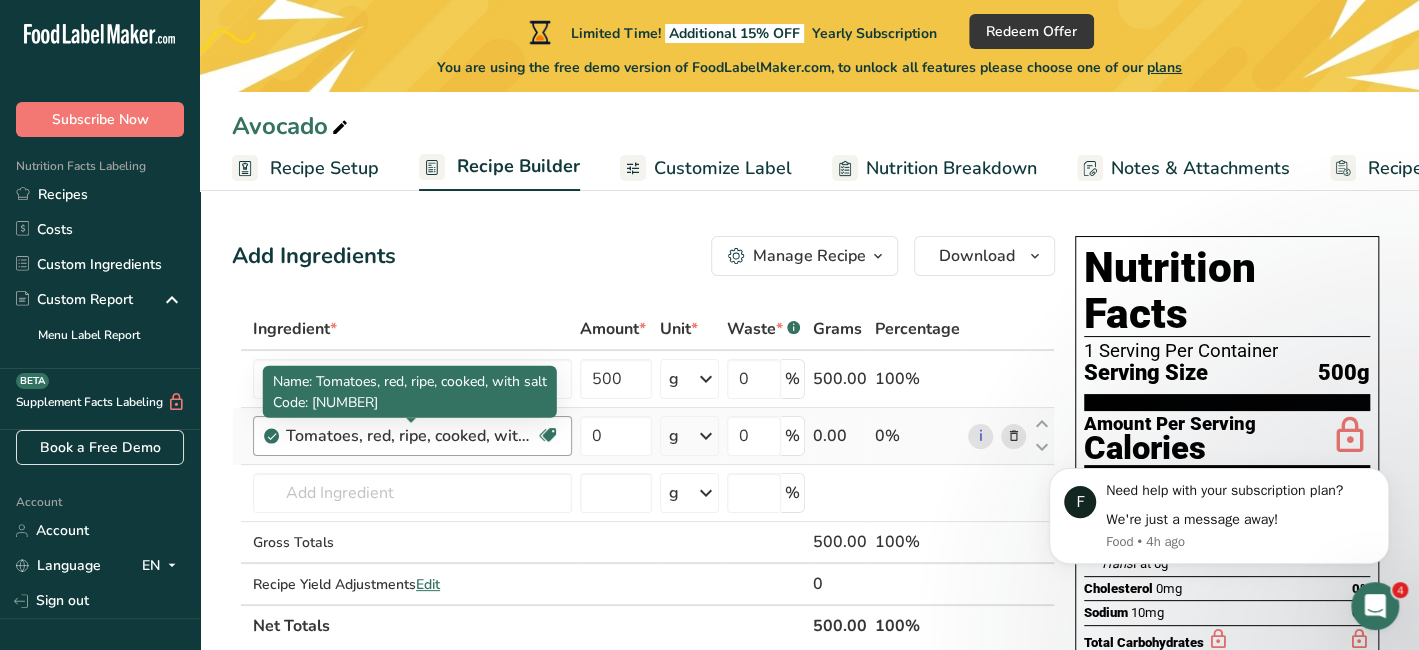 click on "Tomatoes, red, ripe, cooked, with salt" at bounding box center [411, 436] 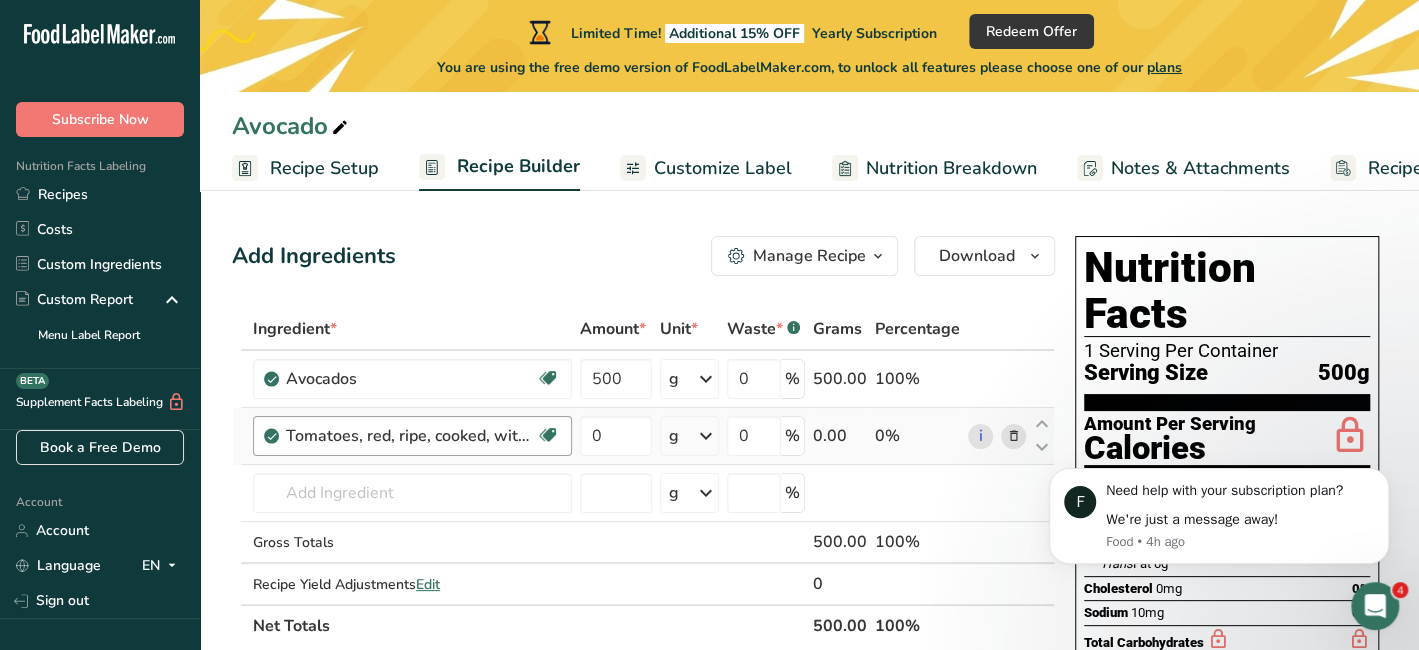 click on "Tomatoes, red, ripe, cooked, with salt" at bounding box center [411, 436] 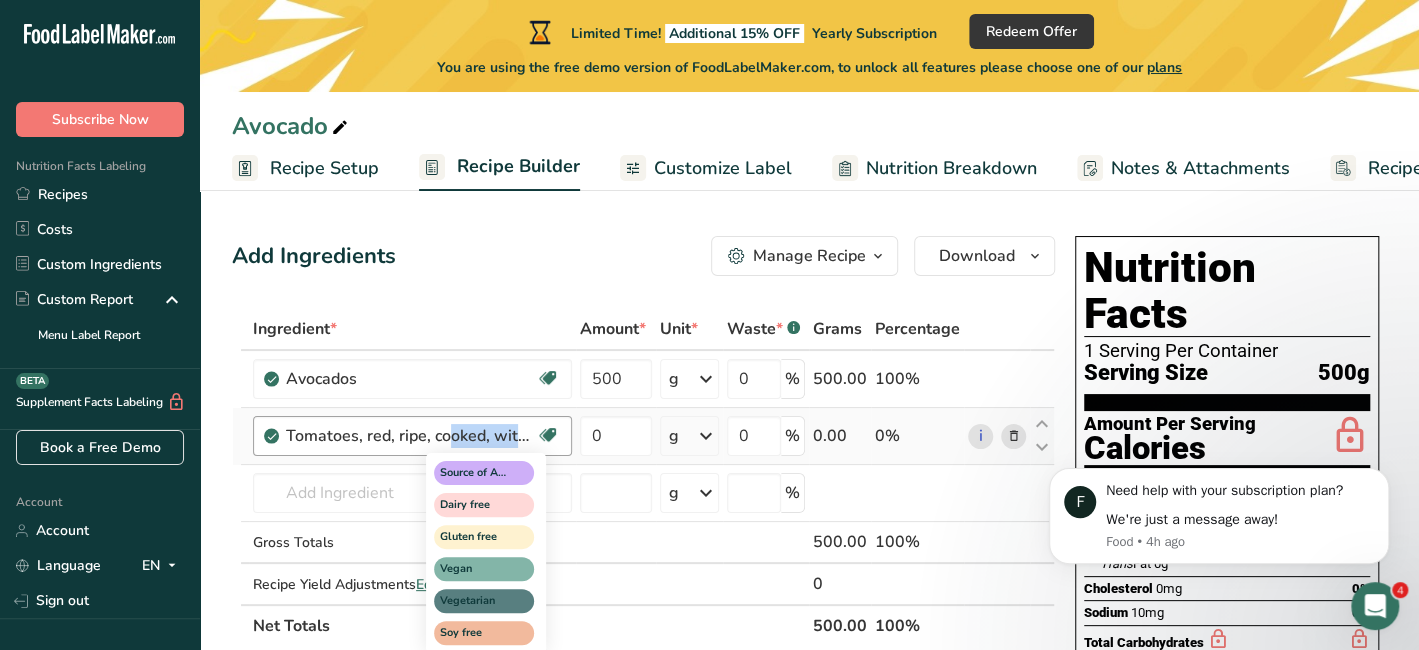 drag, startPoint x: 355, startPoint y: 431, endPoint x: 555, endPoint y: 440, distance: 200.2024 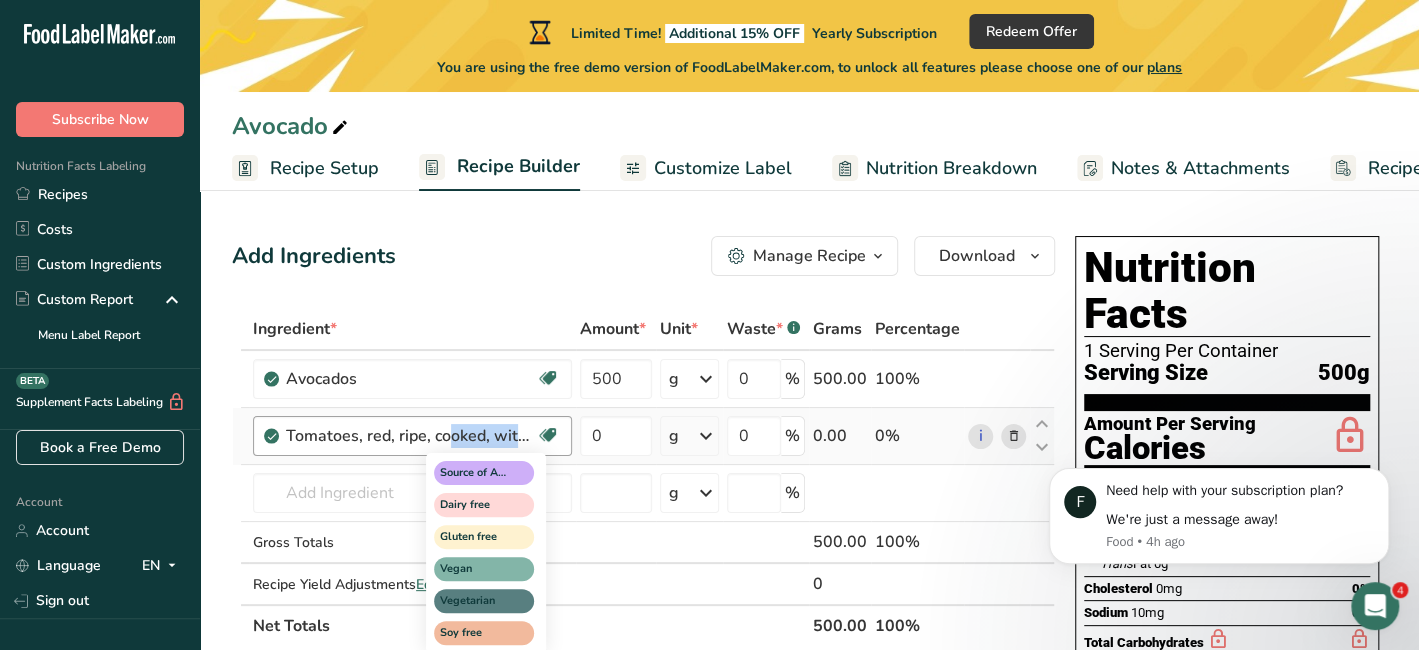 click on "Tomatoes, red, ripe, cooked, with salt
Source of Antioxidants
Dairy free
Gluten free
Vegan
Vegetarian
Soy free" at bounding box center [412, 436] 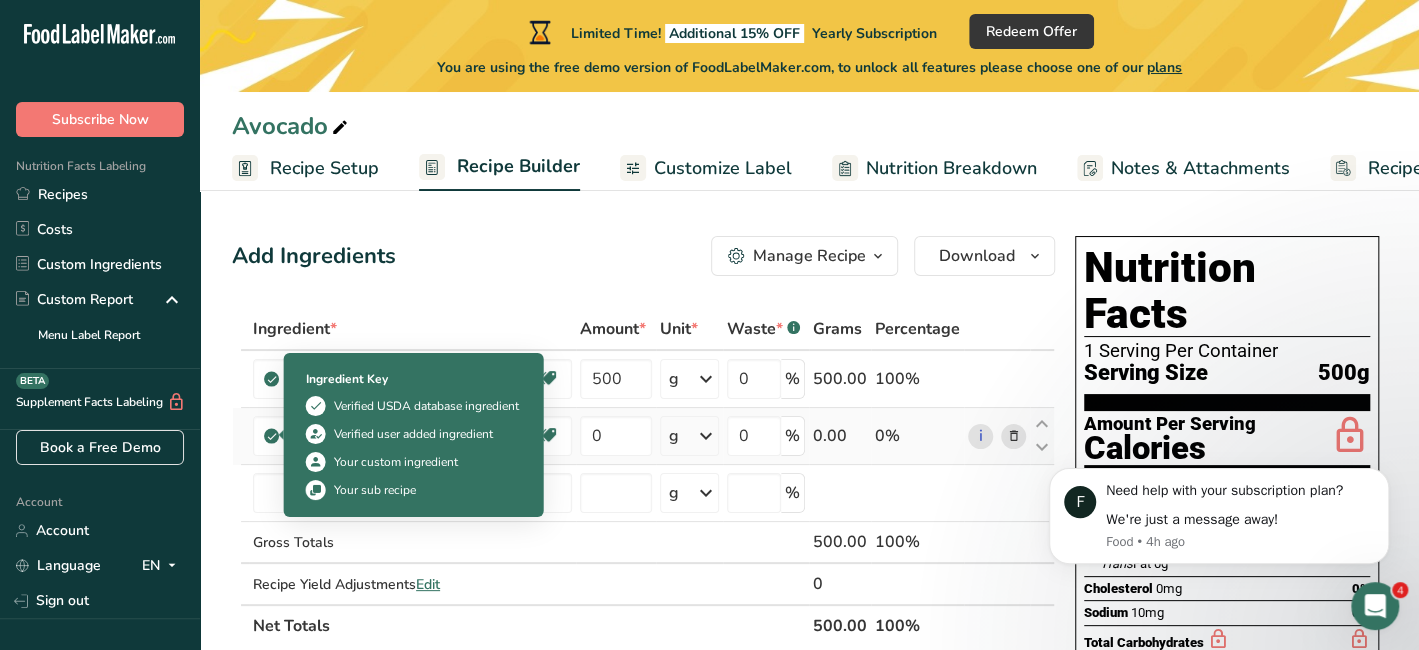 click at bounding box center (272, 436) 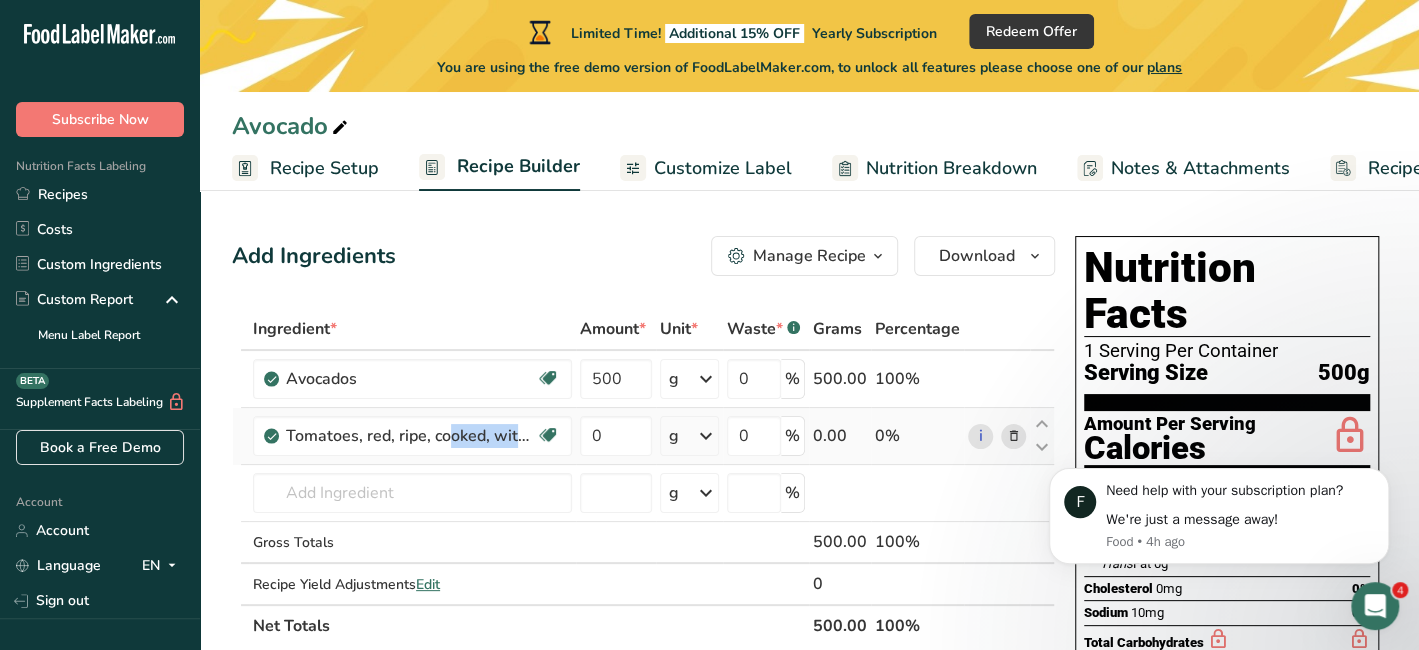 click at bounding box center (272, 436) 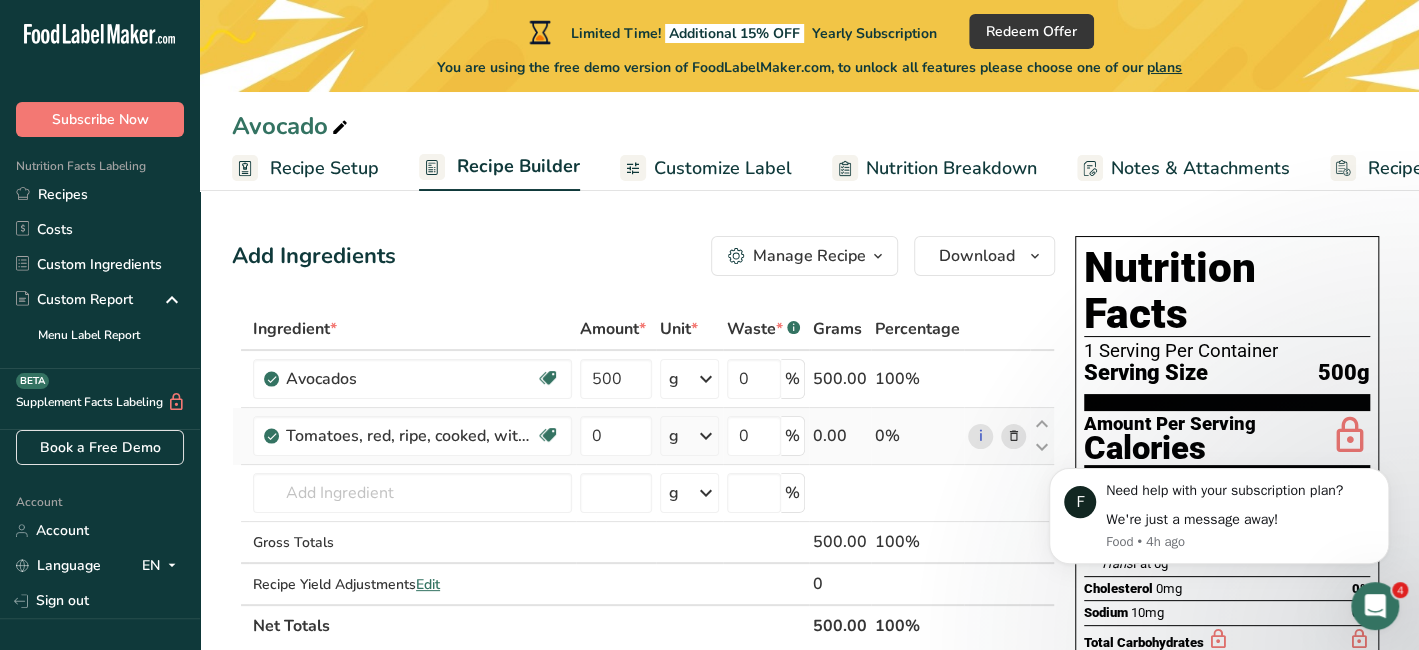 click on "0" at bounding box center [616, 436] 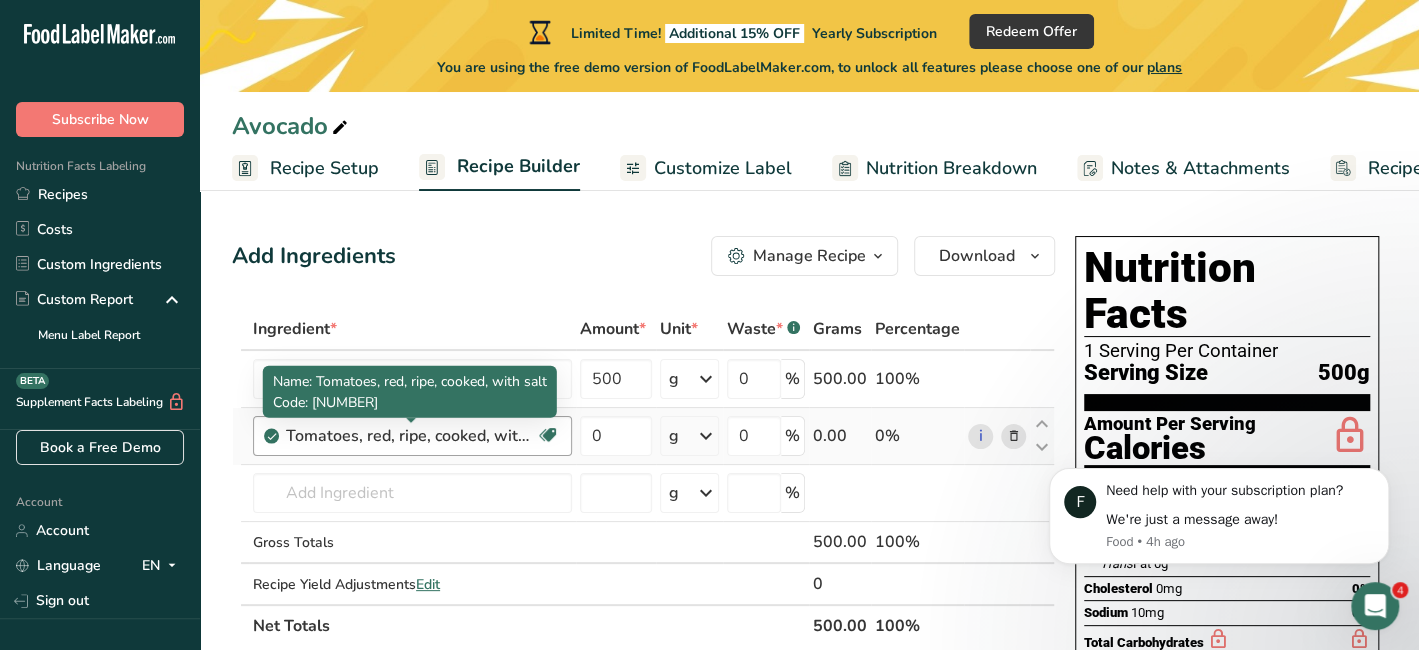 click on "Tomatoes, red, ripe, cooked, with salt" at bounding box center [411, 436] 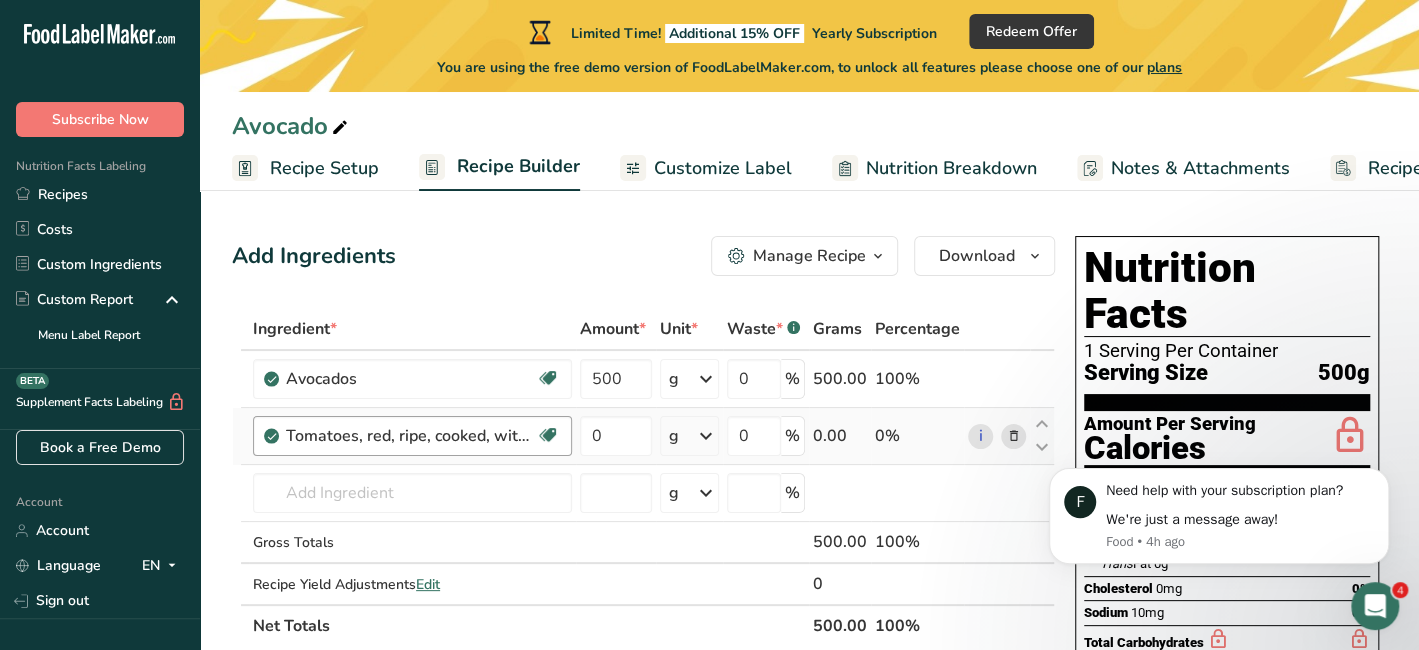 click on "Tomatoes, red, ripe, cooked, with salt" at bounding box center [411, 436] 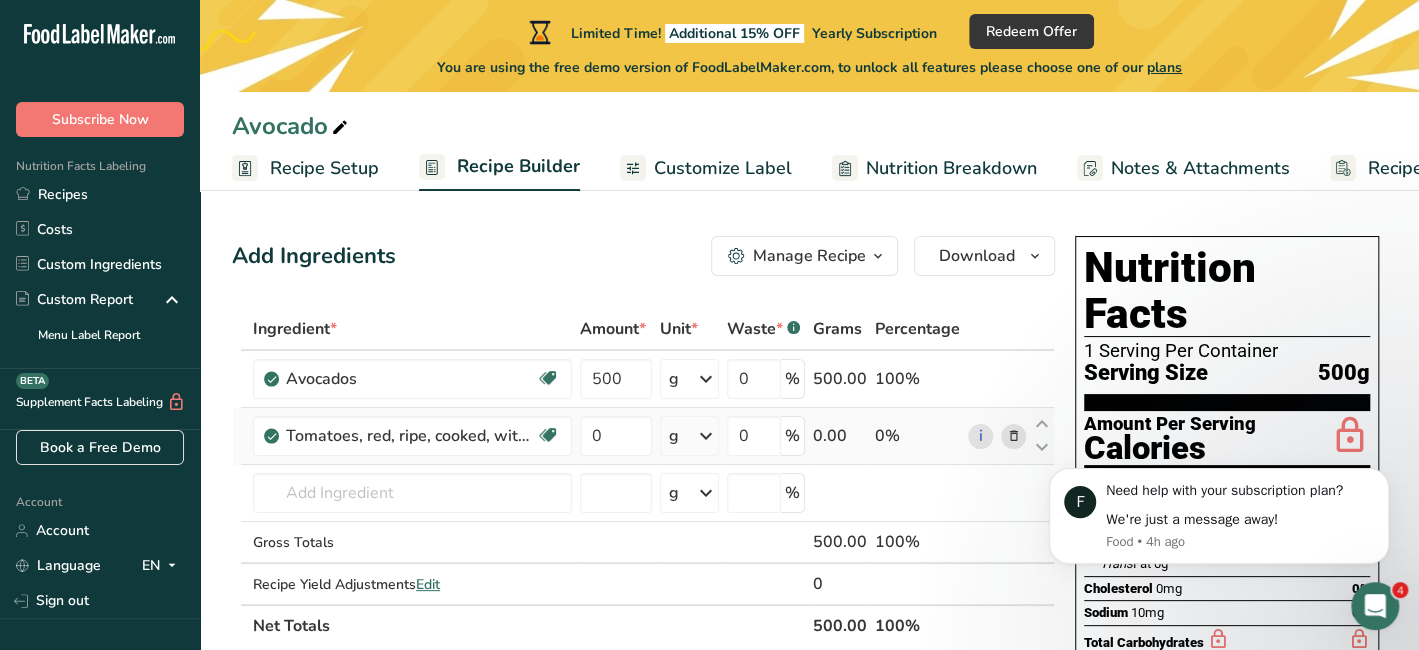 click at bounding box center [1013, 436] 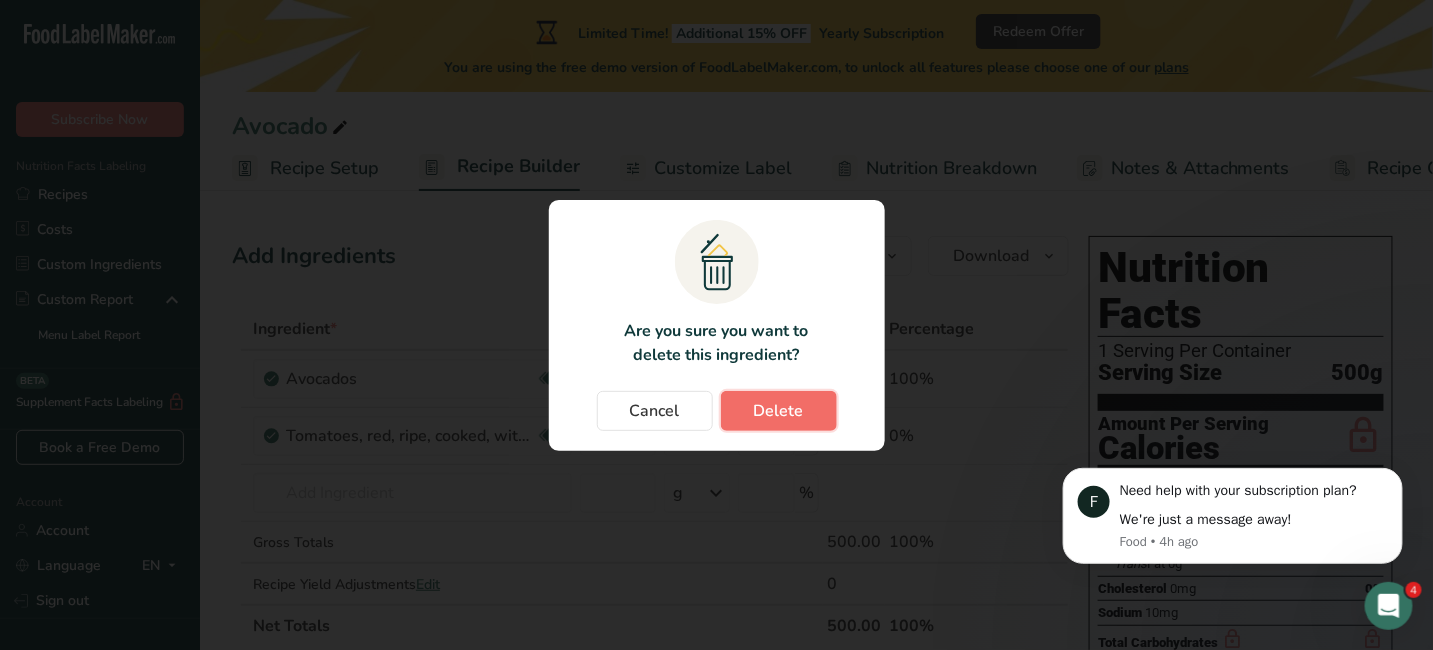 click on "Delete" at bounding box center (779, 411) 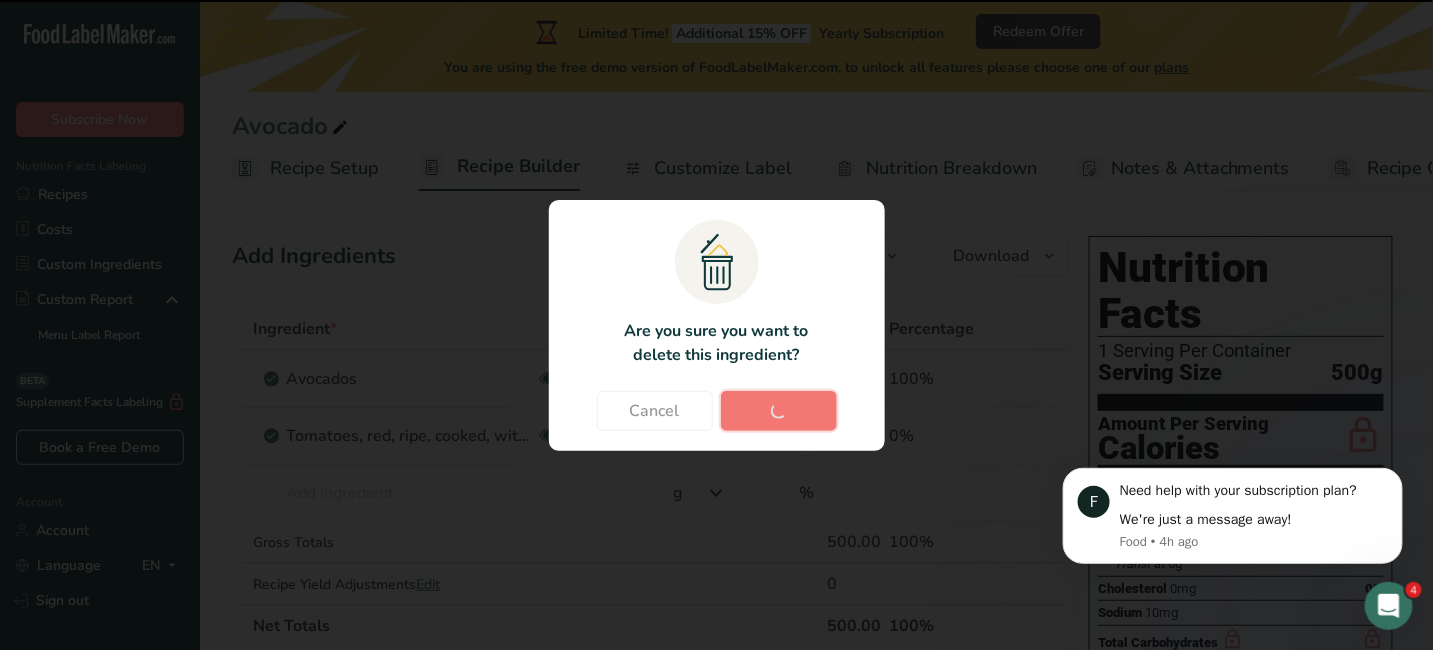 type 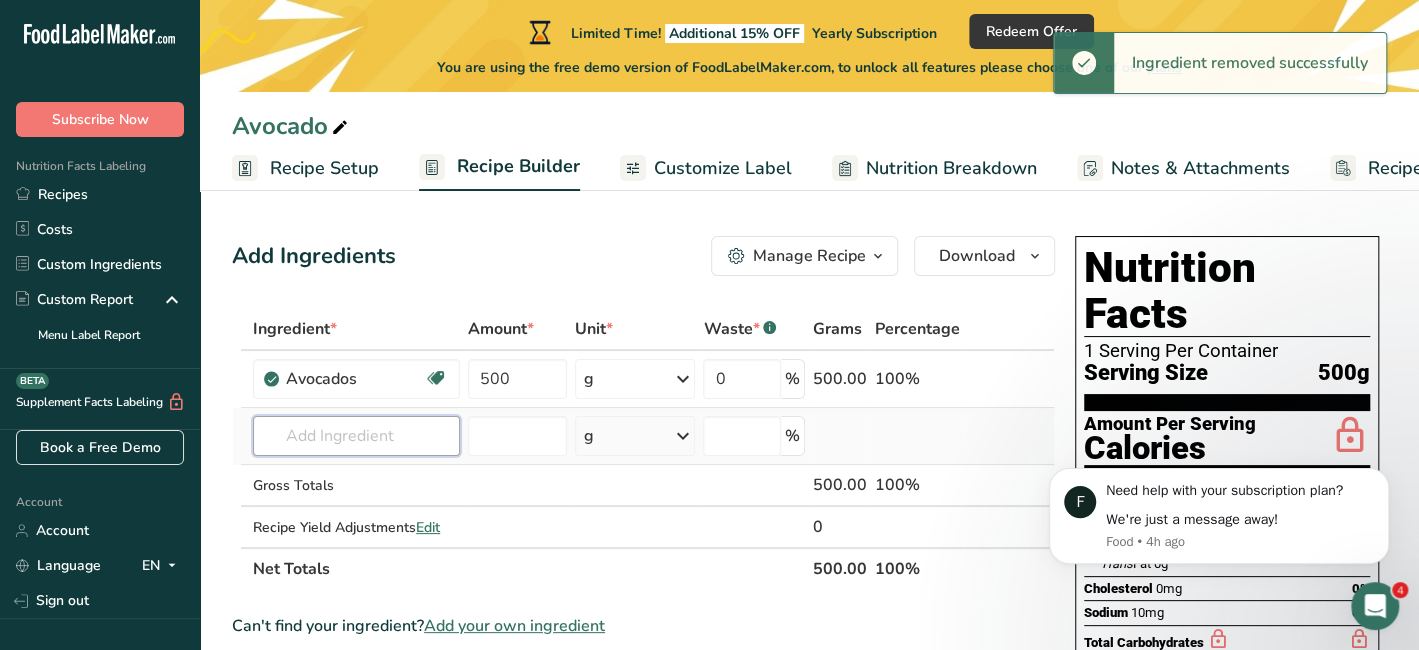 click at bounding box center (356, 436) 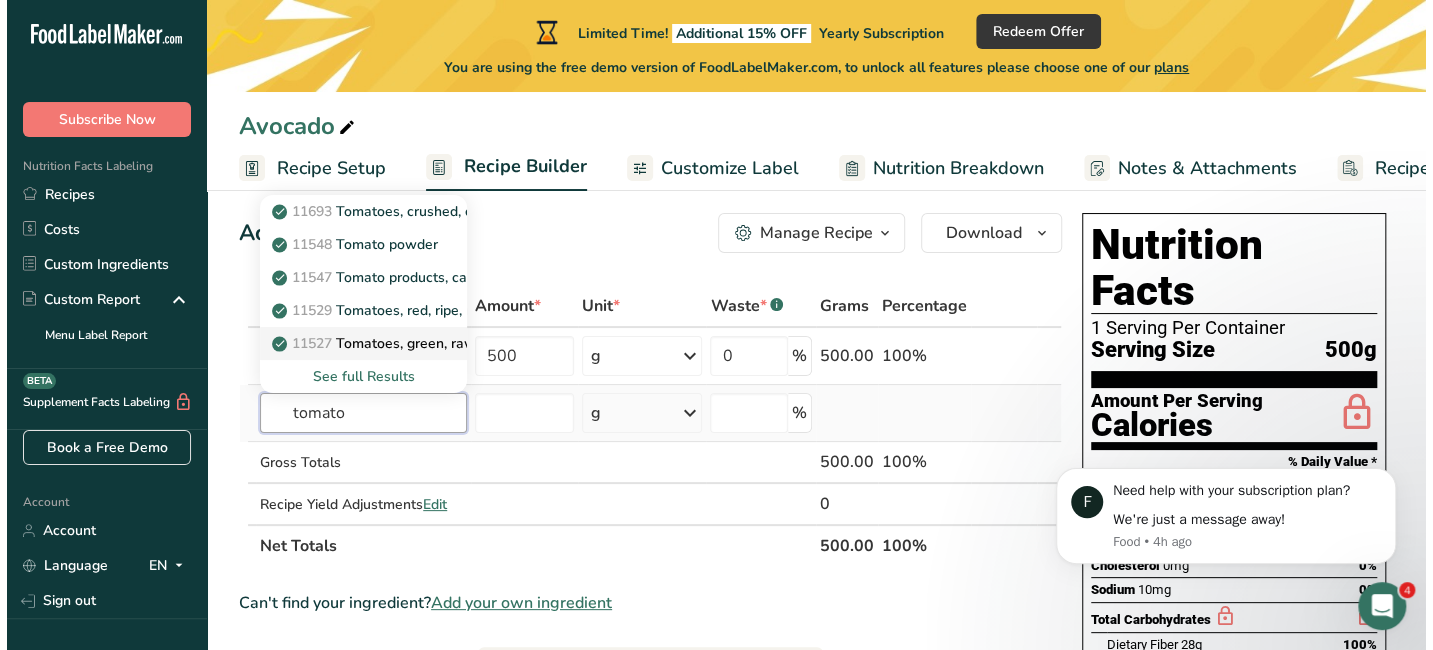 scroll, scrollTop: 0, scrollLeft: 0, axis: both 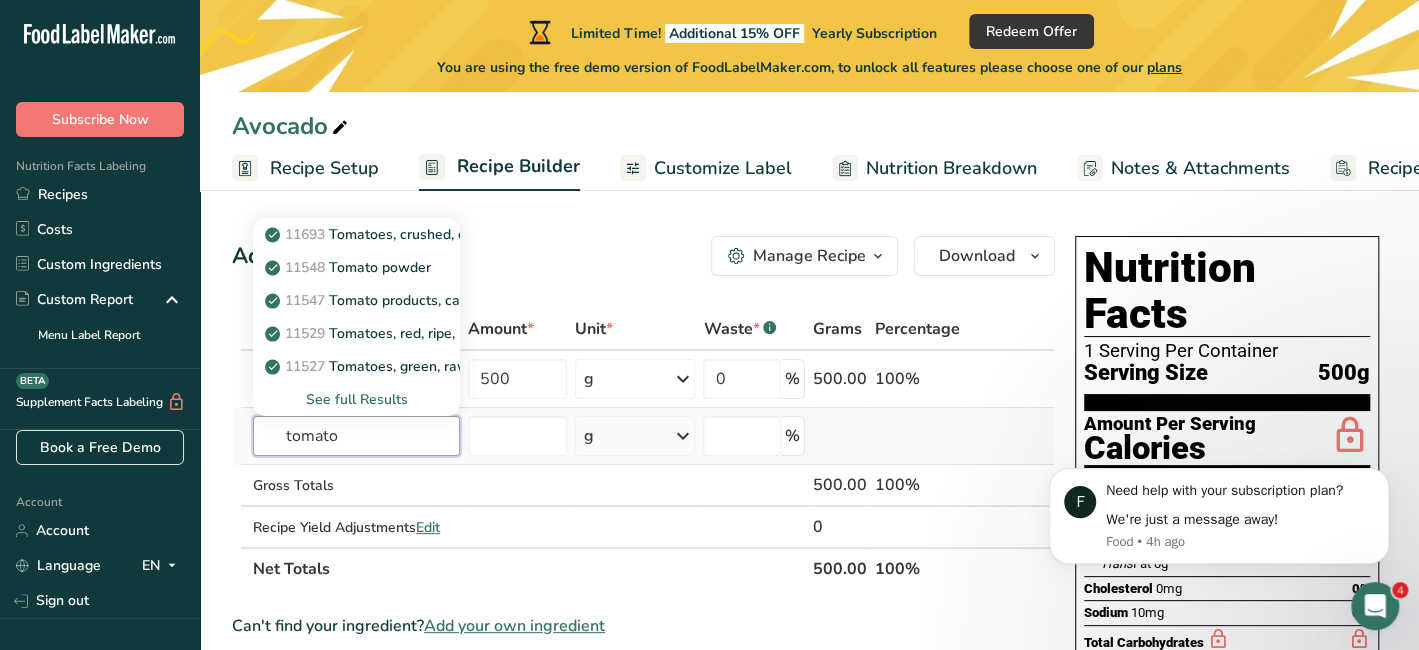 type on "tomato" 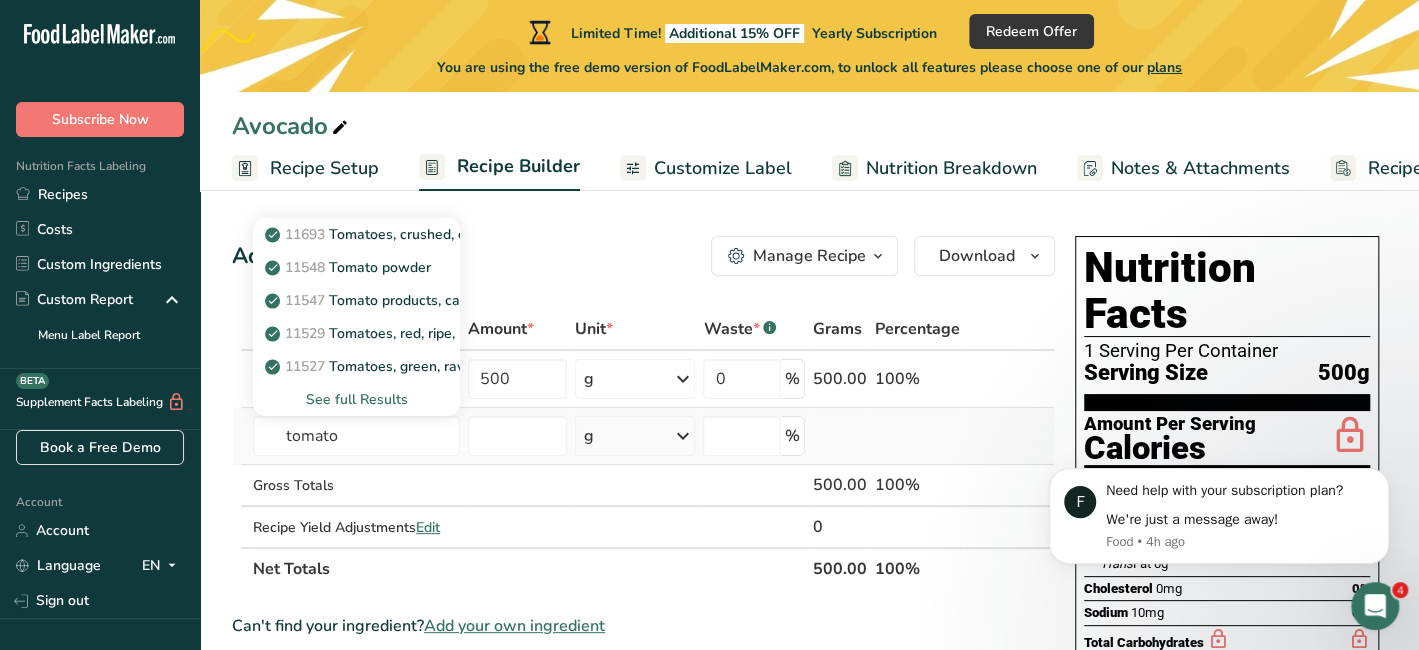 type 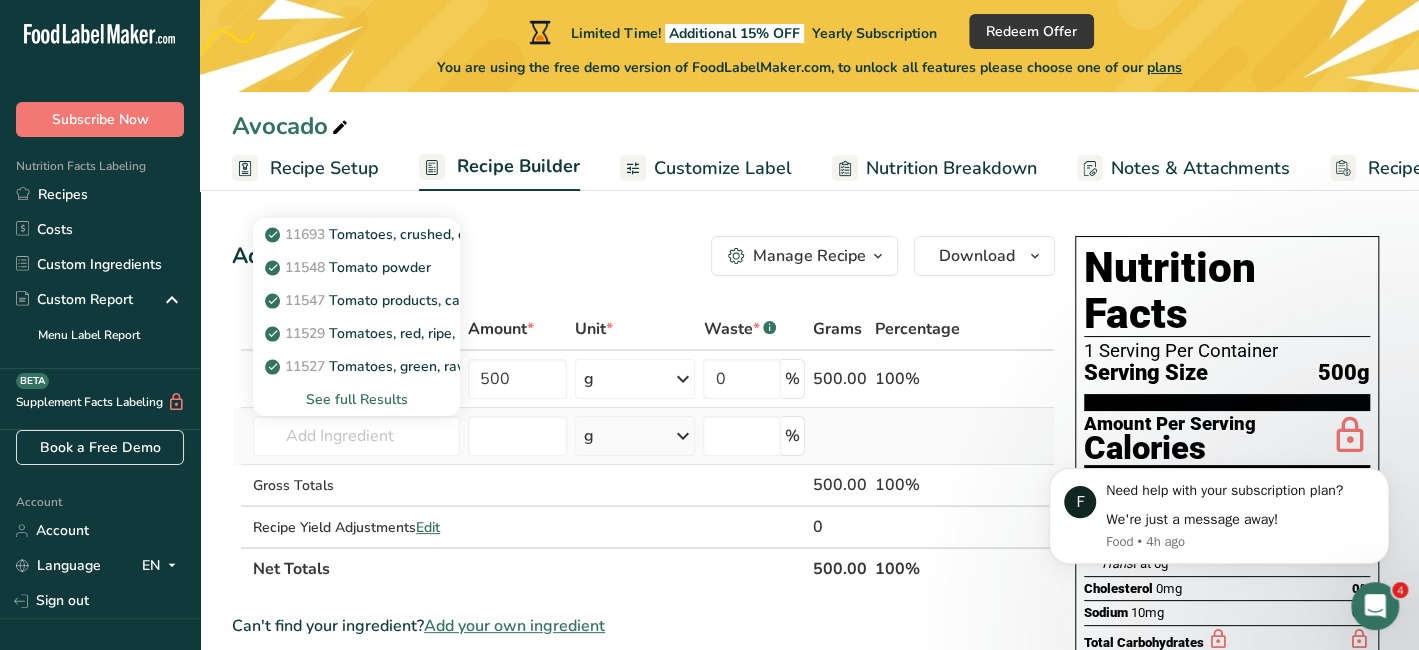 click on "See full Results" at bounding box center [356, 399] 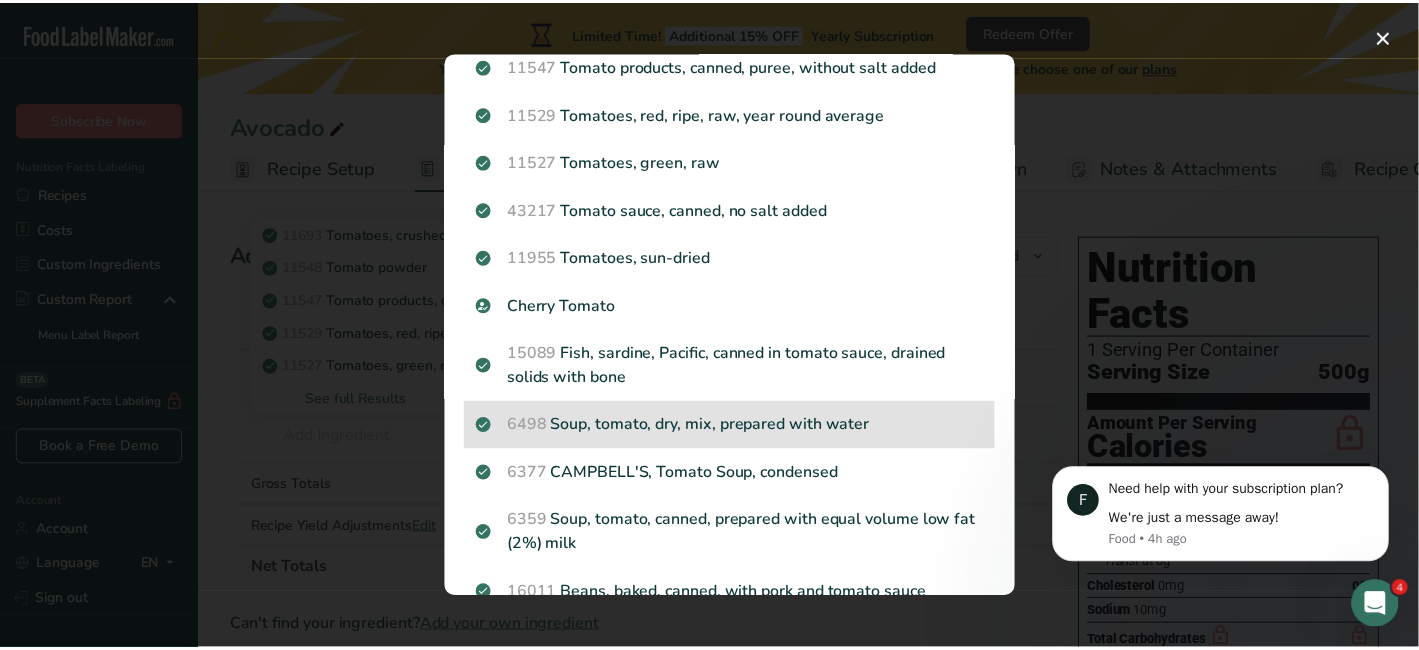 scroll, scrollTop: 0, scrollLeft: 0, axis: both 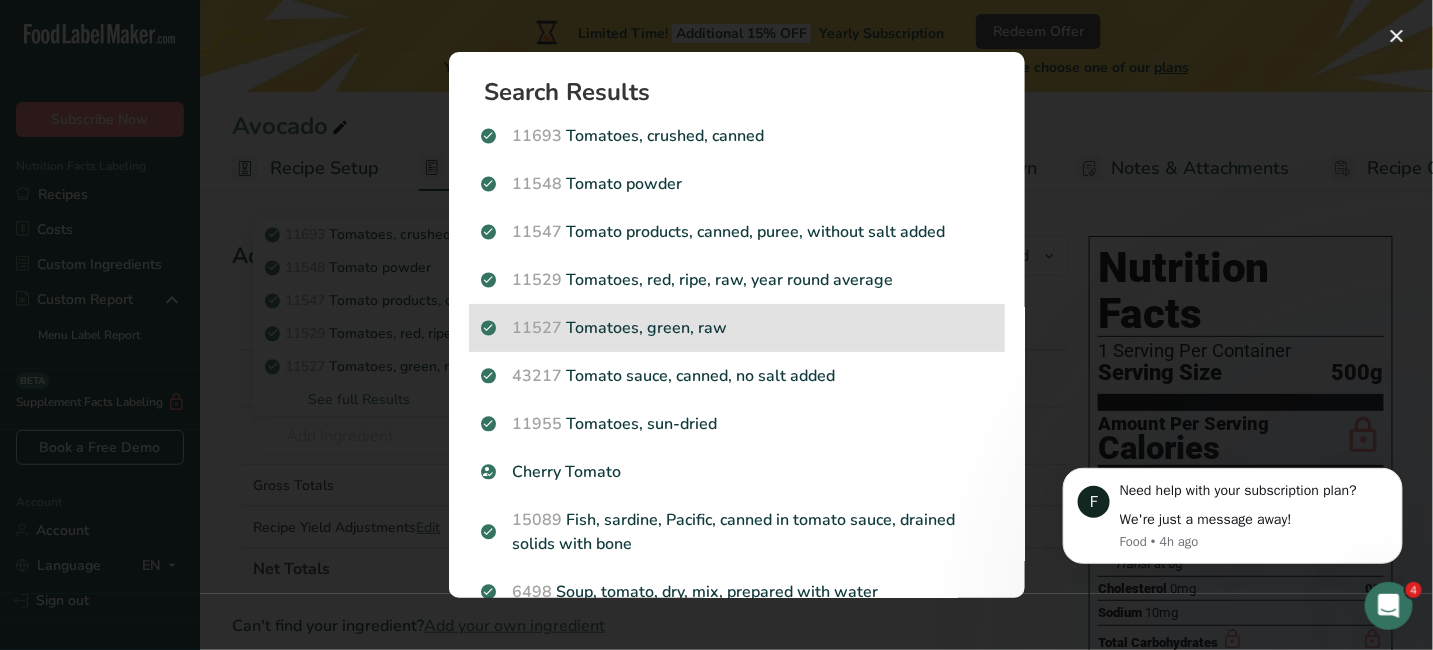 click on "Tomatoes, green, raw" at bounding box center (737, 328) 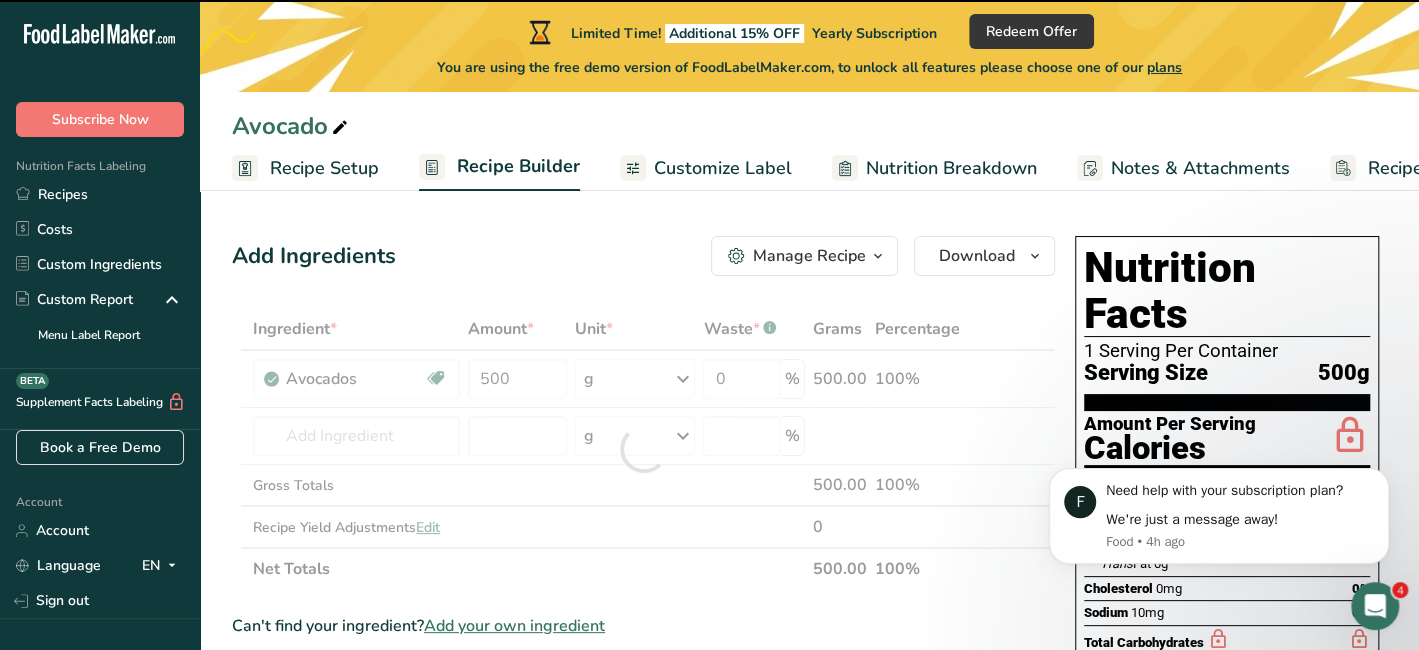 type on "0" 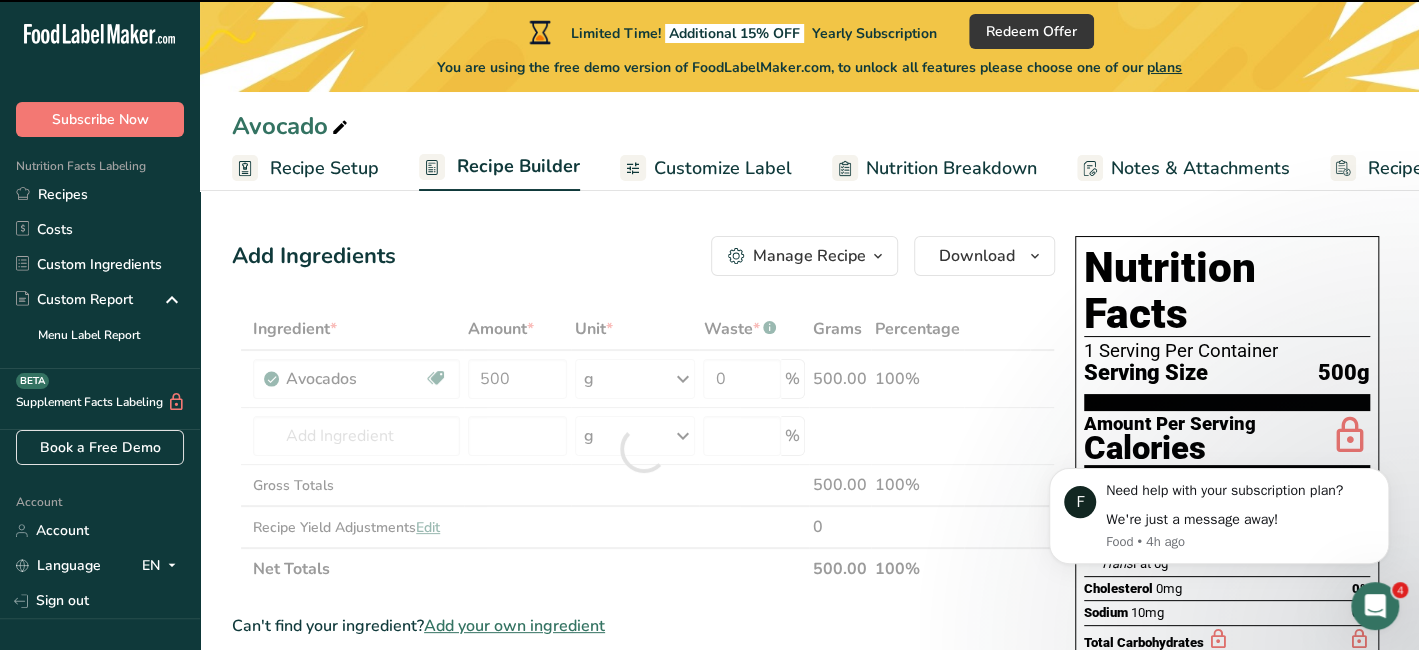 type on "0" 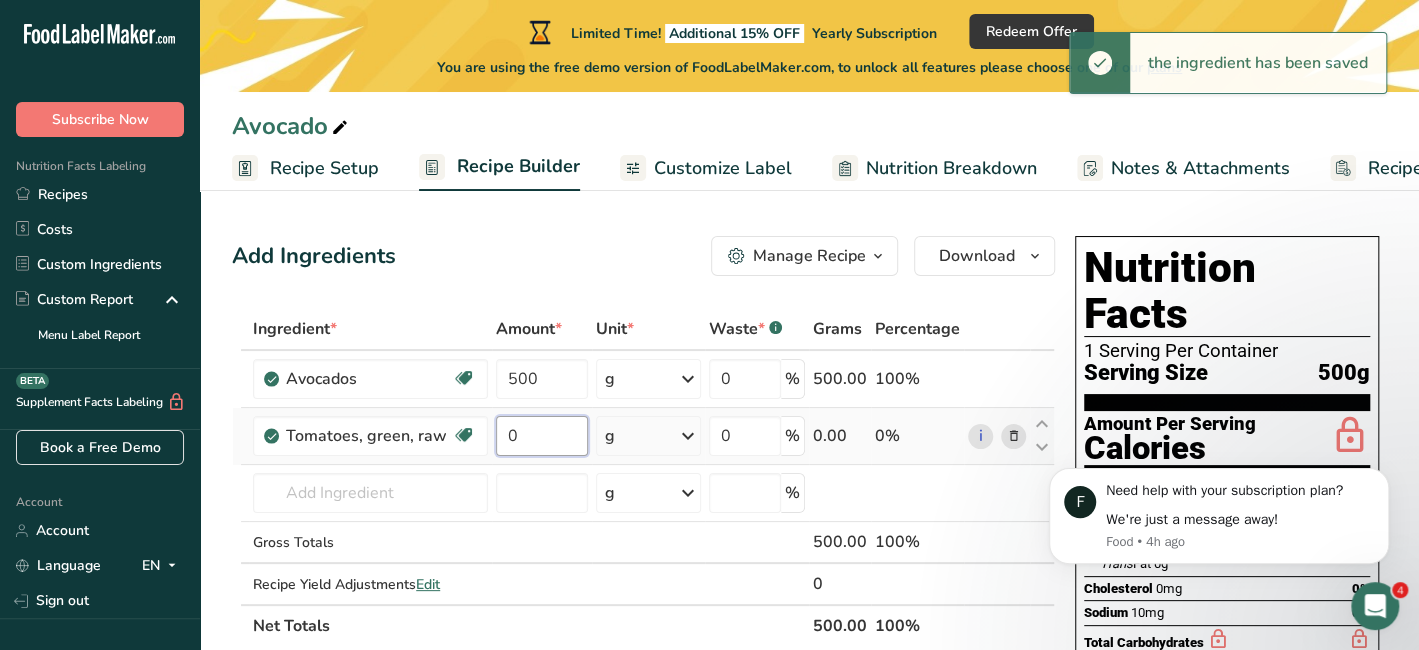 drag, startPoint x: 532, startPoint y: 431, endPoint x: 490, endPoint y: 425, distance: 42.426407 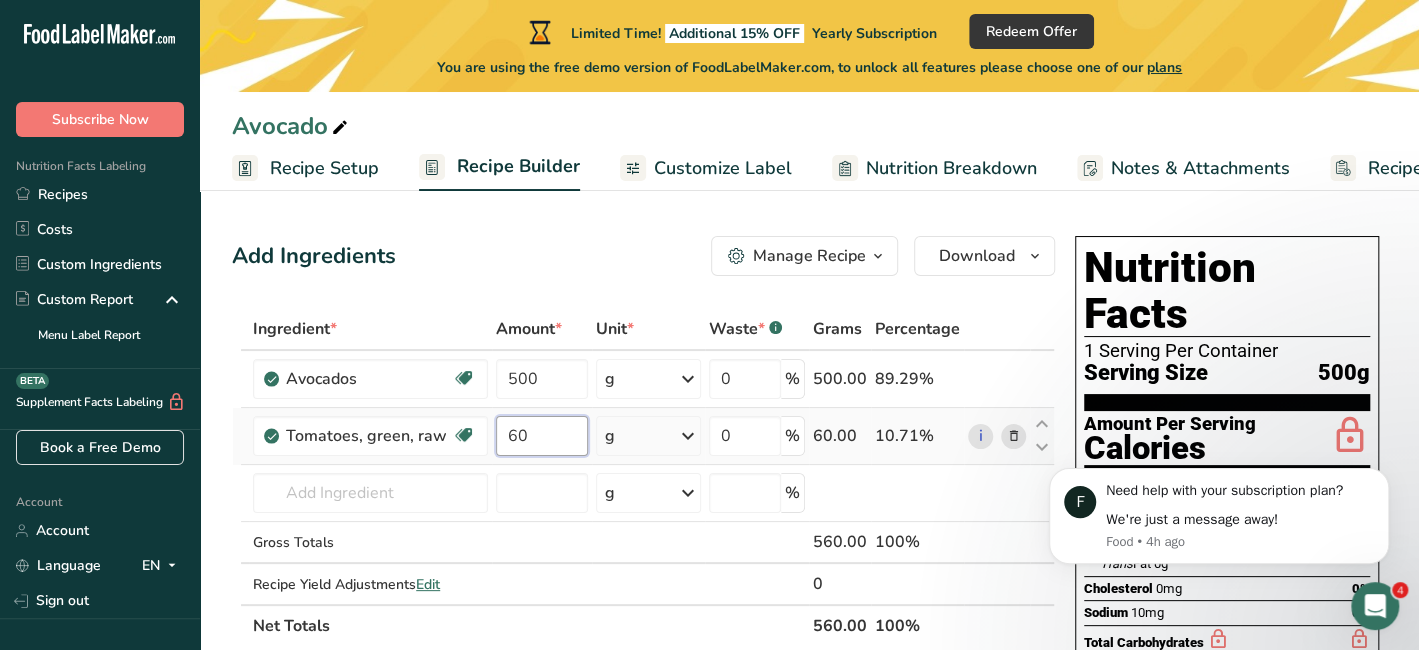 drag, startPoint x: 516, startPoint y: 444, endPoint x: 417, endPoint y: 458, distance: 99.985 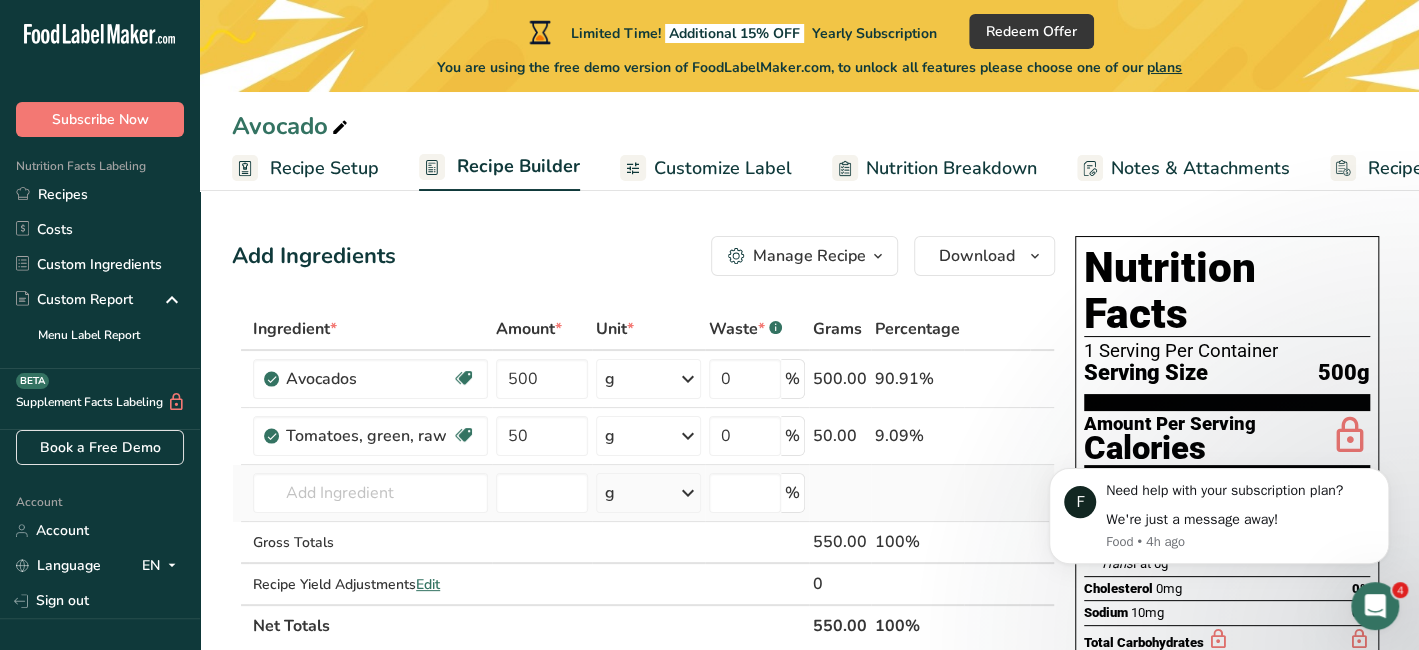 click on "Ingredient *
Amount *
Unit *
Waste *   .a-a{fill:#347362;}.b-a{fill:#fff;}          Grams
Percentage
Avocados
Source of Antioxidants
Dairy free
Gluten free
Vegan
Vegetarian
Soy free
Source of Healthy Fats
500
g
Portions
1 cup, pureed
1 fruit without skin and seeds
1 NLEA Serving
Weight Units
g
kg
mg
See more
Volume Units
l
Volume units require a density conversion. If you know your ingredient's density enter it below. Otherwise, click on "RIA" our AI Regulatory bot - she will be able to help you
lb/ft3
g/cm3" at bounding box center (643, 477) 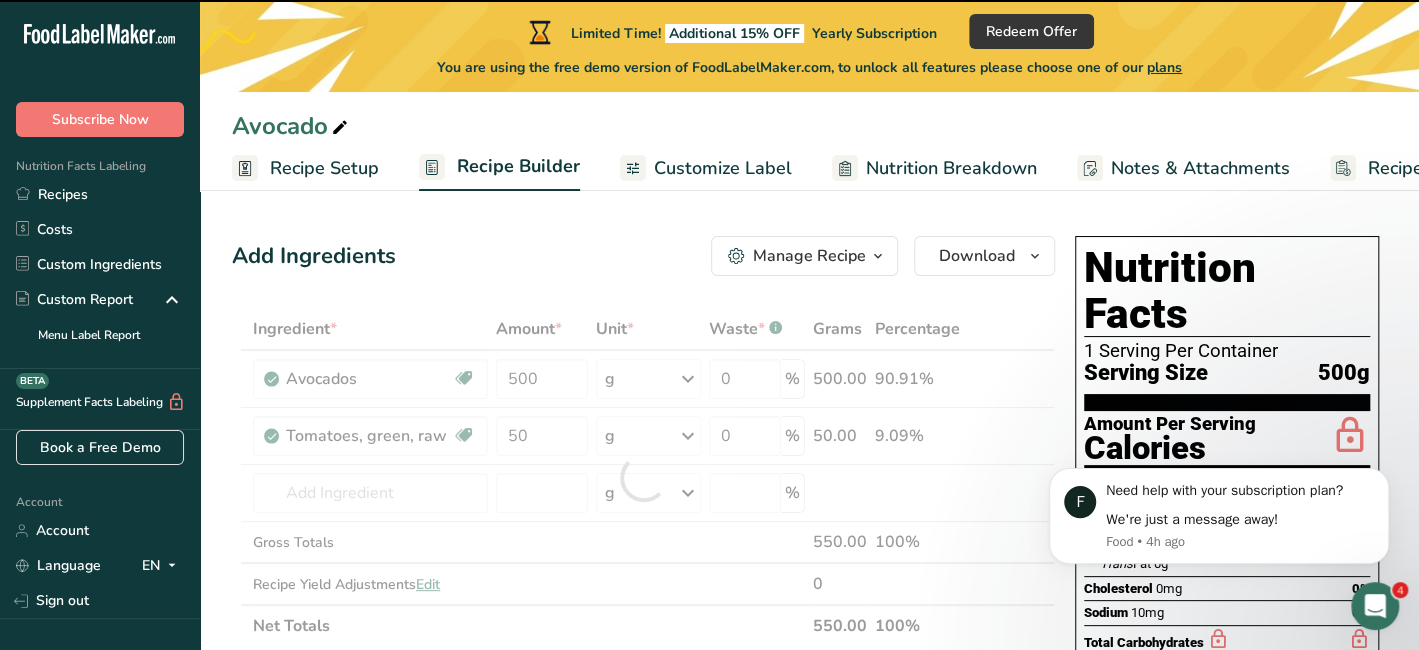 click at bounding box center [643, 477] 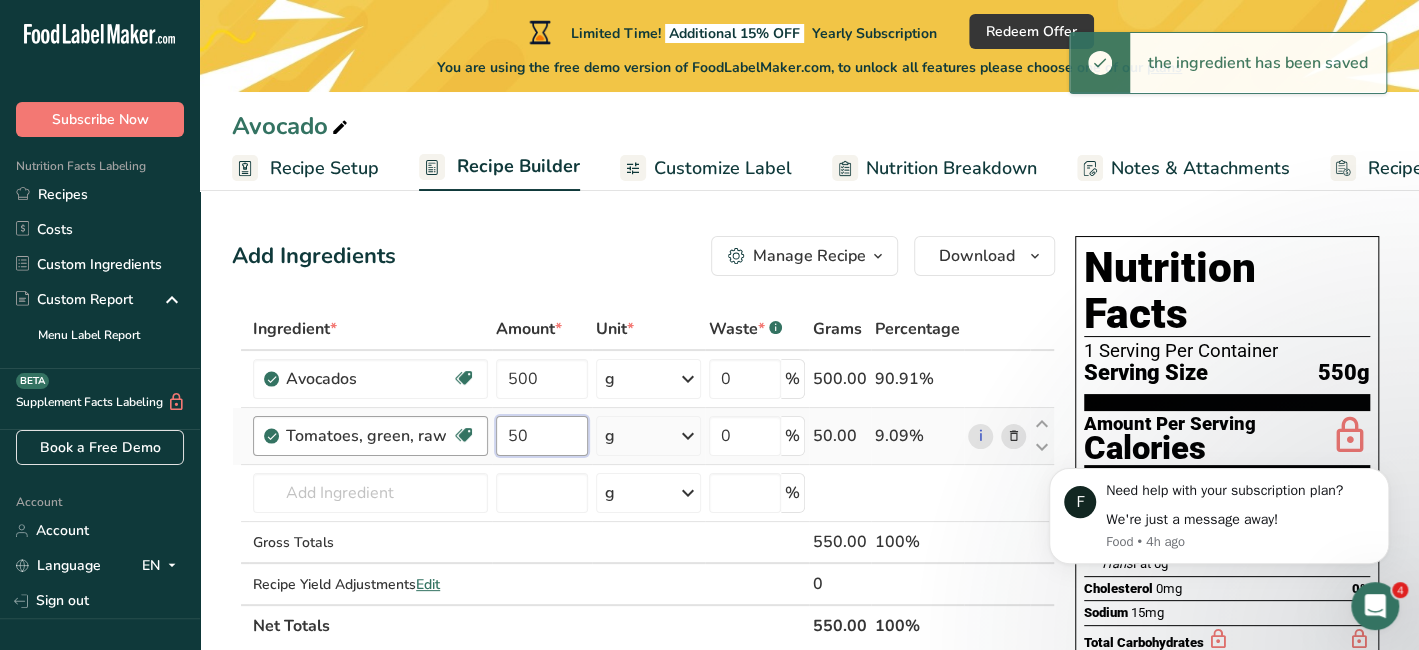 drag, startPoint x: 543, startPoint y: 434, endPoint x: 477, endPoint y: 438, distance: 66.1211 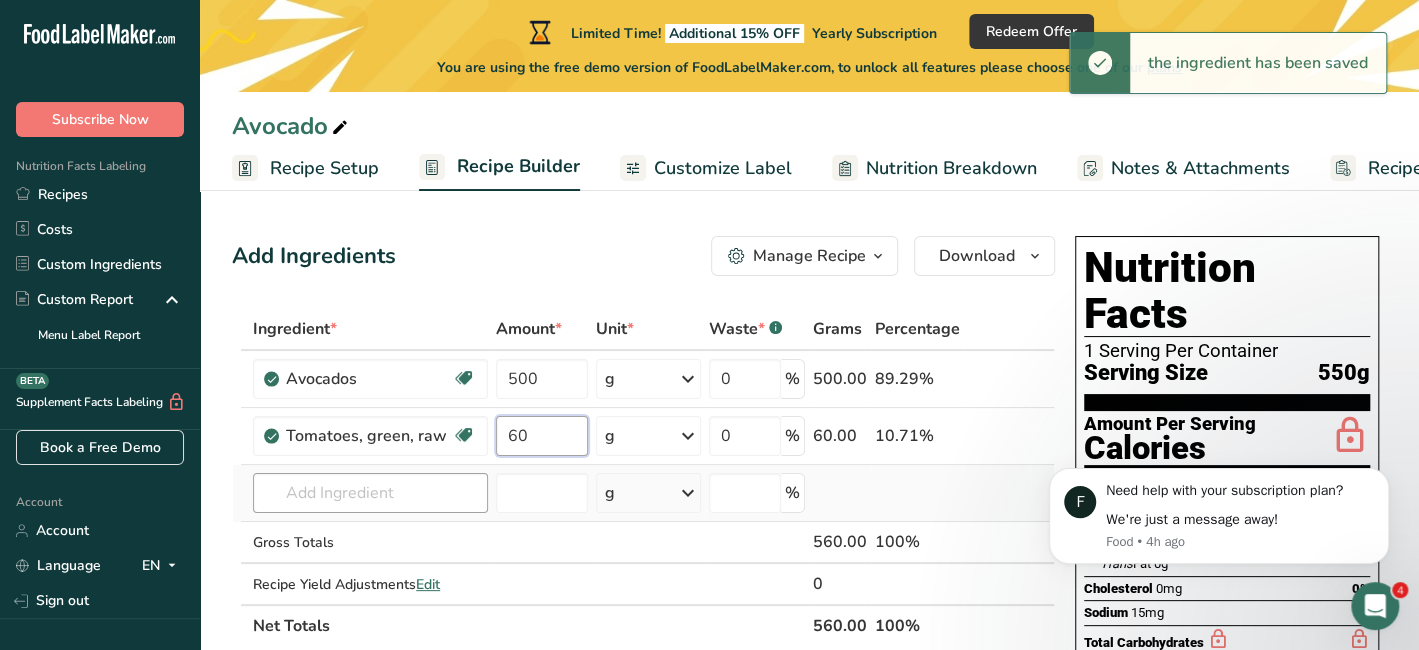 type on "60" 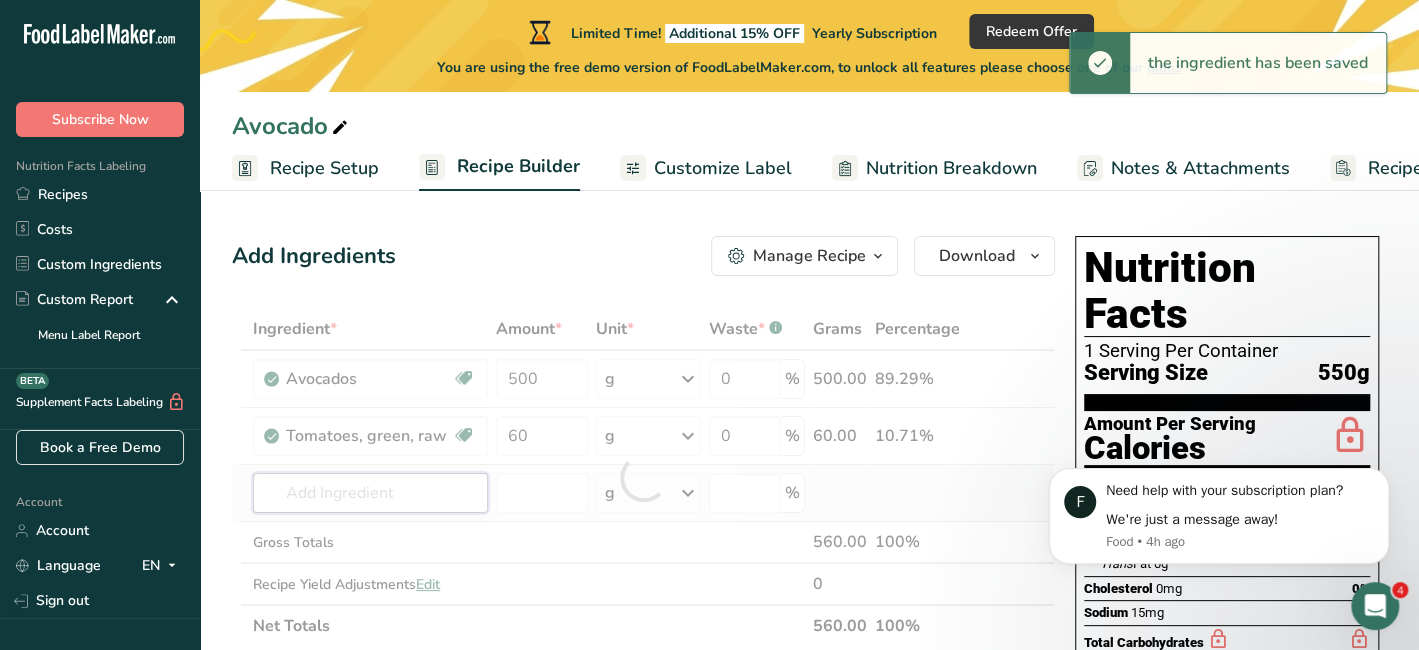 click on "Ingredient *
Amount *
Unit *
Waste *   .a-a{fill:#347362;}.b-a{fill:#fff;}          Grams
Percentage
Avocados
Source of Antioxidants
Dairy free
Gluten free
Vegan
Vegetarian
Soy free
Source of Healthy Fats
500
g
Portions
1 cup, pureed
1 fruit without skin and seeds
1 NLEA Serving
Weight Units
g
kg
mg
See more
Volume Units
l
Volume units require a density conversion. If you know your ingredient's density enter it below. Otherwise, click on "RIA" our AI Regulatory bot - she will be able to help you
lb/ft3
g/cm3" at bounding box center (643, 477) 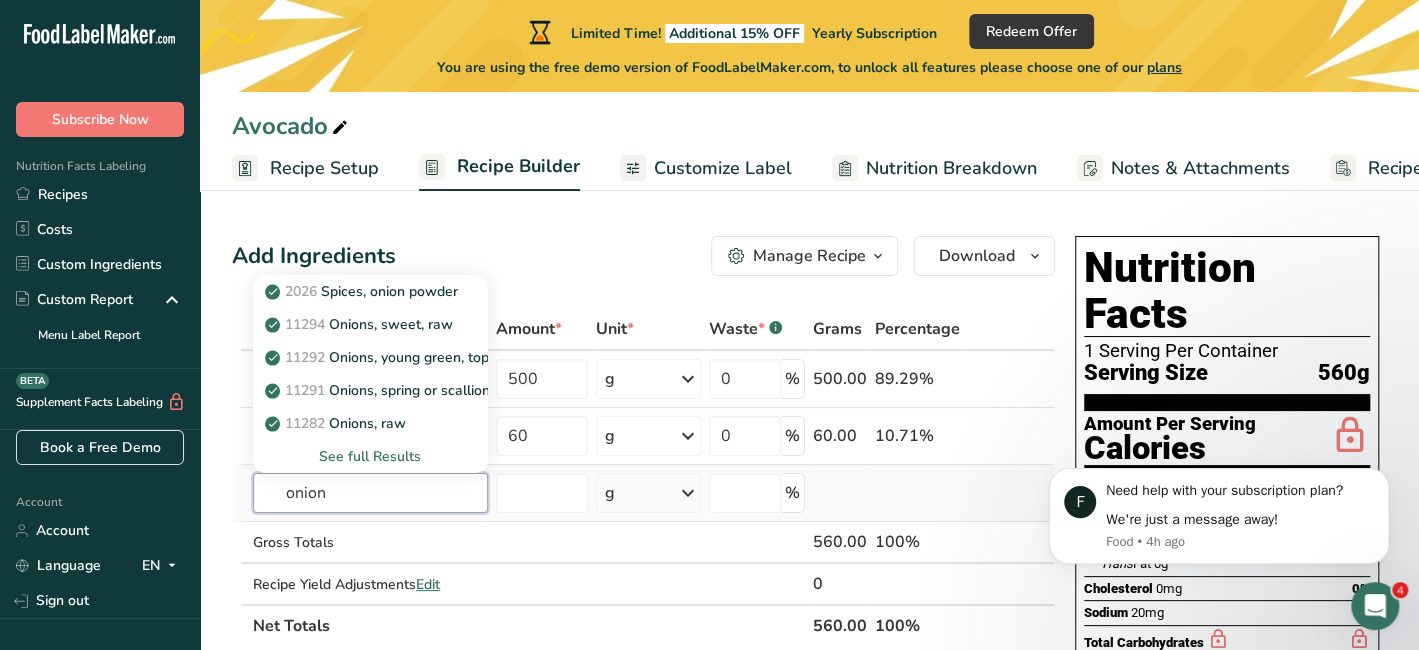 type on "onion" 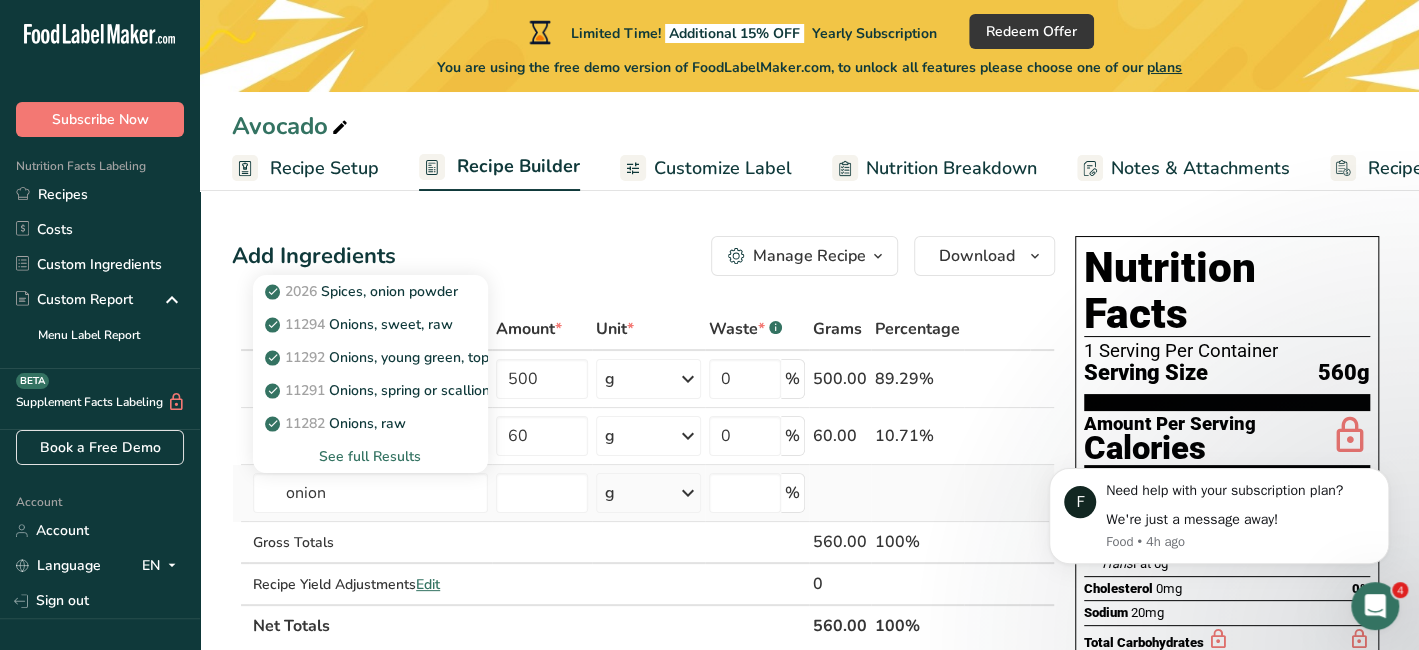 type 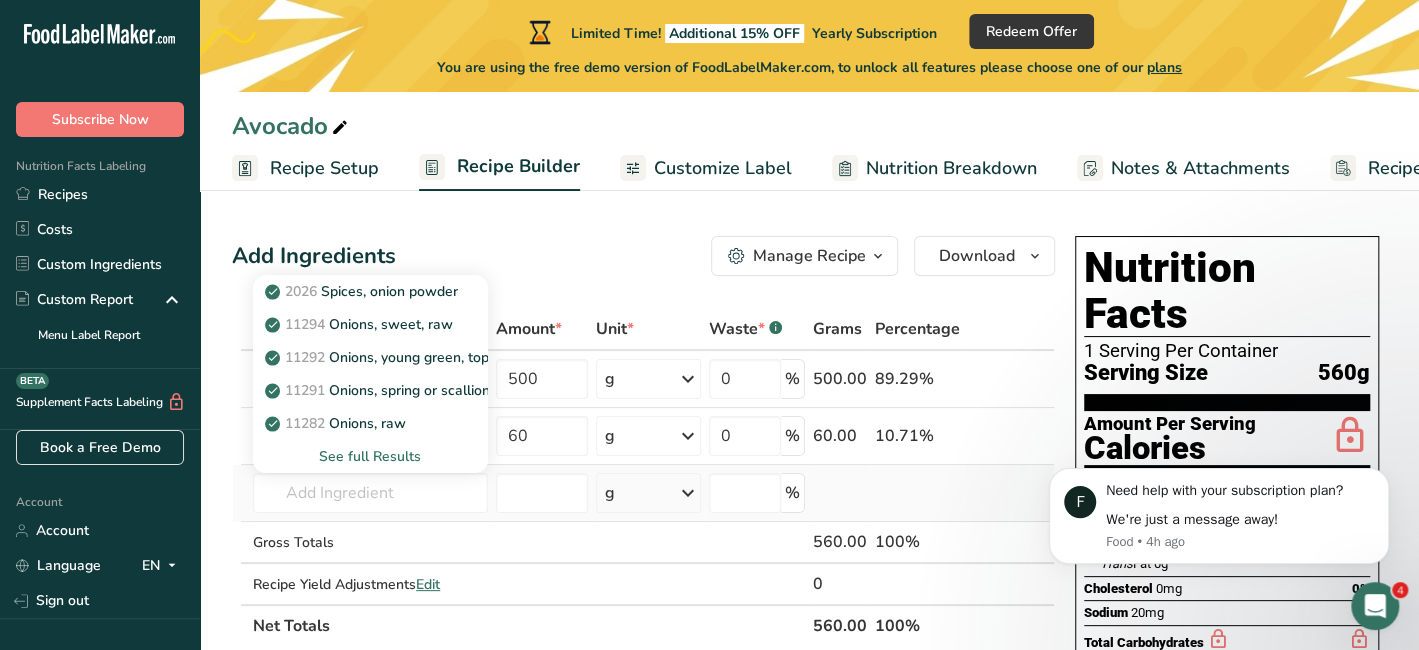 click on "See full Results" at bounding box center (370, 456) 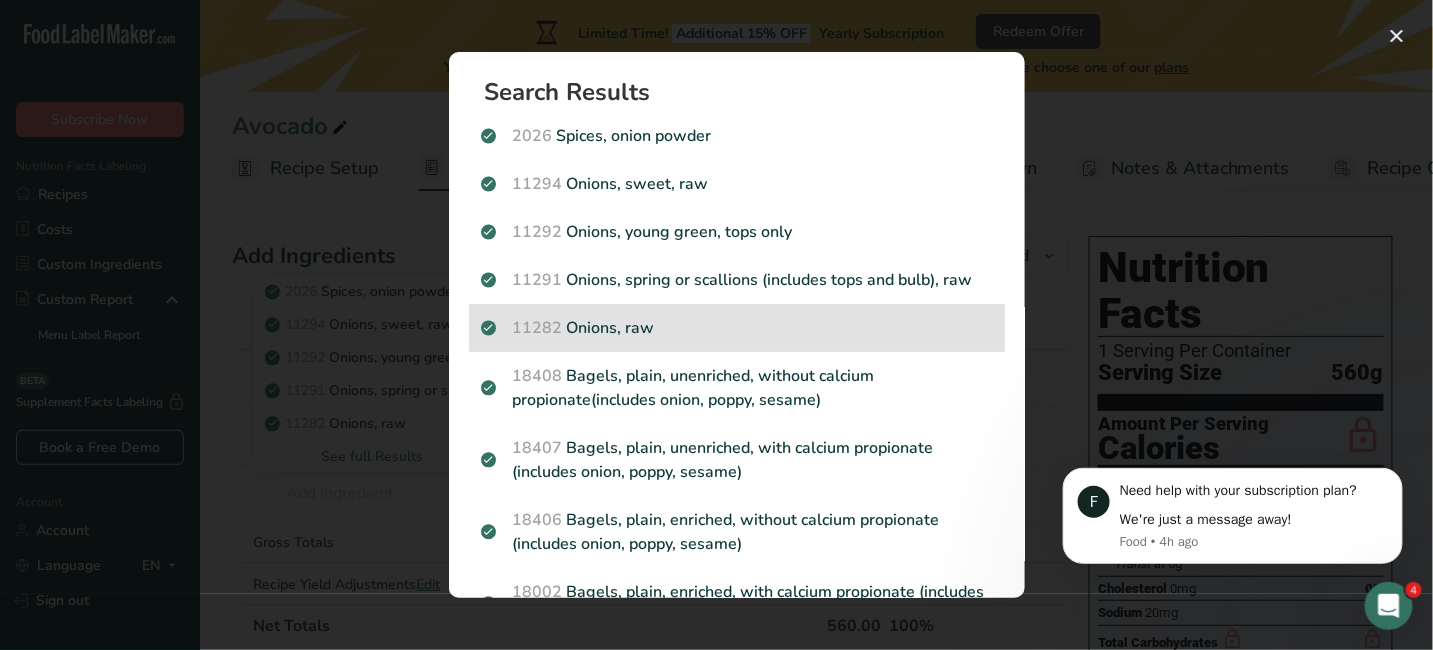click on "11282
Onions, raw" at bounding box center (737, 328) 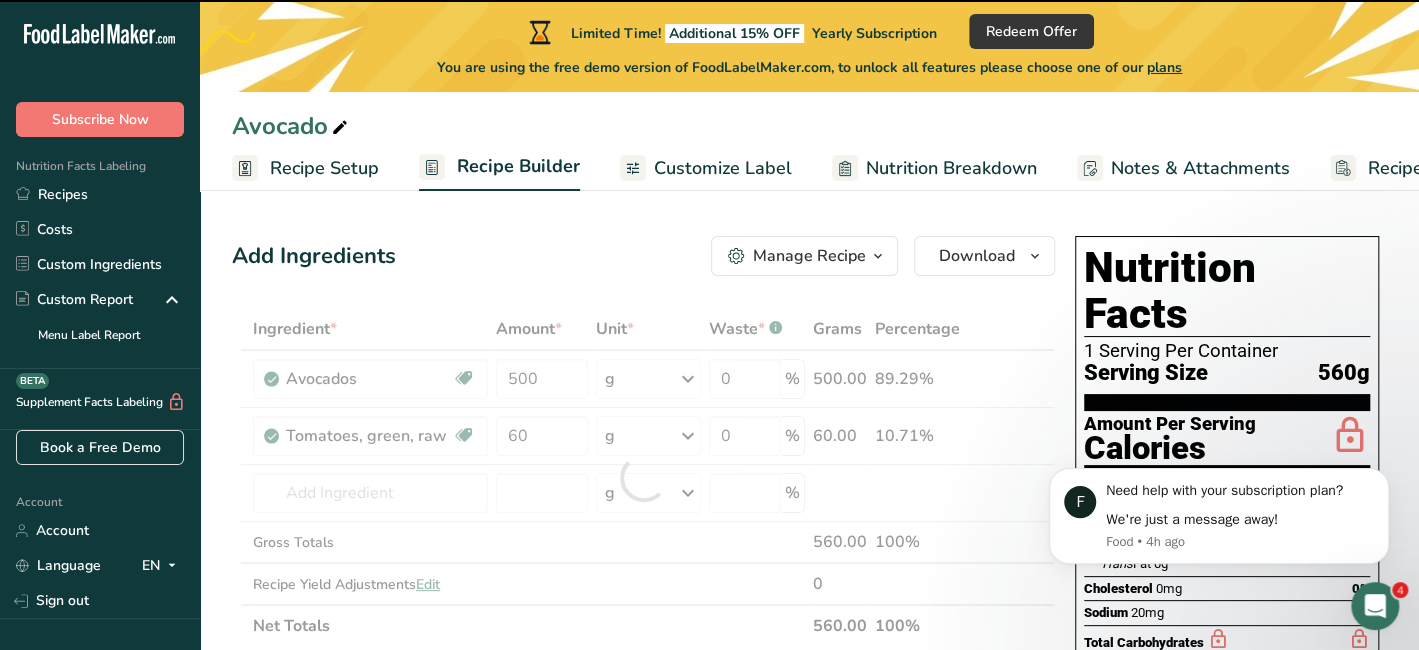 type on "0" 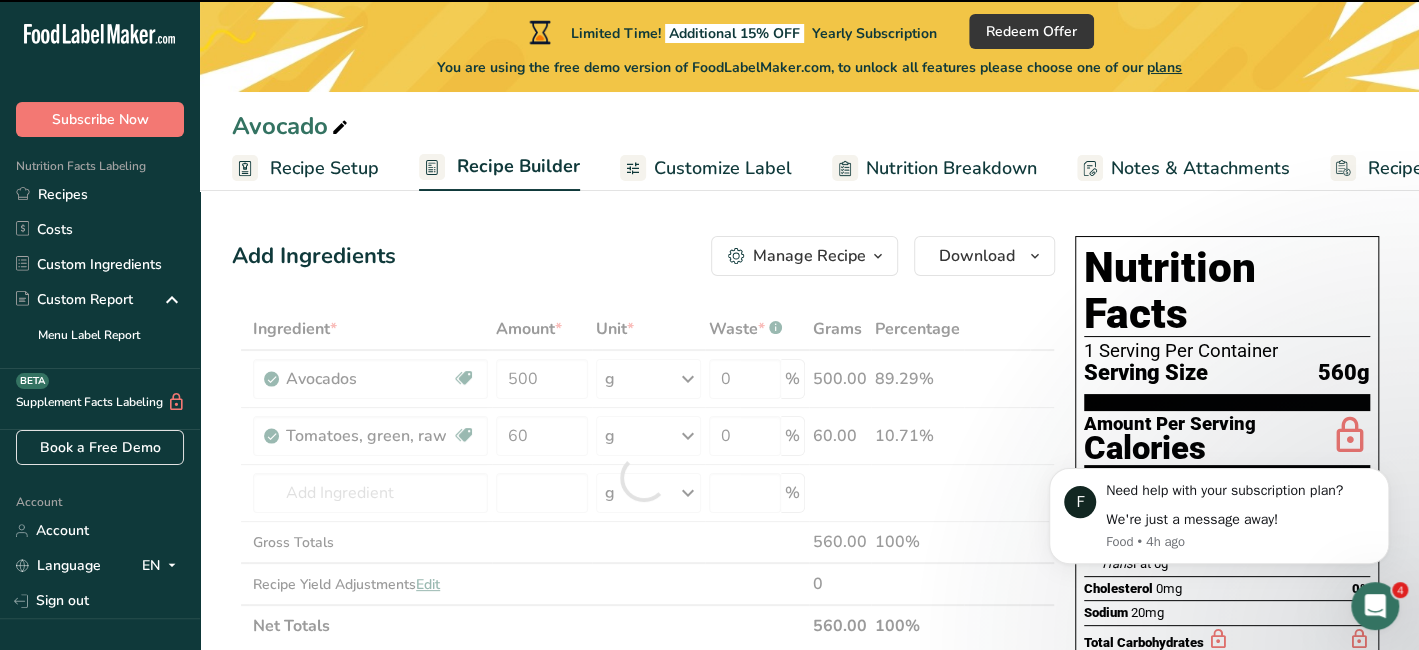 type on "0" 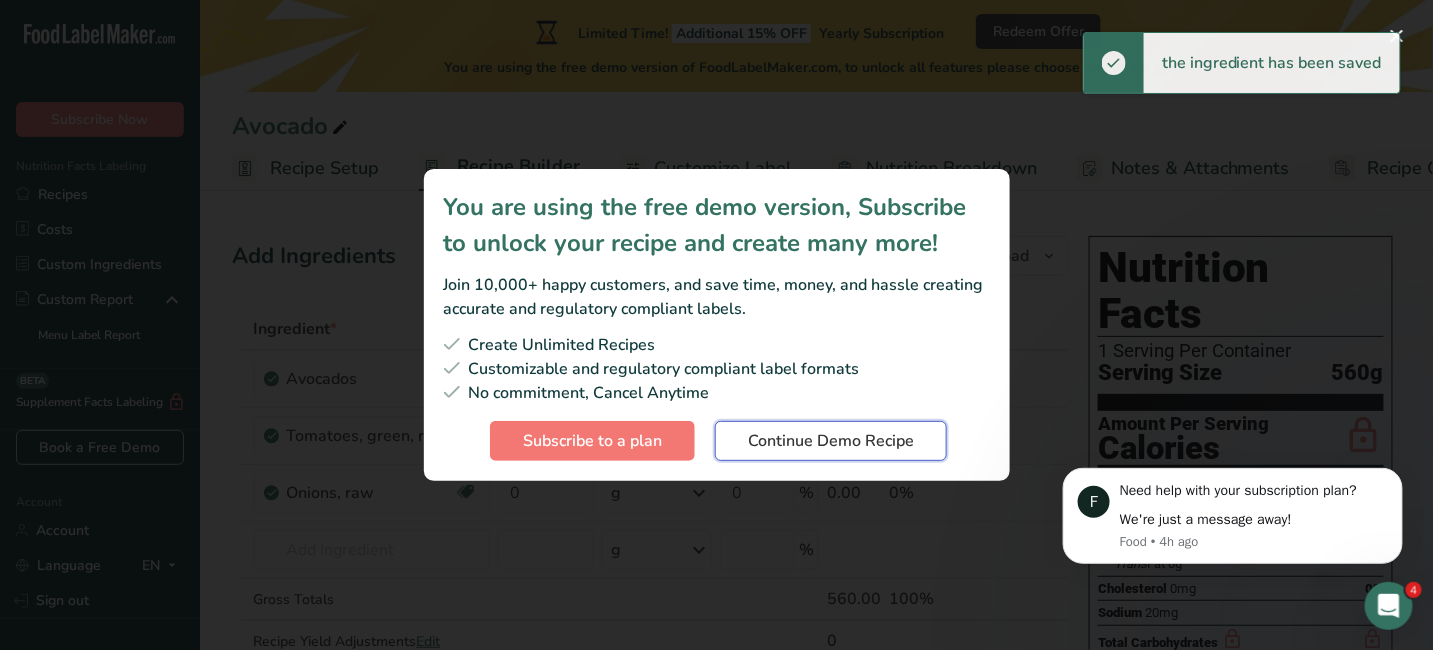 click on "Continue Demo Recipe" at bounding box center (831, 441) 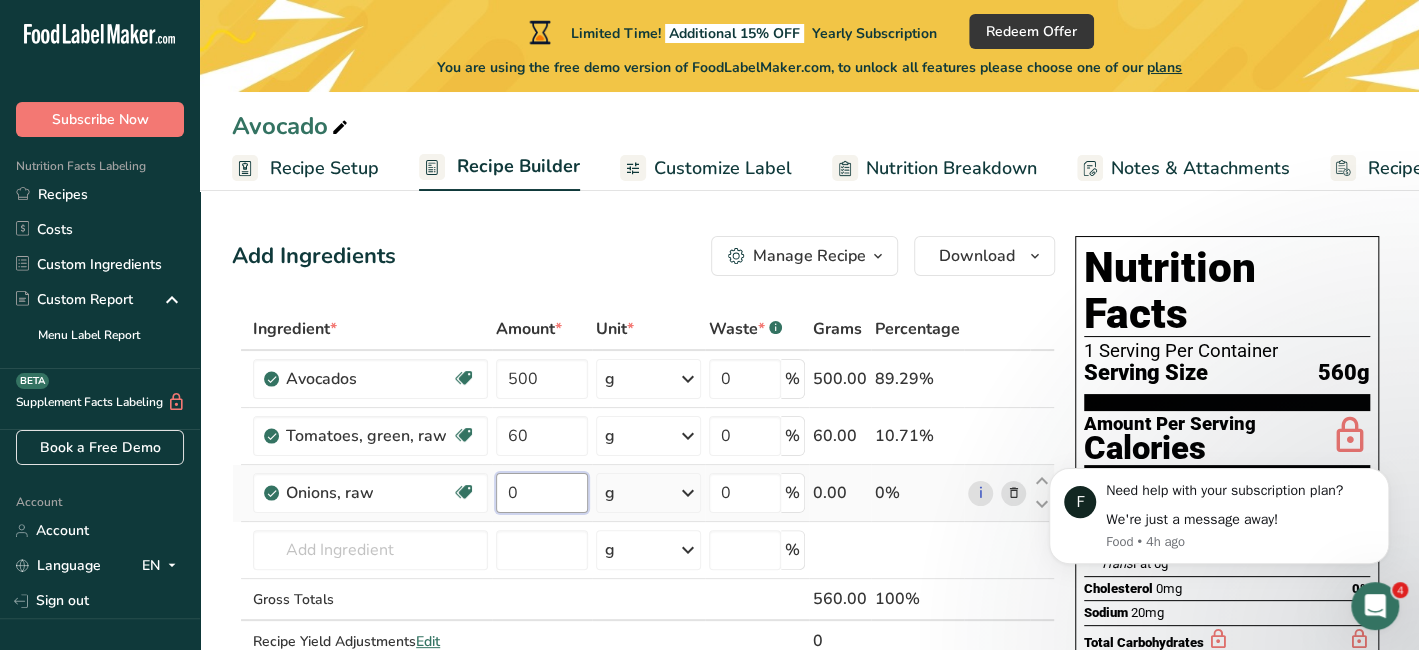 drag, startPoint x: 519, startPoint y: 495, endPoint x: 486, endPoint y: 492, distance: 33.13608 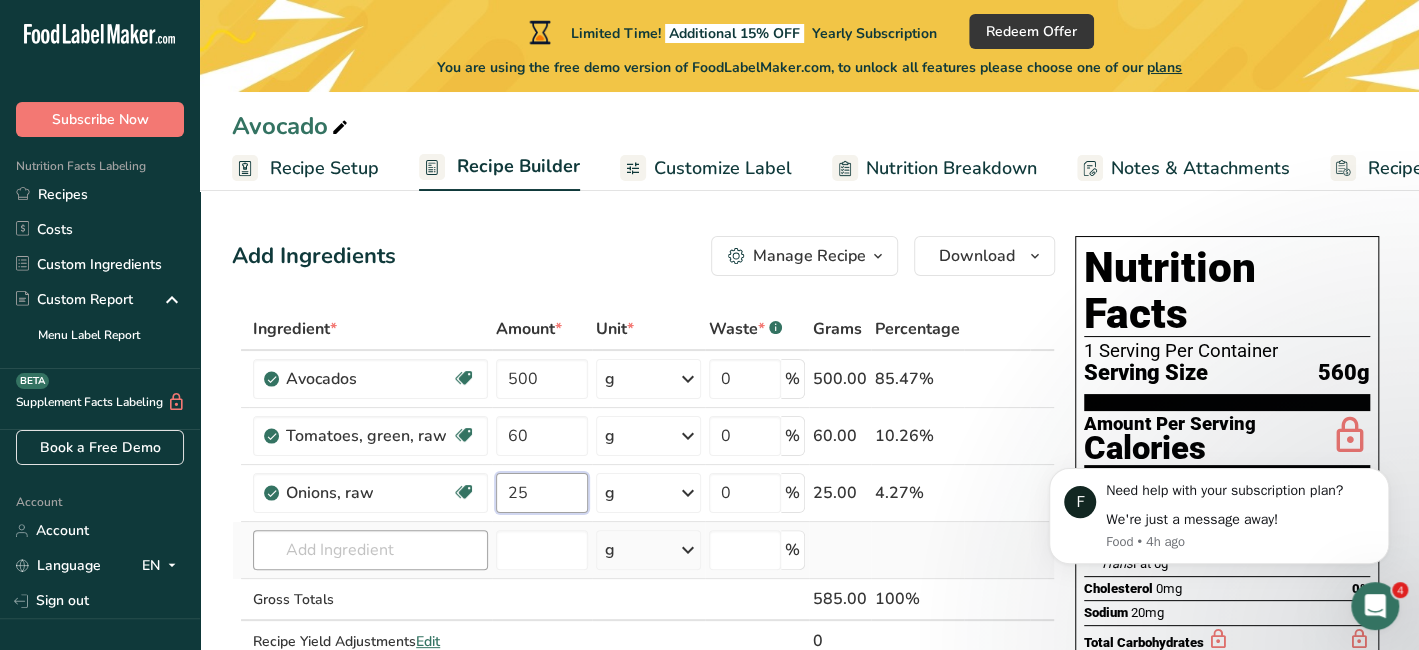 type on "25" 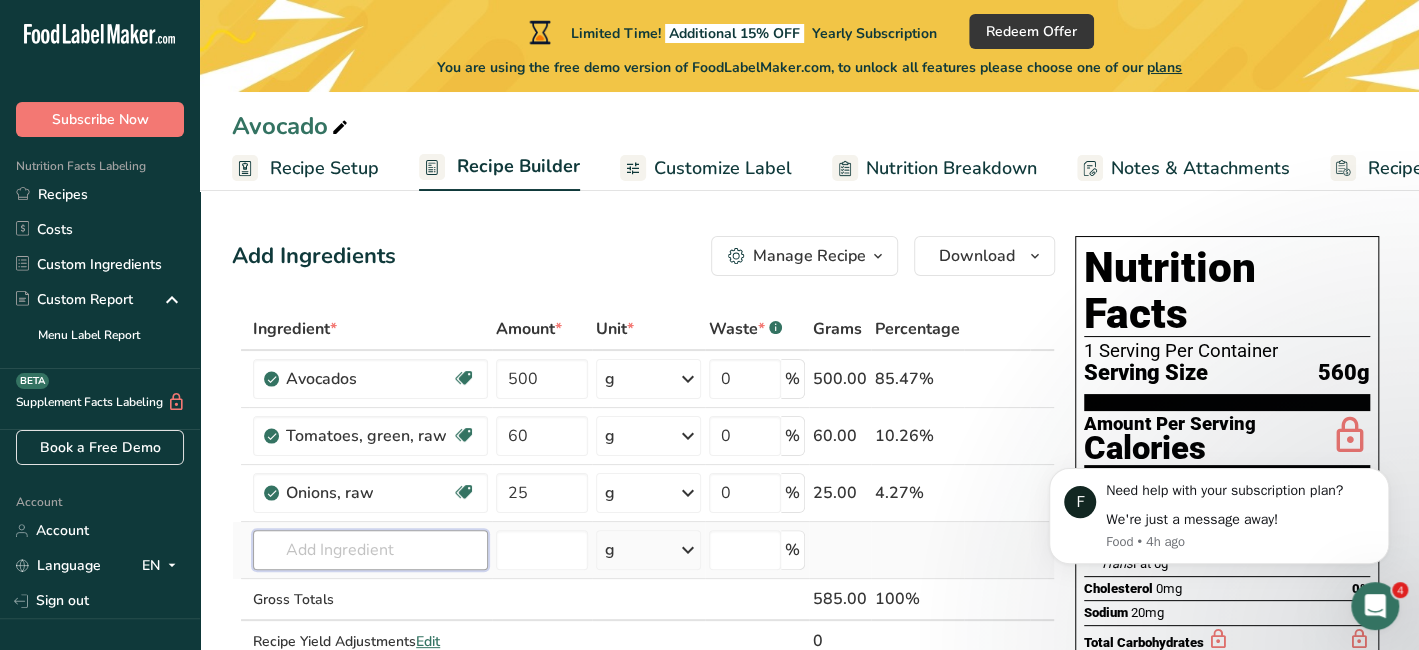 click on "Ingredient *
Amount *
Unit *
Waste *   .a-a{fill:#347362;}.b-a{fill:#fff;}          Grams
Percentage
Avocados
Source of Antioxidants
Dairy free
Gluten free
Vegan
Vegetarian
Soy free
Source of Healthy Fats
500
g
Portions
1 cup, pureed
1 fruit without skin and seeds
1 NLEA Serving
Weight Units
g
kg
mg
See more
Volume Units
l
Volume units require a density conversion. If you know your ingredient's density enter it below. Otherwise, click on "RIA" our AI Regulatory bot - she will be able to help you
lb/ft3
g/cm3" at bounding box center [643, 506] 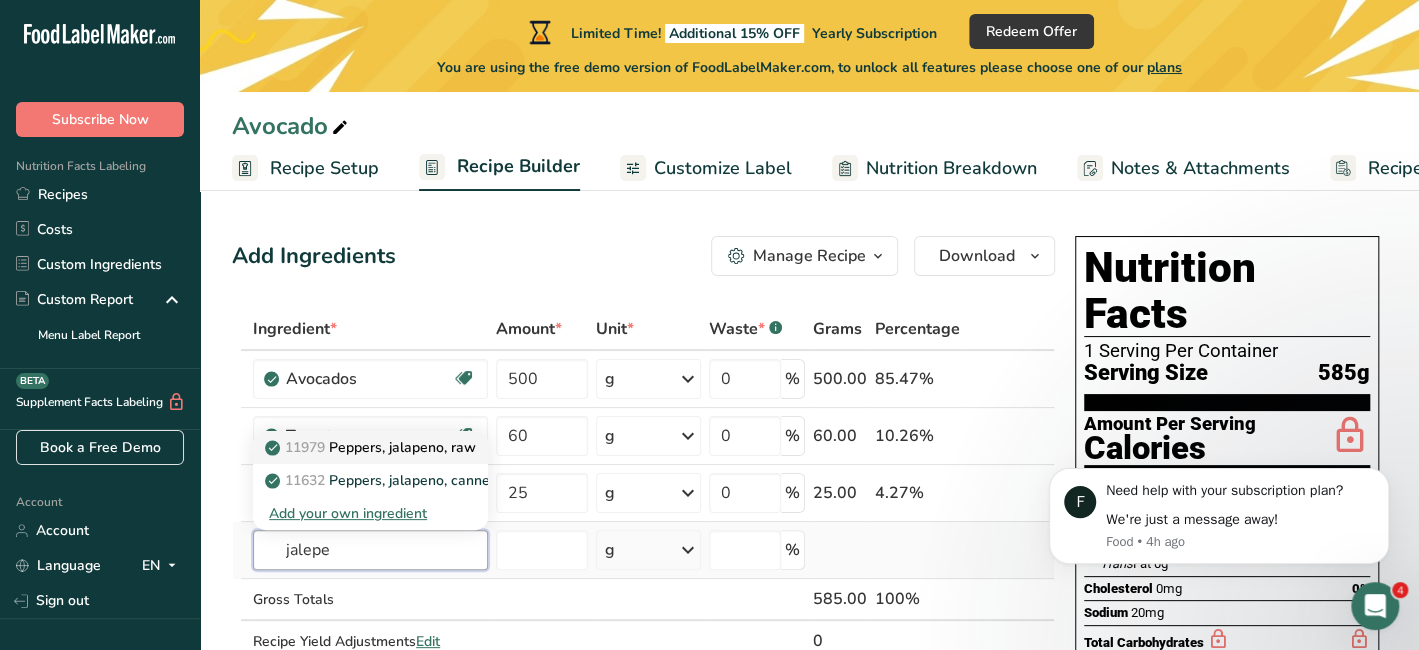 type on "jalepe" 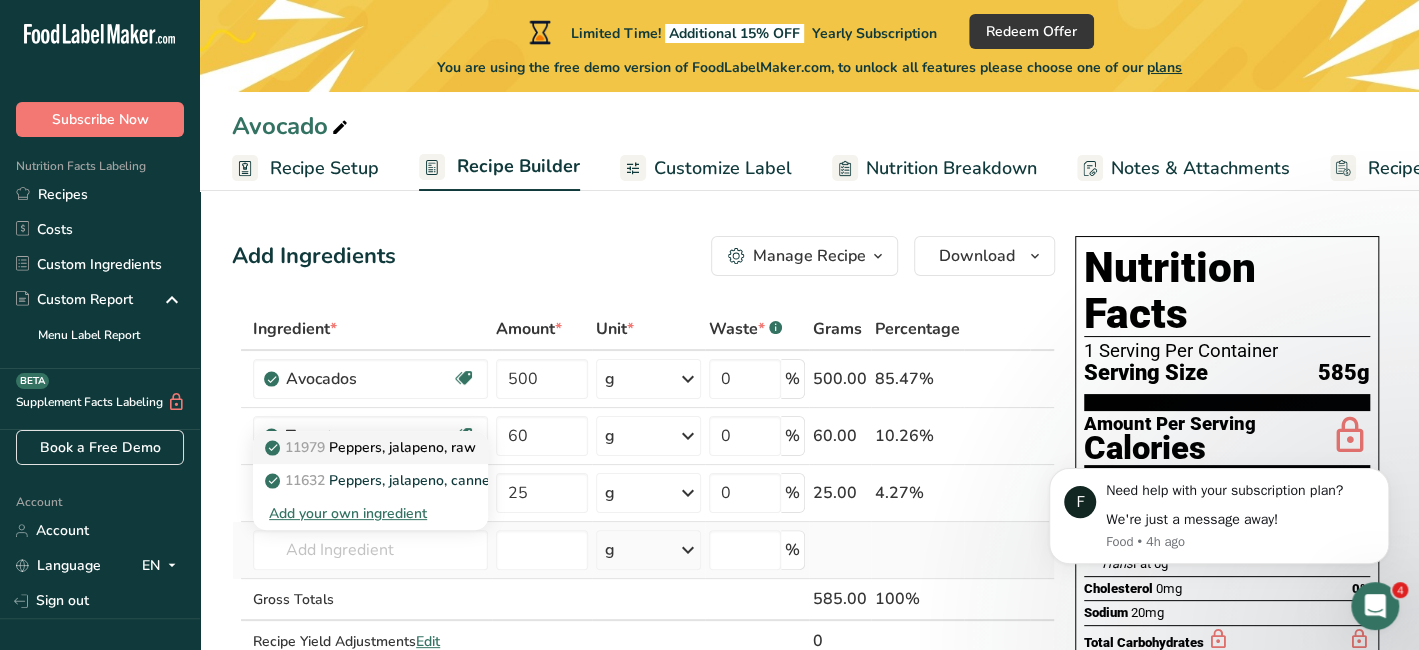 click on "11979
Peppers, jalapeno, raw" at bounding box center [372, 447] 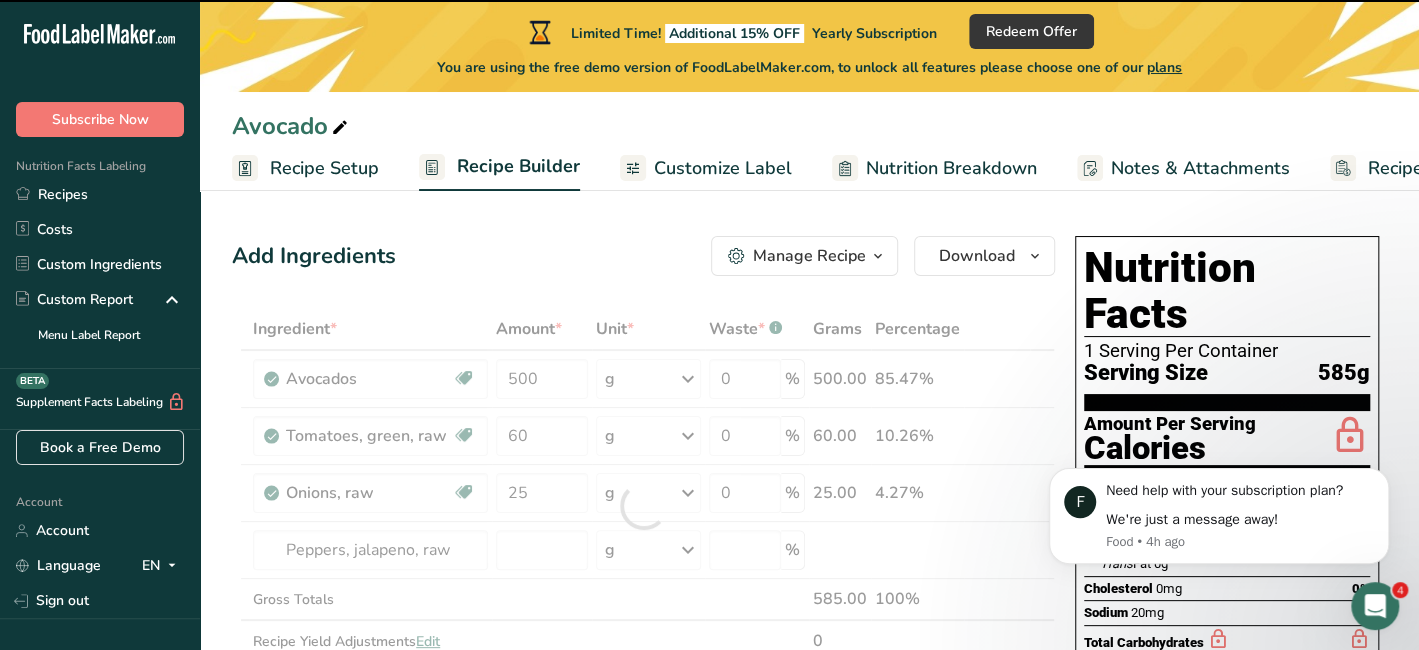 type on "0" 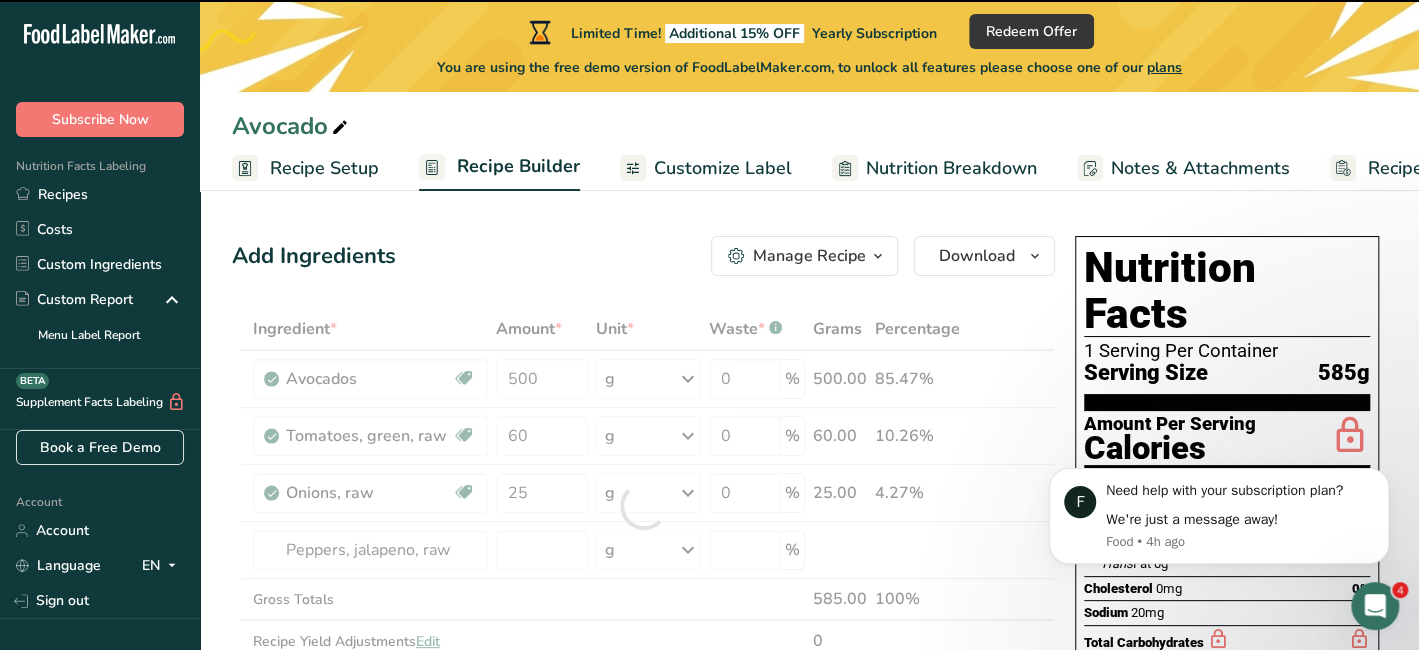 type on "0" 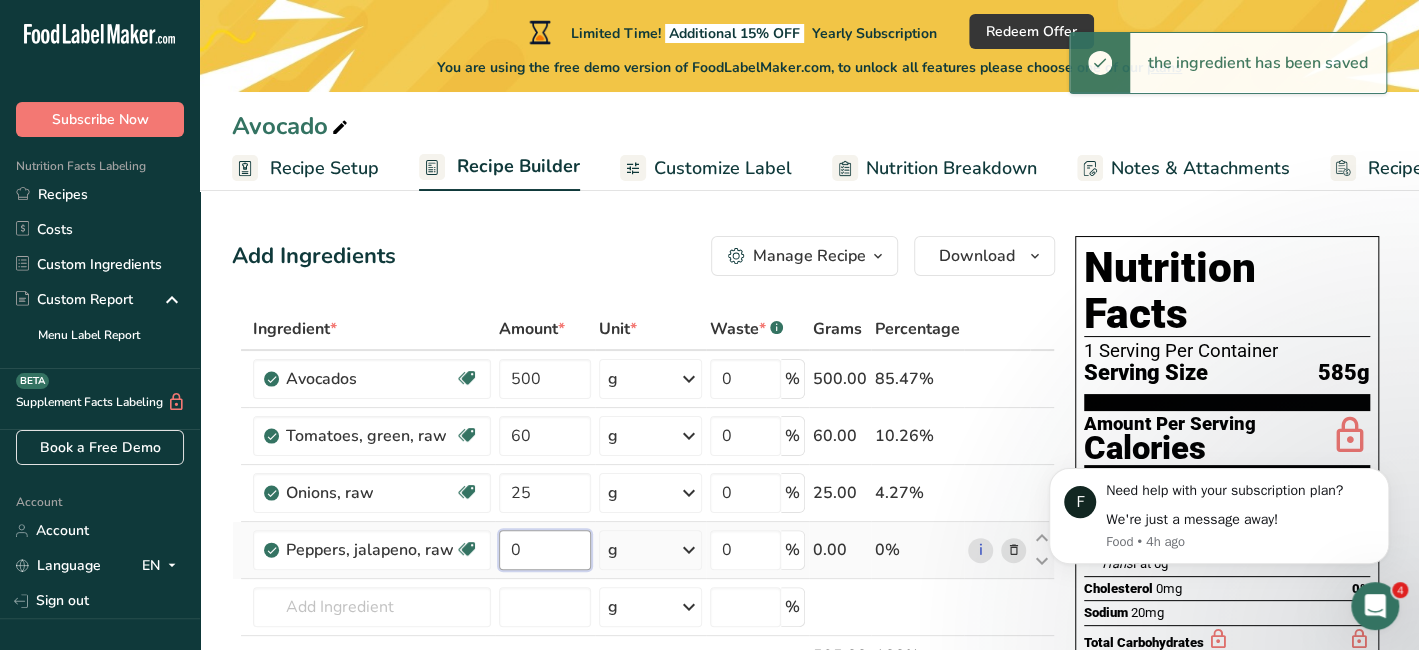 drag, startPoint x: 547, startPoint y: 555, endPoint x: 501, endPoint y: 567, distance: 47.539455 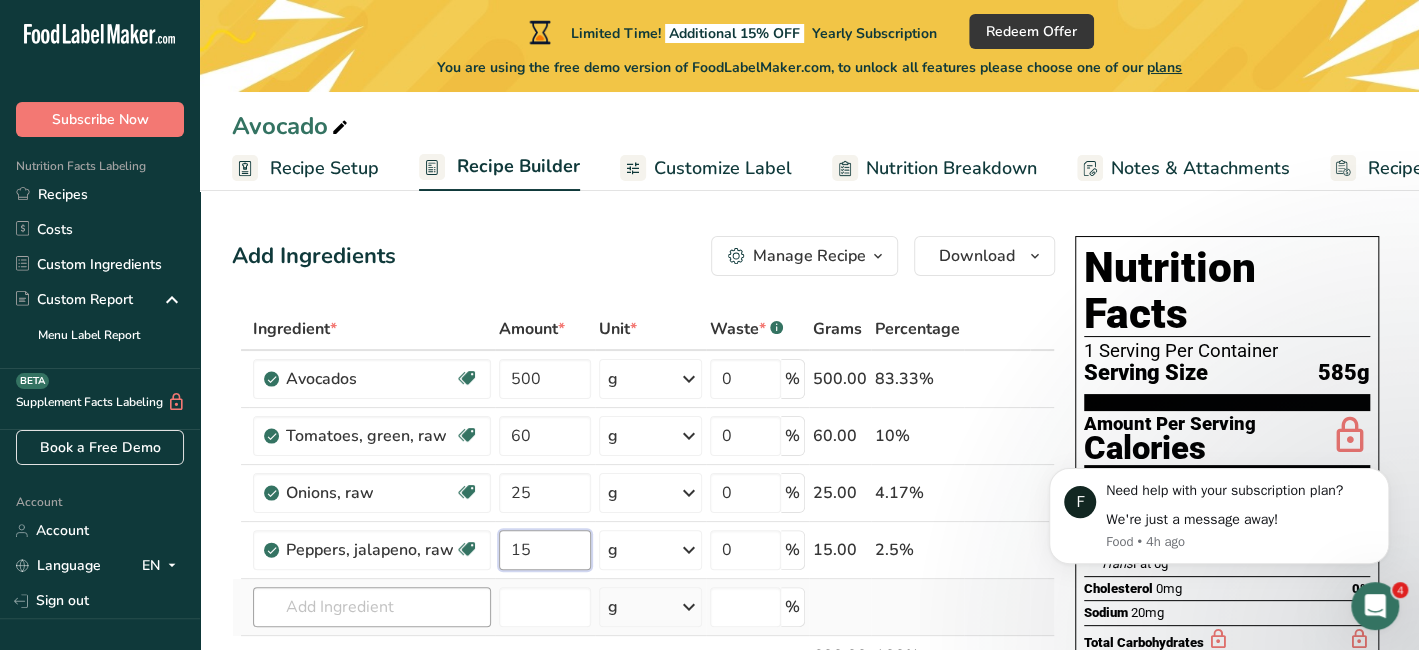 type on "15" 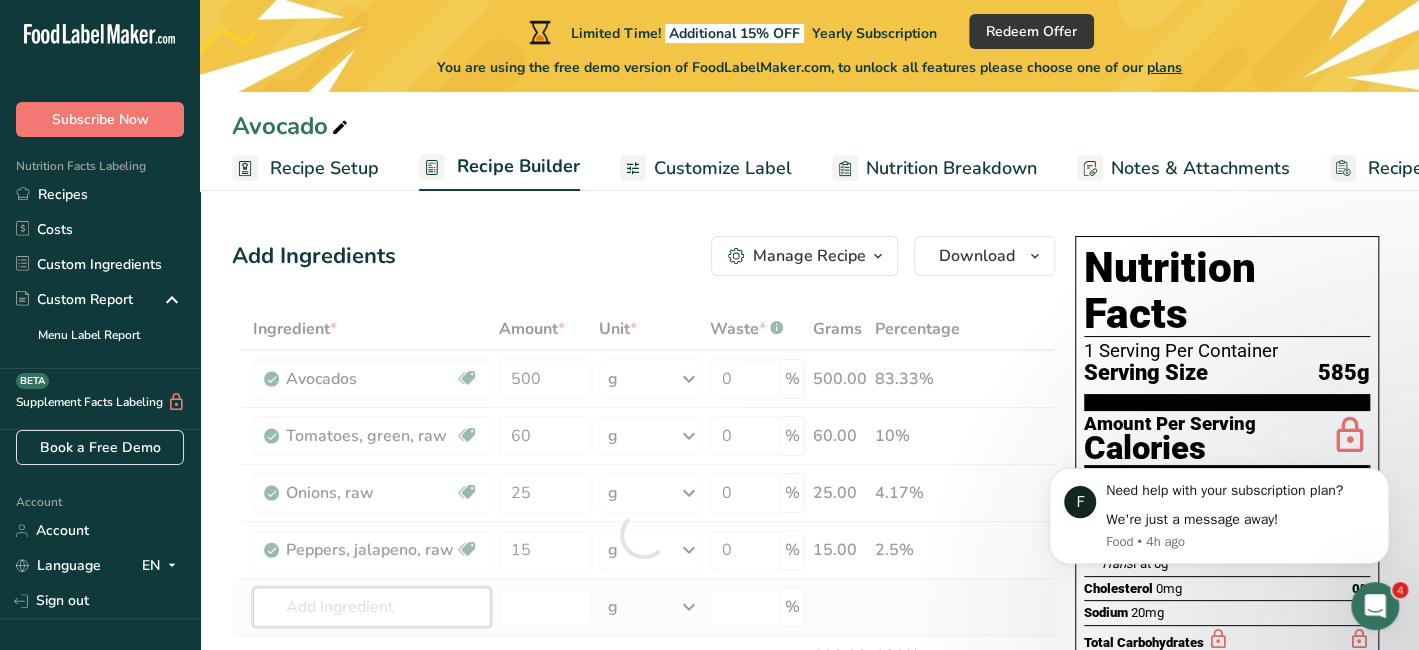 click on "Ingredient *
Amount *
Unit *
Waste *   .a-a{fill:#347362;}.b-a{fill:#fff;}          Grams
Percentage
Avocados
Source of Antioxidants
Dairy free
Gluten free
Vegan
Vegetarian
Soy free
Source of Healthy Fats
500
g
Portions
1 cup, pureed
1 fruit without skin and seeds
1 NLEA Serving
Weight Units
g
kg
mg
See more
Volume Units
l
Volume units require a density conversion. If you know your ingredient's density enter it below. Otherwise, click on "RIA" our AI Regulatory bot - she will be able to help you
lb/ft3
g/cm3" at bounding box center [643, 534] 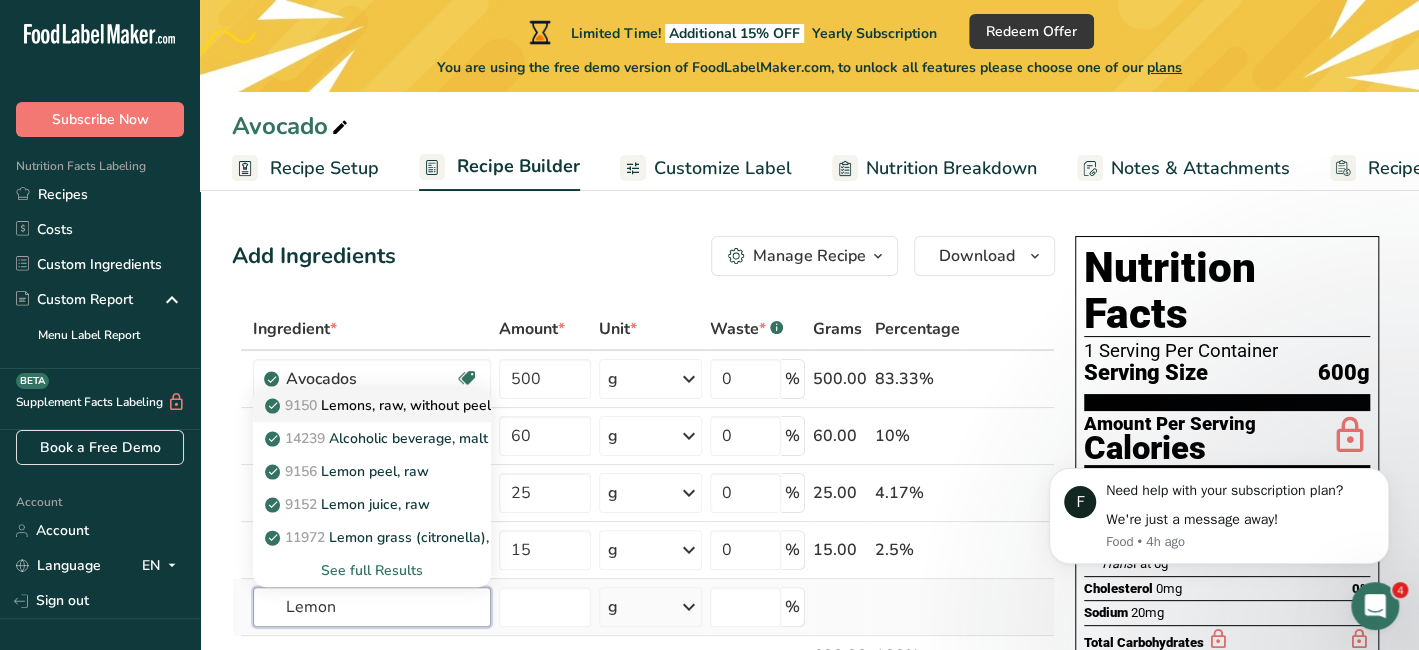 type on "Lemon" 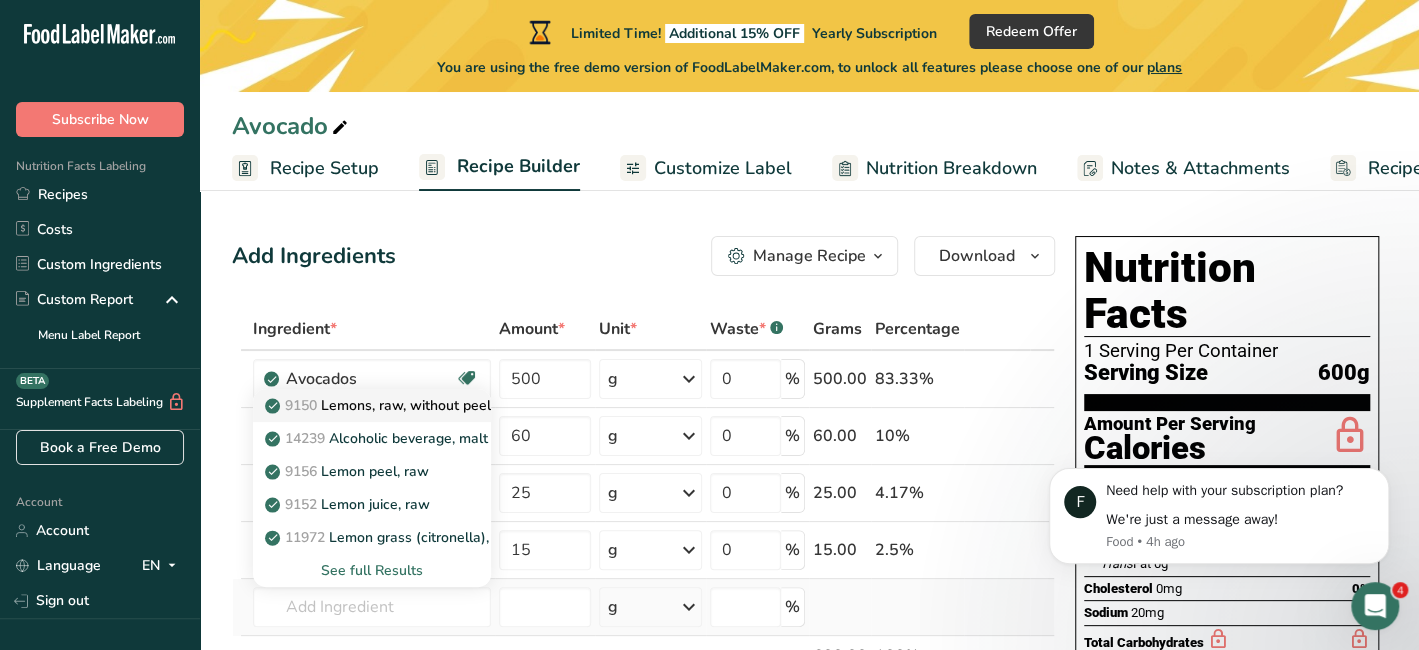 click on "Lemons, raw, without peel" at bounding box center [380, 405] 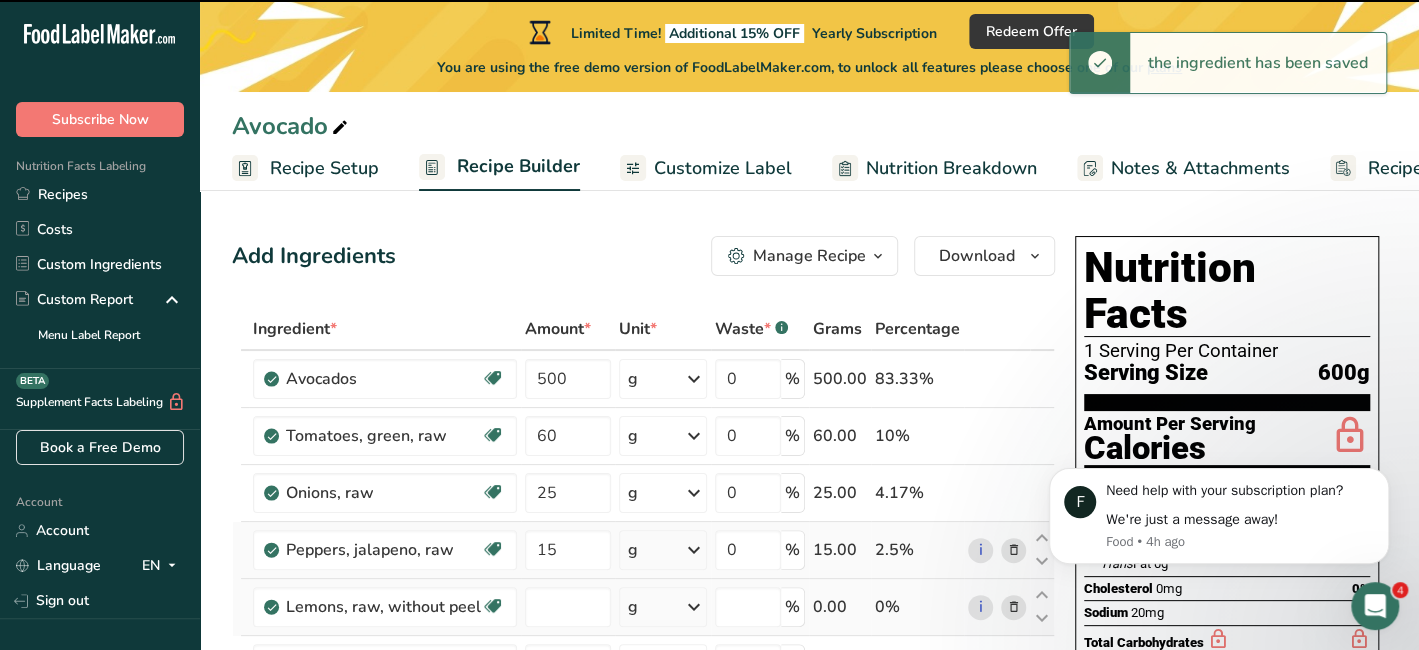 type on "0" 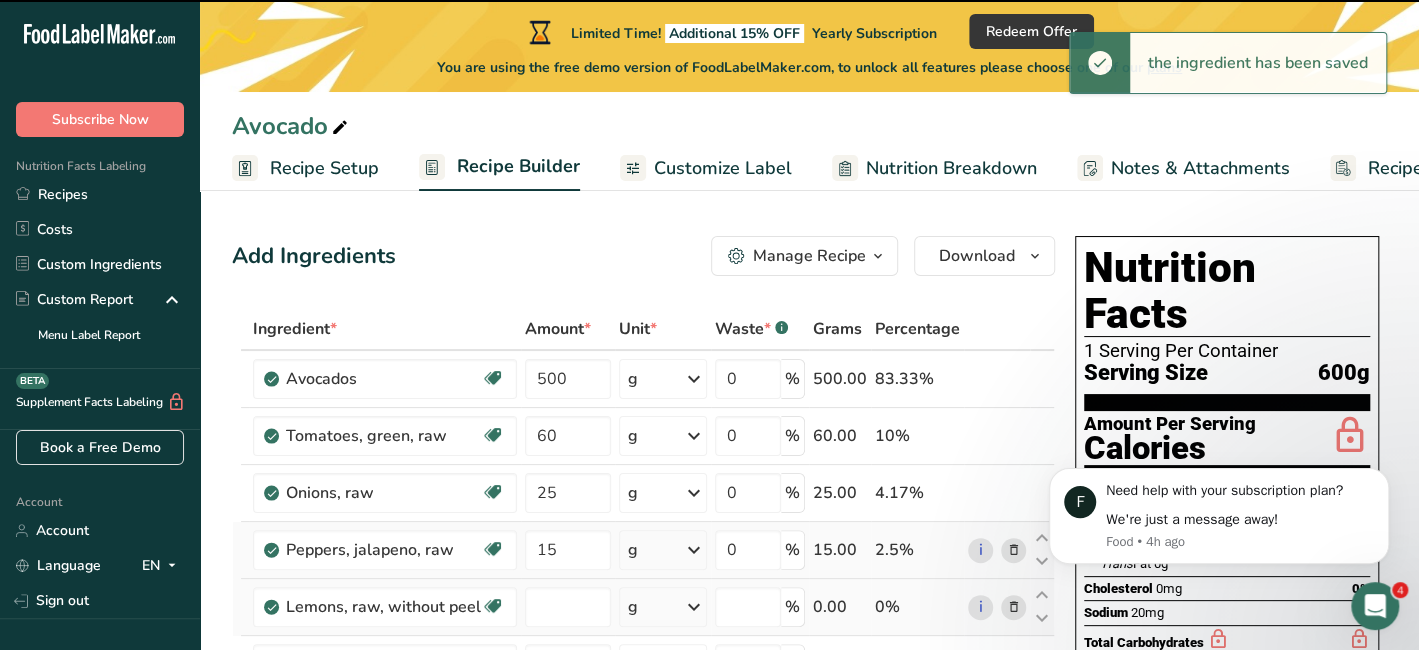 type on "0" 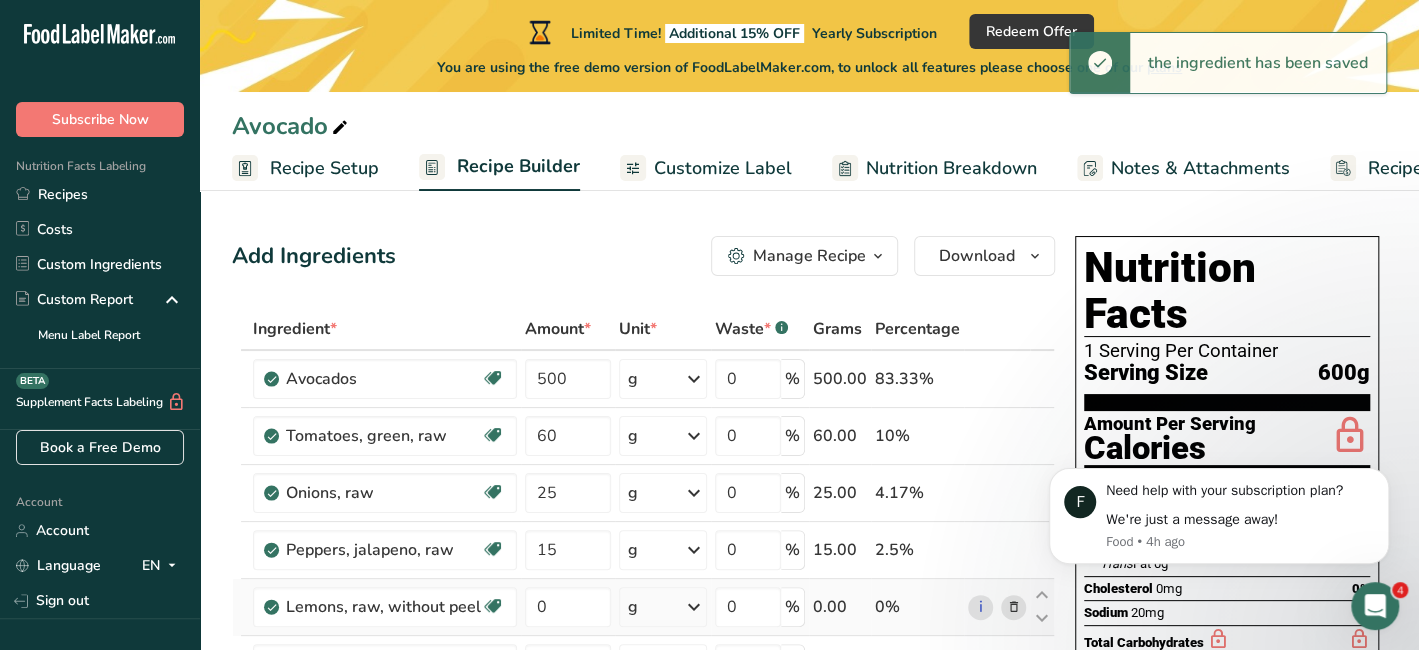 scroll, scrollTop: 166, scrollLeft: 0, axis: vertical 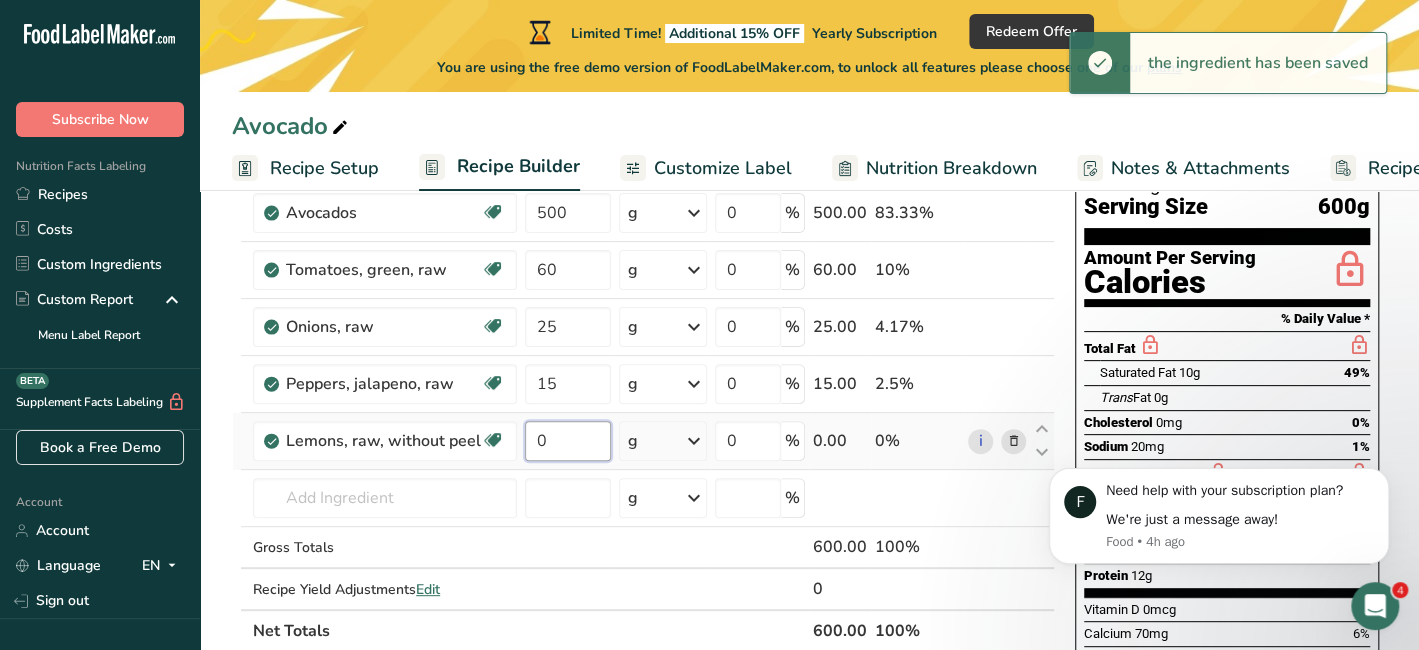 drag, startPoint x: 557, startPoint y: 446, endPoint x: 520, endPoint y: 446, distance: 37 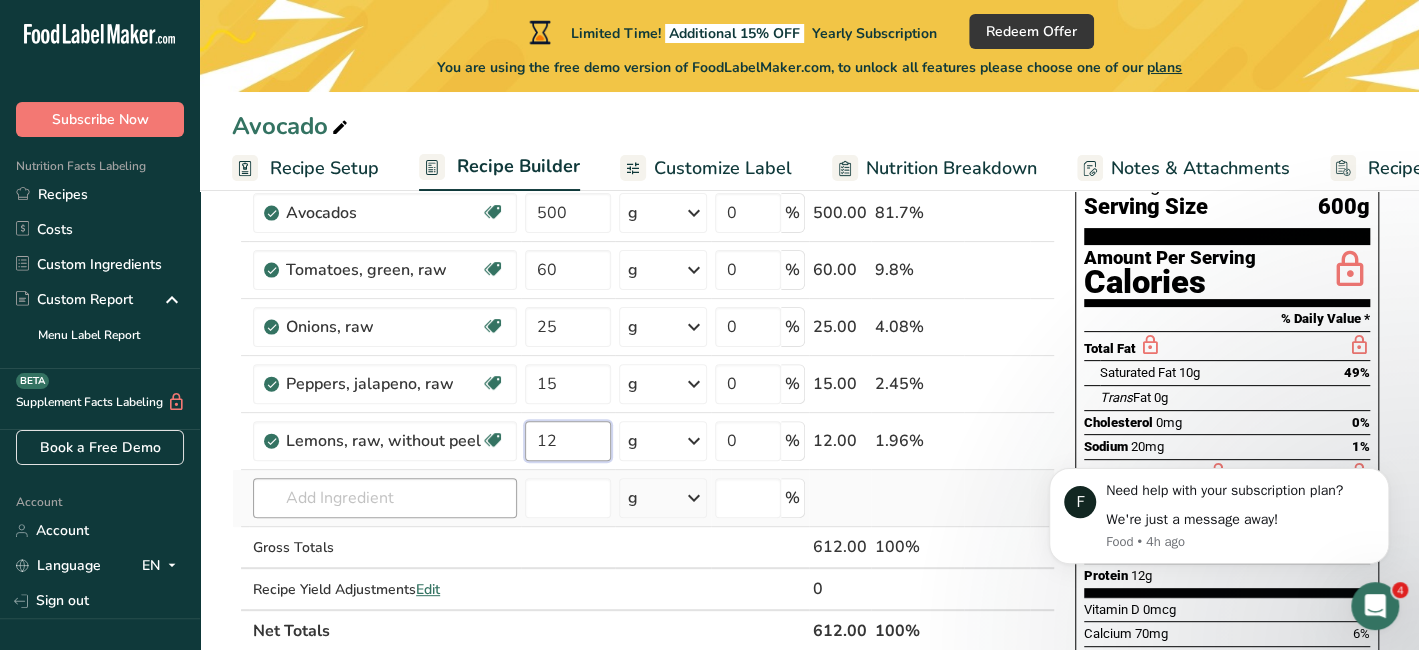 type on "12" 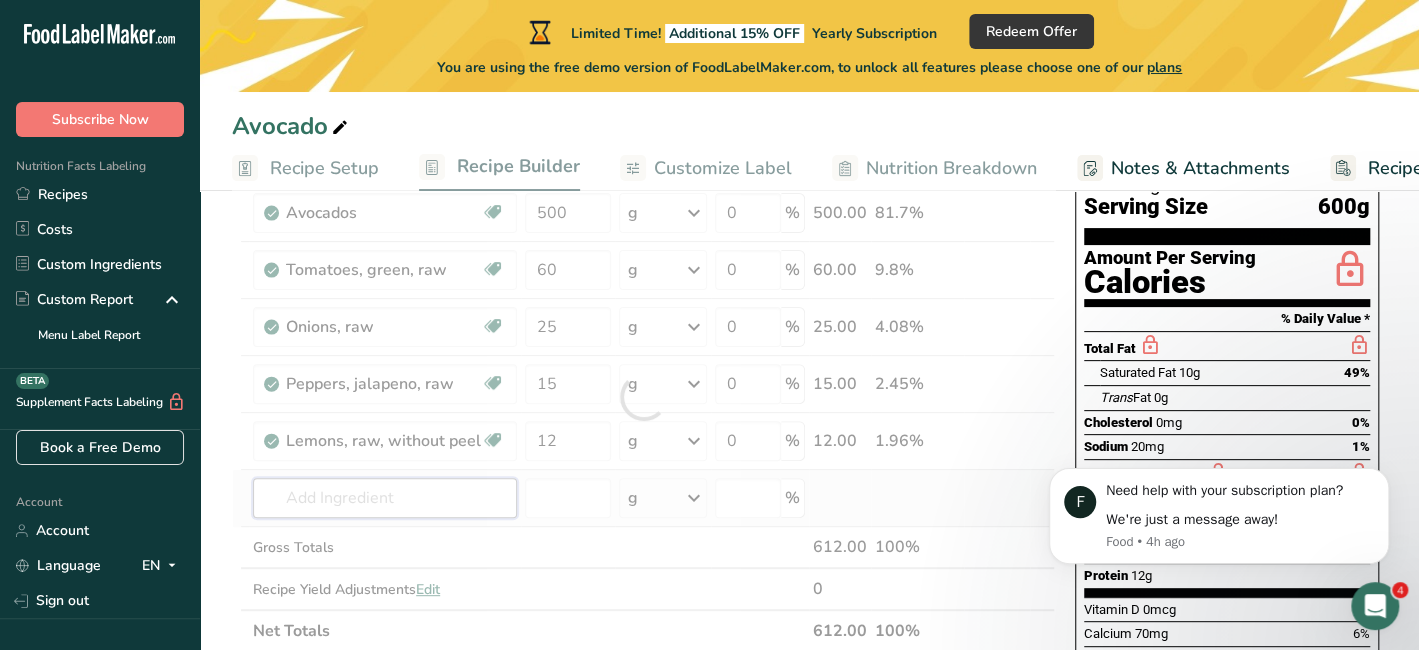 click on "Ingredient *
Amount *
Unit *
Waste *   .a-a{fill:#347362;}.b-a{fill:#fff;}          Grams
Percentage
Avocados
Source of Antioxidants
Dairy free
Gluten free
Vegan
Vegetarian
Soy free
Source of Healthy Fats
500
g
Portions
1 cup, pureed
1 fruit without skin and seeds
1 NLEA Serving
Weight Units
g
kg
mg
See more
Volume Units
l
Volume units require a density conversion. If you know your ingredient's density enter it below. Otherwise, click on "RIA" our AI Regulatory bot - she will be able to help you
lb/ft3
g/cm3" at bounding box center [643, 397] 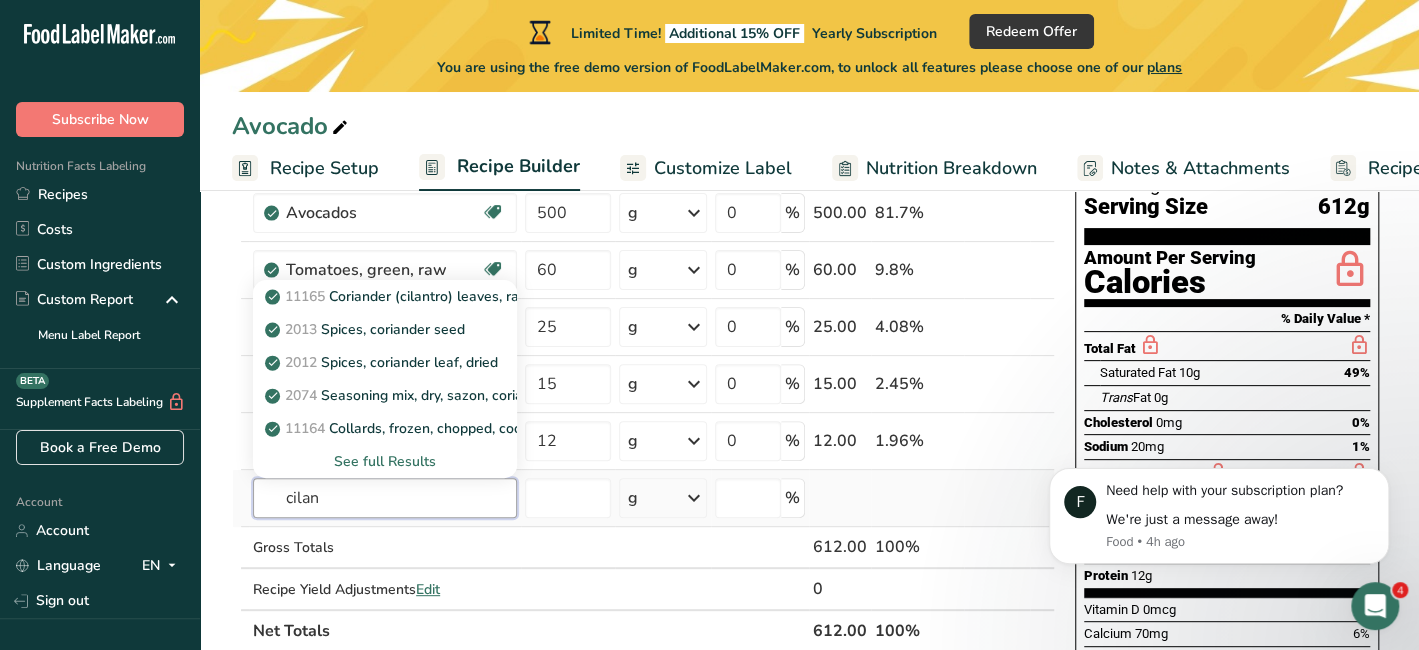 type on "cilan" 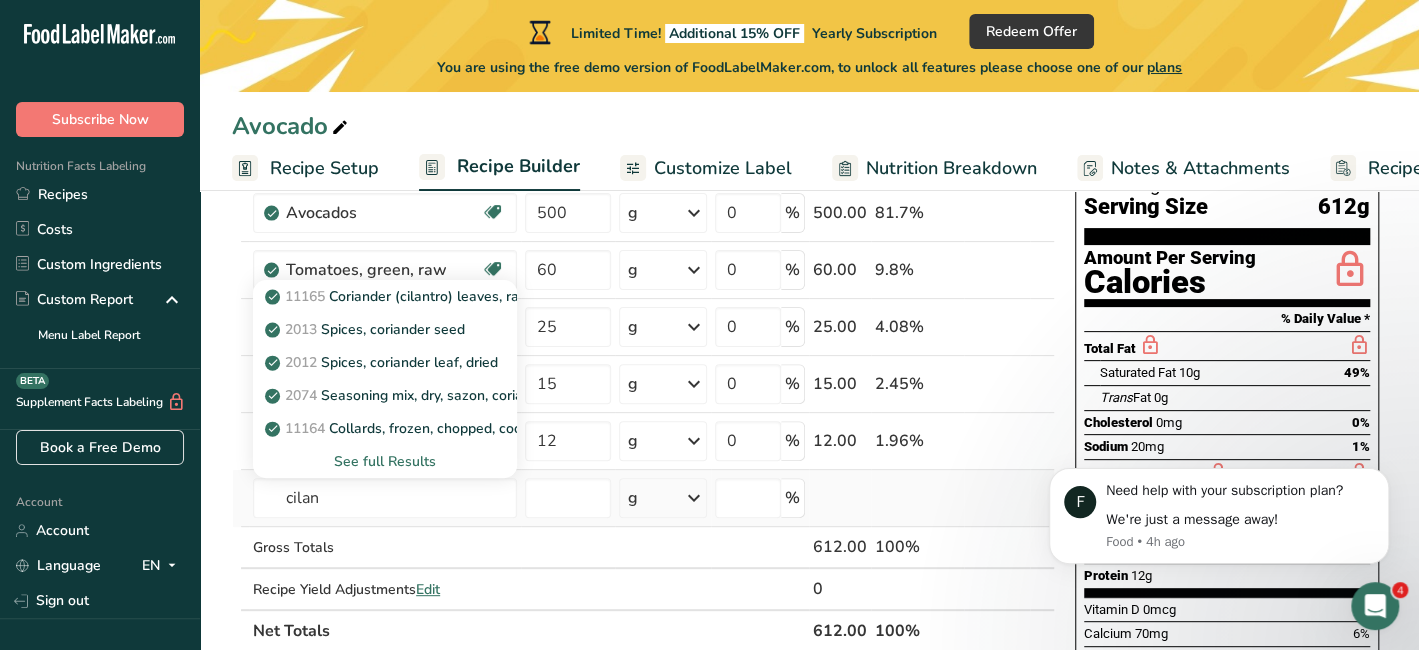 type 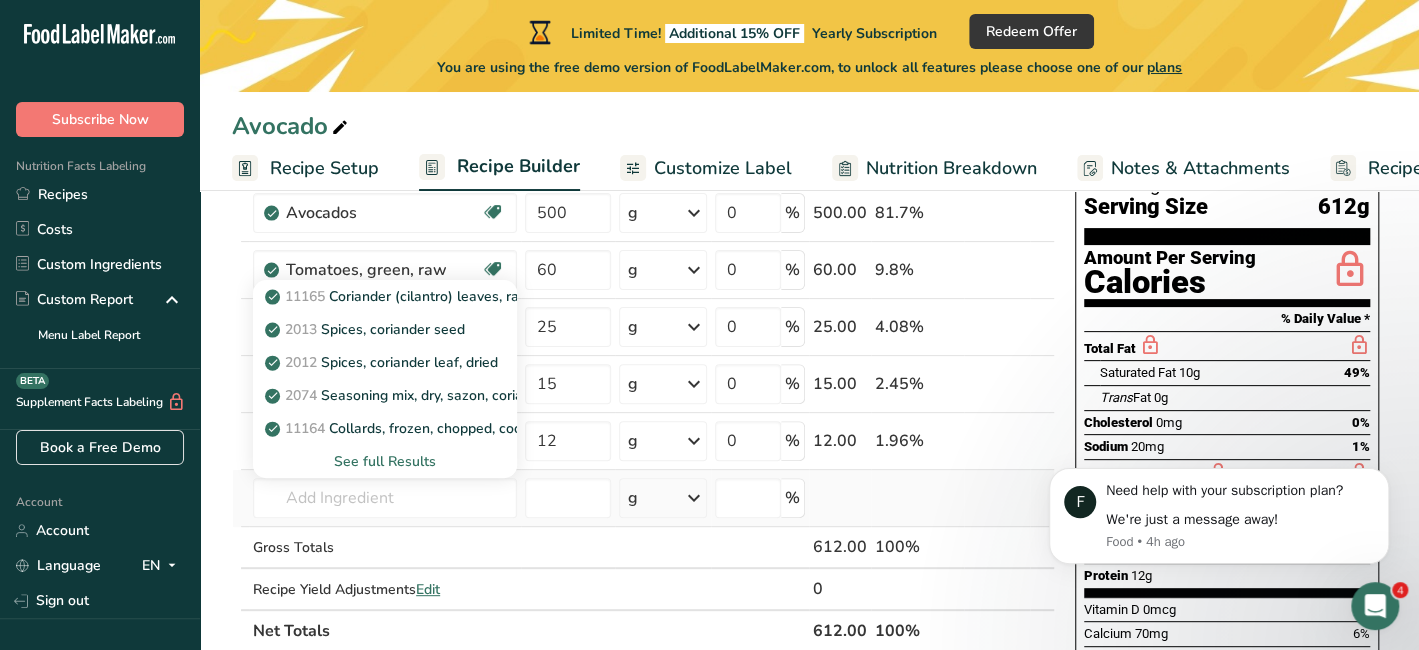 click on "See full Results" at bounding box center (385, 461) 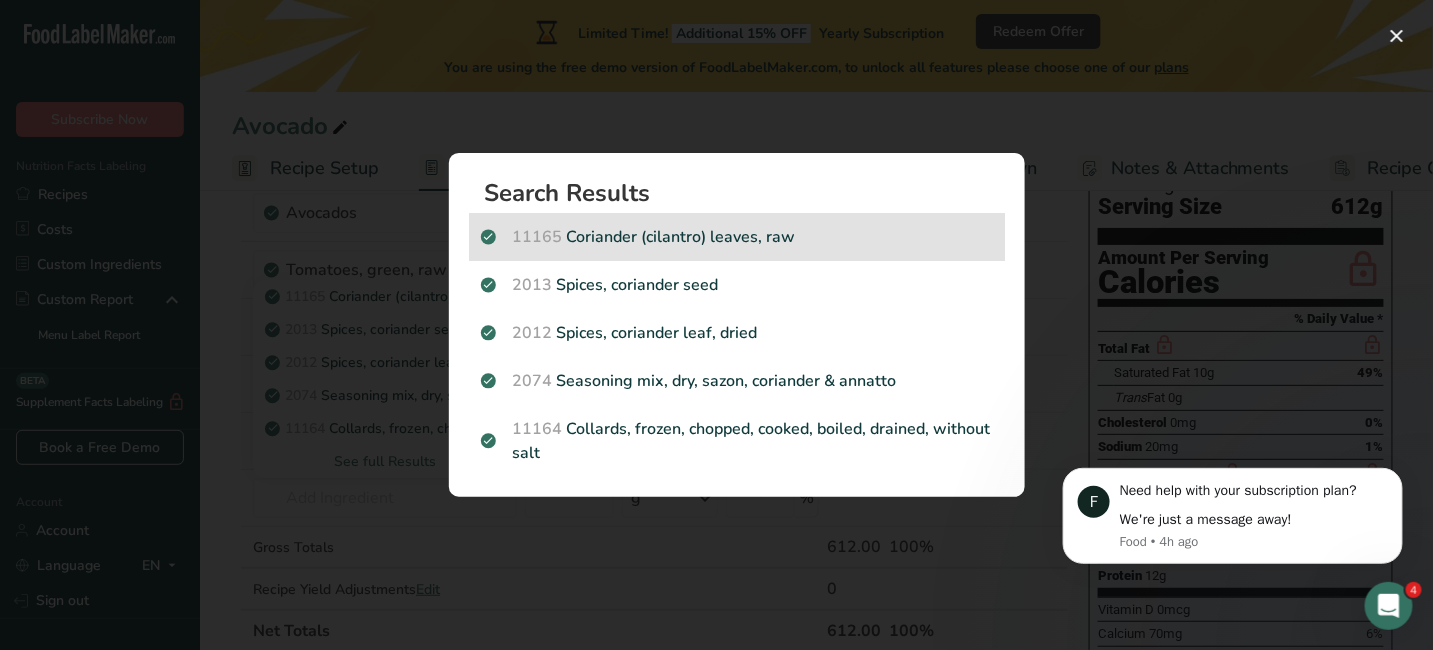 click on "[NUMBER]
Coriander (cilantro) leaves, raw" at bounding box center (737, 237) 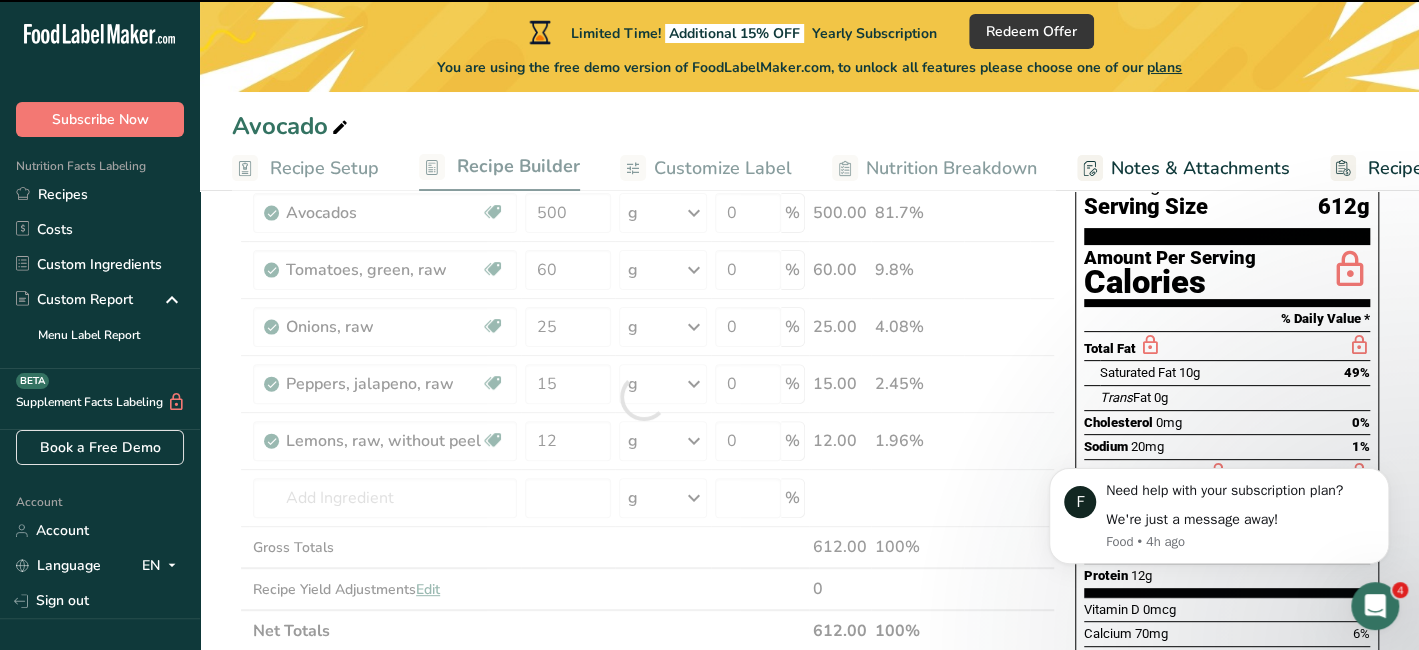 type on "0" 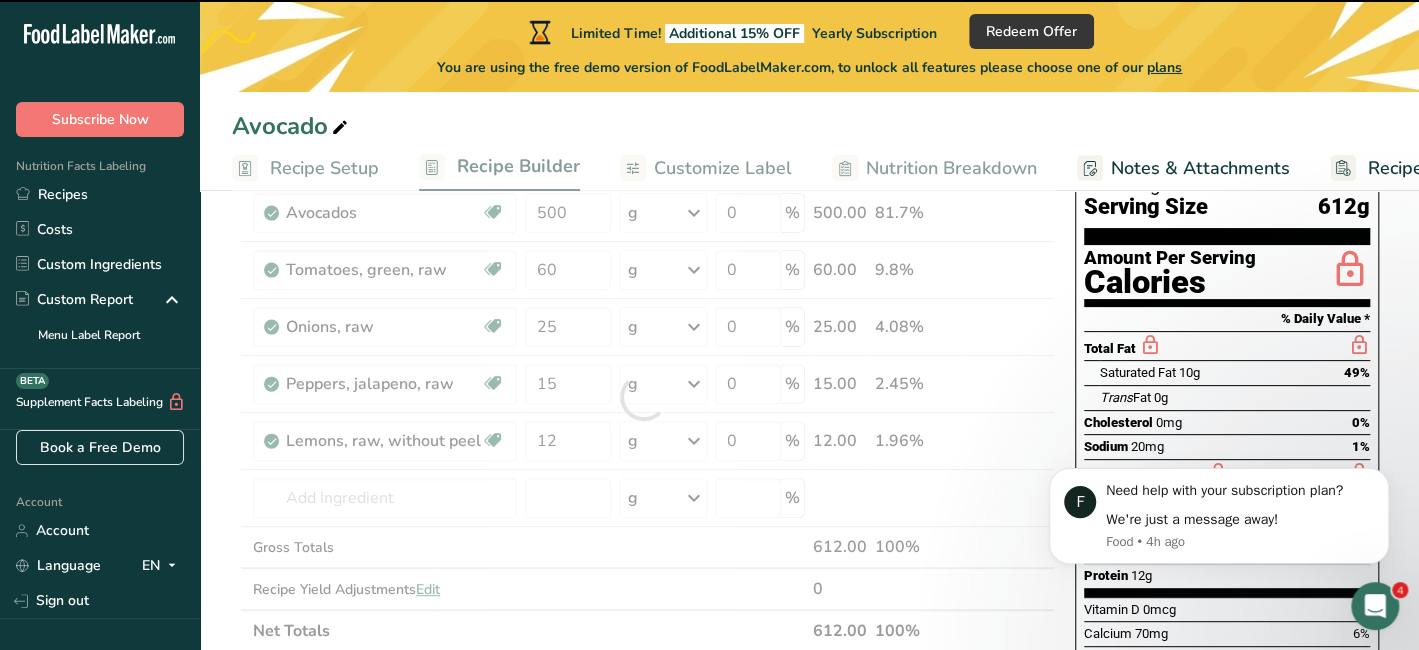 type on "0" 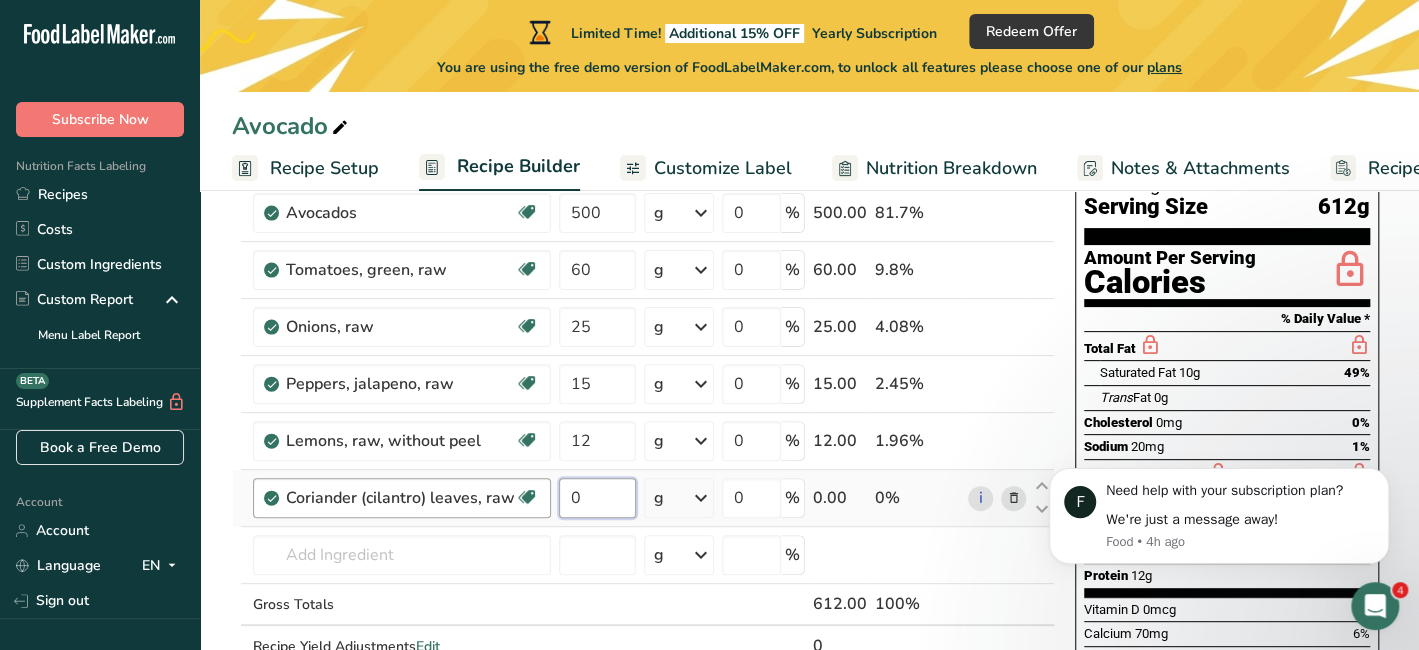 drag, startPoint x: 604, startPoint y: 497, endPoint x: 545, endPoint y: 500, distance: 59.07622 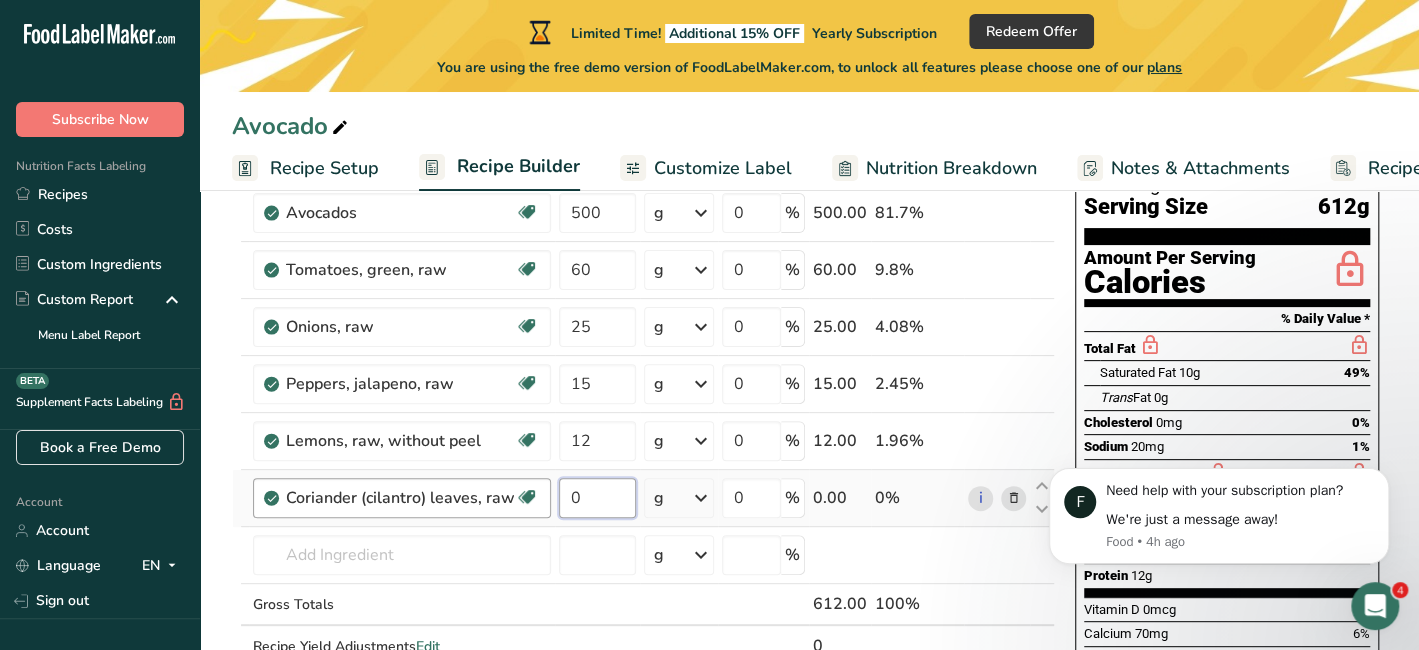 click on "Coriander (cilantro) leaves, raw
Source of Antioxidants
Dairy free
Gluten free
Vegan
Vegetarian
Soy free
0
g
Portions
0.25 cup
9 sprigs
Weight Units
g
kg
mg
See more
Volume Units
l
Volume units require a density conversion. If you know your ingredient's density enter it below. Otherwise, click on "RIA" our AI Regulatory bot - she will be able to help you
lb/ft3
g/cm3
Confirm
mL
lb/ft3
g/cm3
Confirm
fl oz" at bounding box center (643, 498) 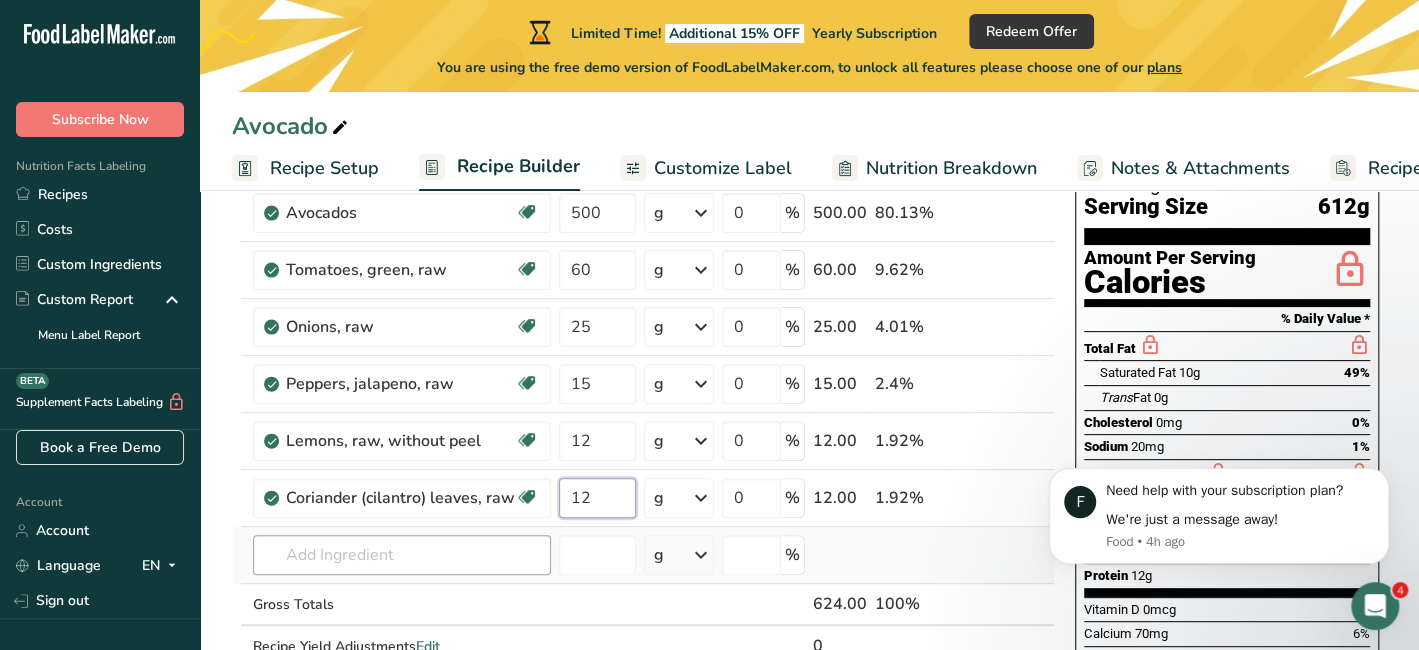 type on "12" 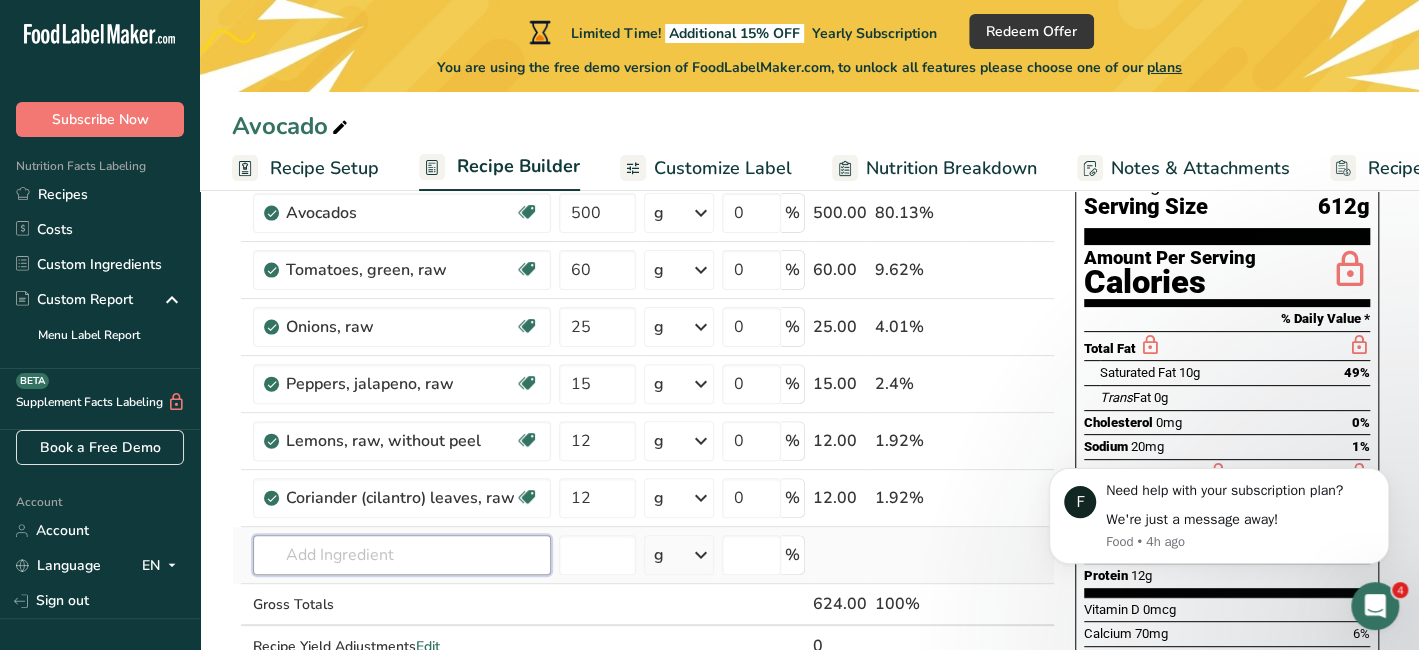 click on "Ingredient *
Amount *
Unit *
Waste *   .a-a{fill:#347362;}.b-a{fill:#fff;}          Grams
Percentage
Avocados
Source of Antioxidants
Dairy free
Gluten free
Vegan
Vegetarian
Soy free
Source of Healthy Fats
500
g
Portions
1 cup, pureed
1 fruit without skin and seeds
1 NLEA Serving
Weight Units
g
kg
mg
See more
Volume Units
l
Volume units require a density conversion. If you know your ingredient's density enter it below. Otherwise, click on "RIA" our AI Regulatory bot - she will be able to help you
lb/ft3
g/cm3" at bounding box center (643, 425) 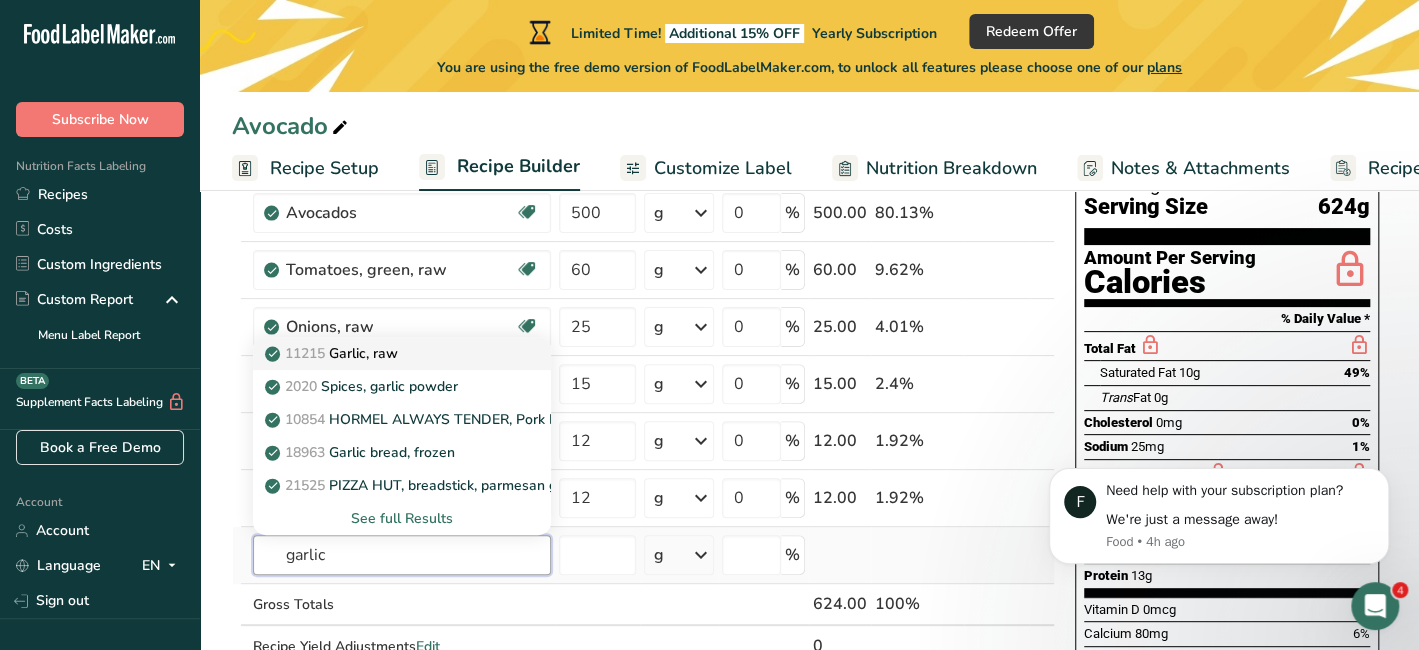 type on "garlic" 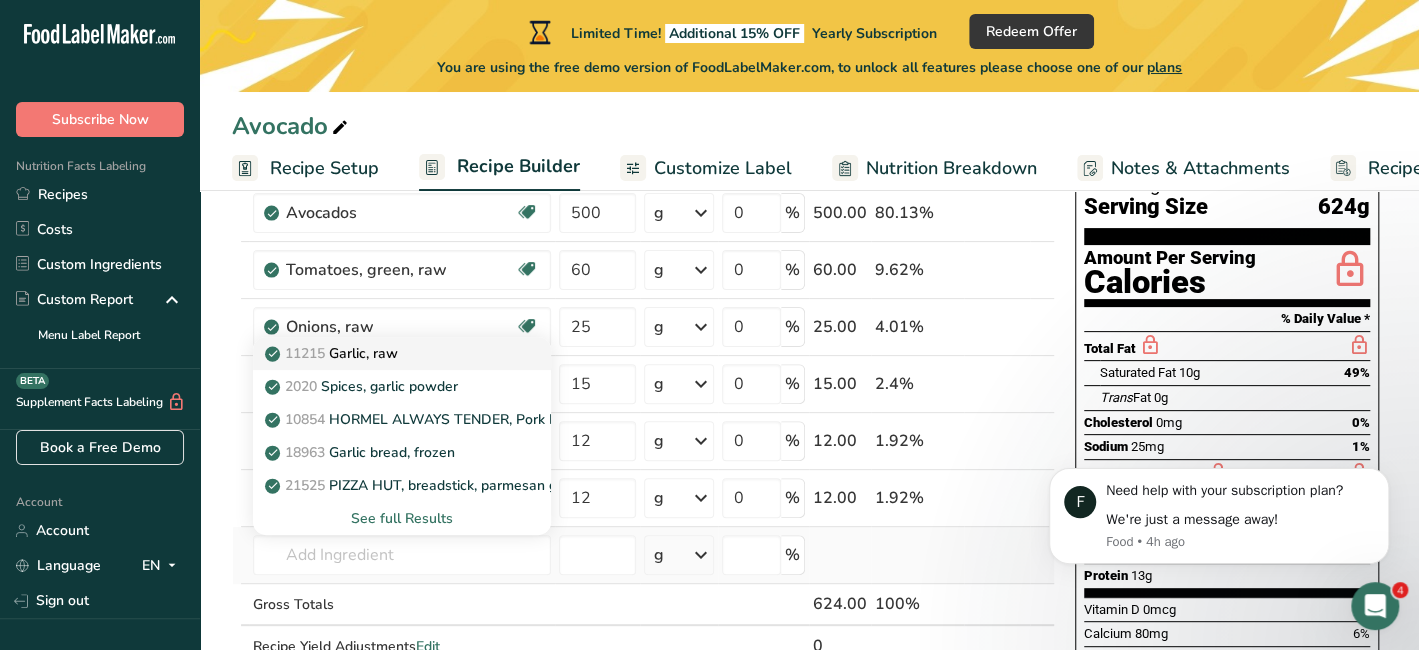 click on "11215
Garlic, raw" at bounding box center (402, 353) 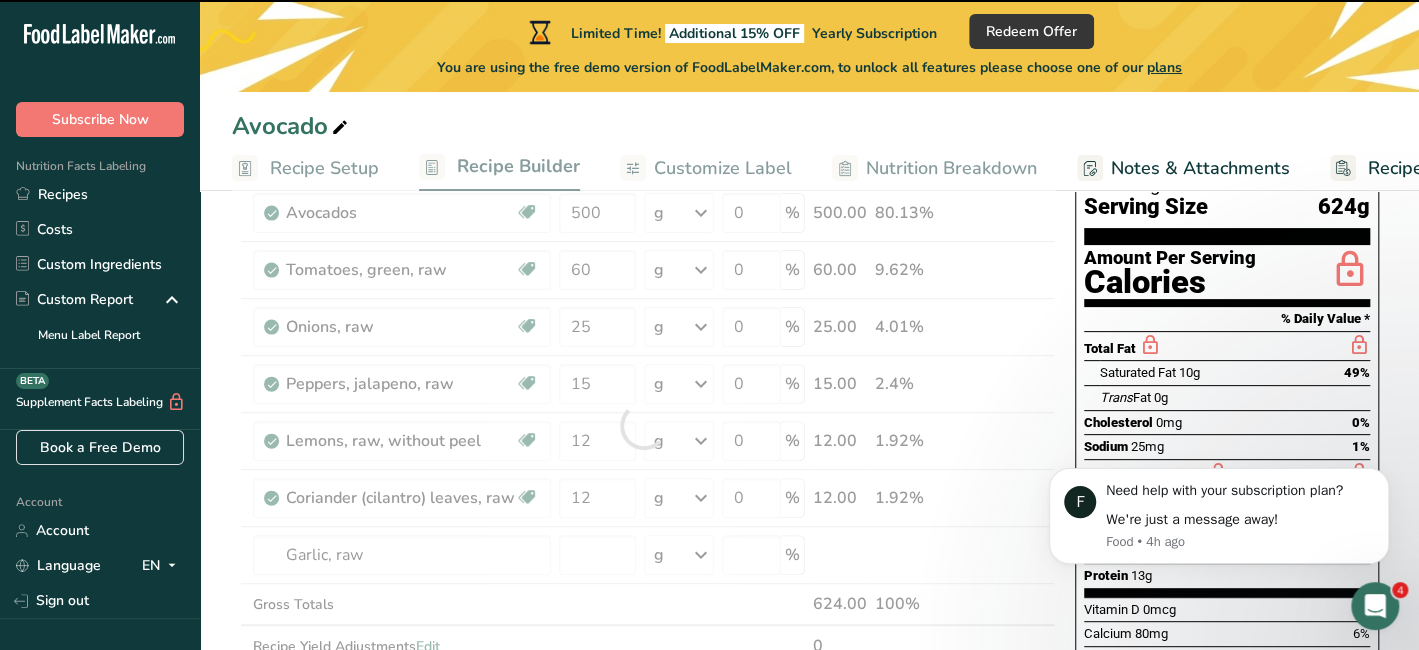 type on "0" 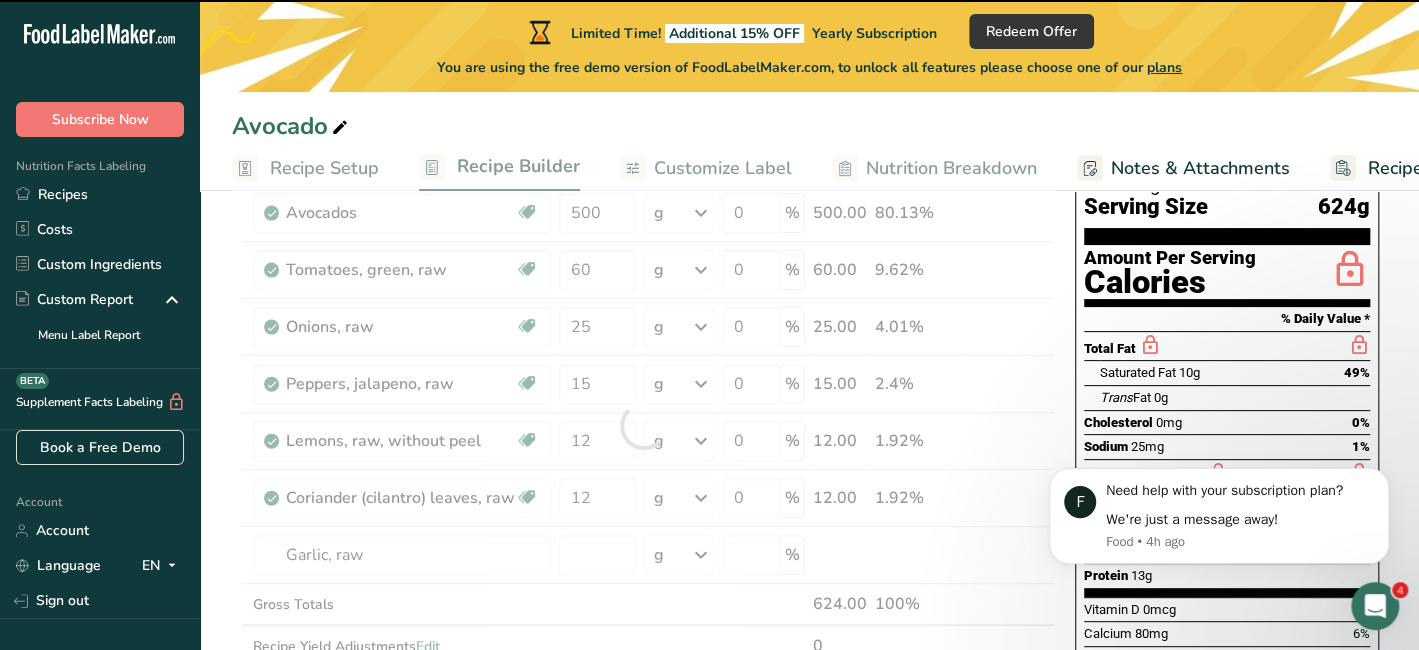 type on "0" 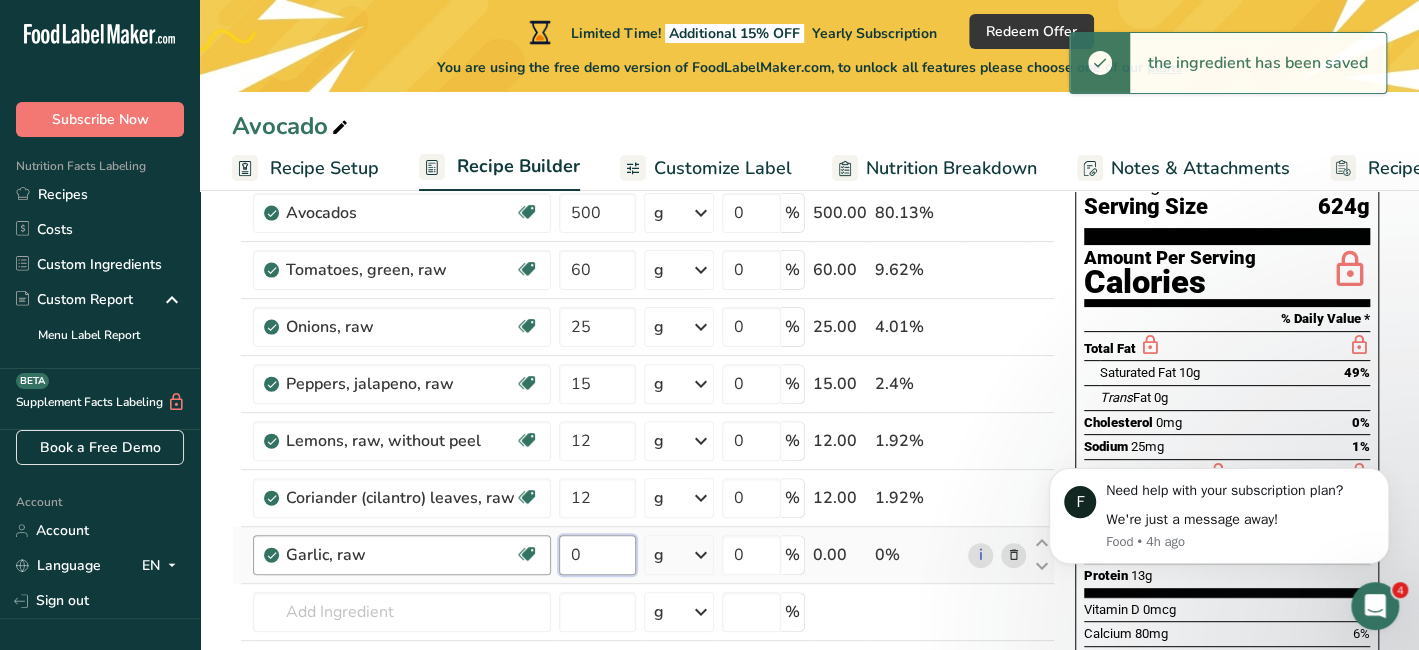 drag, startPoint x: 606, startPoint y: 558, endPoint x: 479, endPoint y: 564, distance: 127.141655 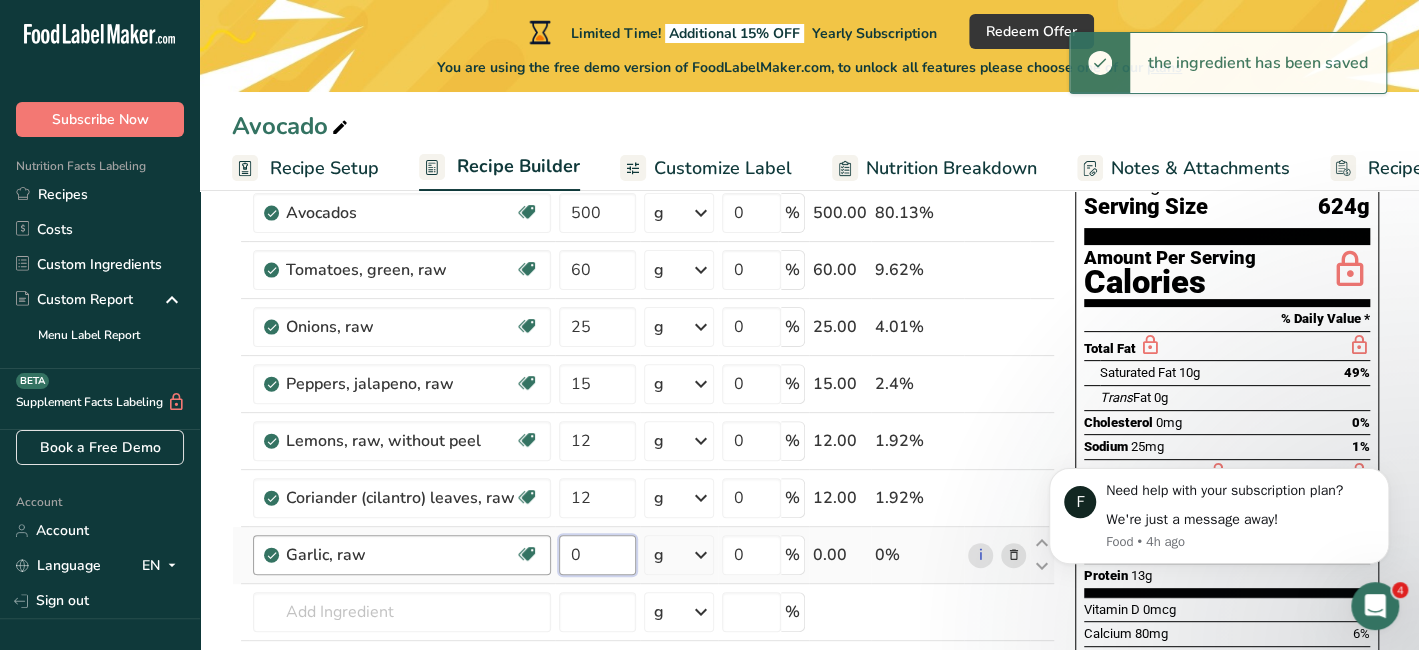 click on "Garlic, raw
Source of Antioxidants
Dairy free
Gluten free
Vegan
Vegetarian
Soy free
0
g
Portions
1 cup
1 tsp
1 clove
See more
Weight Units
g
kg
mg
See more
Volume Units
l
Volume units require a density conversion. If you know your ingredient's density enter it below. Otherwise, click on "RIA" our AI Regulatory bot - she will be able to help you
lb/ft3
g/cm3
Confirm
mL
lb/ft3
g/cm3
Confirm
fl oz" at bounding box center (643, 555) 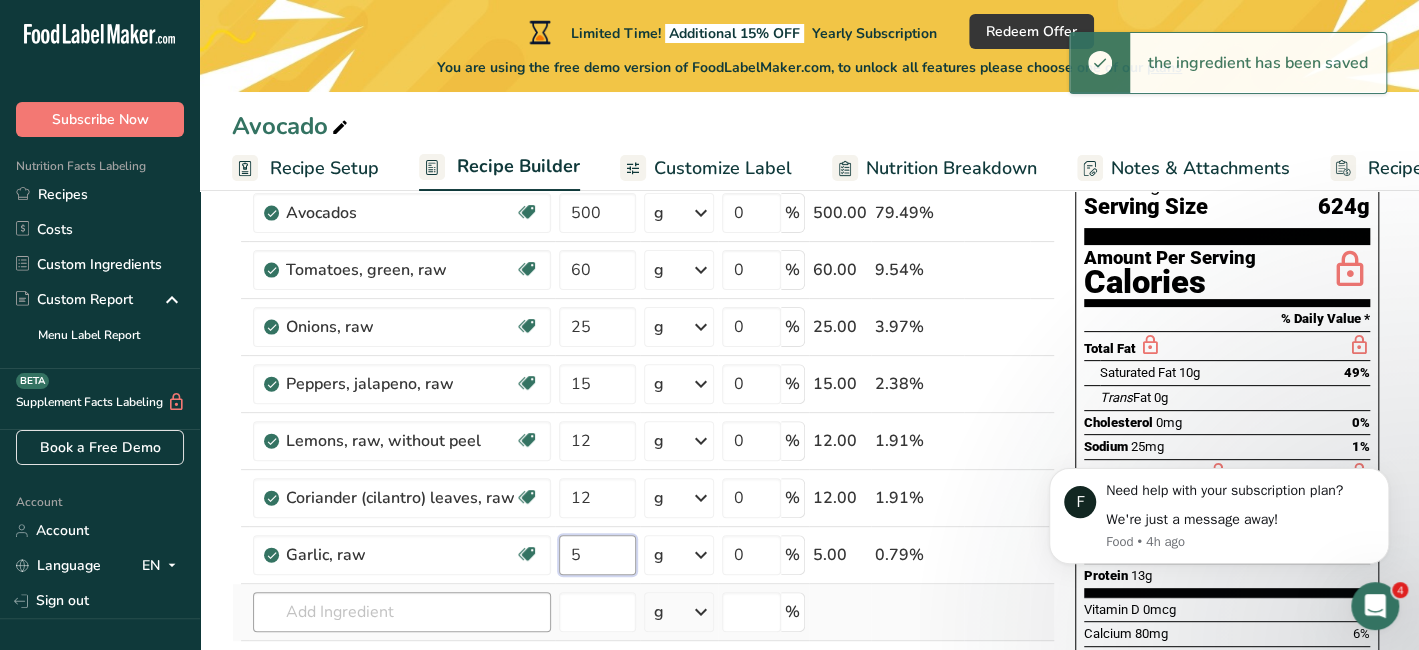 type on "5" 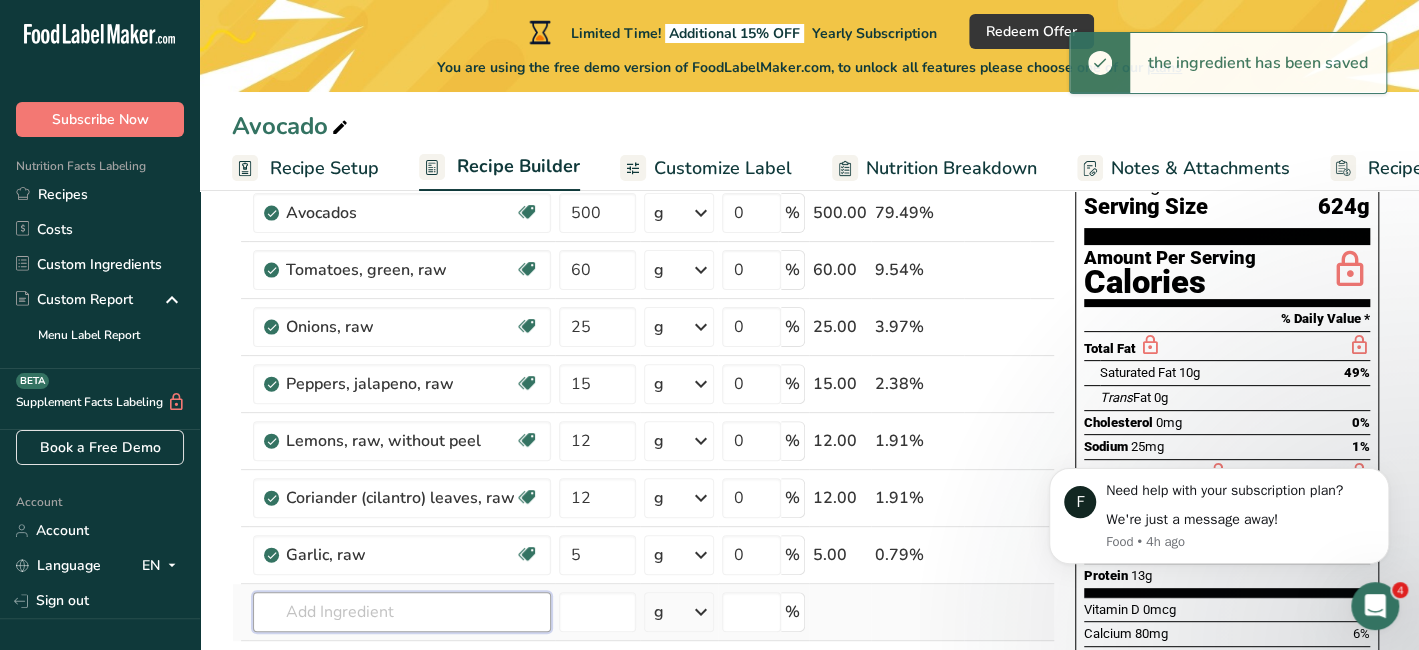 click on "Ingredient *
Amount *
Unit *
Waste *   .a-a{fill:#347362;}.b-a{fill:#fff;}          Grams
Percentage
Avocados
Source of Antioxidants
Dairy free
Gluten free
Vegan
Vegetarian
Soy free
Source of Healthy Fats
500
g
Portions
1 cup, pureed
1 fruit without skin and seeds
1 NLEA Serving
Weight Units
g
kg
mg
See more
Volume Units
l
Volume units require a density conversion. If you know your ingredient's density enter it below. Otherwise, click on "RIA" our AI Regulatory bot - she will be able to help you
lb/ft3
g/cm3" at bounding box center (643, 454) 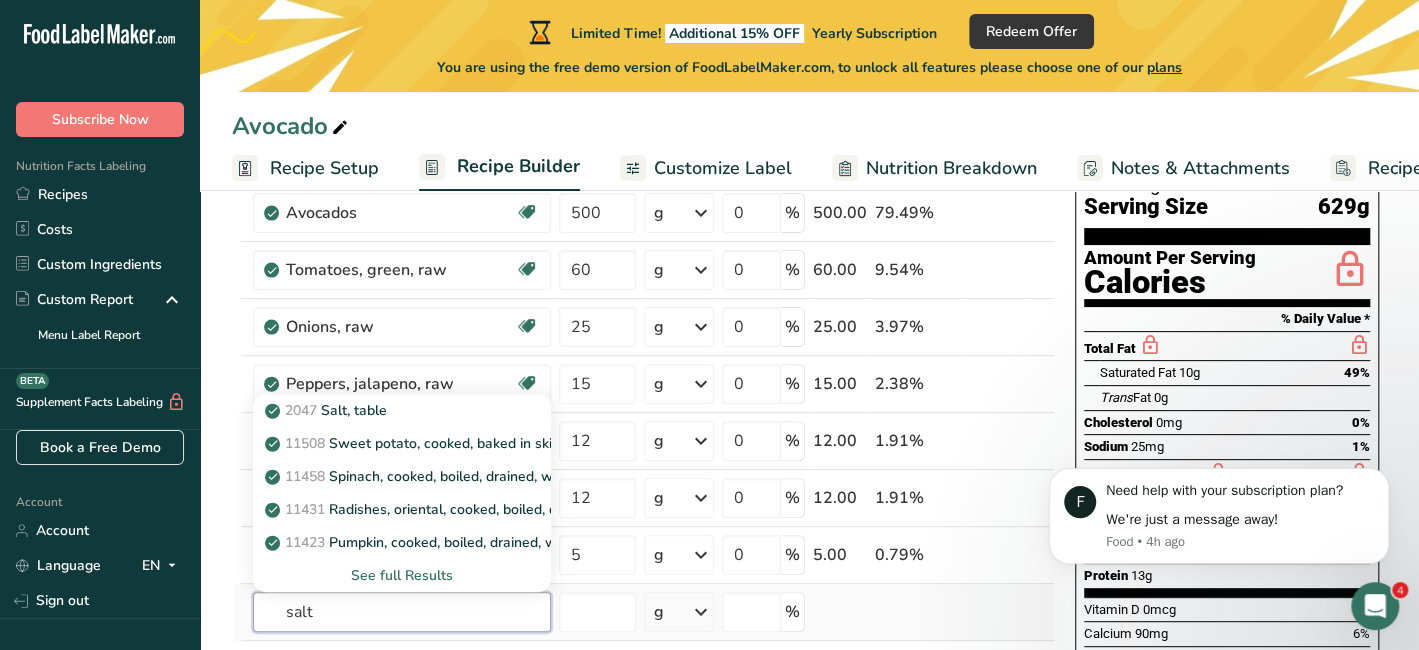 type on "salt" 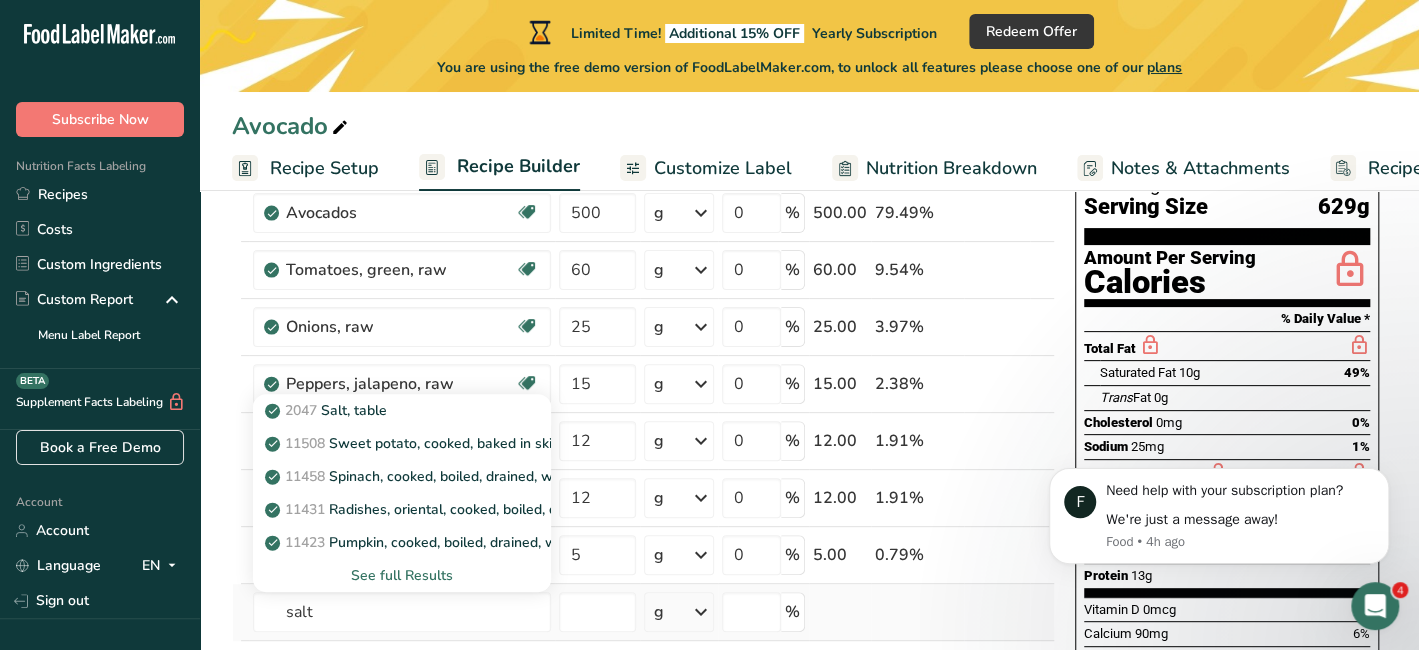 type 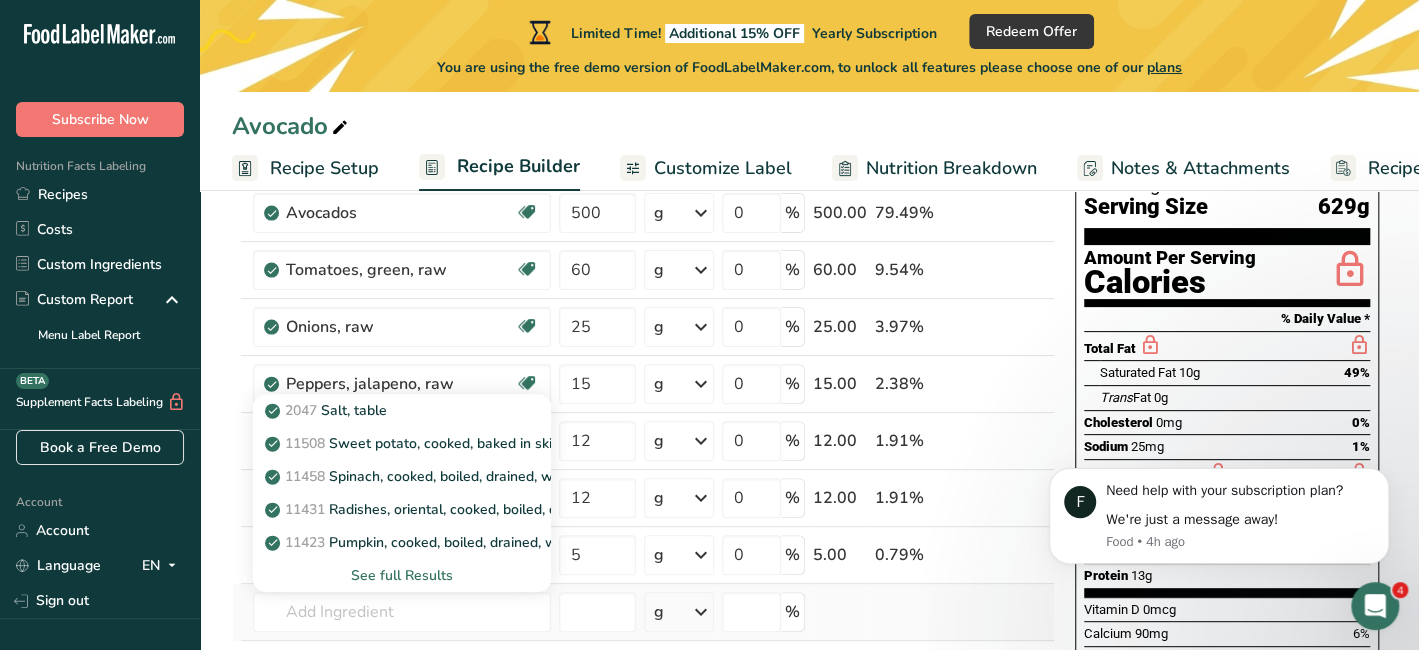 click on "See full Results" at bounding box center (402, 575) 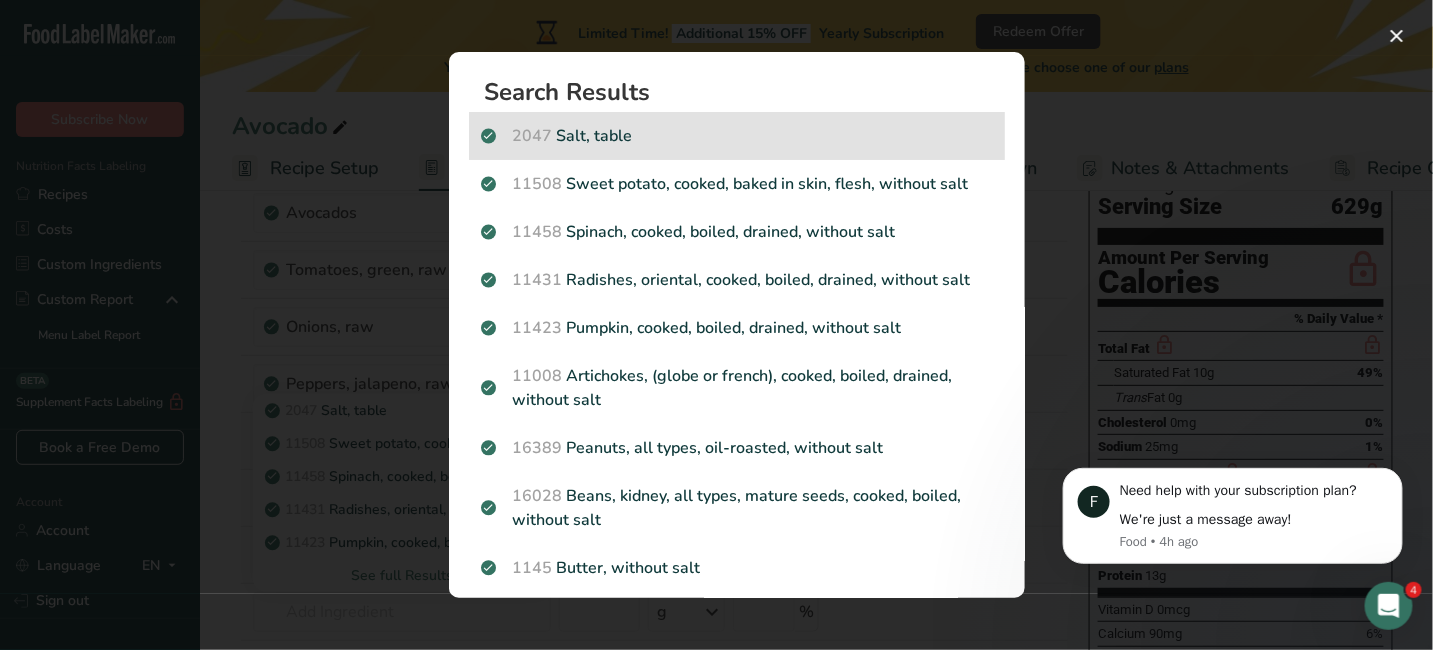 click on "2047
Salt, table" at bounding box center [737, 136] 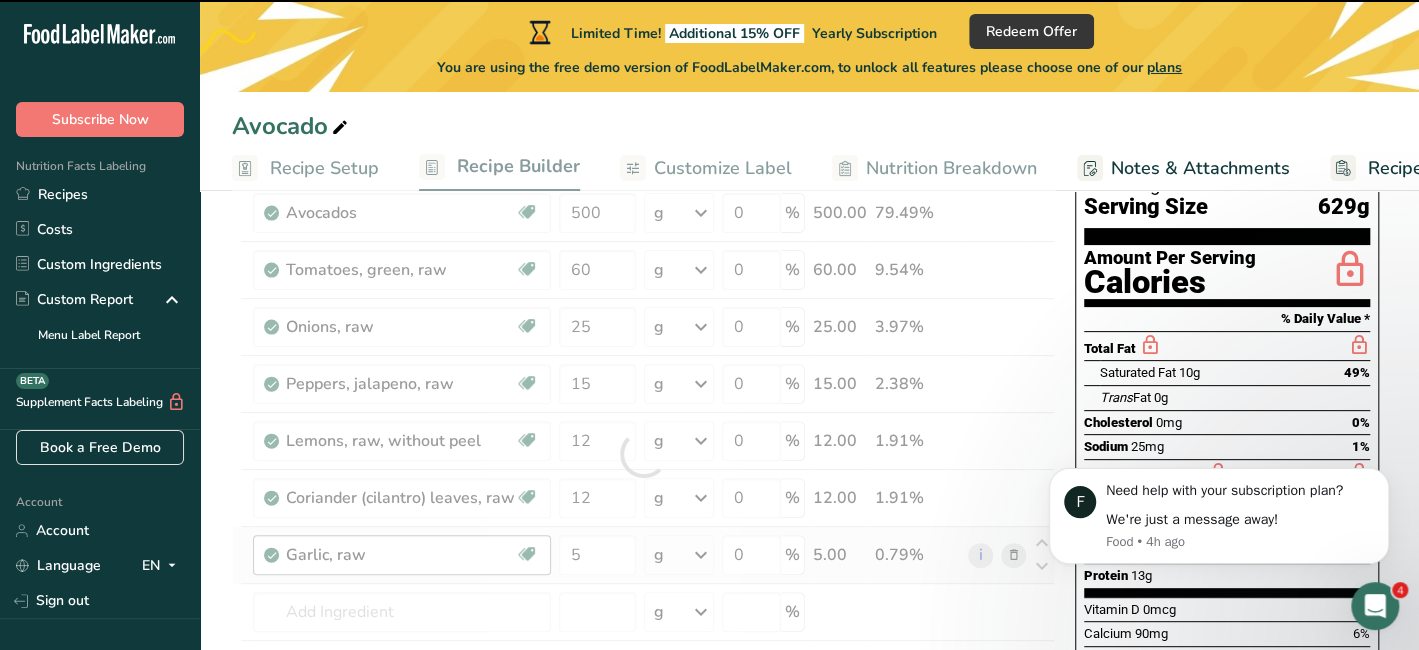 type on "0" 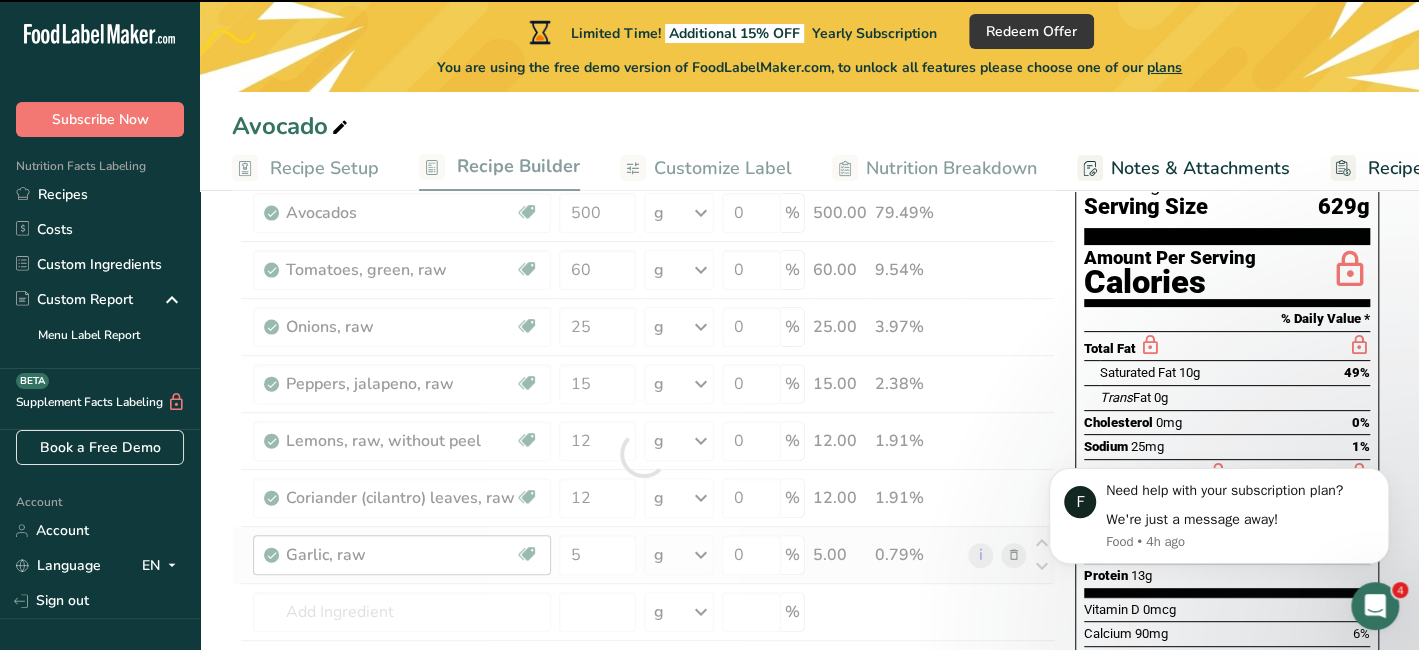 type on "0" 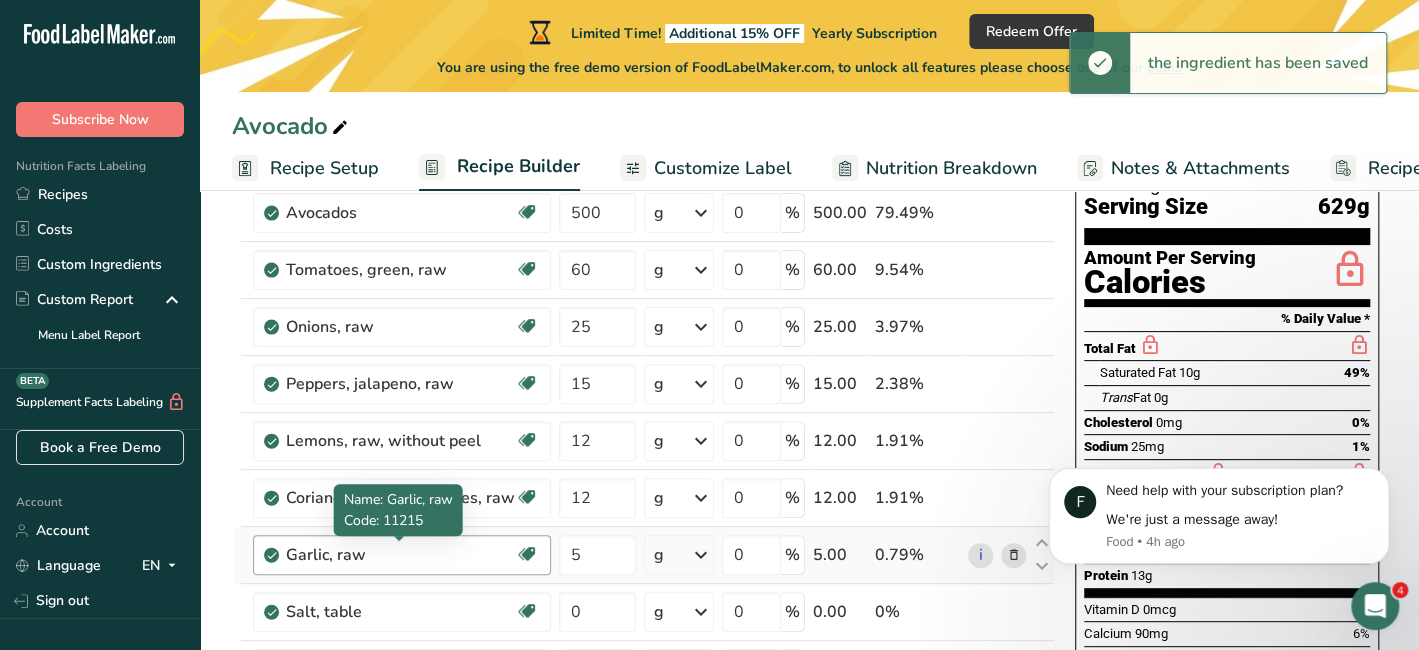 scroll, scrollTop: 333, scrollLeft: 0, axis: vertical 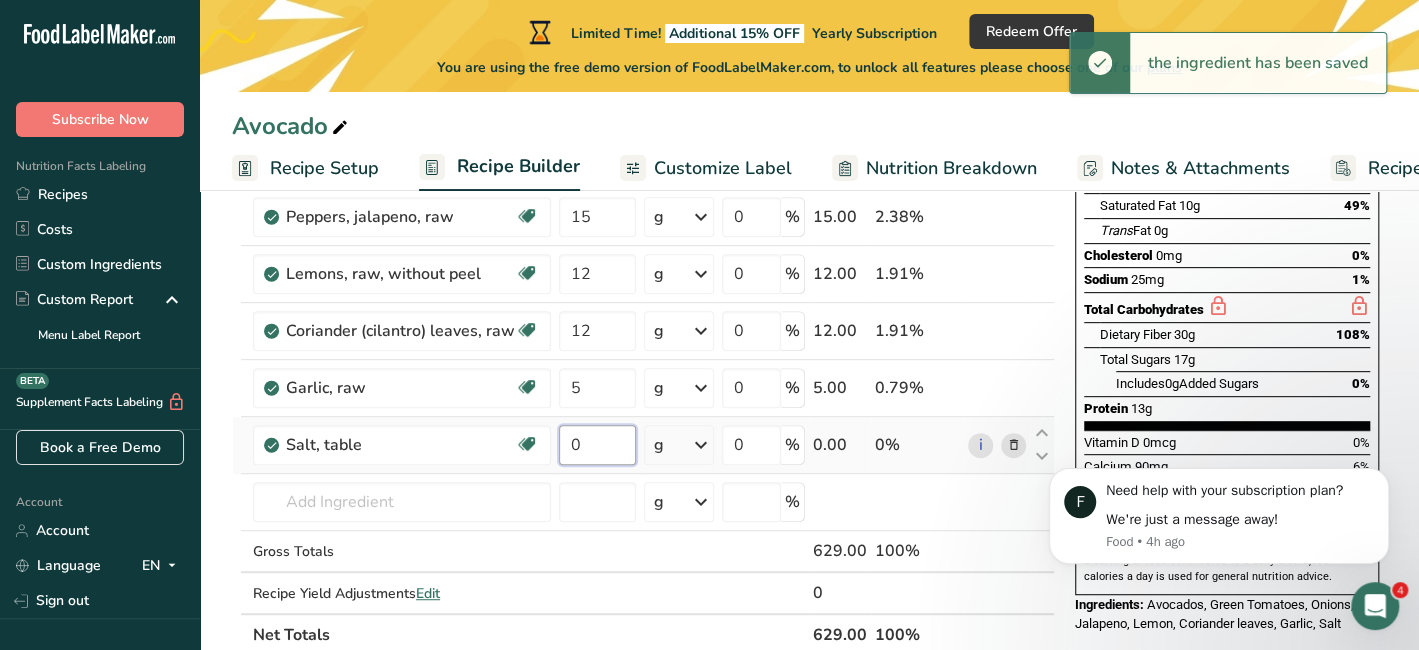 drag, startPoint x: 591, startPoint y: 434, endPoint x: 561, endPoint y: 435, distance: 30.016663 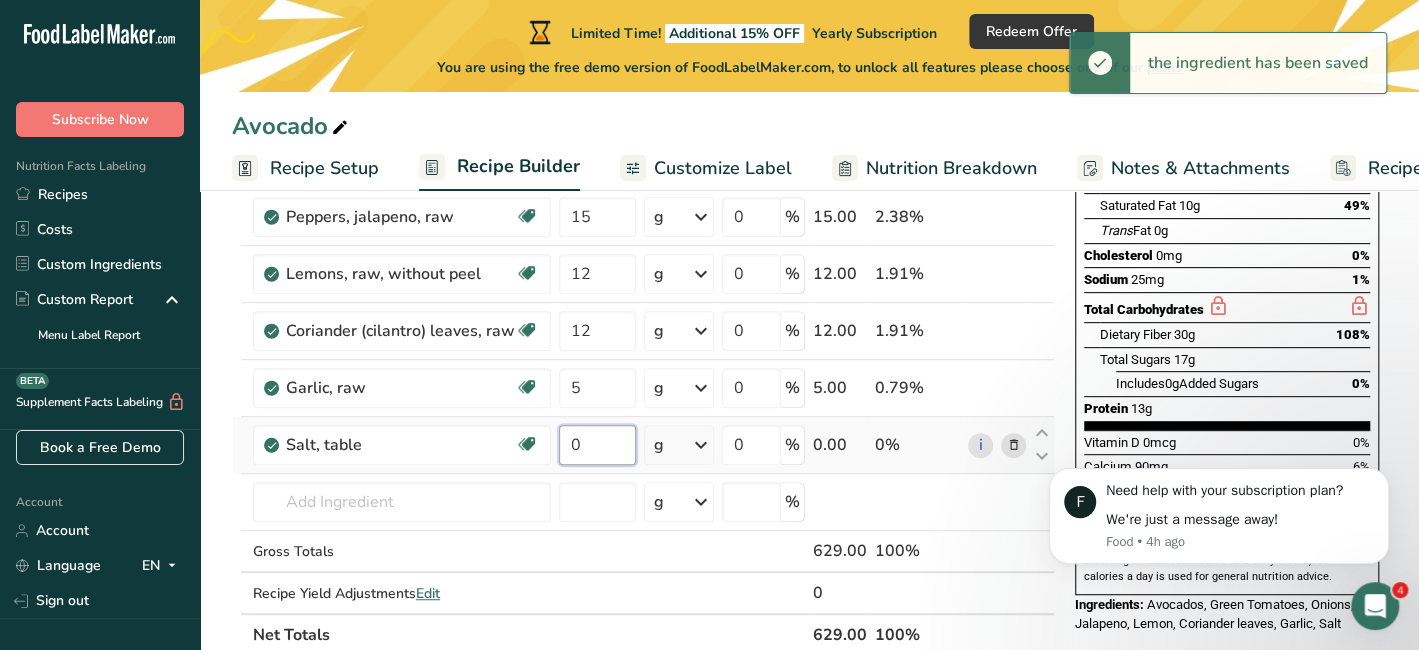 click on "0" at bounding box center [597, 445] 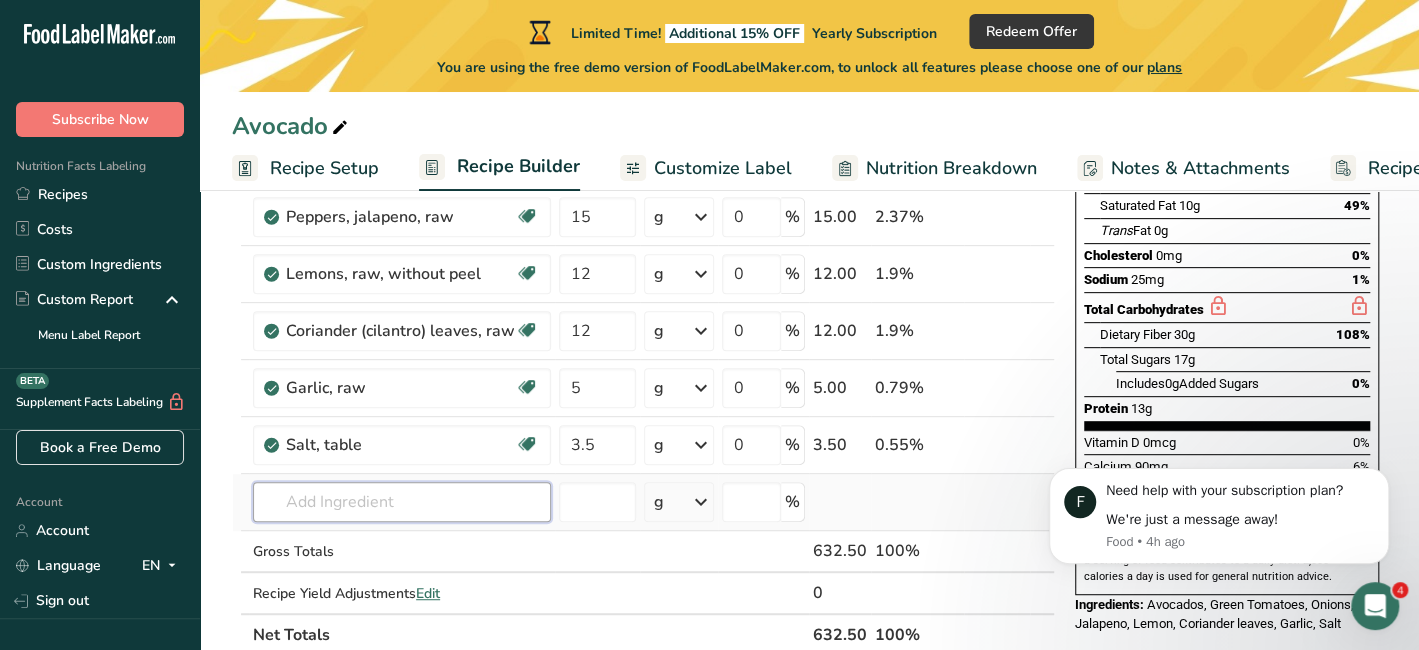 click on "Ingredient *
Amount *
Unit *
Waste *   .a-a{fill:#347362;}.b-a{fill:#fff;}          Grams
Percentage
Avocados
Source of Antioxidants
Dairy free
Gluten free
Vegan
Vegetarian
Soy free
Source of Healthy Fats
500
g
Portions
1 cup, pureed
1 fruit without skin and seeds
1 NLEA Serving
Weight Units
g
kg
mg
See more
Volume Units
l
Volume units require a density conversion. If you know your ingredient's density enter it below. Otherwise, click on "RIA" our AI Regulatory bot - she will be able to help you
lb/ft3
g/cm3" at bounding box center [643, 315] 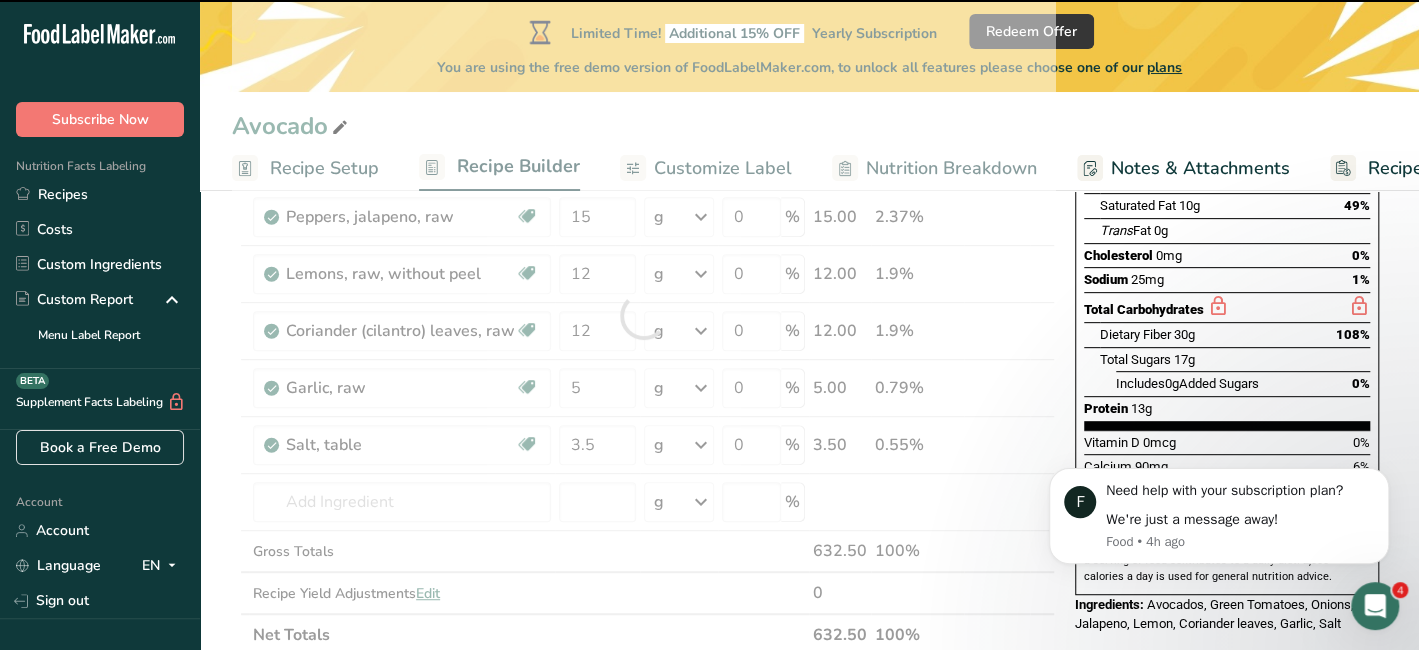 click at bounding box center [643, 315] 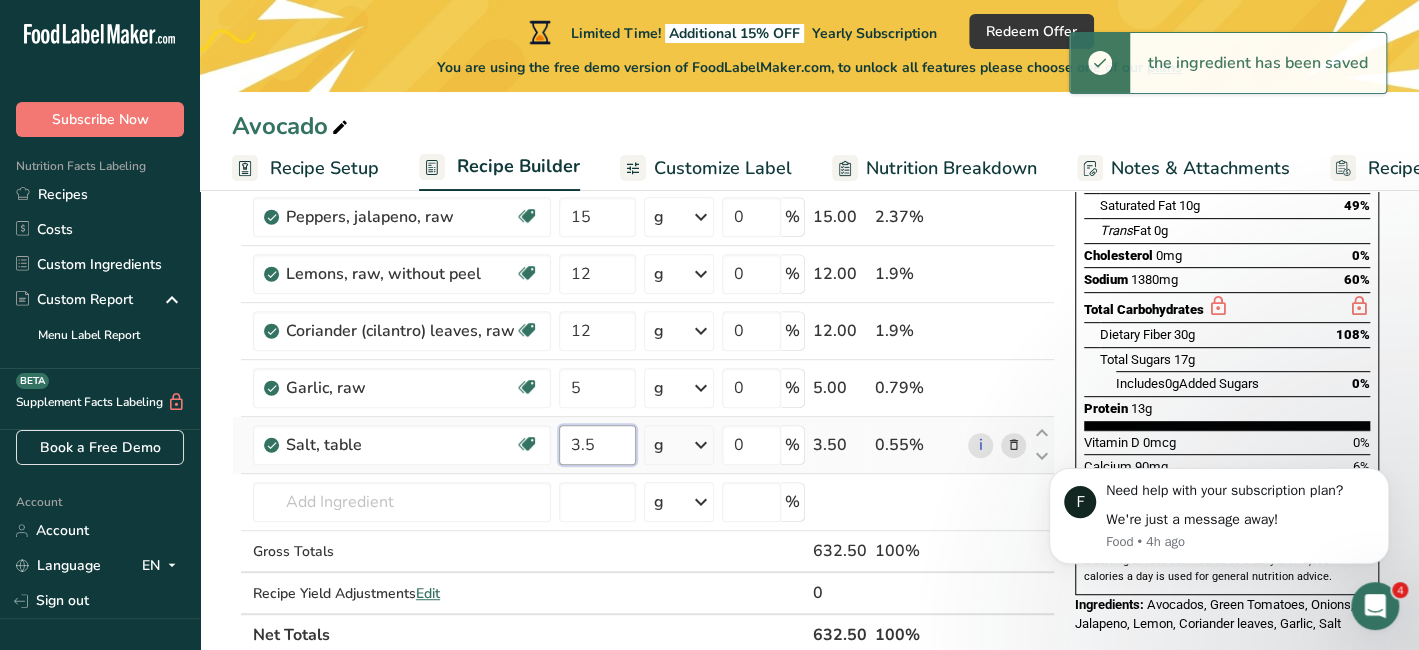 drag, startPoint x: 617, startPoint y: 436, endPoint x: 568, endPoint y: 439, distance: 49.09175 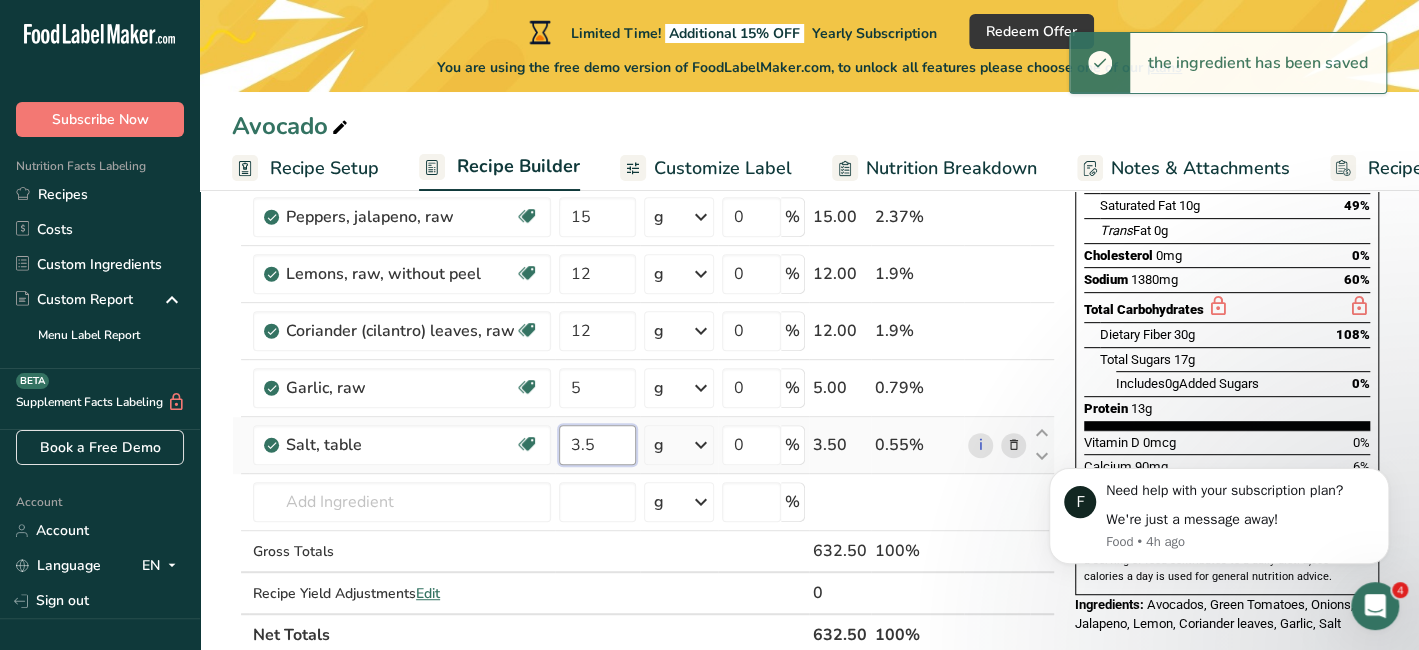 click on "3.5" at bounding box center (597, 445) 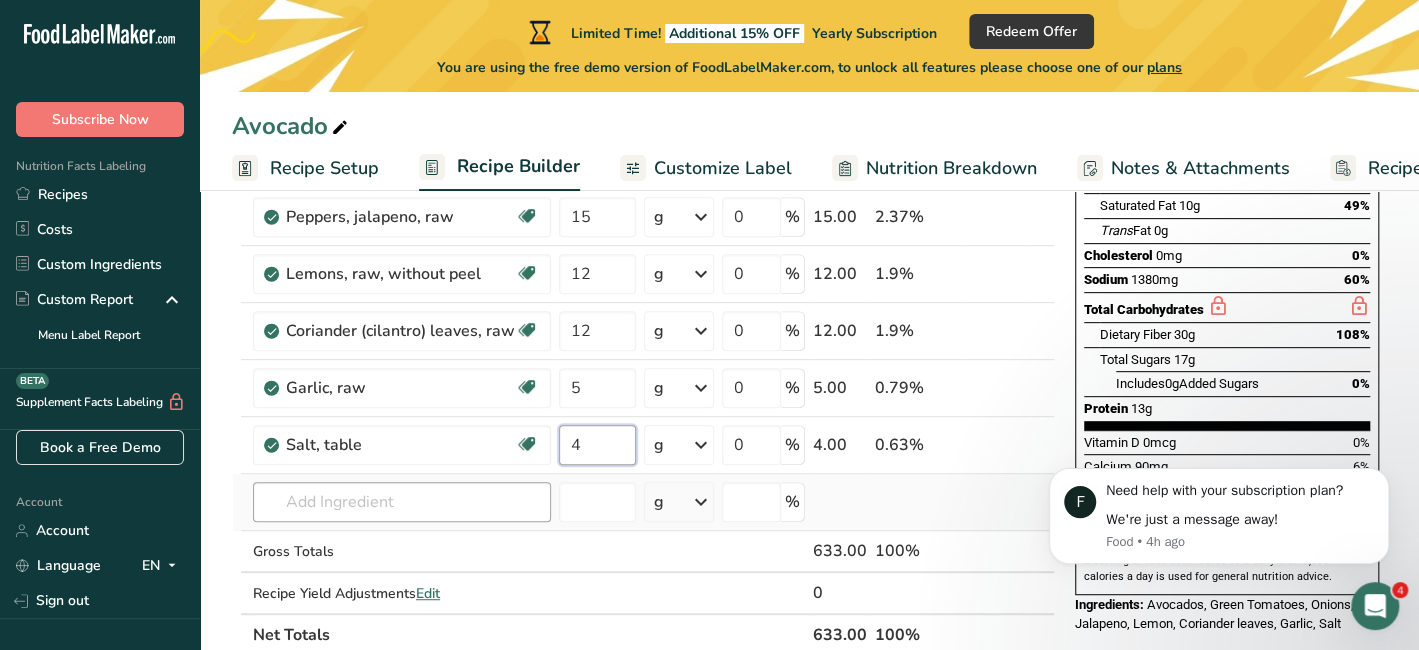 type on "4" 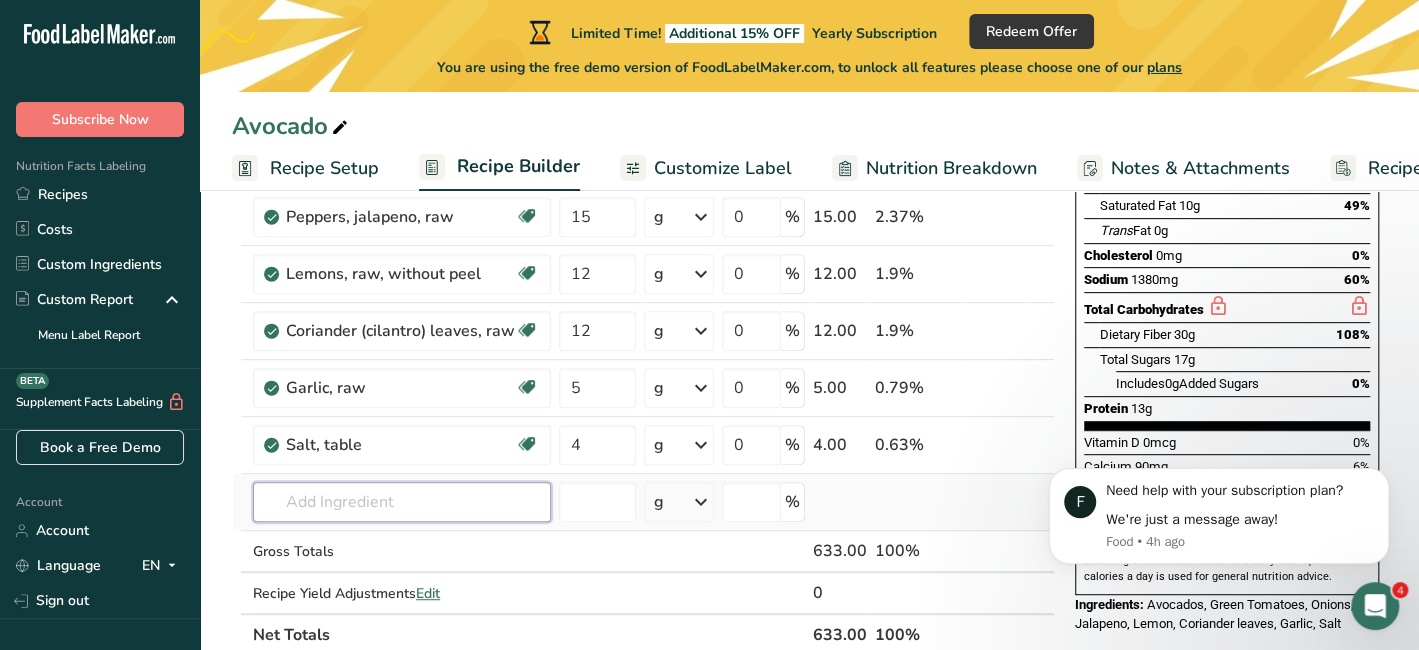 click on "Ingredient *
Amount *
Unit *
Waste *   .a-a{fill:#347362;}.b-a{fill:#fff;}          Grams
Percentage
Avocados
Source of Antioxidants
Dairy free
Gluten free
Vegan
Vegetarian
Soy free
Source of Healthy Fats
500
g
Portions
1 cup, pureed
1 fruit without skin and seeds
1 NLEA Serving
Weight Units
g
kg
mg
See more
Volume Units
l
Volume units require a density conversion. If you know your ingredient's density enter it below. Otherwise, click on "RIA" our AI Regulatory bot - she will be able to help you
lb/ft3
g/cm3" at bounding box center [643, 315] 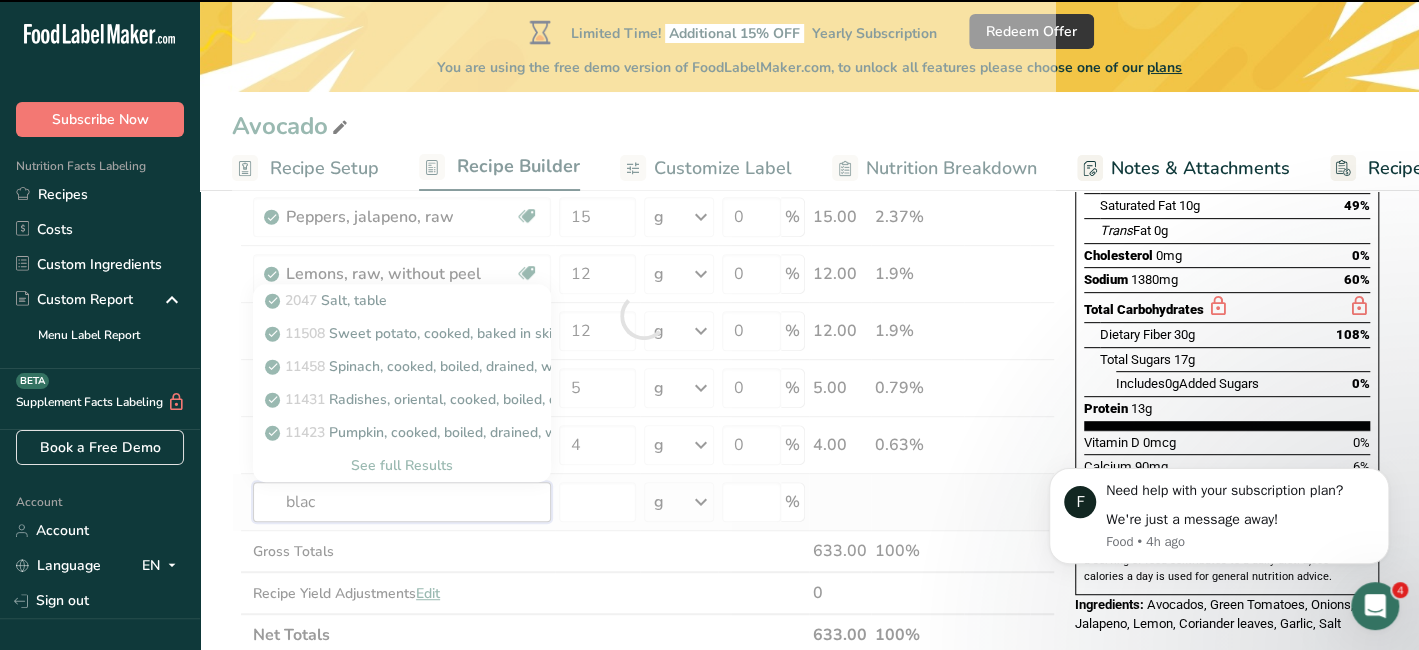 type on "black" 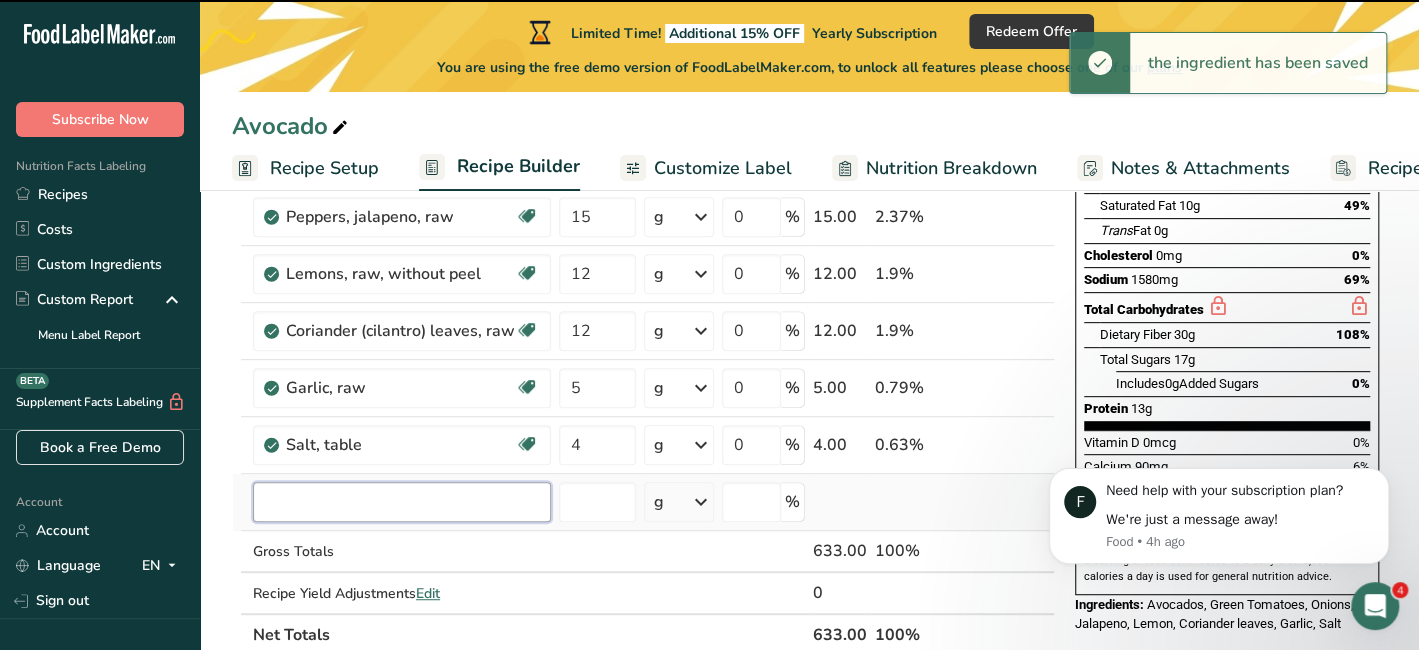 type on "p" 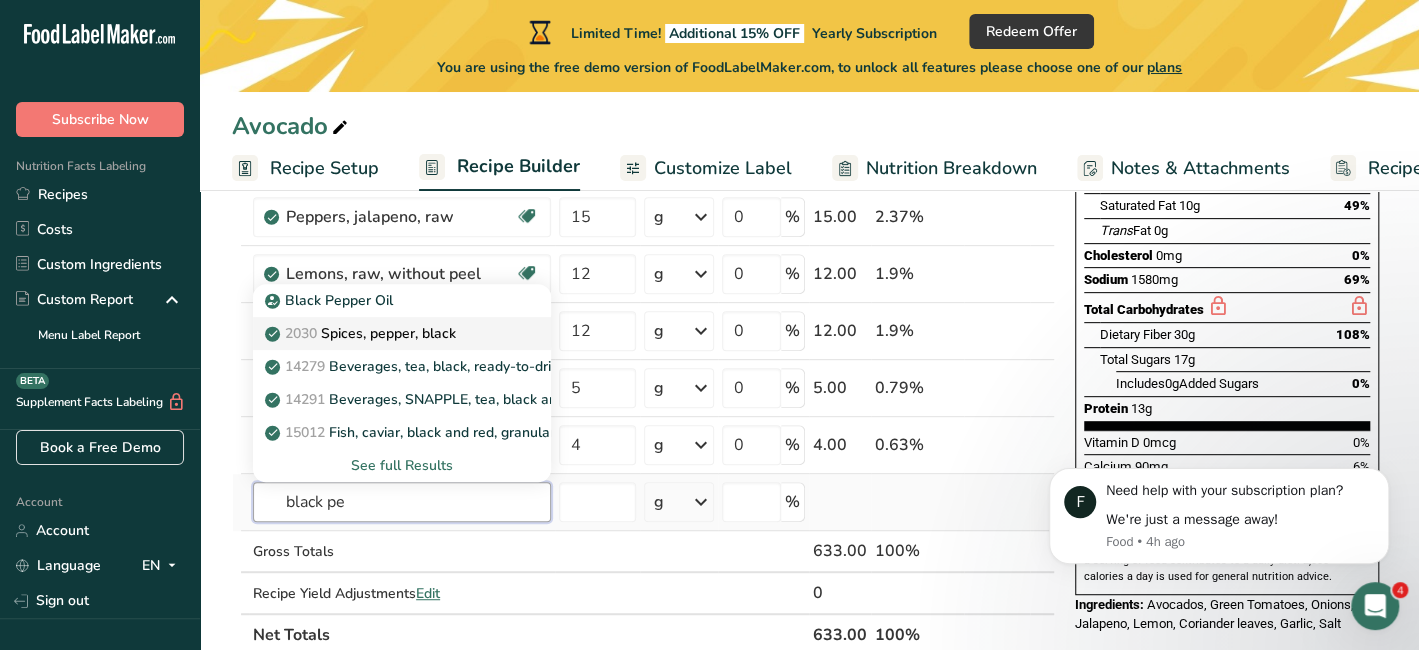type on "black pe" 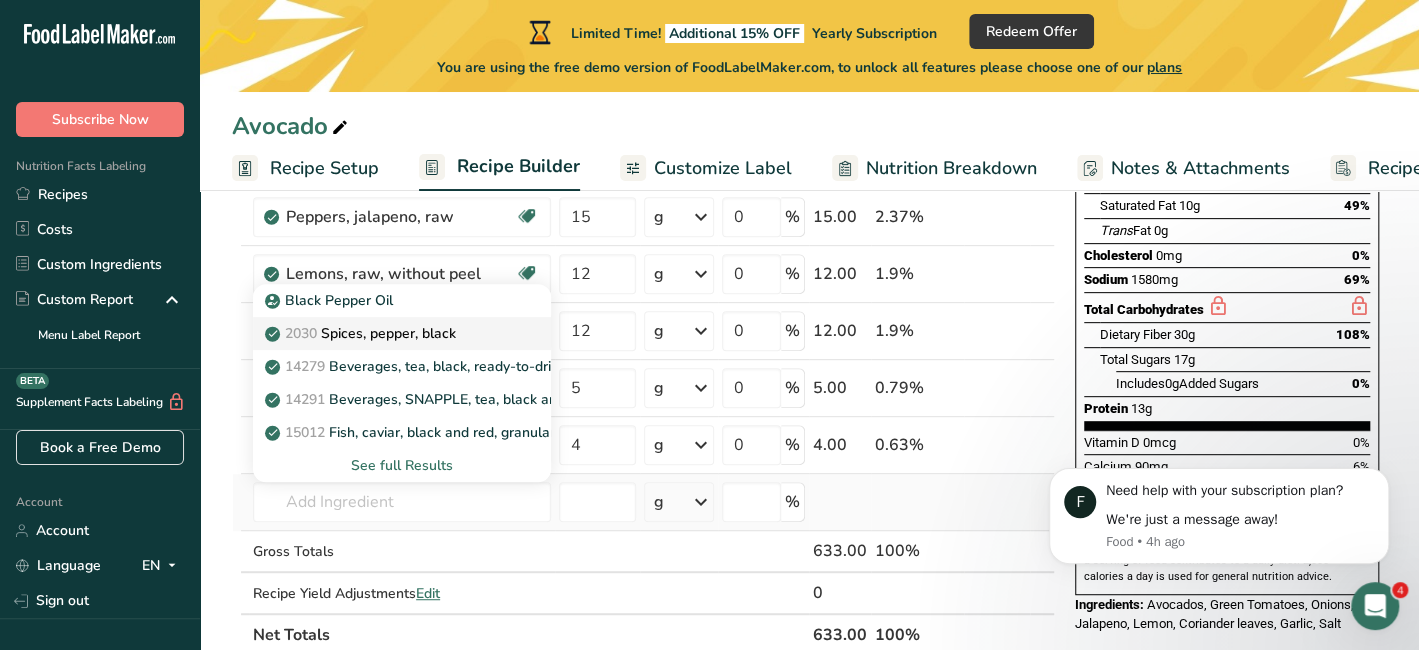click on "2030
Spices, pepper, black" at bounding box center (362, 333) 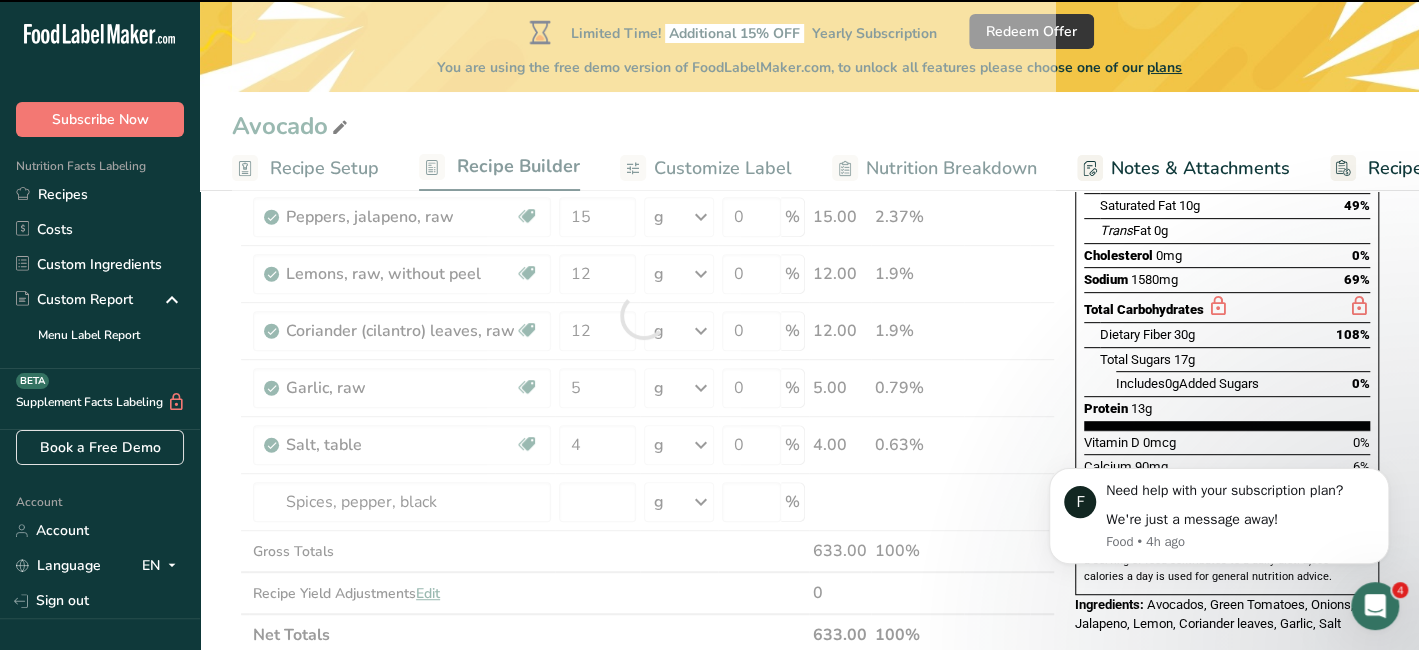 type on "0" 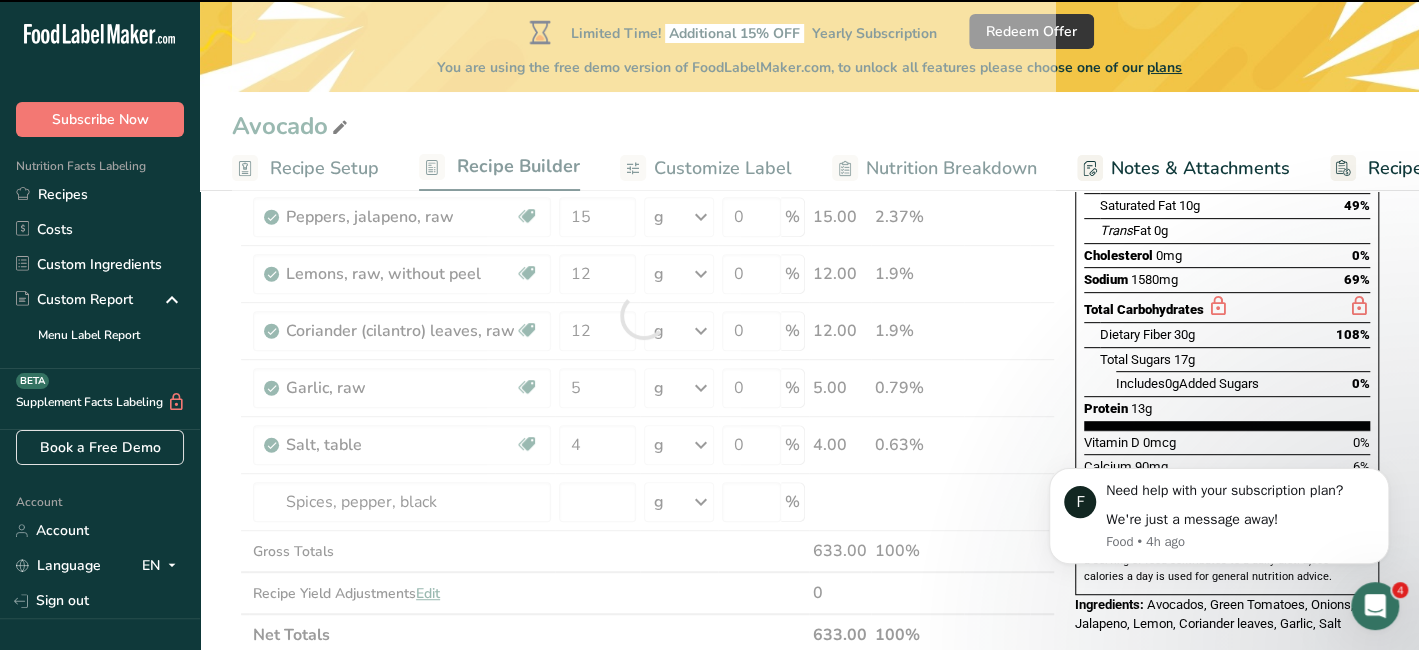 type on "0" 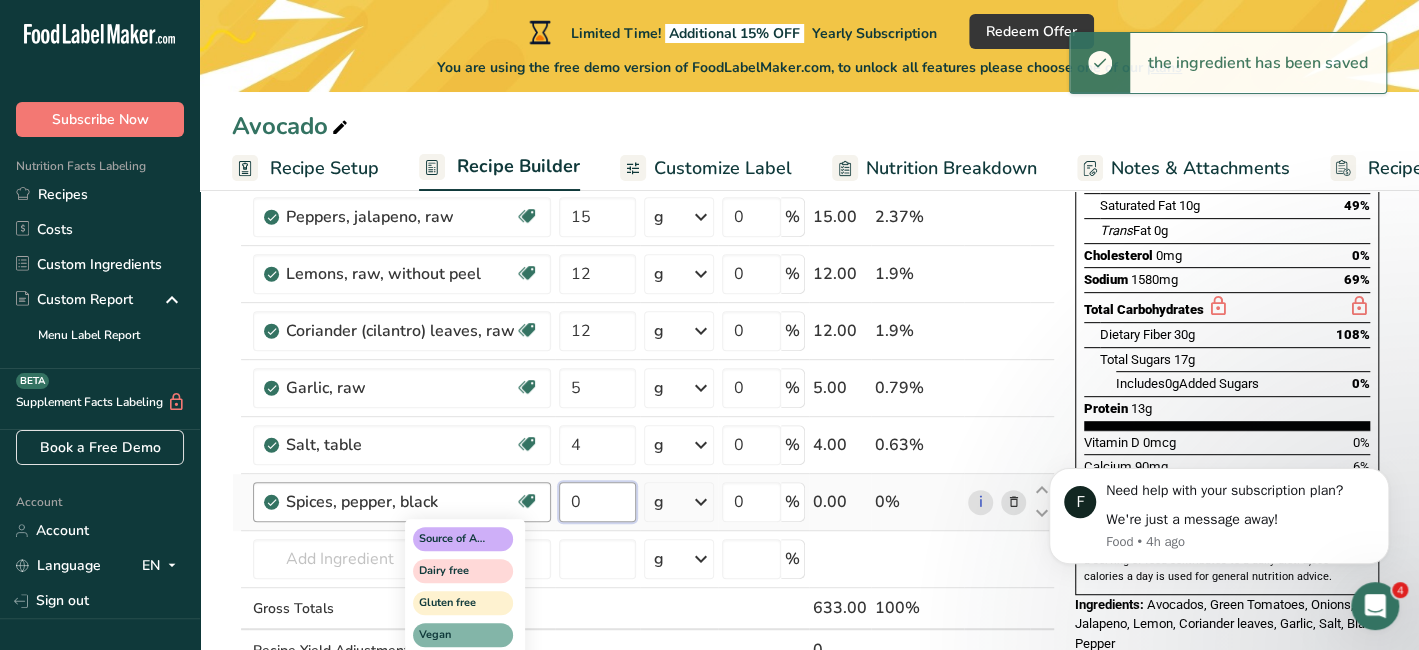 drag, startPoint x: 582, startPoint y: 502, endPoint x: 519, endPoint y: 508, distance: 63.28507 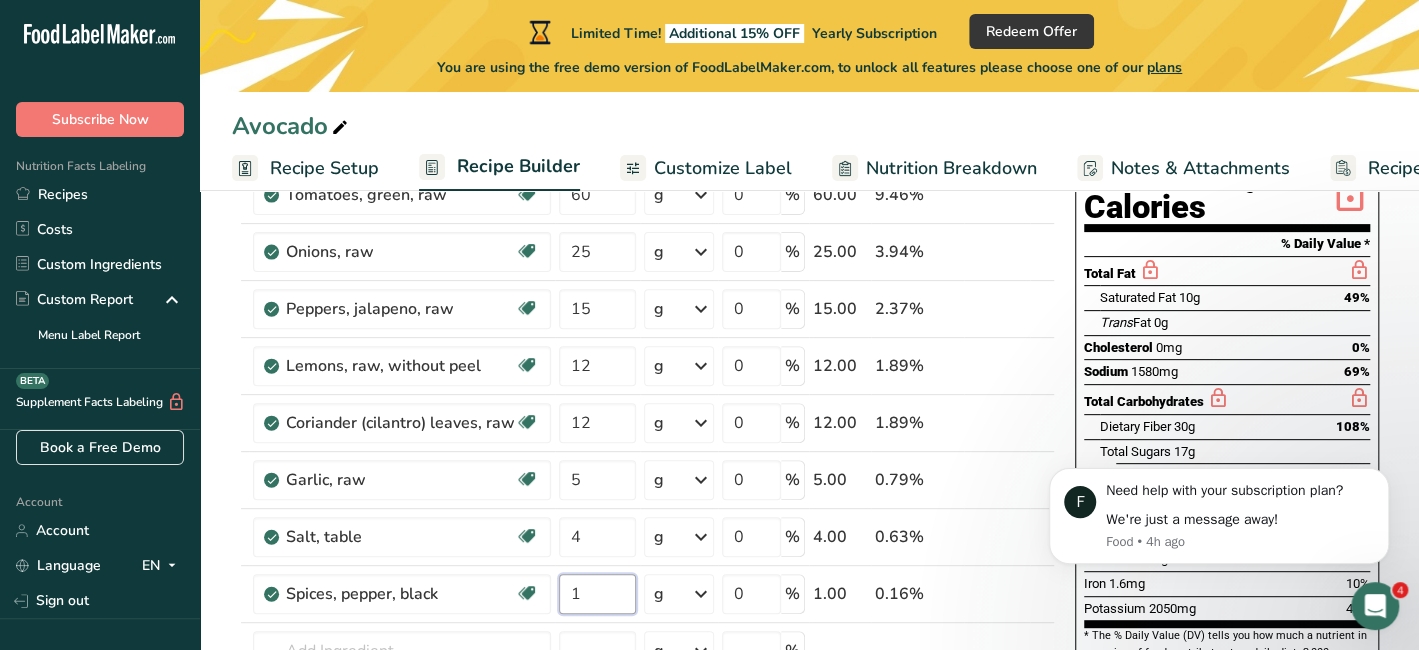 scroll, scrollTop: 266, scrollLeft: 0, axis: vertical 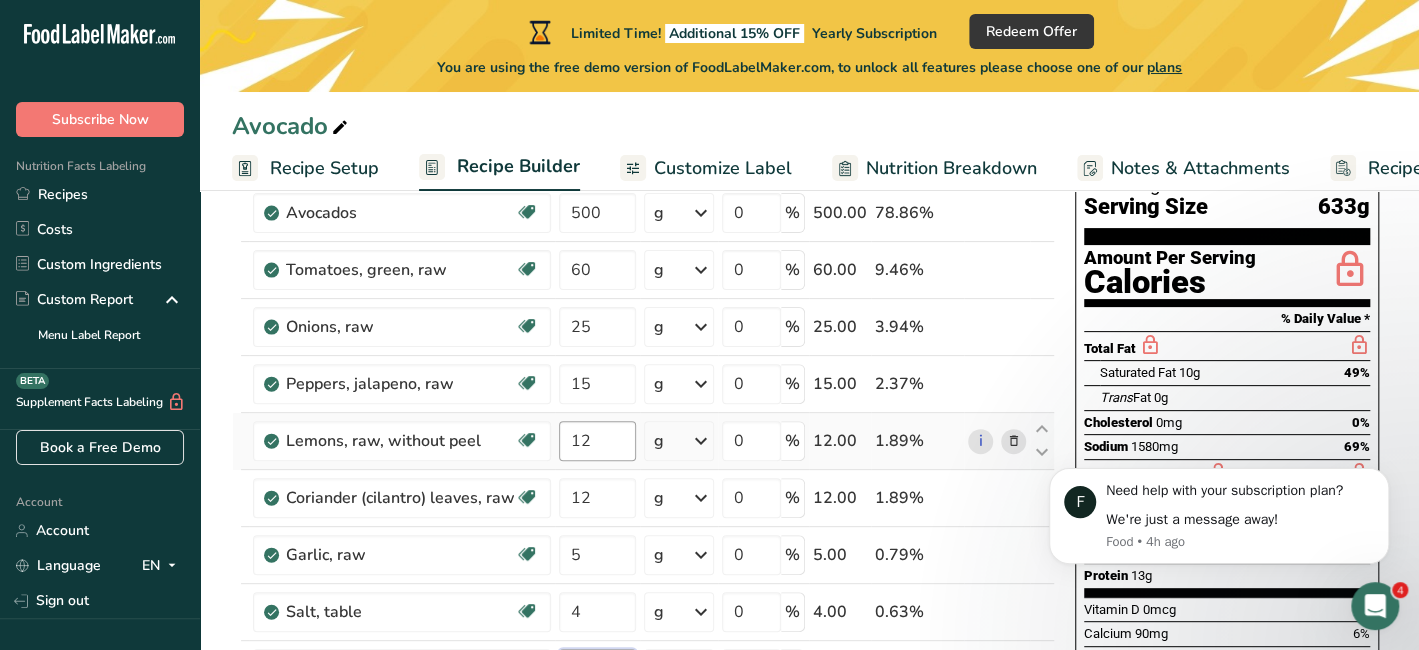 type on "1" 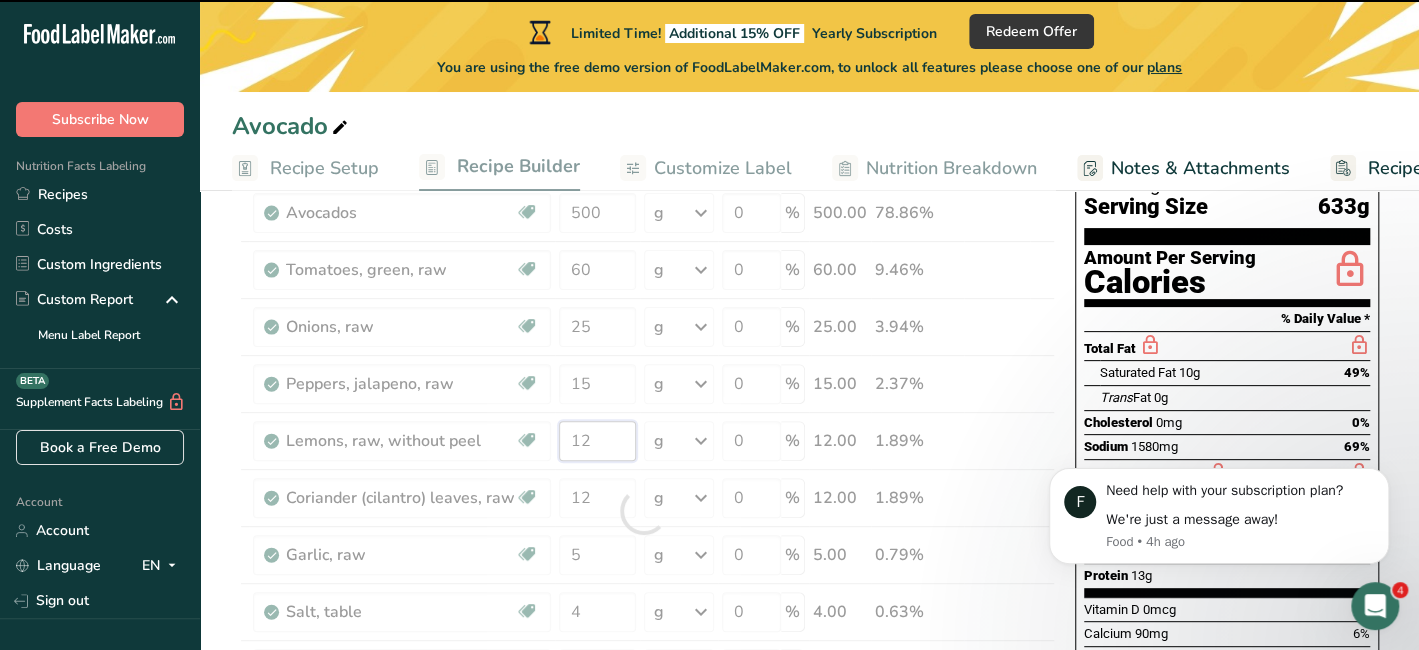 drag, startPoint x: 593, startPoint y: 434, endPoint x: 532, endPoint y: 437, distance: 61.073727 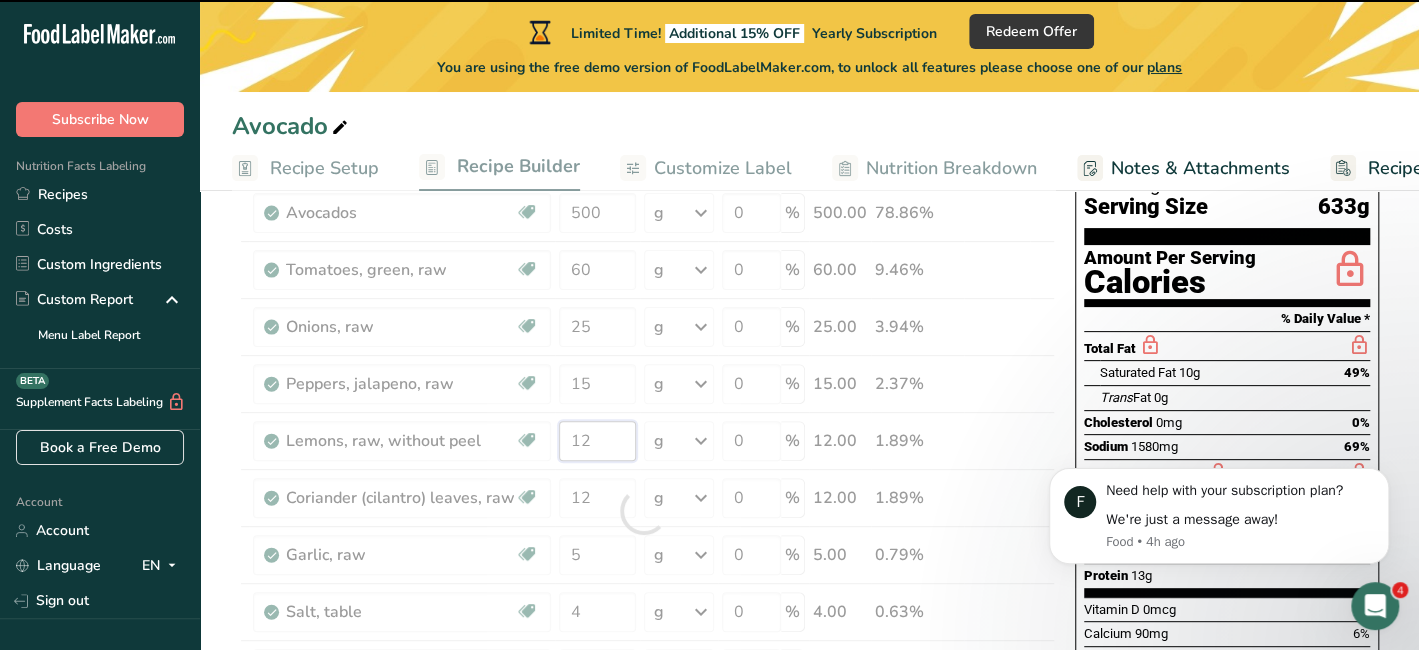 click on "Ingredient *
Amount *
Unit *
Waste *   .a-a{fill:#347362;}.b-a{fill:#fff;}          Grams
Percentage
Avocados
Source of Antioxidants
Dairy free
Gluten free
Vegan
Vegetarian
Soy free
Source of Healthy Fats
500
g
Portions
1 cup, pureed
1 fruit without skin and seeds
1 NLEA Serving
Weight Units
g
kg
mg
See more
Volume Units
l
Volume units require a density conversion. If you know your ingredient's density enter it below. Otherwise, click on "RIA" our AI Regulatory bot - she will be able to help you
lb/ft3
g/cm3" at bounding box center (643, 511) 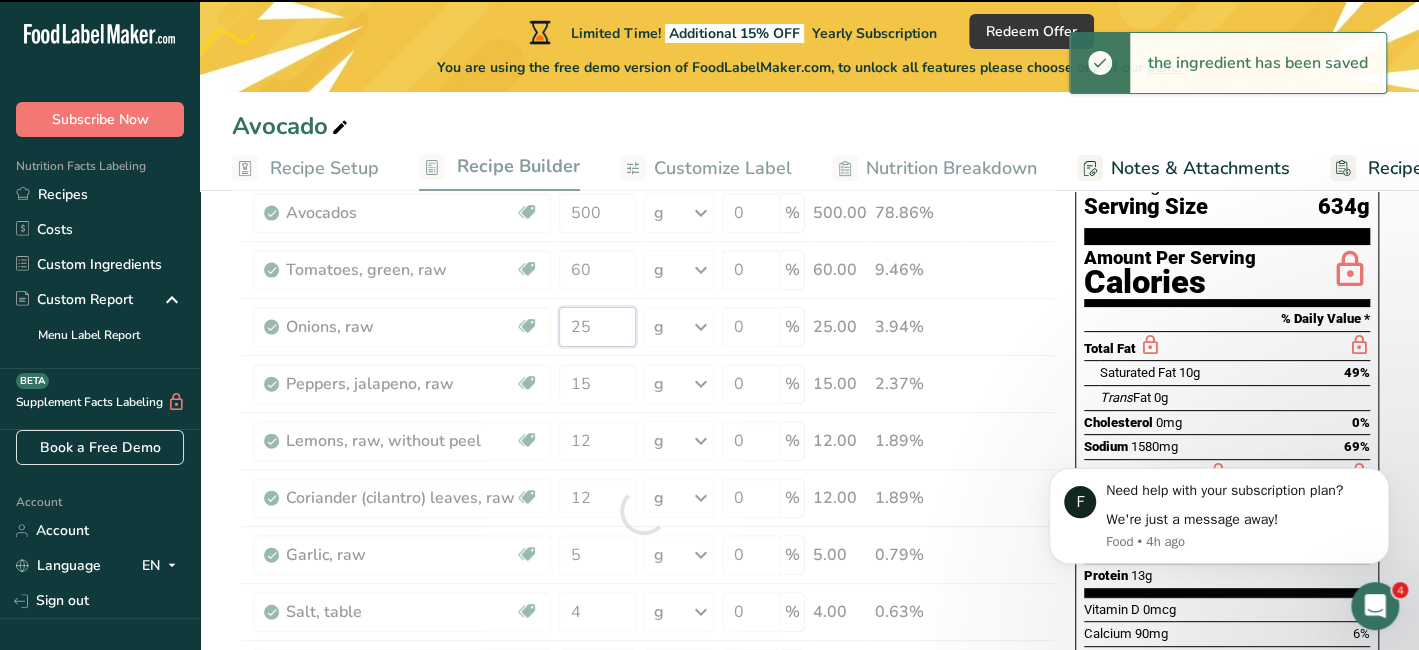 drag, startPoint x: 589, startPoint y: 328, endPoint x: 548, endPoint y: 328, distance: 41 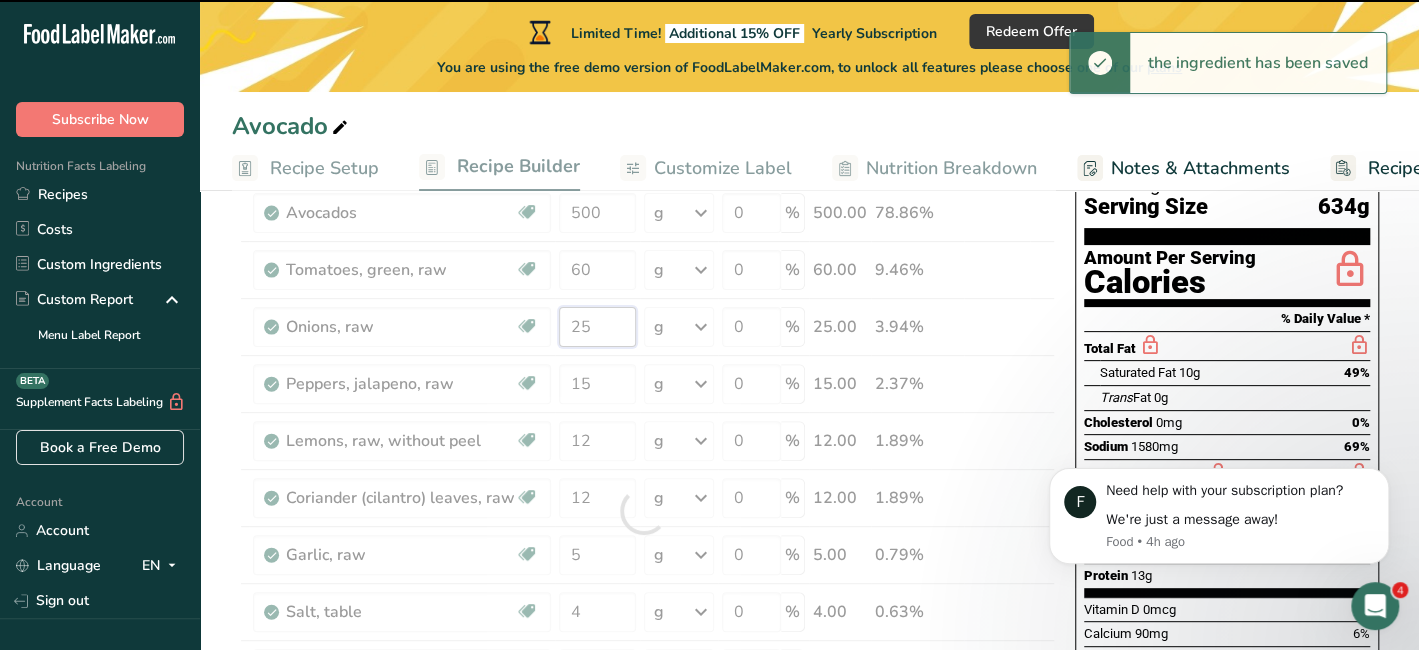 click on "Ingredient *
Amount *
Unit *
Waste *   .a-a{fill:#347362;}.b-a{fill:#fff;}          Grams
Percentage
Avocados
Source of Antioxidants
Dairy free
Gluten free
Vegan
Vegetarian
Soy free
Source of Healthy Fats
500
g
Portions
1 cup, pureed
1 fruit without skin and seeds
1 NLEA Serving
Weight Units
g
kg
mg
See more
Volume Units
l
Volume units require a density conversion. If you know your ingredient's density enter it below. Otherwise, click on "RIA" our AI Regulatory bot - she will be able to help you
lb/ft3
g/cm3" at bounding box center (643, 511) 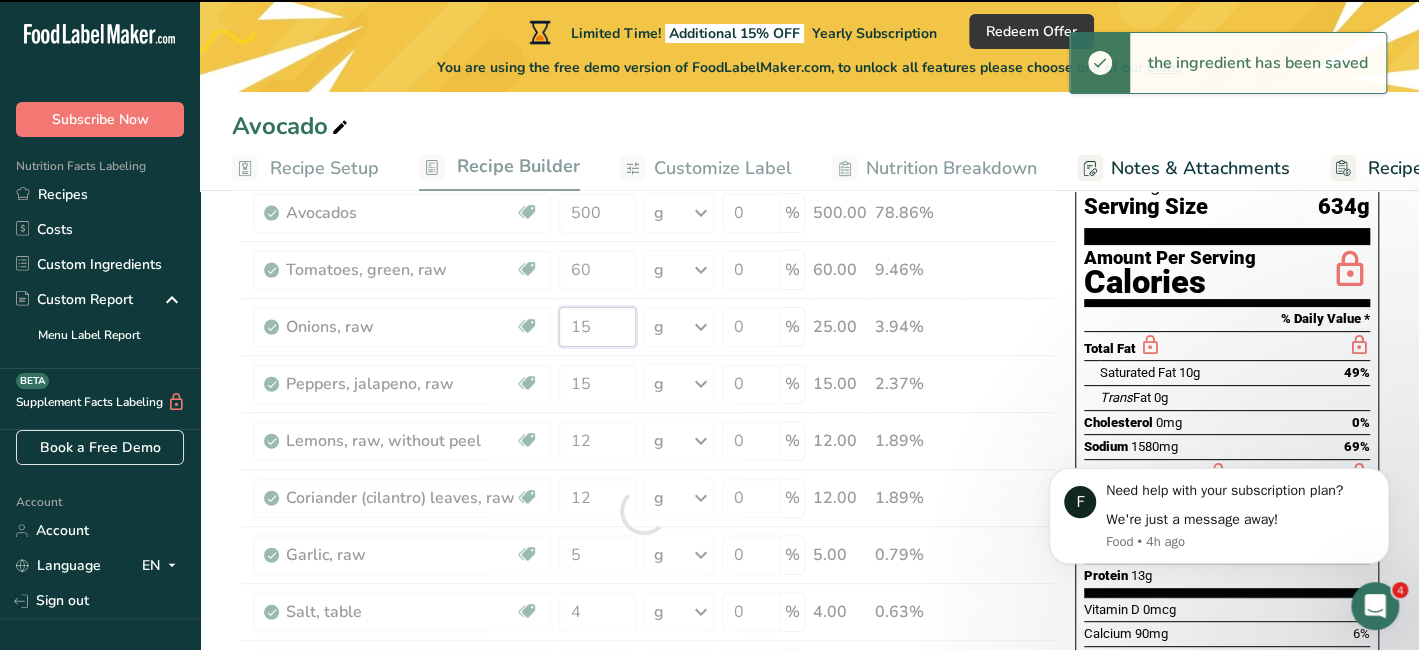 type on "25" 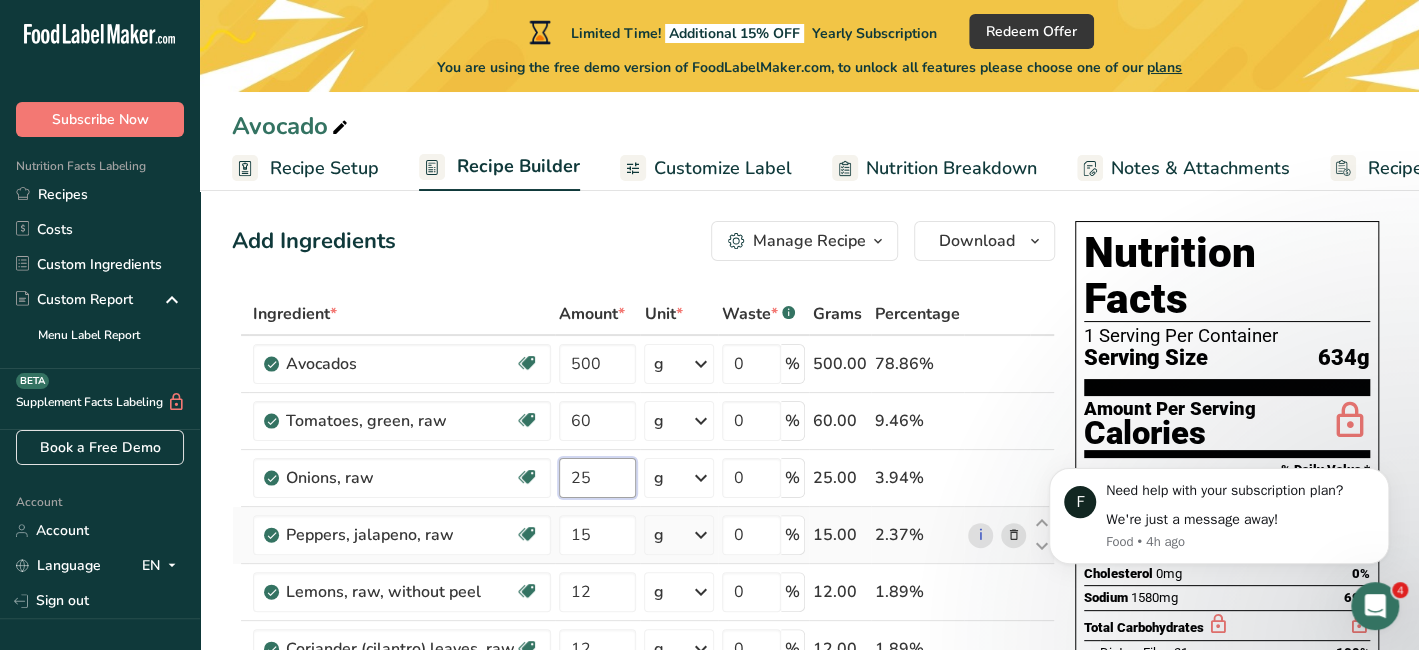 scroll, scrollTop: 0, scrollLeft: 0, axis: both 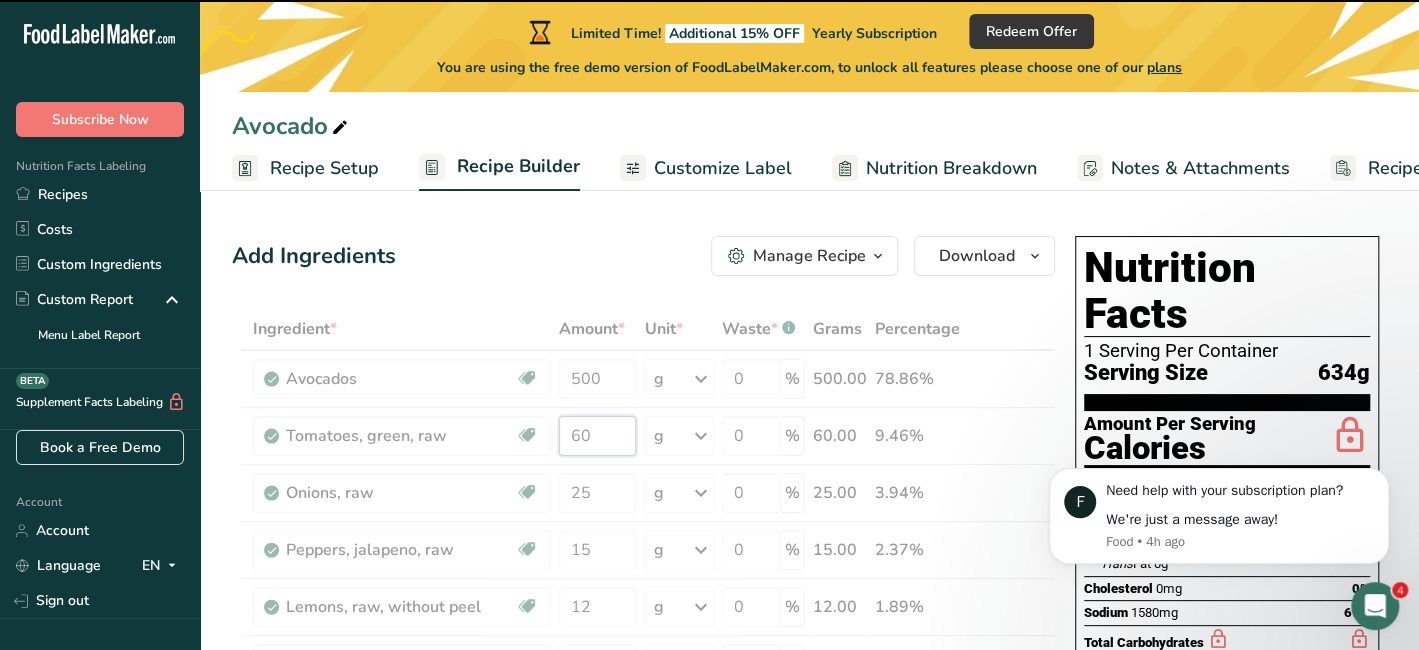 drag, startPoint x: 594, startPoint y: 431, endPoint x: 558, endPoint y: 435, distance: 36.221542 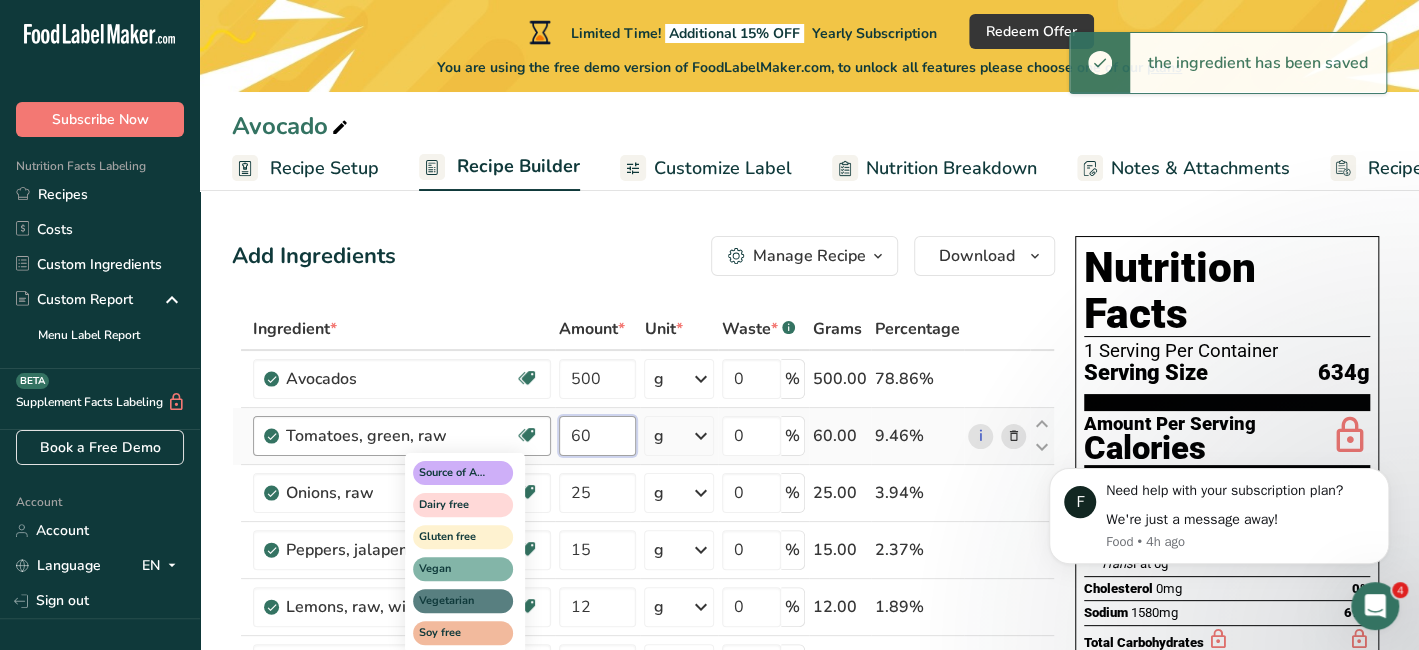 drag, startPoint x: 608, startPoint y: 437, endPoint x: 520, endPoint y: 437, distance: 88 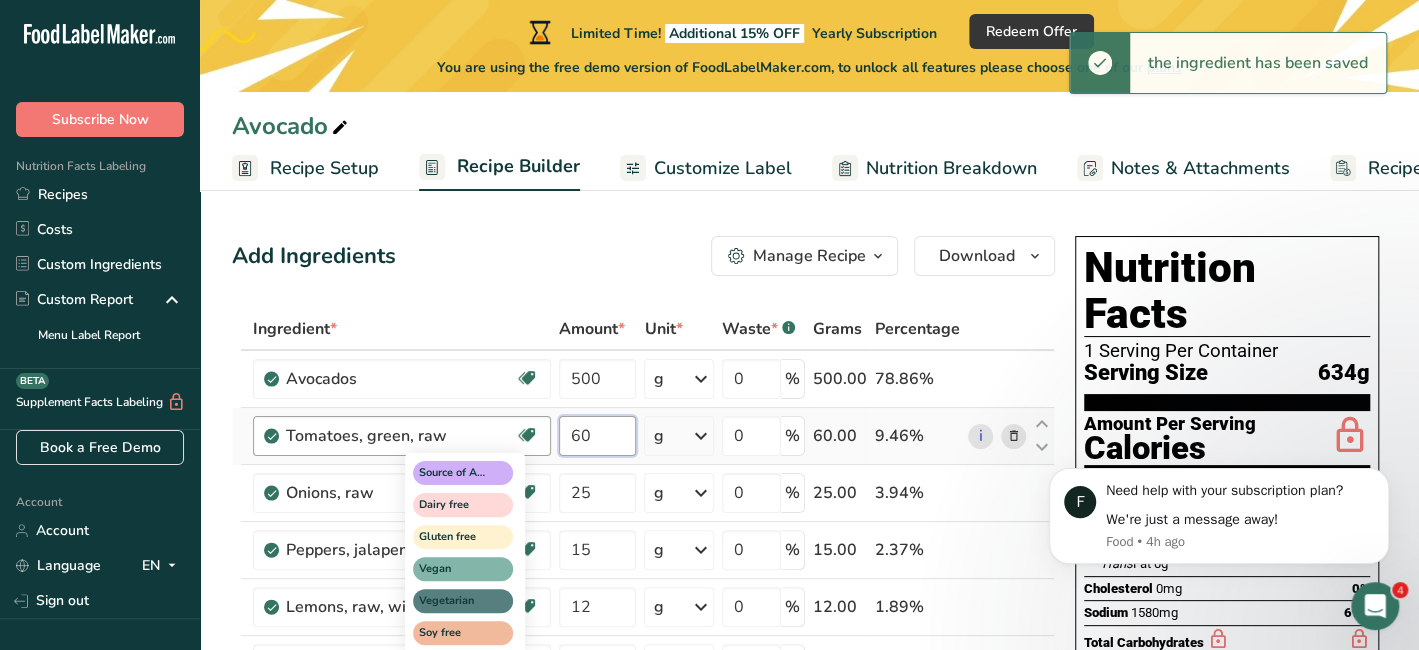 click on "Tomatoes, green, raw
Source of Antioxidants
Dairy free
Gluten free
Vegan
Vegetarian
Soy free
60
g
Portions
1 cup
1 large
1 medium
See more
Weight Units
g
kg
mg
See more
Volume Units
l
Volume units require a density conversion. If you know your ingredient's density enter it below. Otherwise, click on "RIA" our AI Regulatory bot - she will be able to help you
lb/ft3
g/cm3
Confirm
mL
lb/ft3
g/cm3
Confirm" at bounding box center [643, 436] 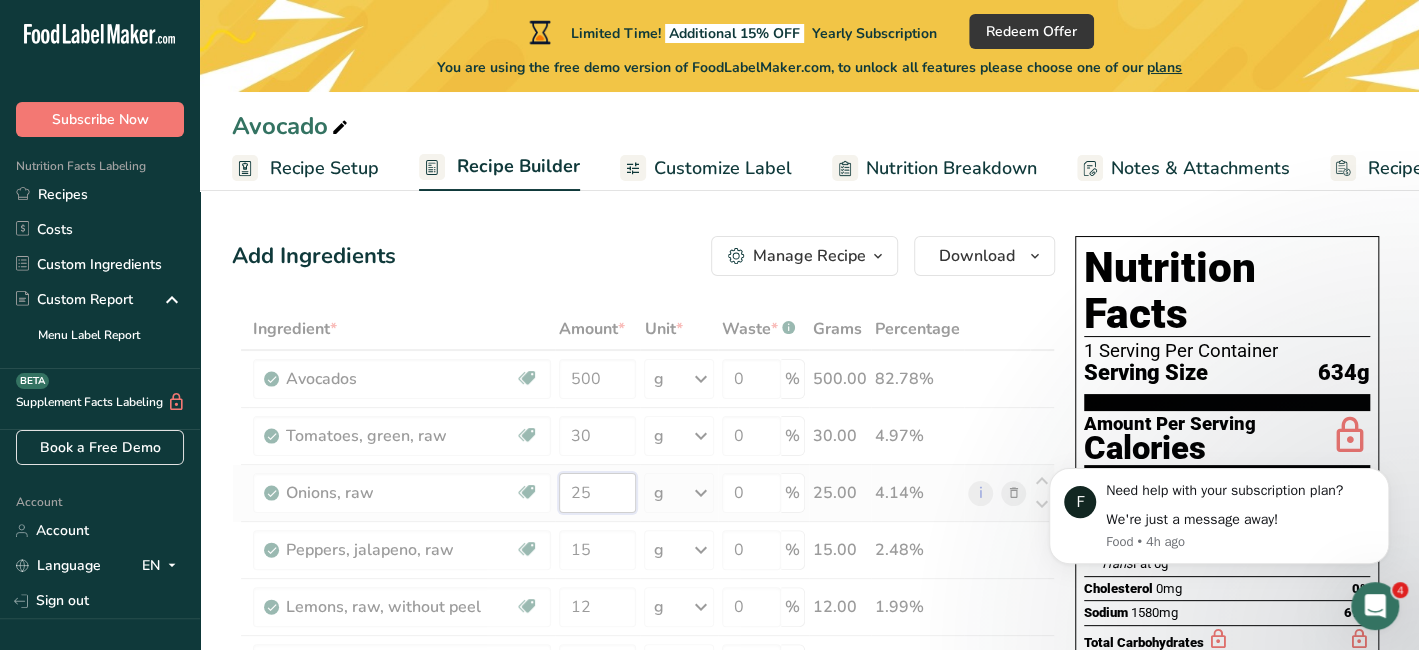 click on "Ingredient *
Amount *
Unit *
Waste *   .a-a{fill:#347362;}.b-a{fill:#fff;}          Grams
Percentage
Avocados
Source of Antioxidants
Dairy free
Gluten free
Vegan
Vegetarian
Soy free
Source of Healthy Fats
500
g
Portions
1 cup, pureed
1 fruit without skin and seeds
1 NLEA Serving
Weight Units
g
kg
mg
See more
Volume Units
l
Volume units require a density conversion. If you know your ingredient's density enter it below. Otherwise, click on "RIA" our AI Regulatory bot - she will be able to help you
lb/ft3
g/cm3" at bounding box center [643, 677] 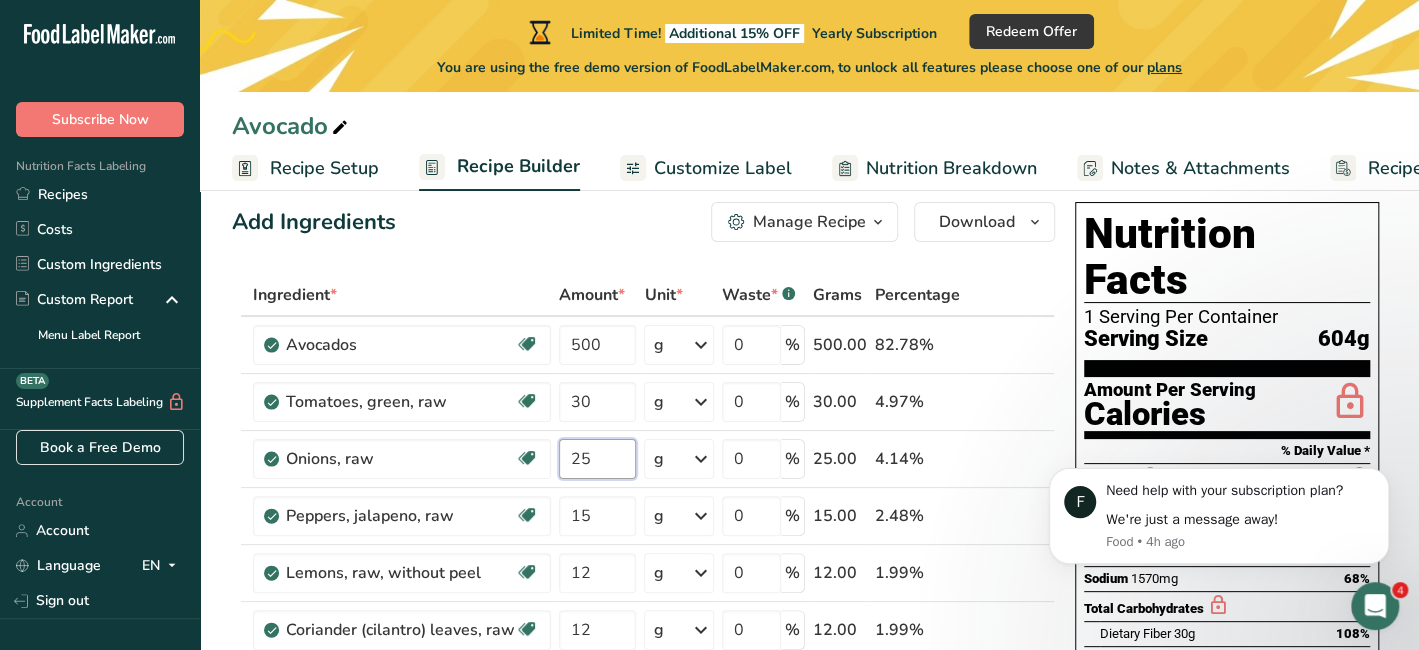 scroll, scrollTop: 0, scrollLeft: 0, axis: both 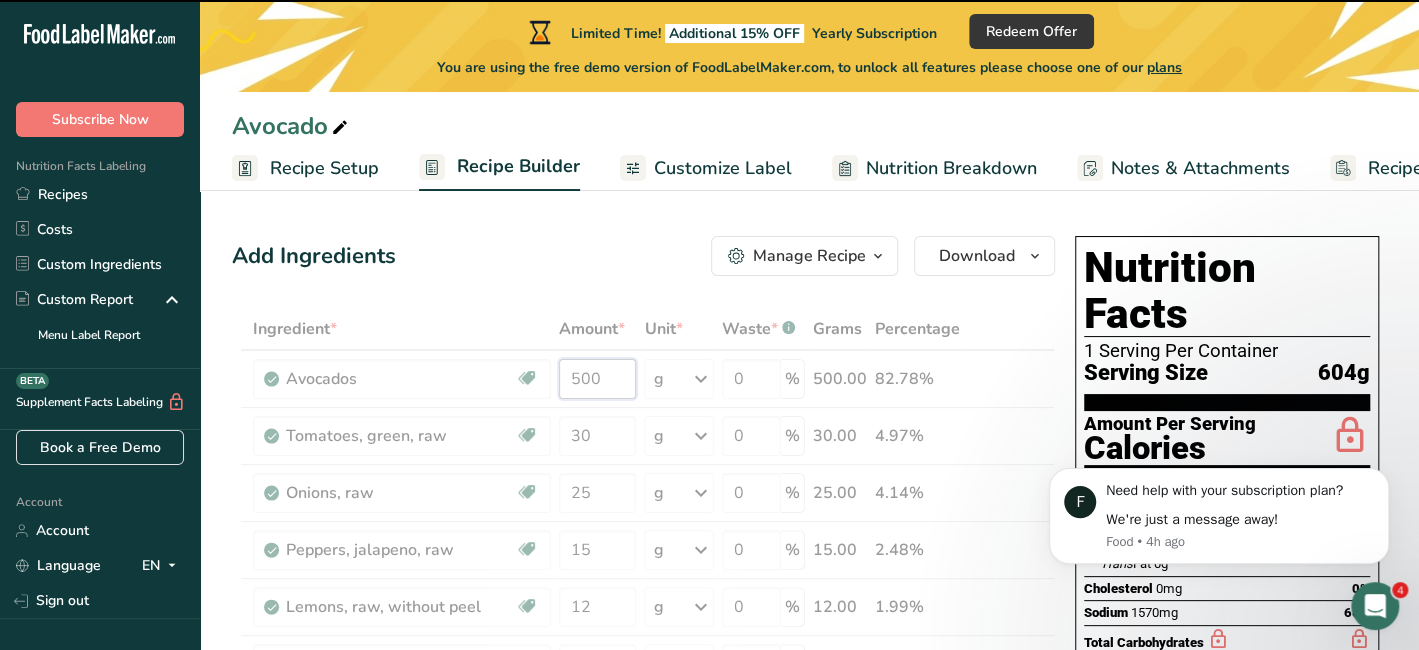 drag, startPoint x: 612, startPoint y: 376, endPoint x: 544, endPoint y: 343, distance: 75.58439 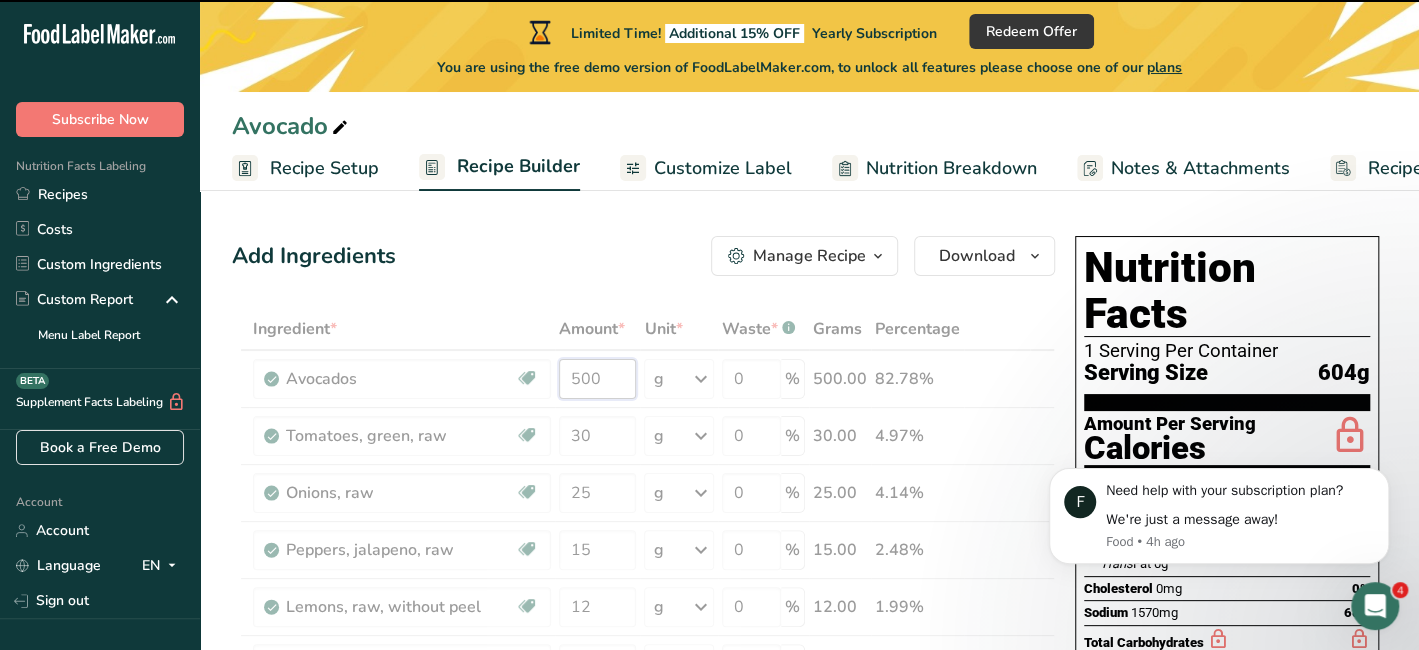 click on "Ingredient *
Amount *
Unit *
Waste *   .a-a{fill:#347362;}.b-a{fill:#fff;}          Grams
Percentage
Avocados
Source of Antioxidants
Dairy free
Gluten free
Vegan
Vegetarian
Soy free
Source of Healthy Fats
500
g
Portions
1 cup, pureed
1 fruit without skin and seeds
1 NLEA Serving
Weight Units
g
kg
mg
See more
Volume Units
l
Volume units require a density conversion. If you know your ingredient's density enter it below. Otherwise, click on "RIA" our AI Regulatory bot - she will be able to help you
lb/ft3
g/cm3" at bounding box center (643, 677) 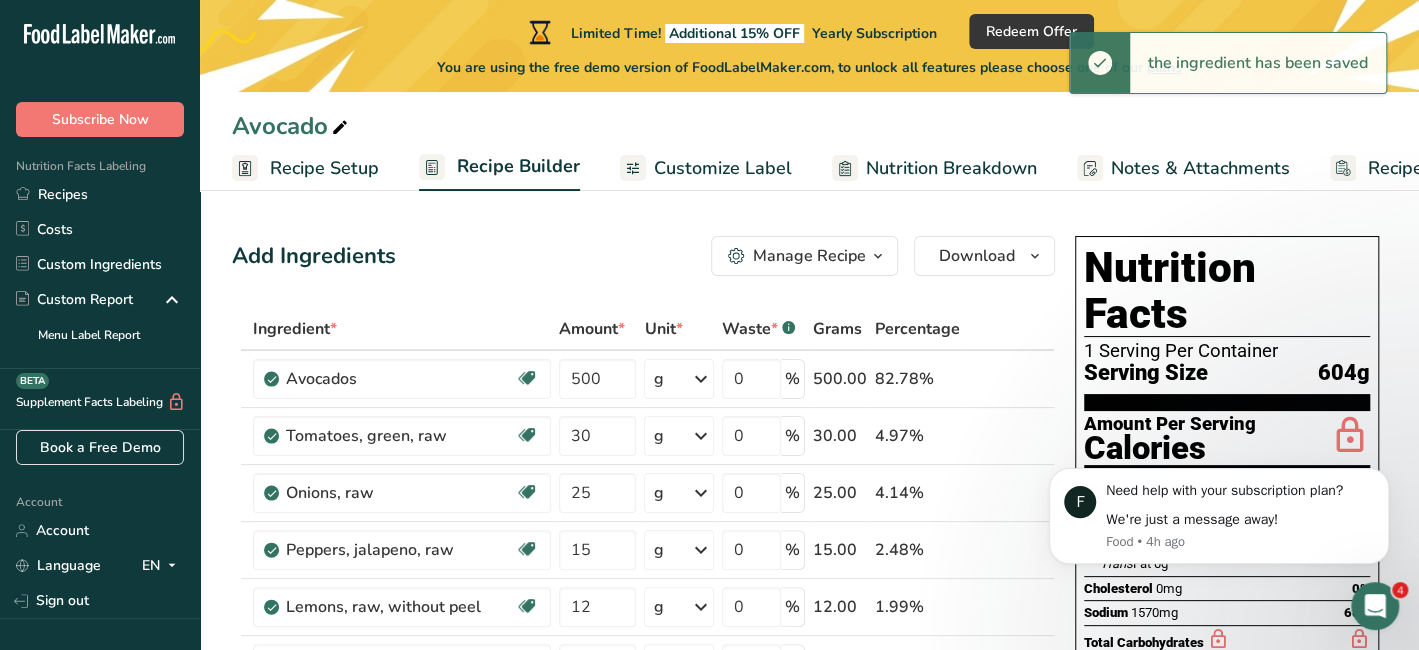 click on "Ingredient *
Amount *
Unit *
Waste *   .a-a{fill:#347362;}.b-a{fill:#fff;}          Grams
Percentage
Avocados
Source of Antioxidants
Dairy free
Gluten free
Vegan
Vegetarian
Soy free
Source of Healthy Fats
500
g
Portions
1 cup, pureed
1 fruit without skin and seeds
1 NLEA Serving
Weight Units
g
kg
mg
See more
Volume Units
l
Volume units require a density conversion. If you know your ingredient's density enter it below. Otherwise, click on "RIA" our AI Regulatory bot - she will be able to help you
lb/ft3
g/cm3" at bounding box center [643, 677] 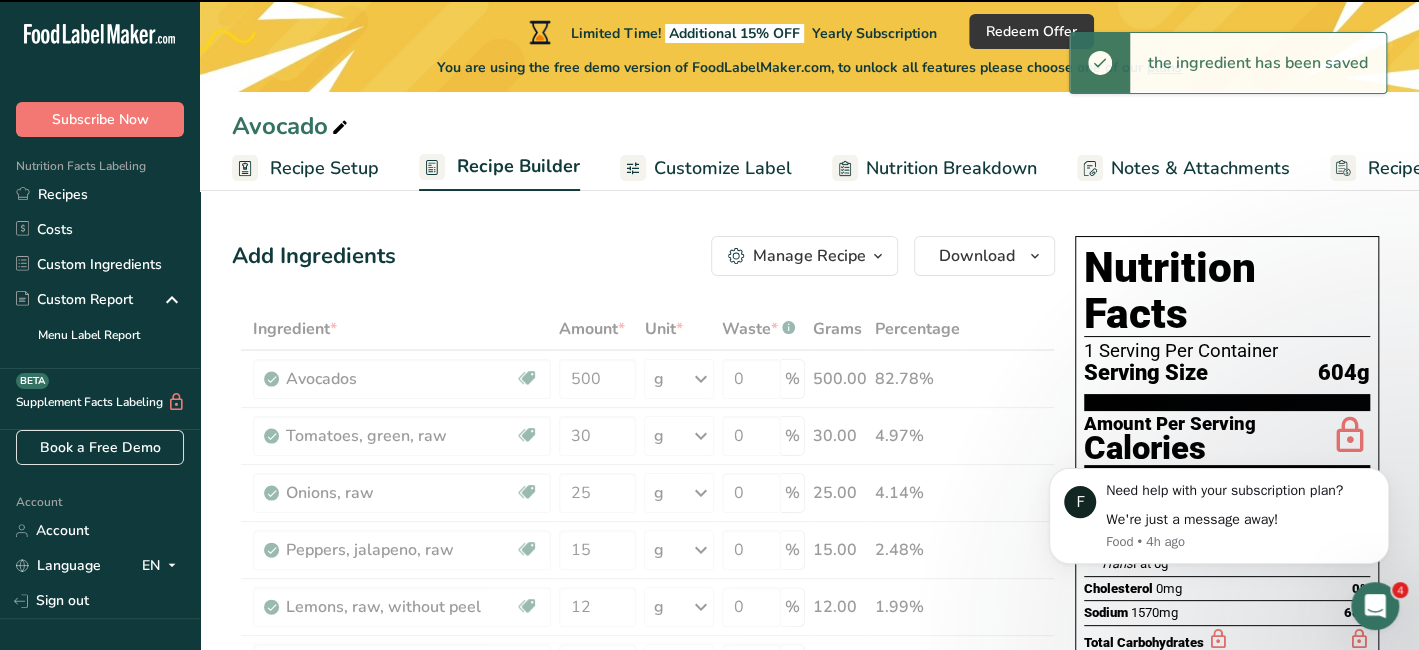 click at bounding box center [643, 677] 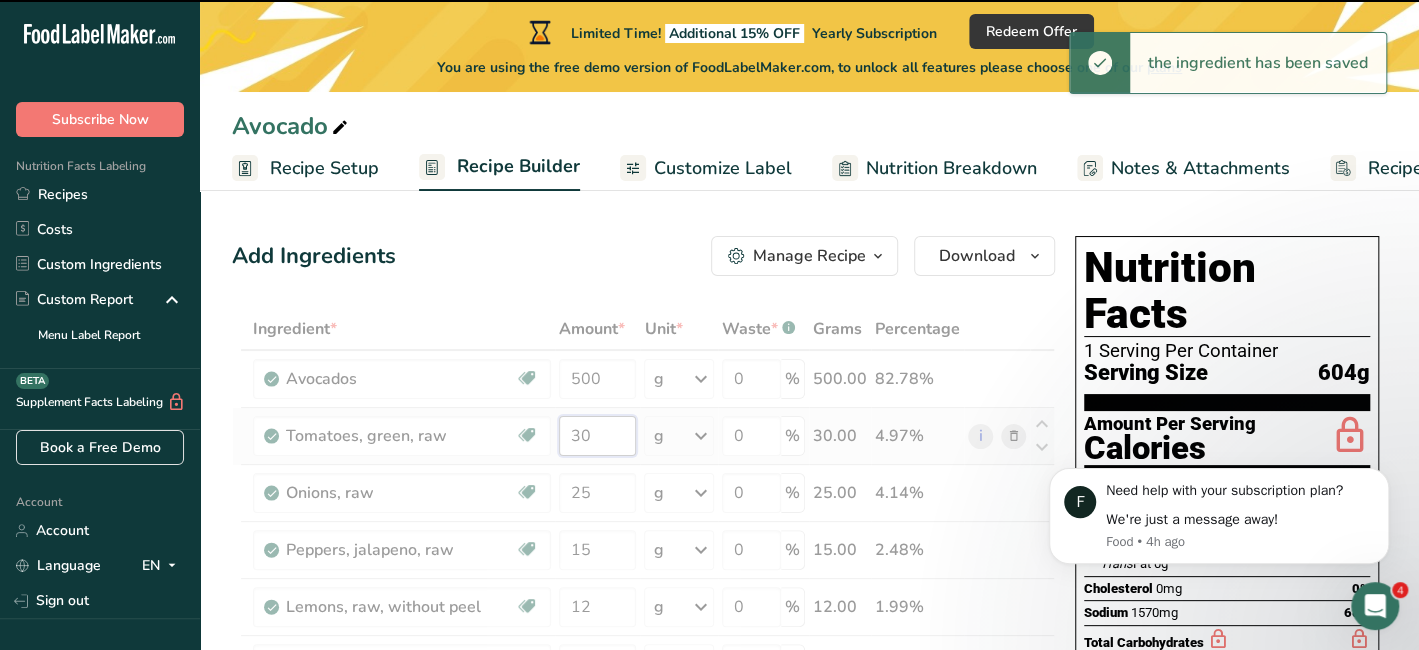 click on "30" at bounding box center (597, 436) 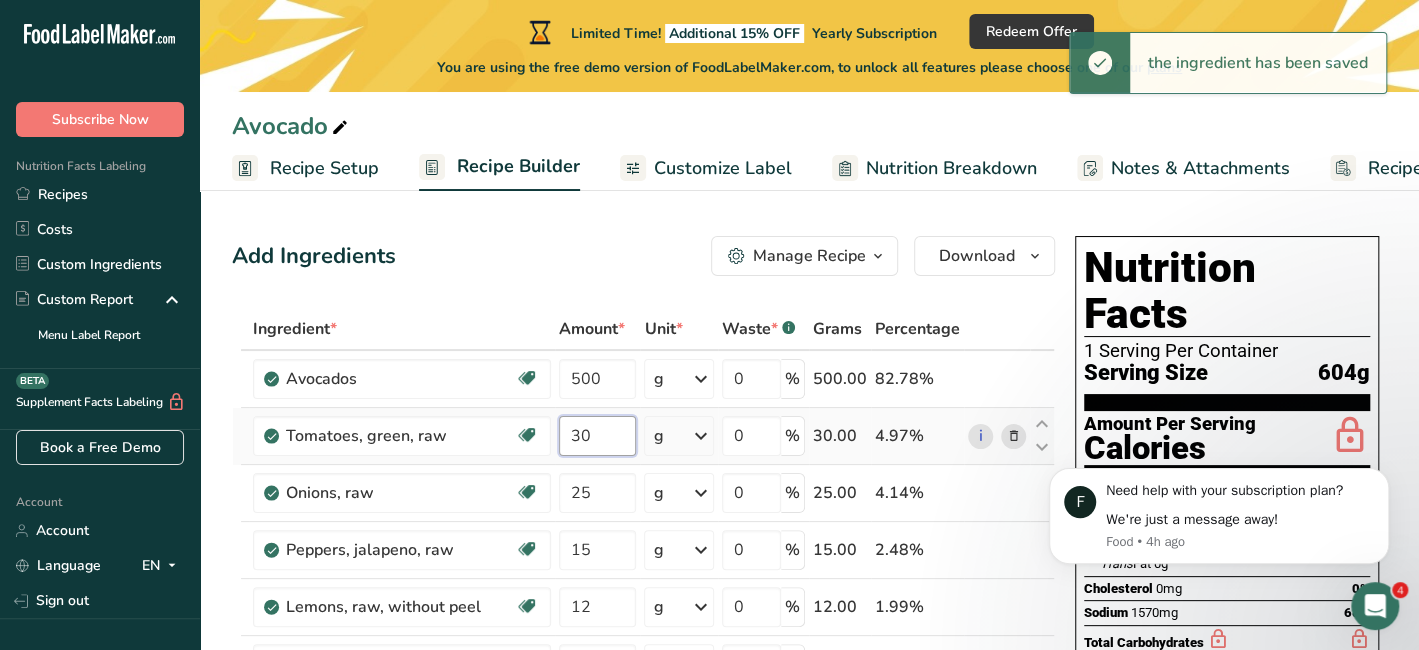 drag, startPoint x: 595, startPoint y: 433, endPoint x: 569, endPoint y: 437, distance: 26.305893 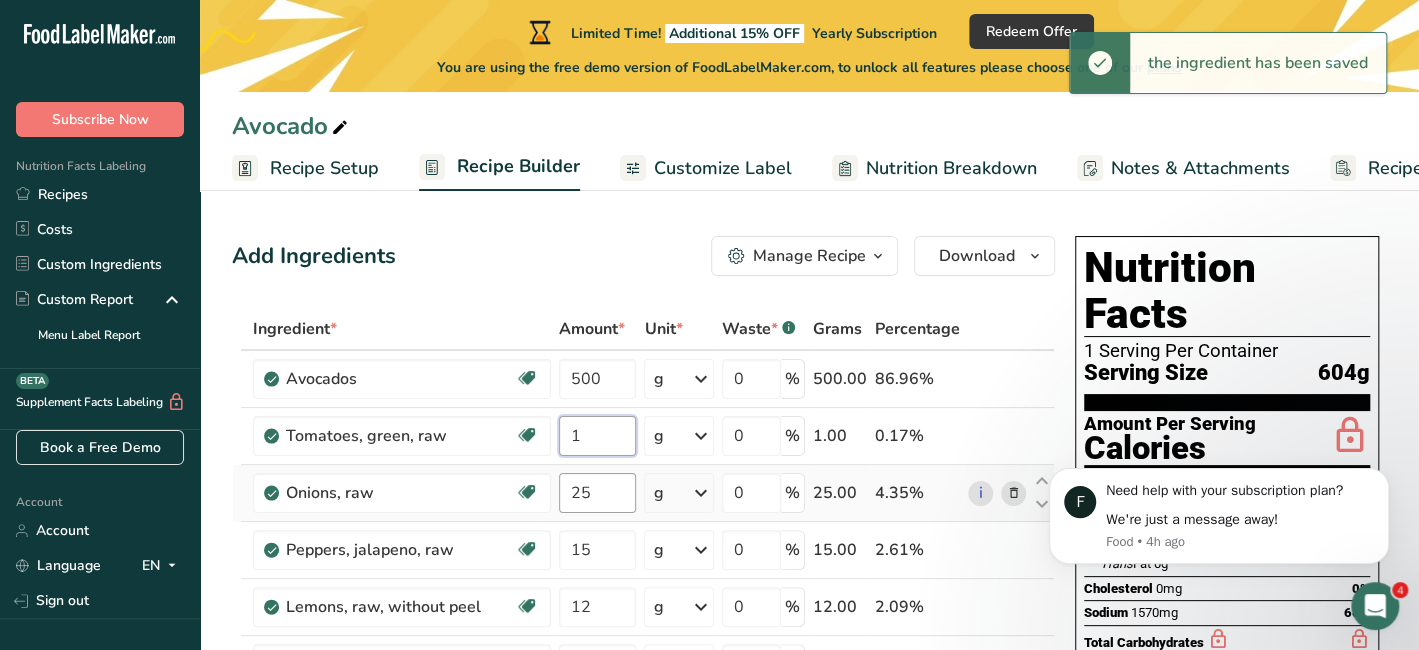 type on "1" 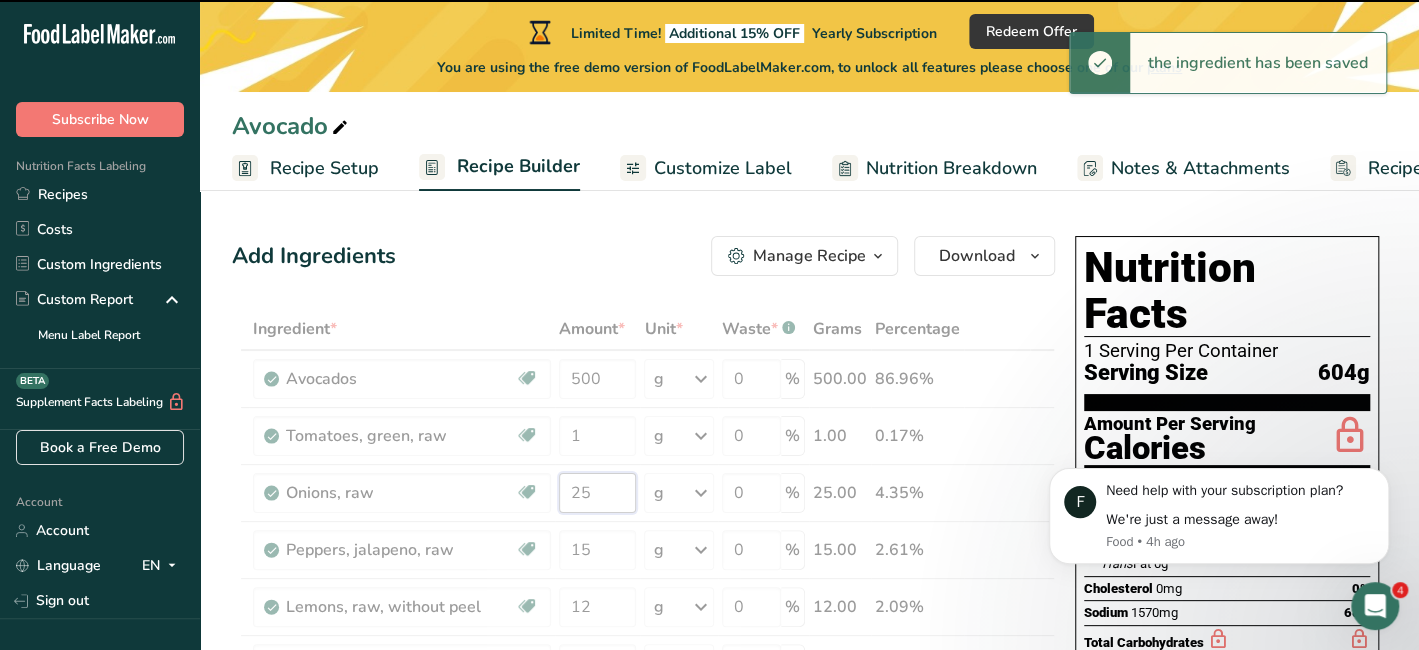 drag, startPoint x: 613, startPoint y: 484, endPoint x: 543, endPoint y: 483, distance: 70.00714 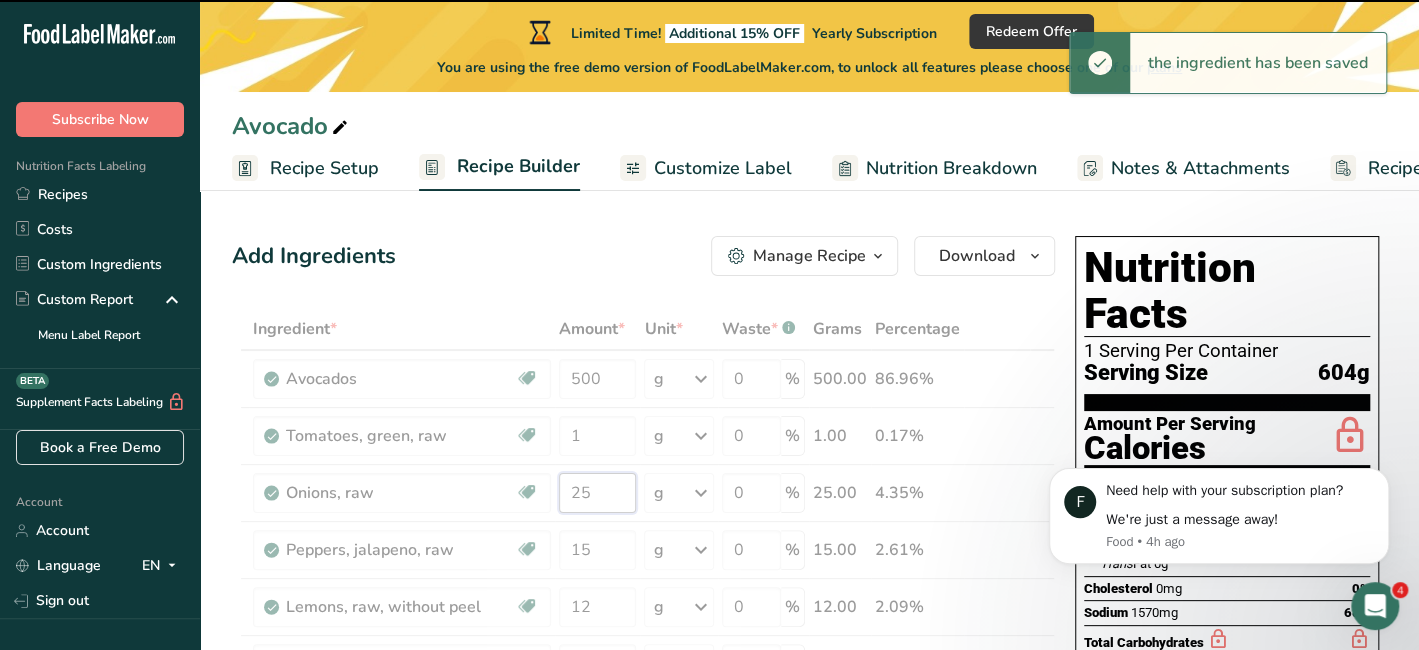 click on "Ingredient *
Amount *
Unit *
Waste *   .a-a{fill:#347362;}.b-a{fill:#fff;}          Grams
Percentage
Avocados
Source of Antioxidants
Dairy free
Gluten free
Vegan
Vegetarian
Soy free
Source of Healthy Fats
500
g
Portions
1 cup, pureed
1 fruit without skin and seeds
1 NLEA Serving
Weight Units
g
kg
mg
See more
Volume Units
l
Volume units require a density conversion. If you know your ingredient's density enter it below. Otherwise, click on "RIA" our AI Regulatory bot - she will be able to help you
lb/ft3
g/cm3" at bounding box center [643, 677] 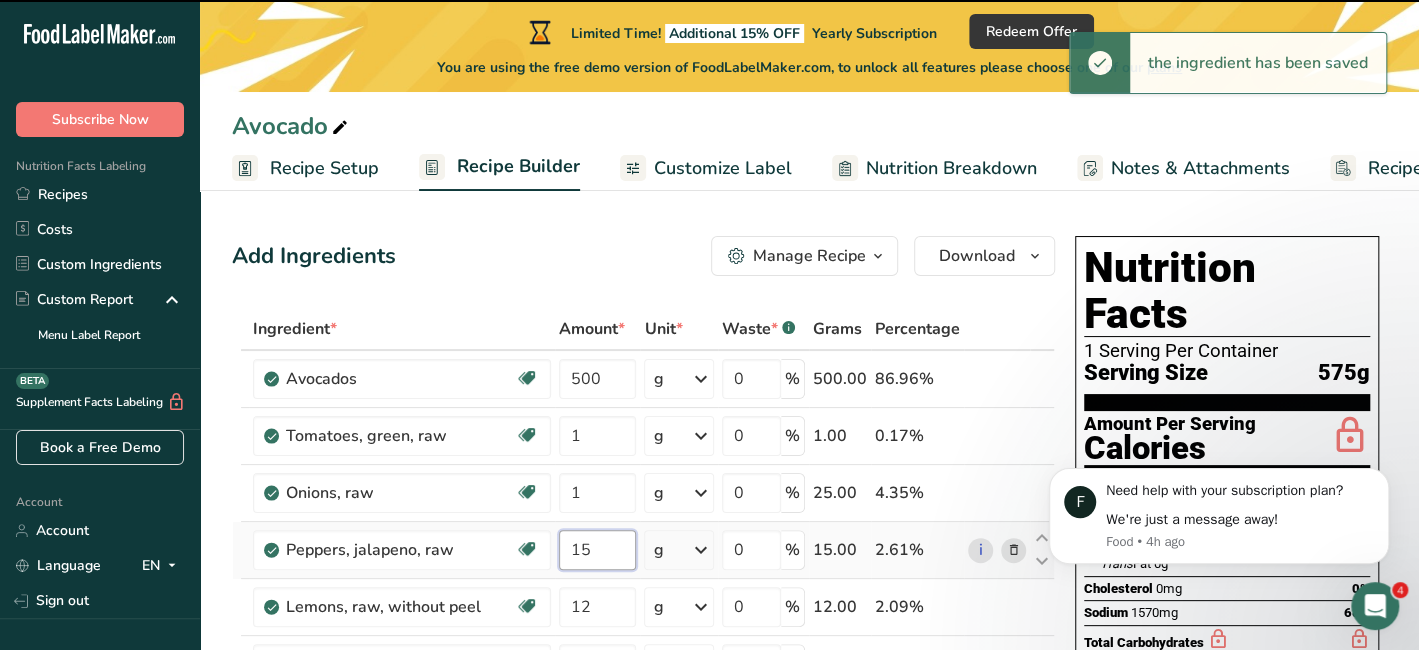 type on "25" 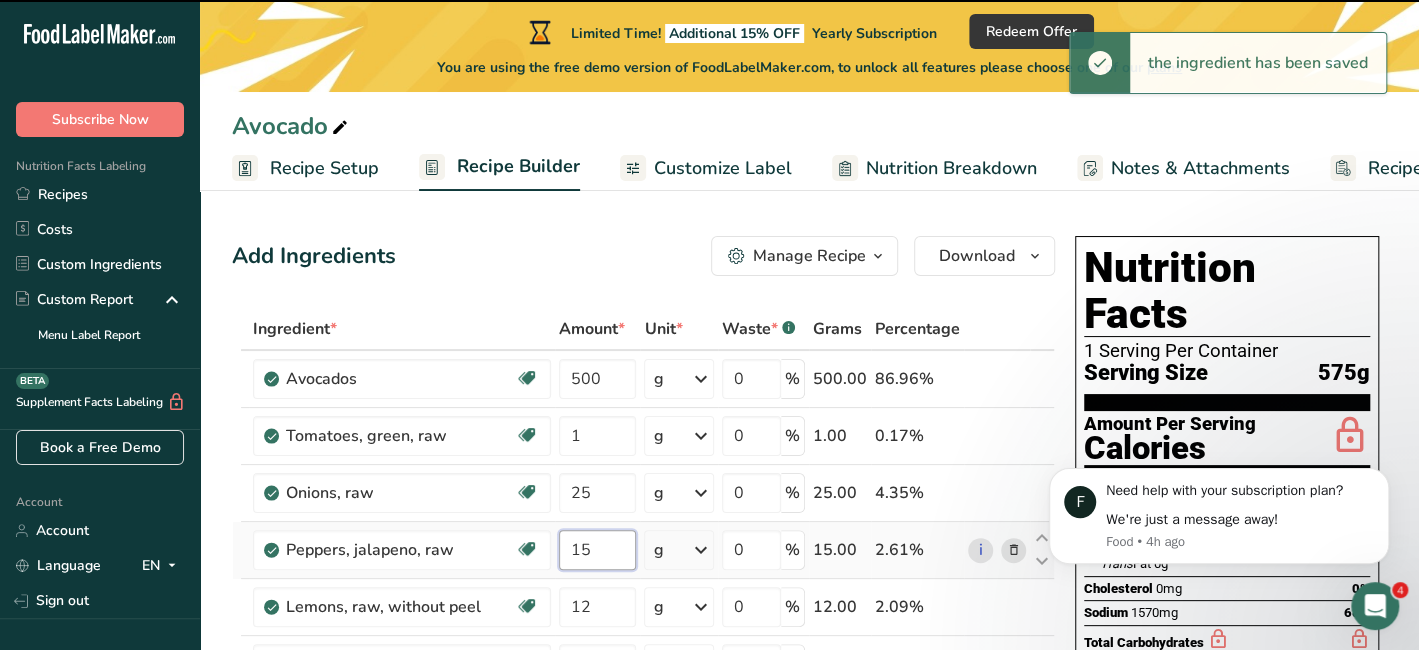 click on "15" at bounding box center (597, 550) 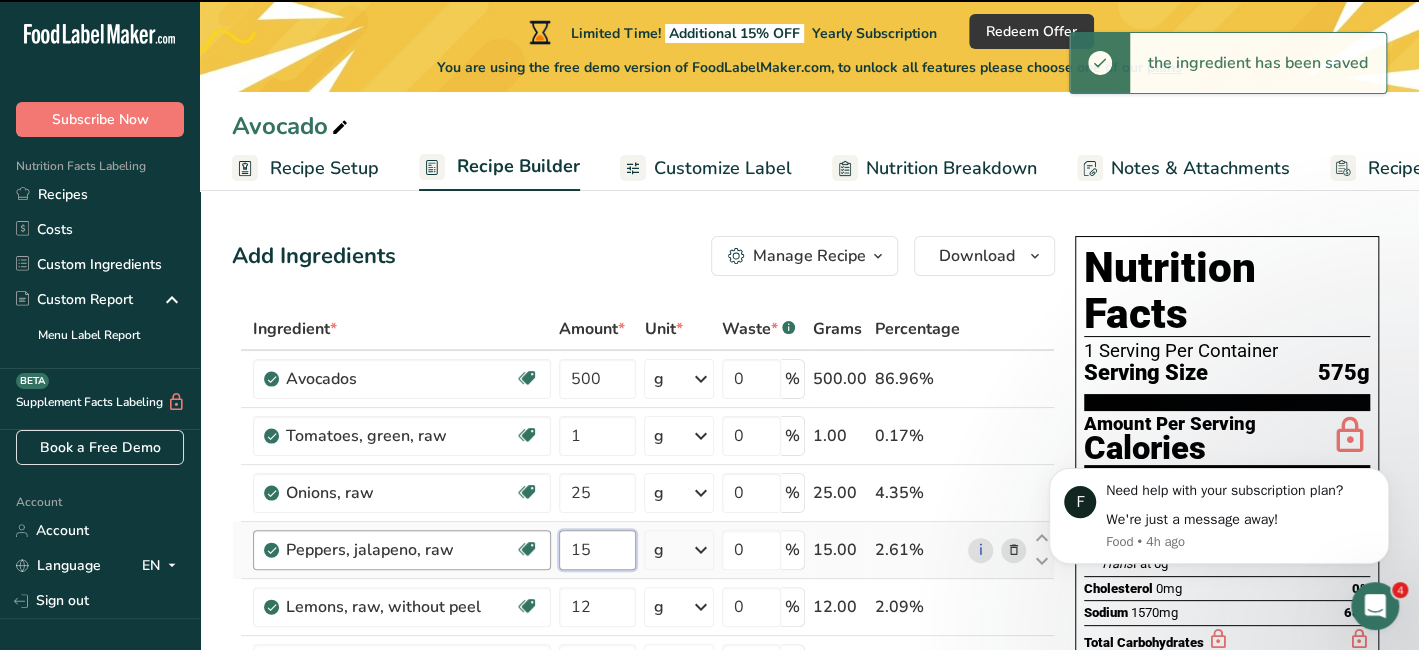 drag, startPoint x: 606, startPoint y: 550, endPoint x: 544, endPoint y: 557, distance: 62.39391 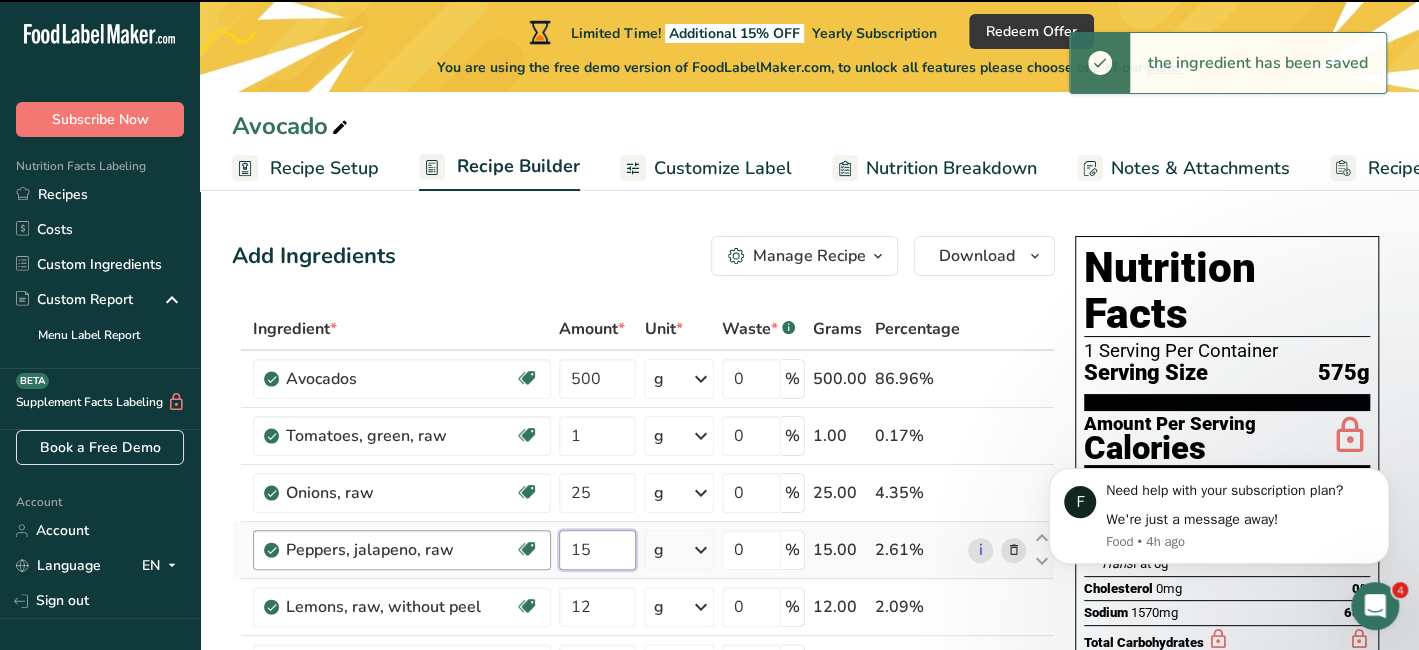 click on "Peppers, jalapeno, raw
Dairy free
Gluten free
Vegan
Vegetarian
Soy free
15
g
Portions
1 cup, sliced
1 pepper
Weight Units
g
kg
mg
See more
Volume Units
l
Volume units require a density conversion. If you know your ingredient's density enter it below. Otherwise, click on "RIA" our AI Regulatory bot - she will be able to help you
lb/ft3
g/cm3
Confirm
mL
Volume units require a density conversion. If you know your ingredient's density enter it below. Otherwise, click on "RIA" our AI Regulatory bot - she will be able to help you" at bounding box center (643, 550) 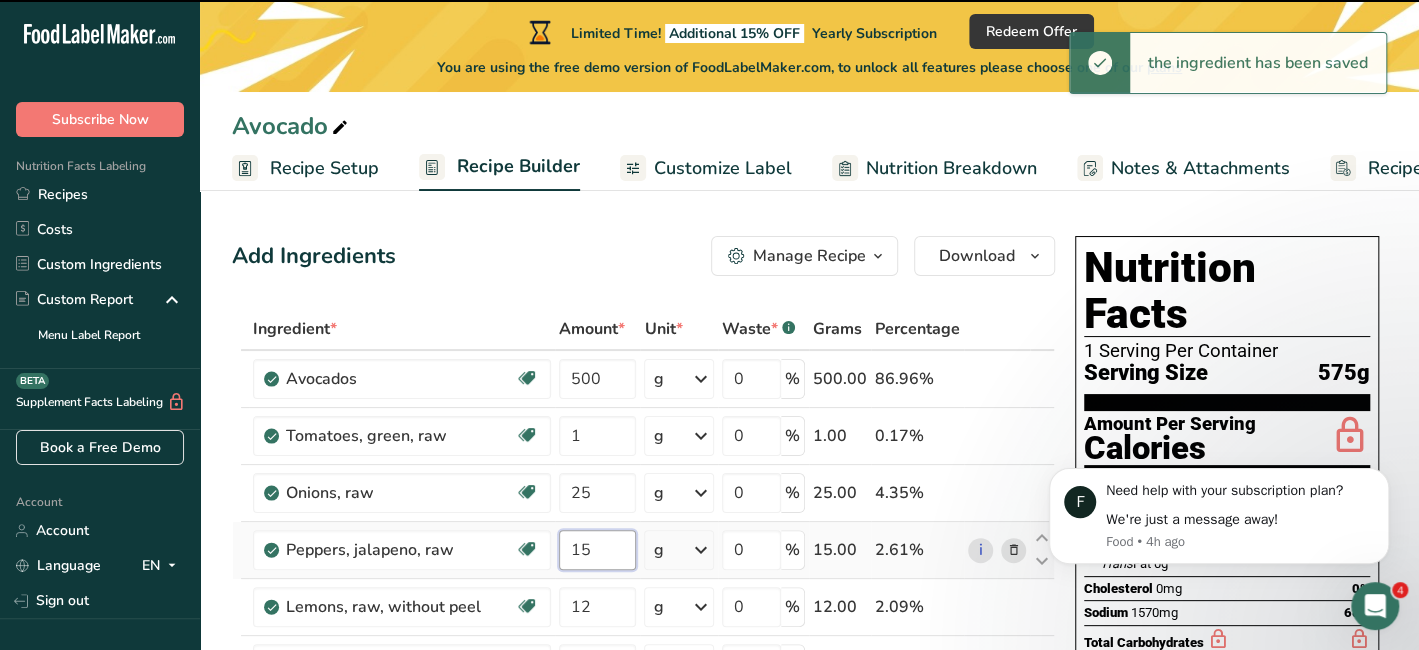 type on "1" 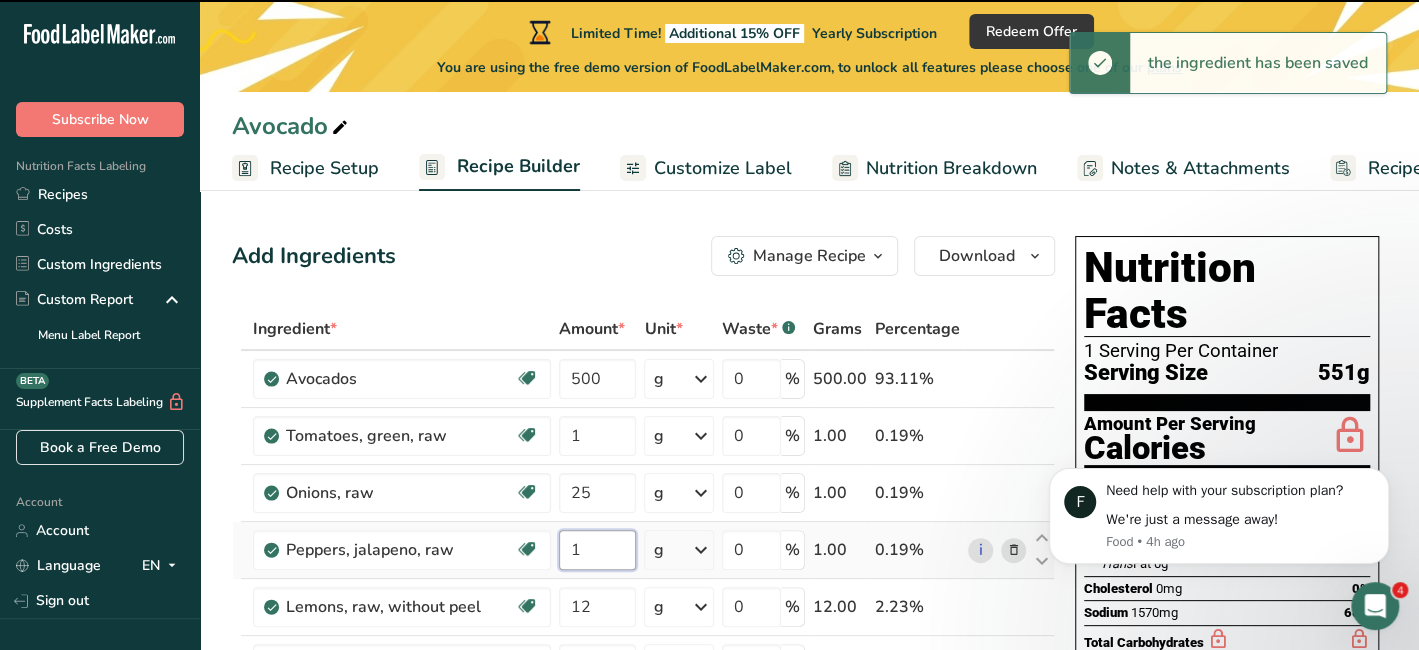 type on "1" 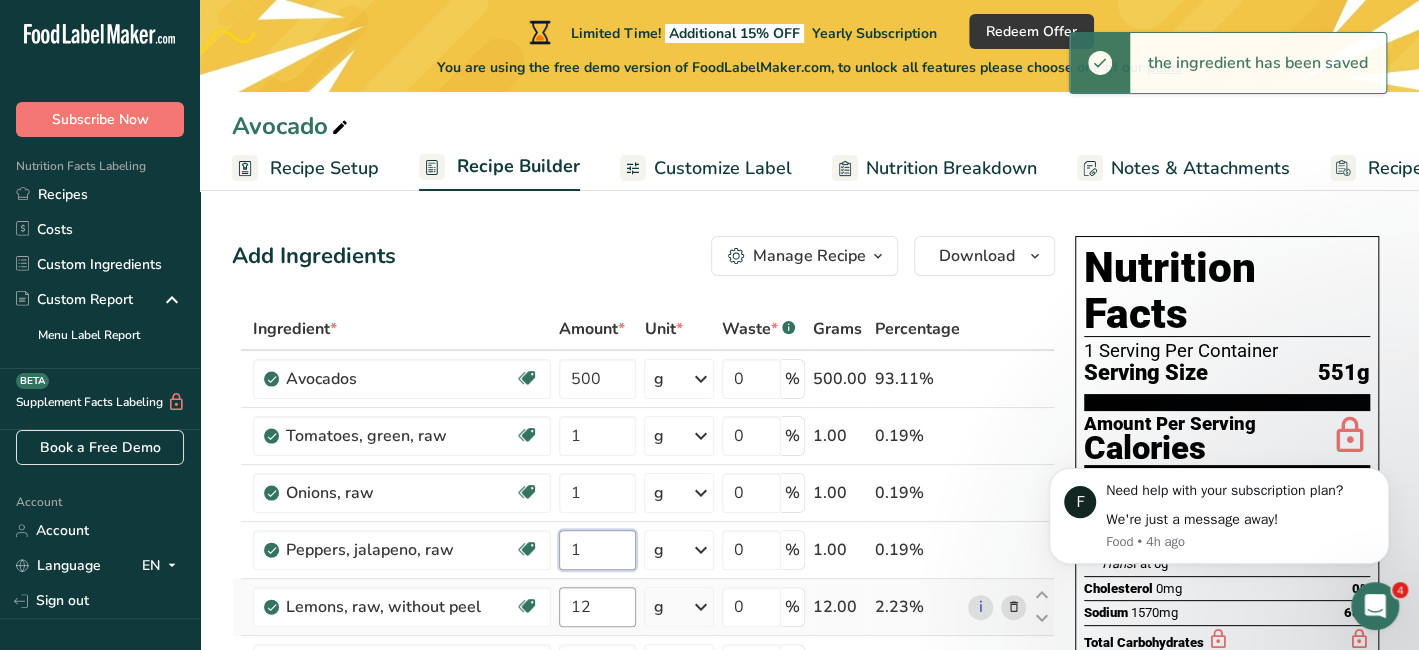 type on "1" 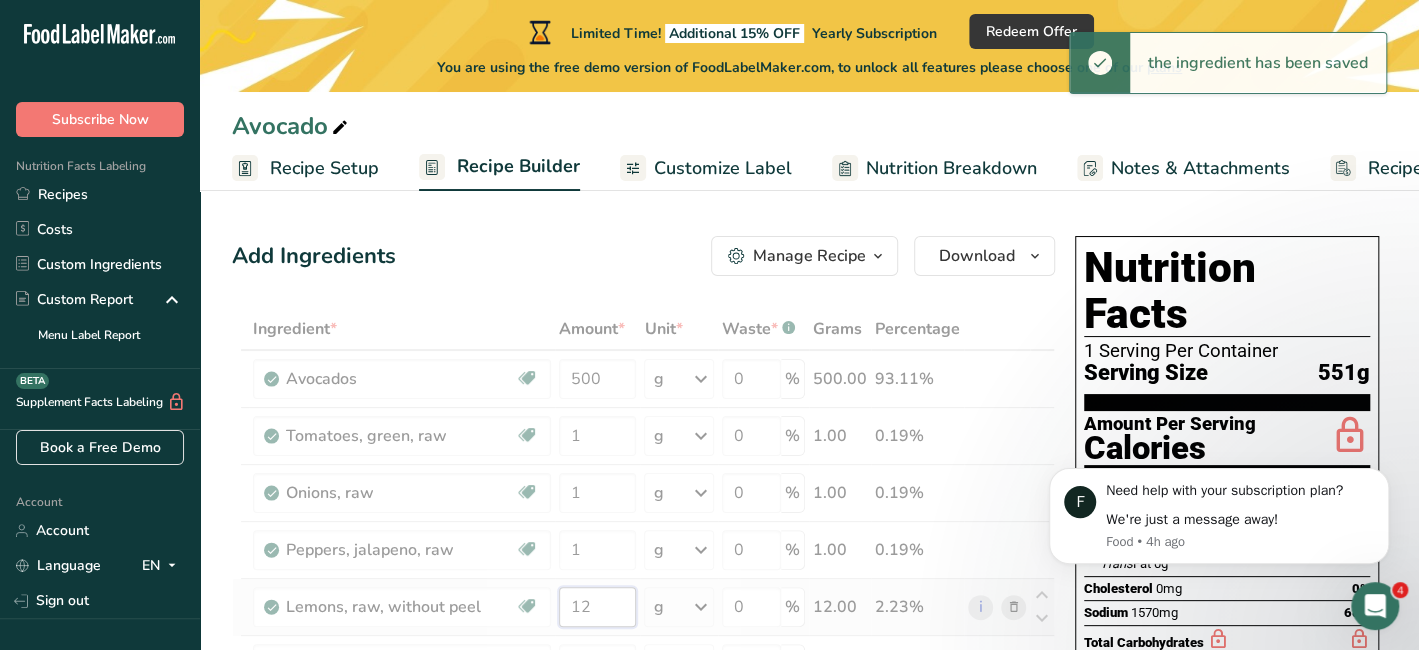 click on "Ingredient *
Amount *
Unit *
Waste *   .a-a{fill:#347362;}.b-a{fill:#fff;}          Grams
Percentage
Avocados
Source of Antioxidants
Dairy free
Gluten free
Vegan
Vegetarian
Soy free
Source of Healthy Fats
500
g
Portions
1 cup, pureed
1 fruit without skin and seeds
1 NLEA Serving
Weight Units
g
kg
mg
See more
Volume Units
l
Volume units require a density conversion. If you know your ingredient's density enter it below. Otherwise, click on "RIA" our AI Regulatory bot - she will be able to help you
lb/ft3
g/cm3" at bounding box center (643, 677) 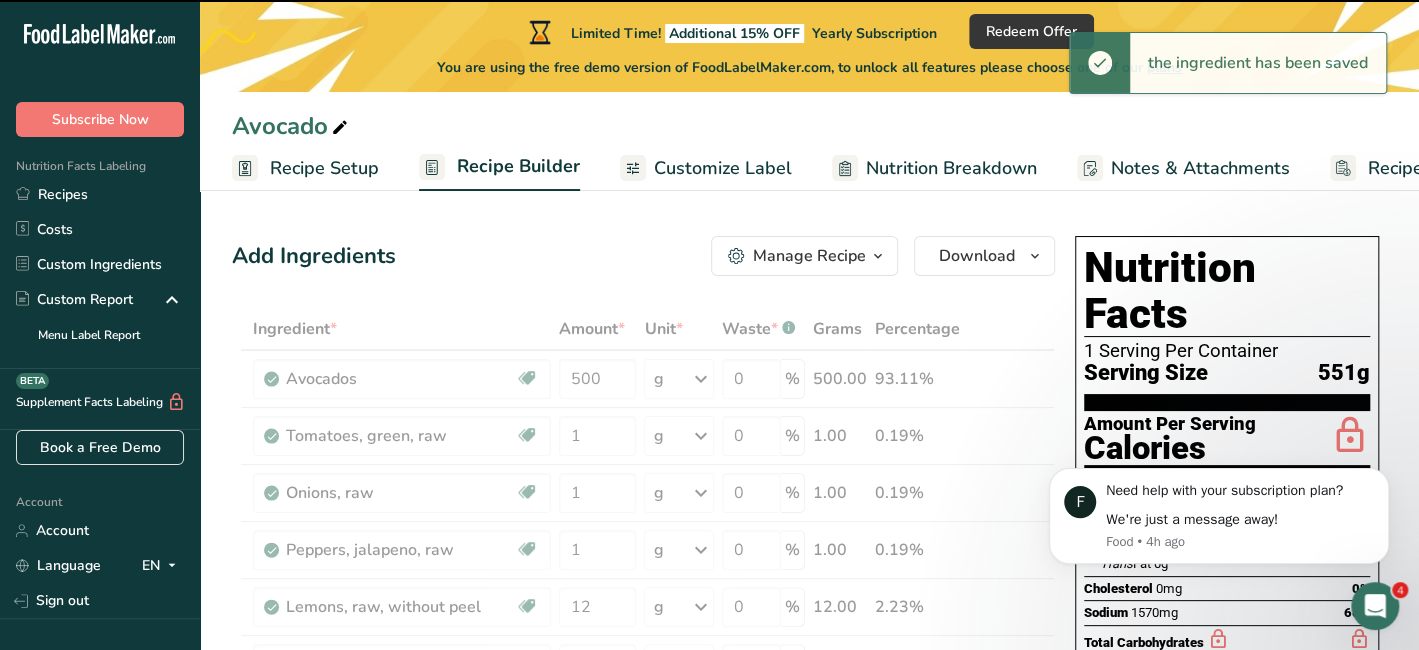 click at bounding box center [643, 677] 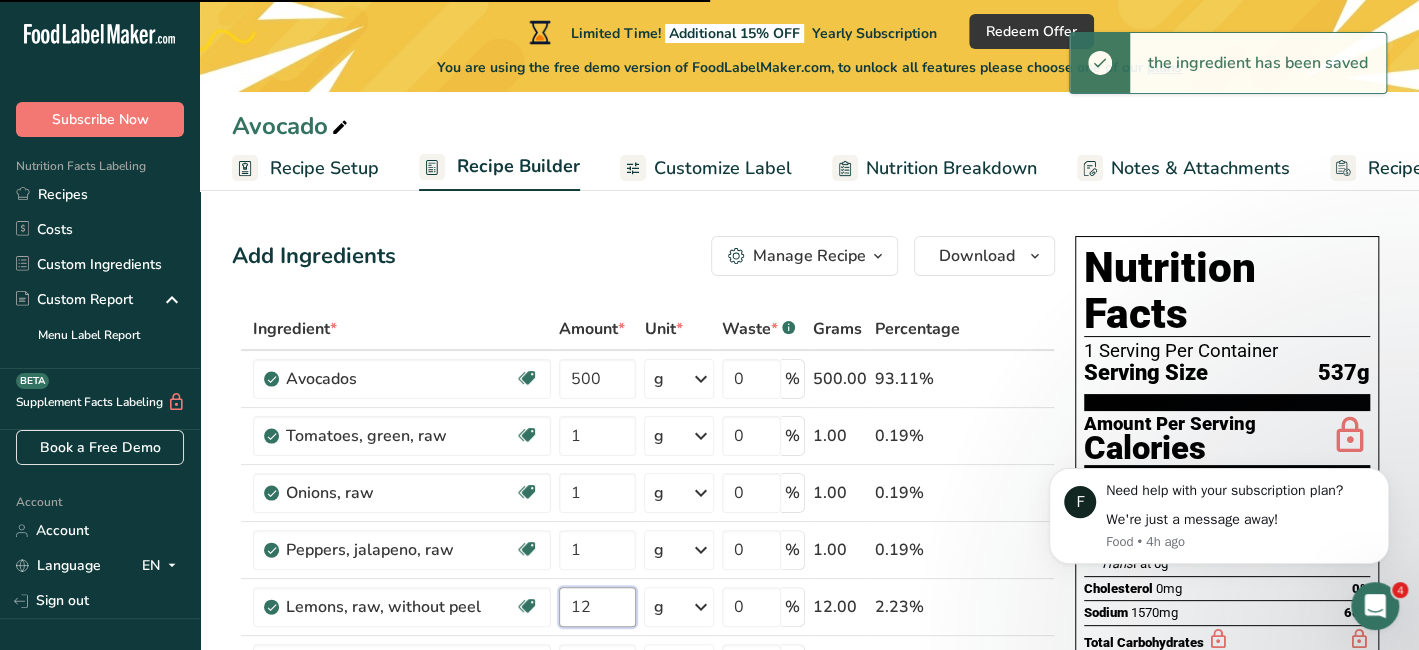 click on "12" at bounding box center (597, 607) 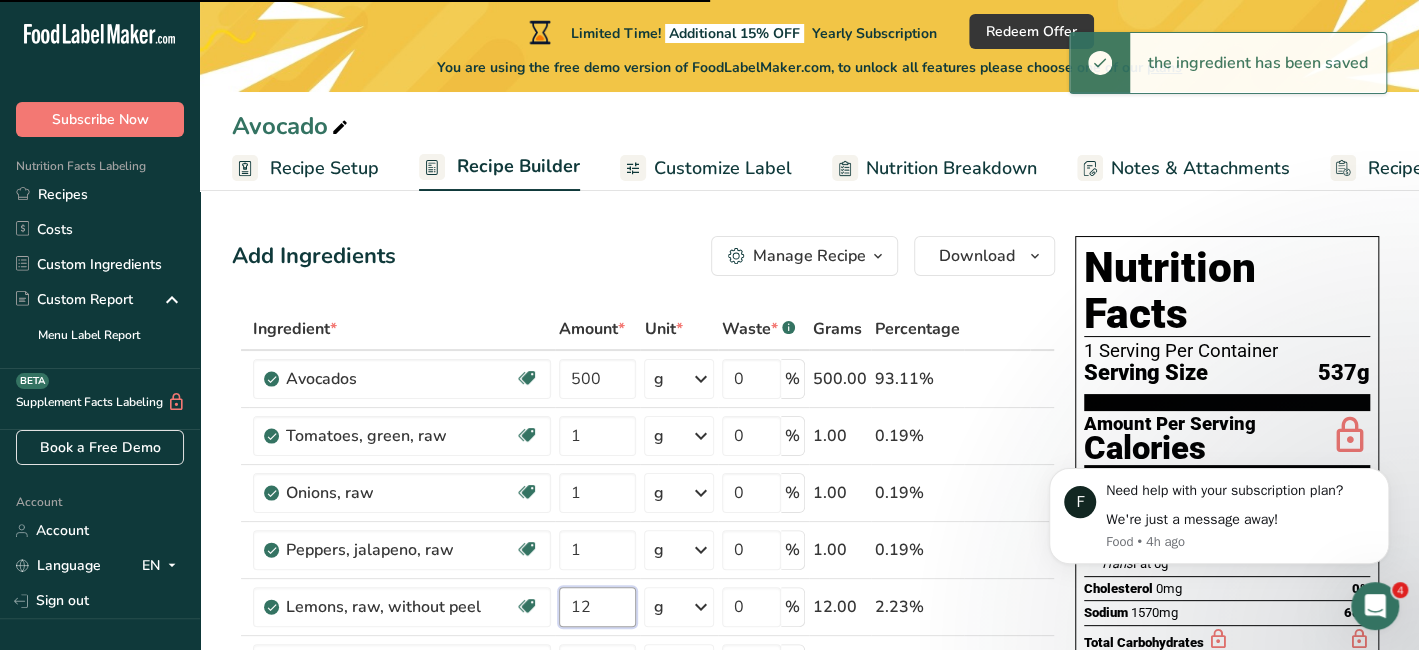 click on "12" at bounding box center [597, 607] 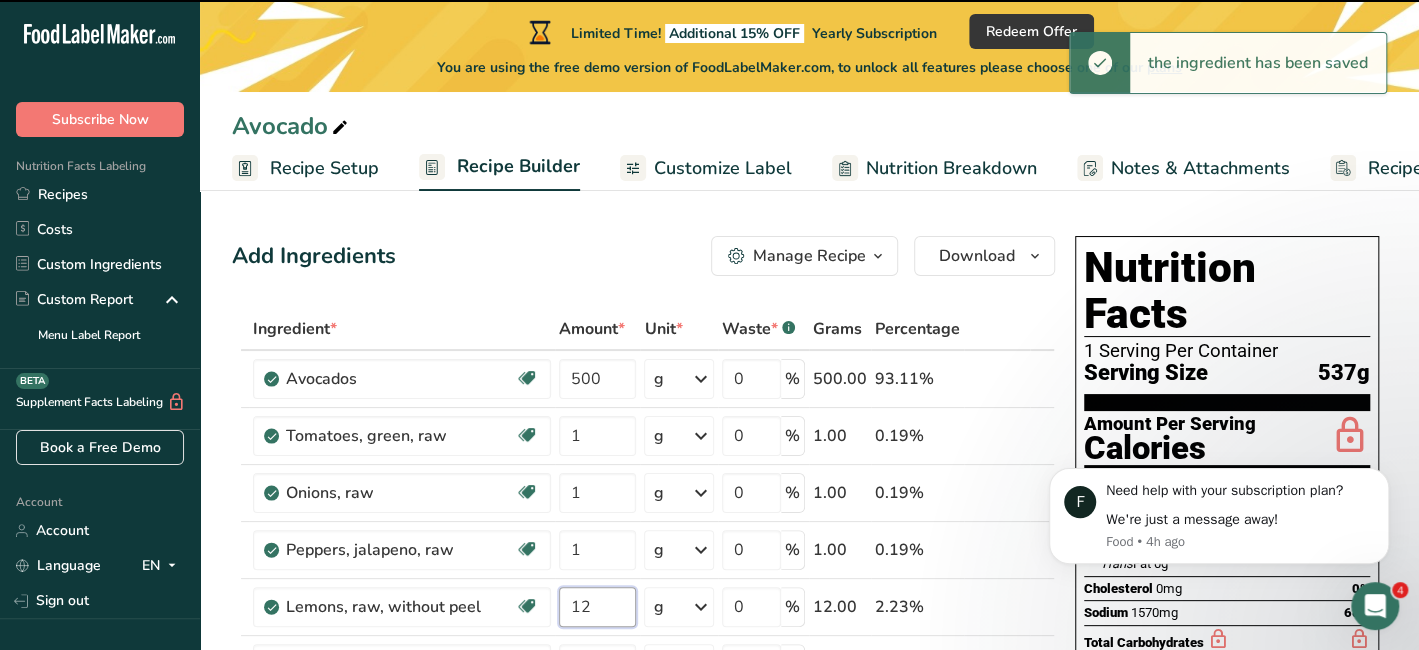 drag, startPoint x: 608, startPoint y: 605, endPoint x: 548, endPoint y: 604, distance: 60.00833 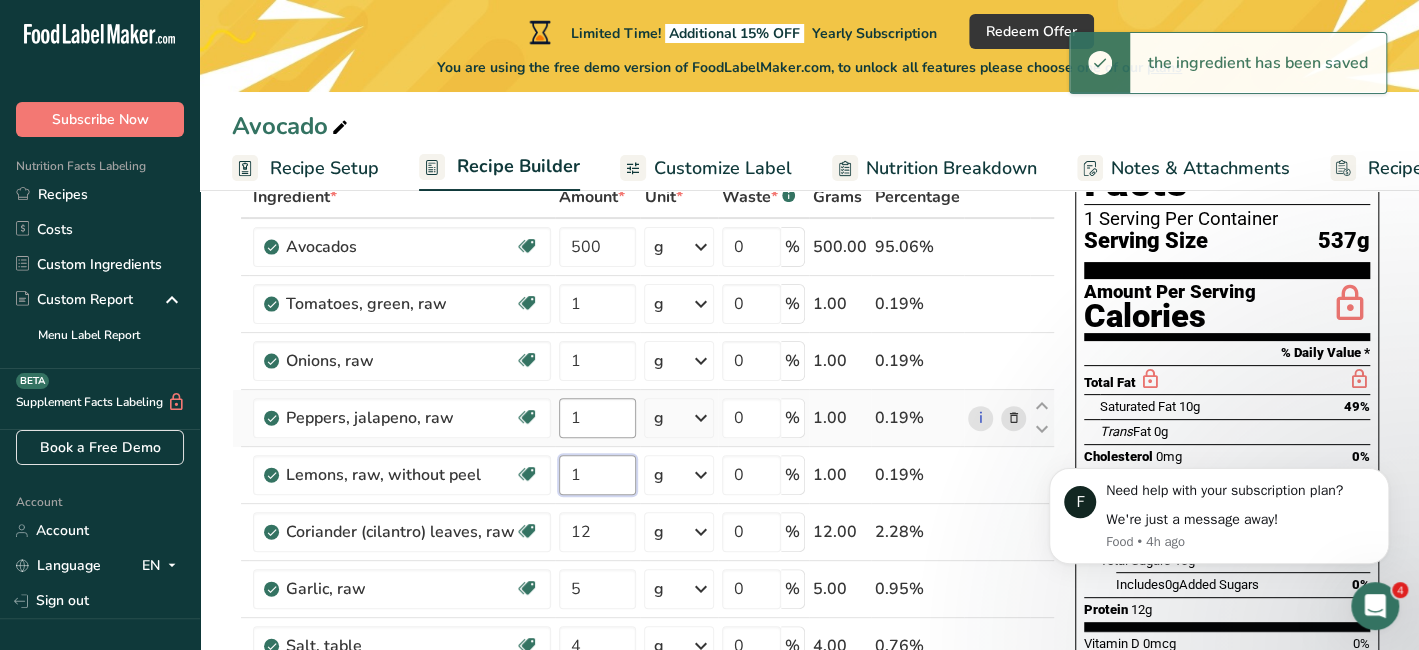 scroll, scrollTop: 166, scrollLeft: 0, axis: vertical 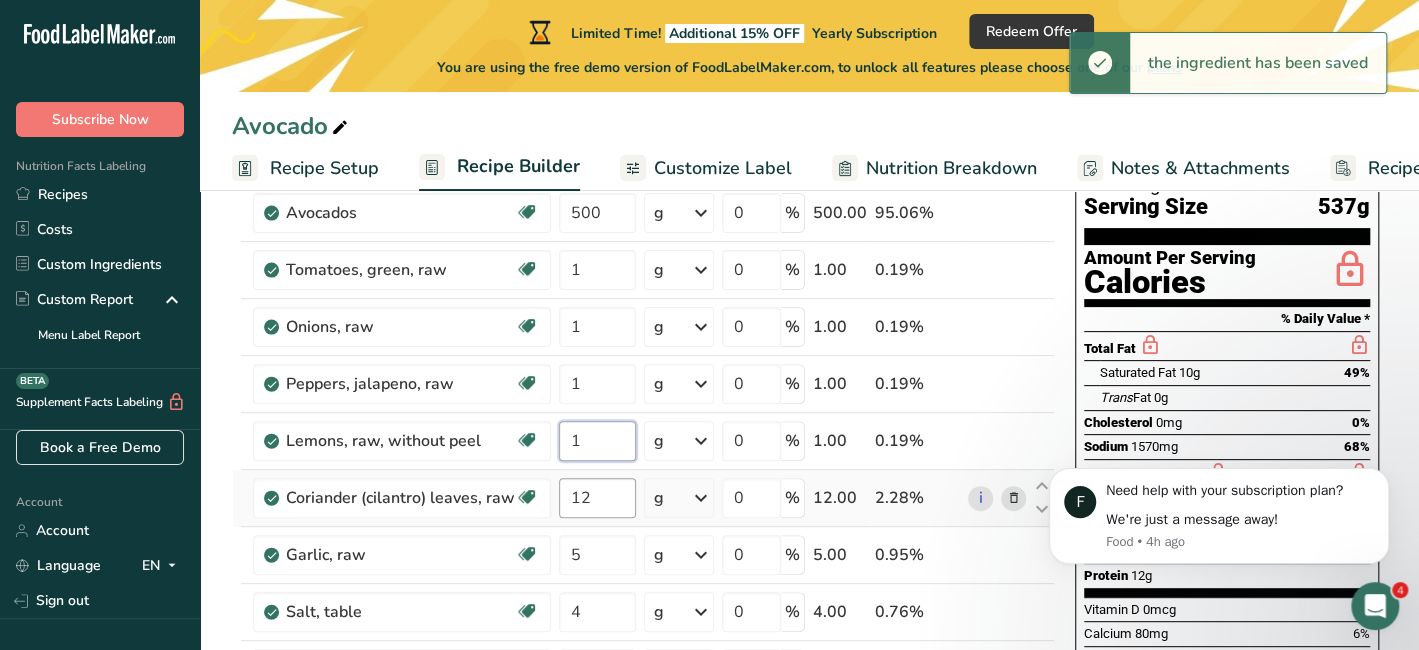 type on "1" 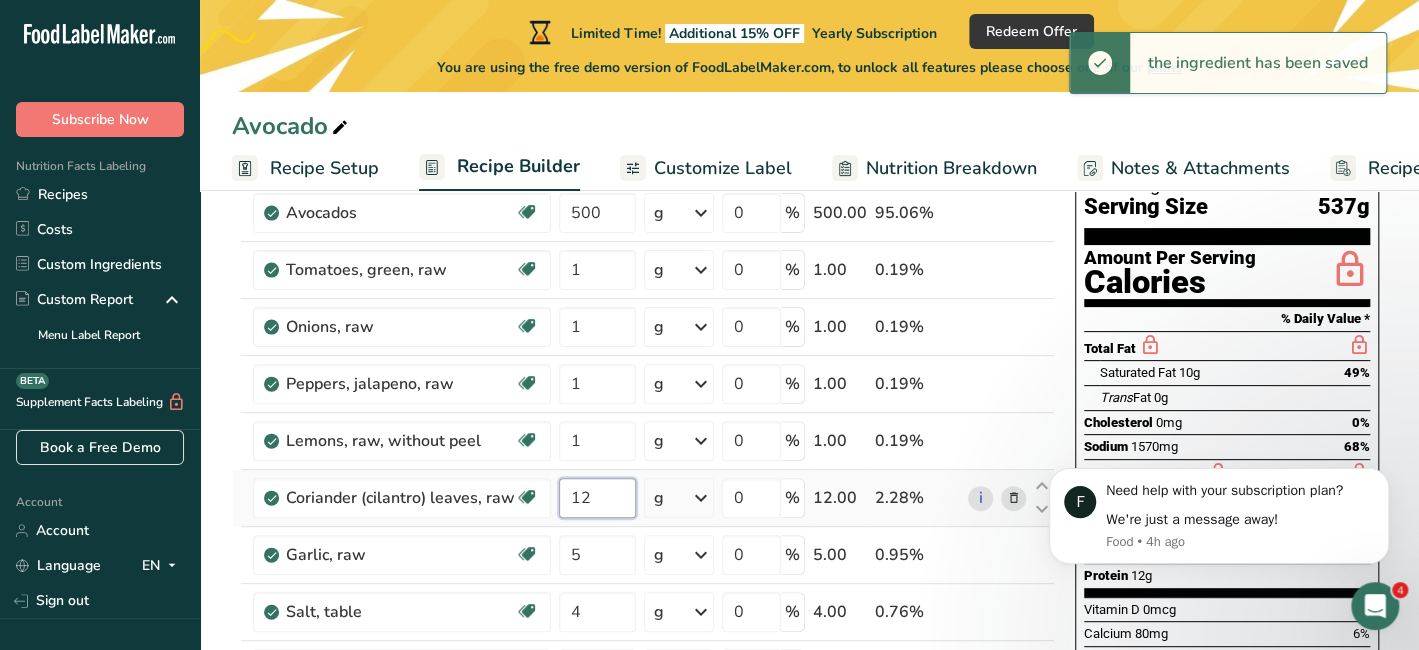 click on "Ingredient *
Amount *
Unit *
Waste *   .a-a{fill:#347362;}.b-a{fill:#fff;}          Grams
Percentage
Avocados
Source of Antioxidants
Dairy free
Gluten free
Vegan
Vegetarian
Soy free
Source of Healthy Fats
500
g
Portions
1 cup, pureed
1 fruit without skin and seeds
1 NLEA Serving
Weight Units
g
kg
mg
See more
Volume Units
l
Volume units require a density conversion. If you know your ingredient's density enter it below. Otherwise, click on "RIA" our AI Regulatory bot - she will be able to help you
lb/ft3
g/cm3" at bounding box center (643, 511) 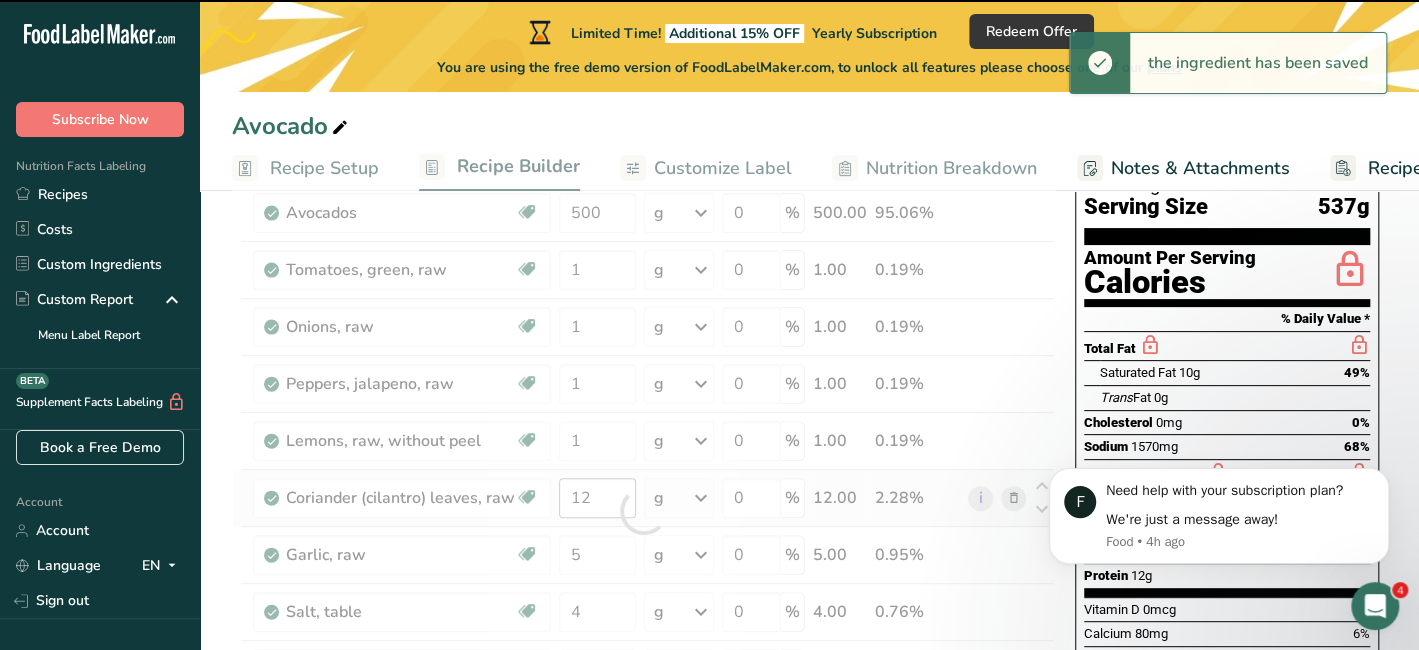 click at bounding box center [643, 511] 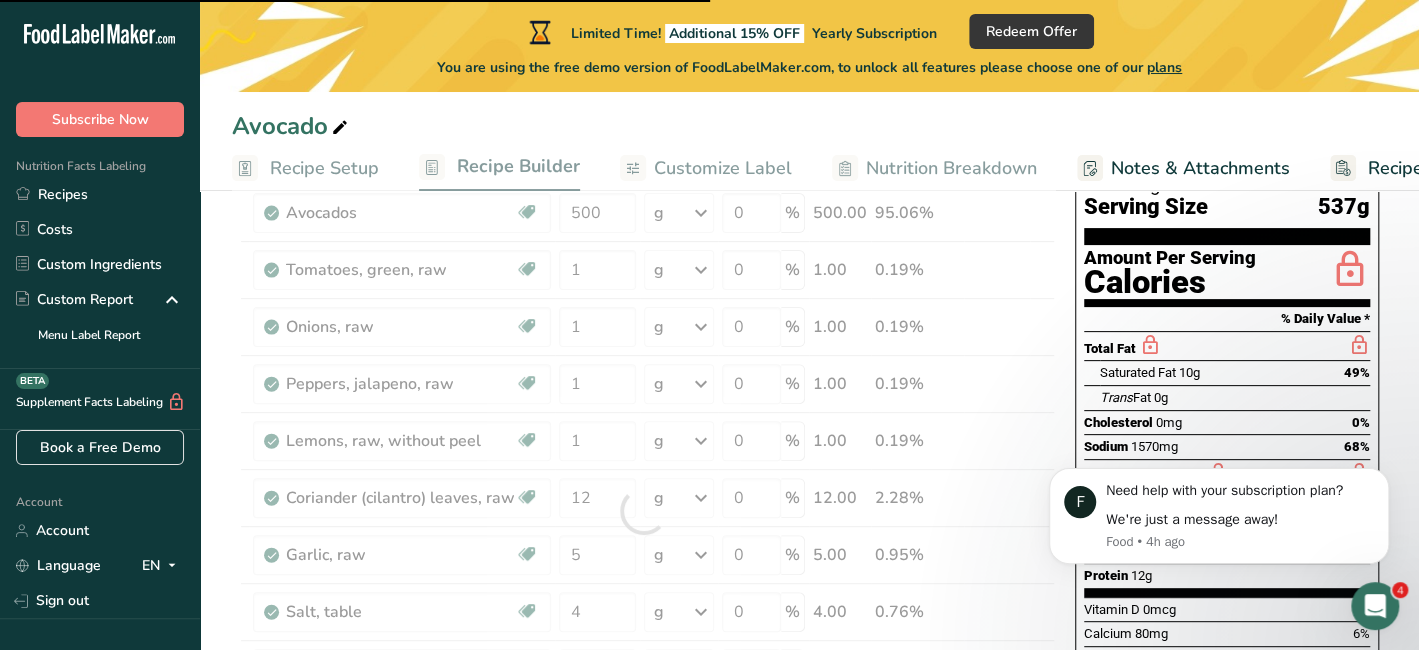 click at bounding box center (643, 511) 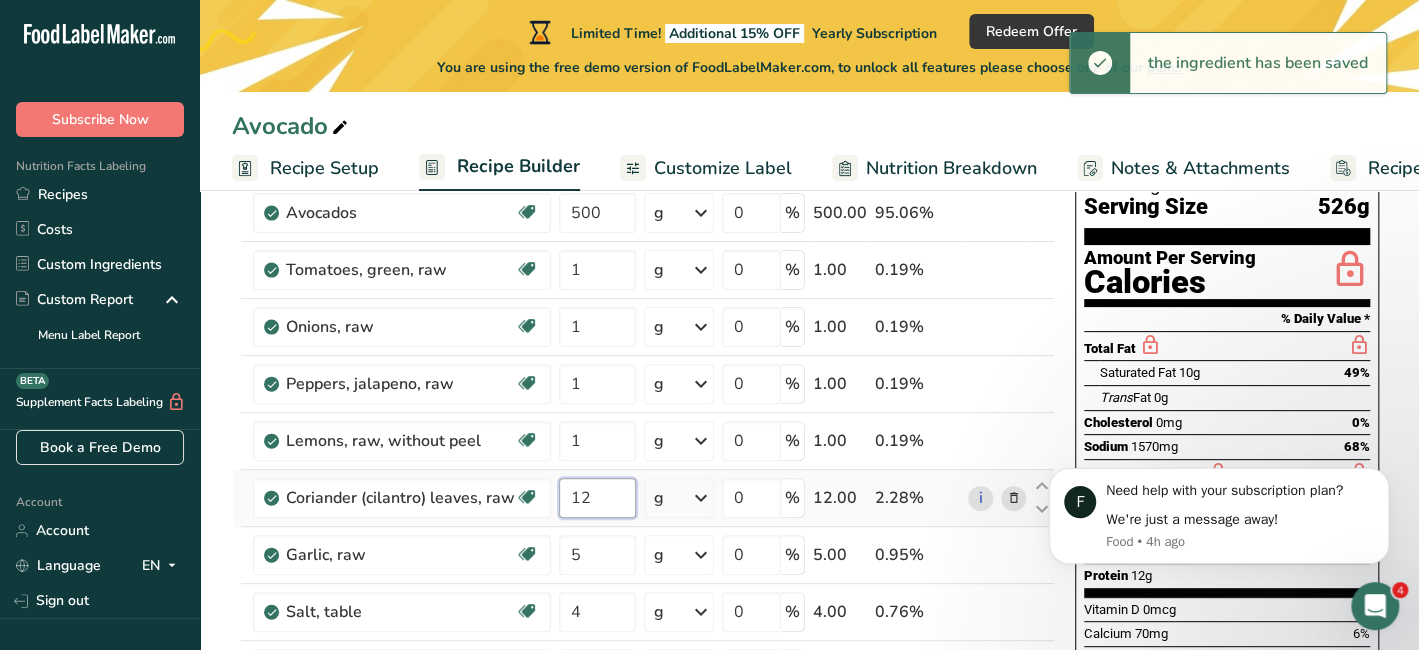 drag, startPoint x: 602, startPoint y: 493, endPoint x: 558, endPoint y: 498, distance: 44.28318 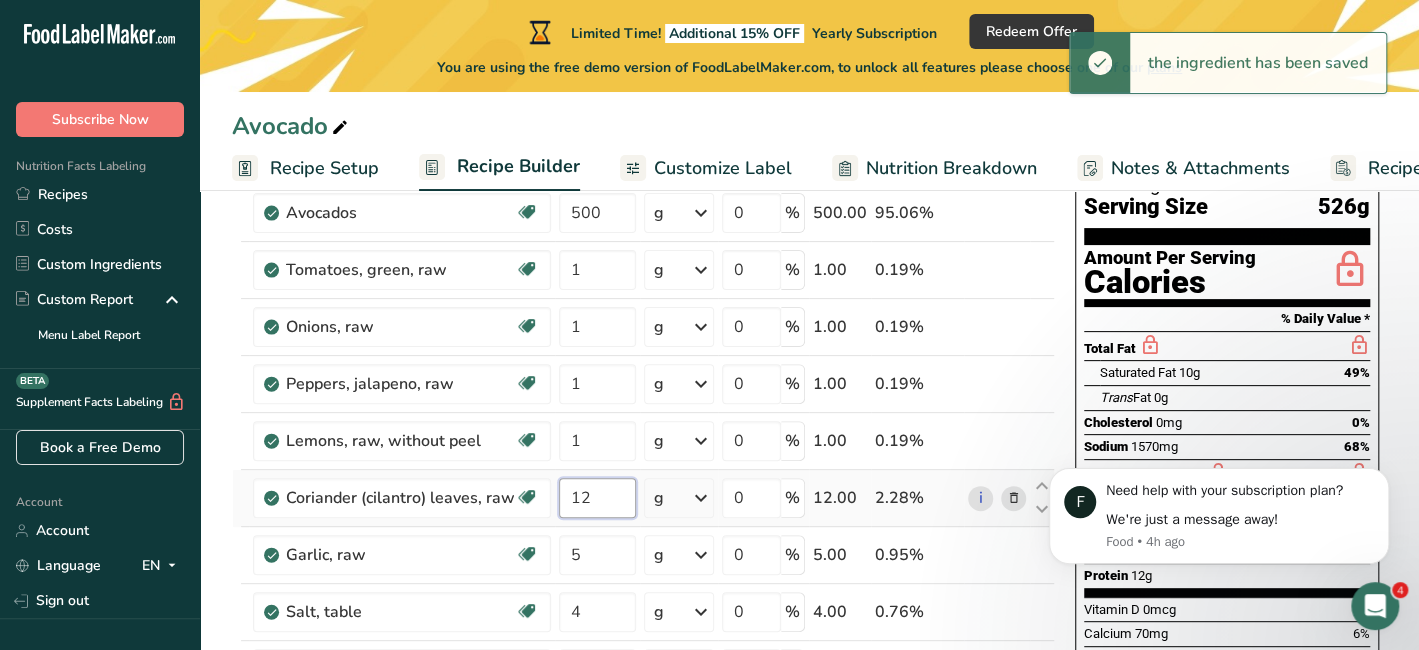 click on "12" at bounding box center (597, 498) 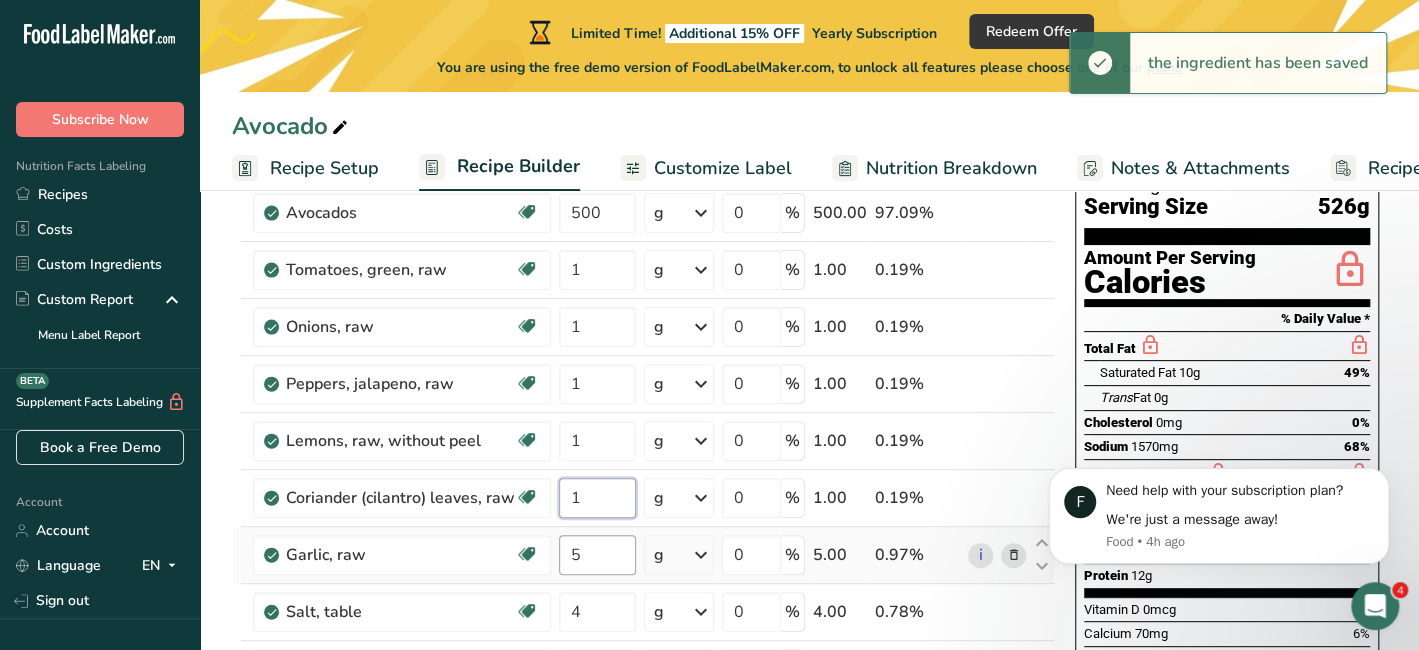 type on "1" 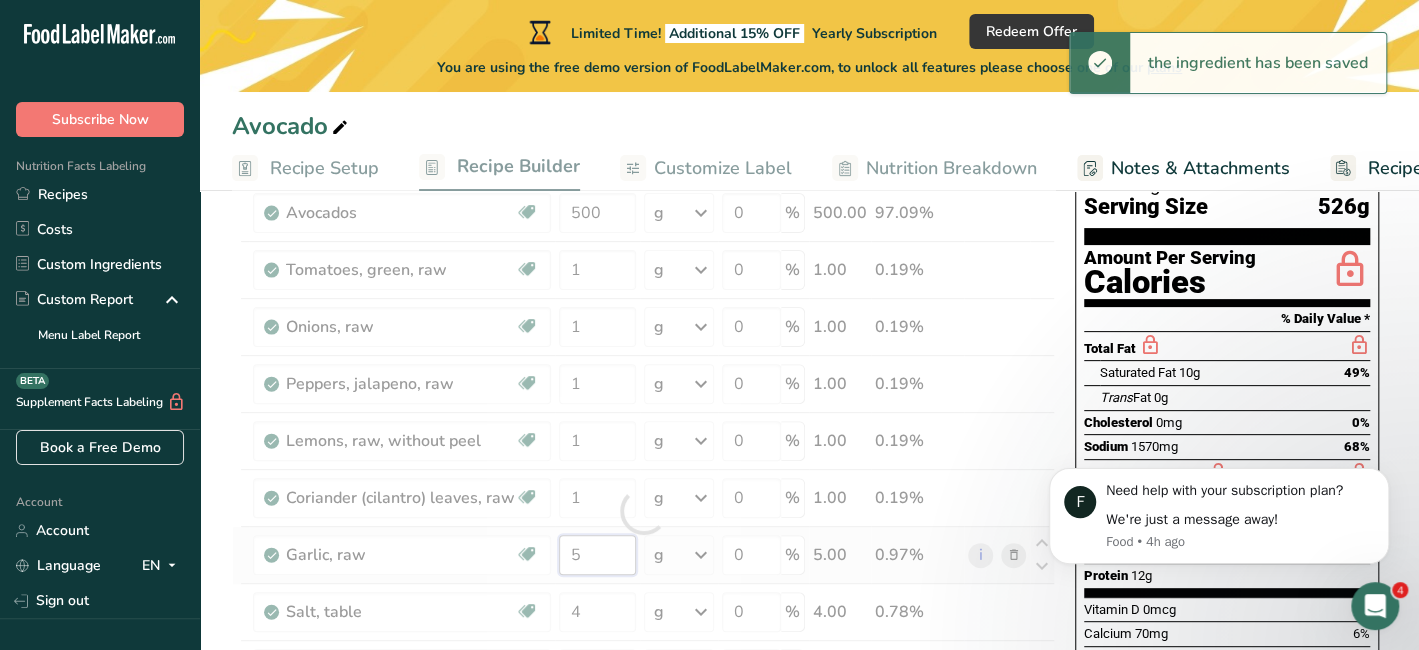 click on "Ingredient *
Amount *
Unit *
Waste *   .a-a{fill:#347362;}.b-a{fill:#fff;}          Grams
Percentage
Avocados
Source of Antioxidants
Dairy free
Gluten free
Vegan
Vegetarian
Soy free
Source of Healthy Fats
500
g
Portions
1 cup, pureed
1 fruit without skin and seeds
1 NLEA Serving
Weight Units
g
kg
mg
See more
Volume Units
l
Volume units require a density conversion. If you know your ingredient's density enter it below. Otherwise, click on "RIA" our AI Regulatory bot - she will be able to help you
lb/ft3
g/cm3" at bounding box center [643, 511] 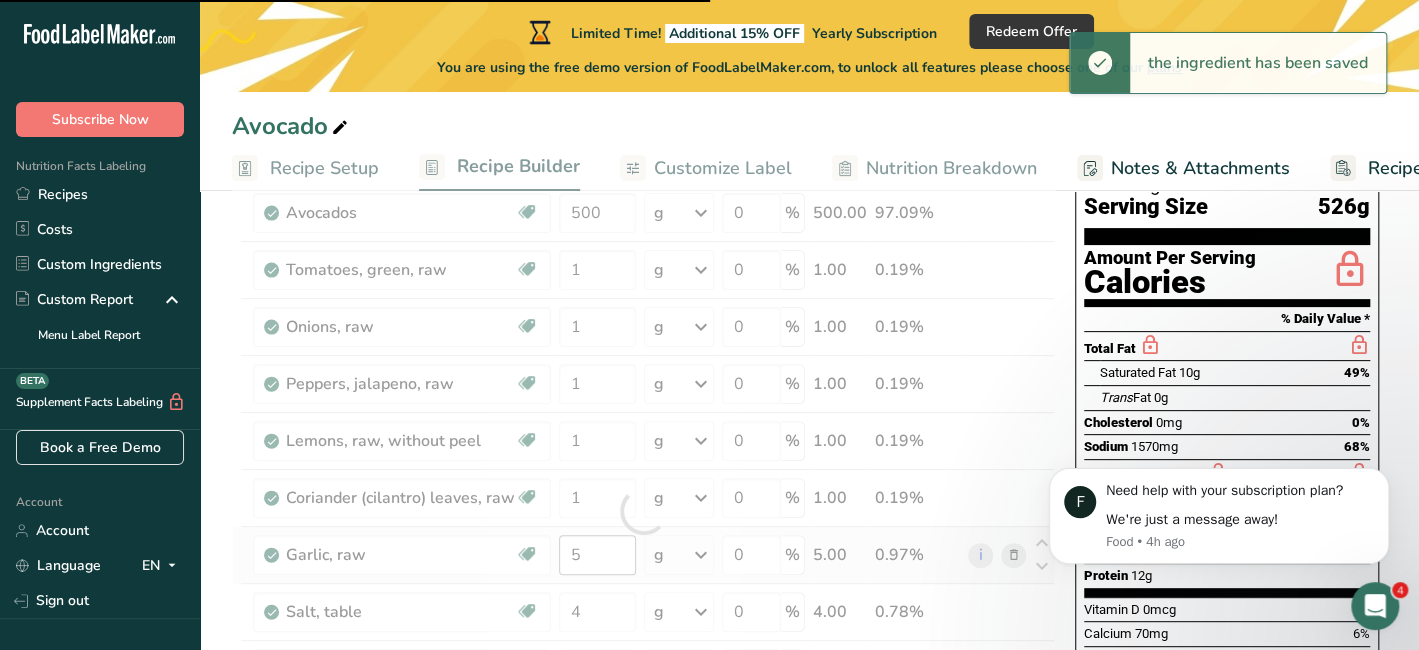 click at bounding box center [643, 511] 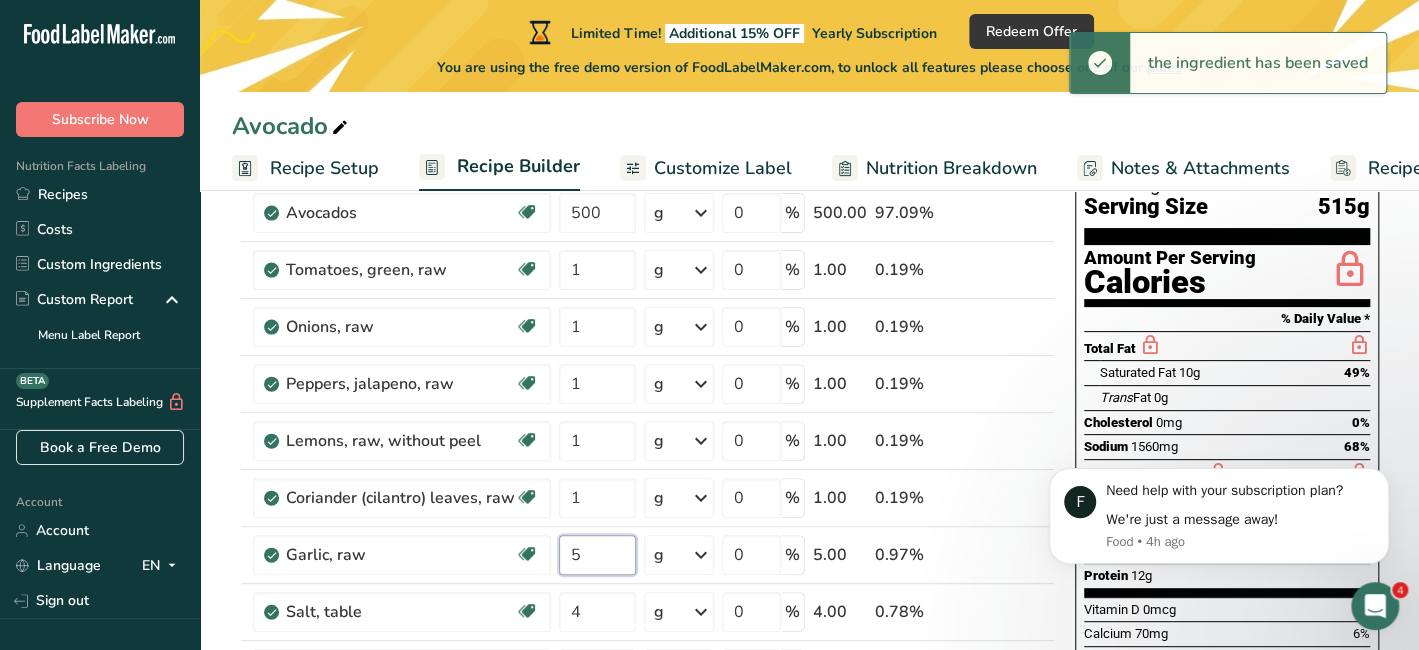 click on "5" at bounding box center [597, 555] 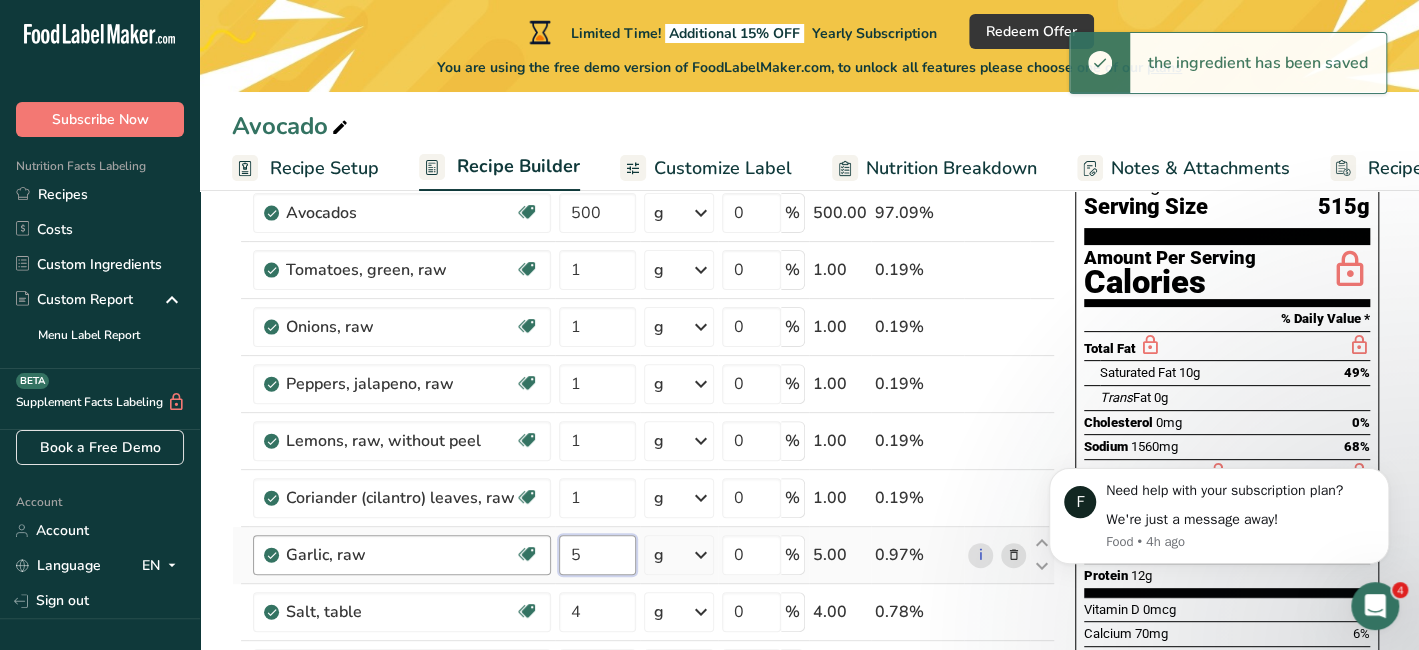 drag, startPoint x: 599, startPoint y: 552, endPoint x: 539, endPoint y: 555, distance: 60.074955 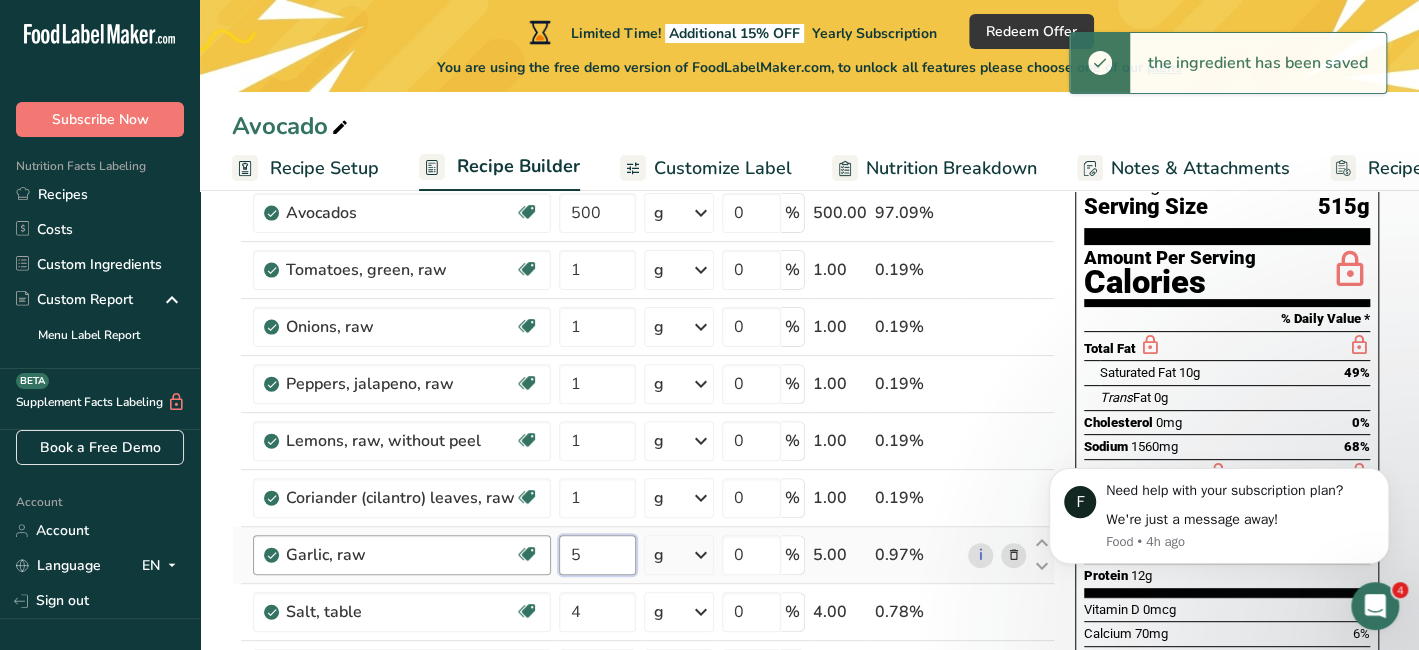 click on "Garlic, raw
Source of Antioxidants
Dairy free
Gluten free
Vegan
Vegetarian
Soy free
5
g
Portions
1 cup
1 tsp
1 clove
See more
Weight Units
g
kg
mg
See more
Volume Units
l
Volume units require a density conversion. If you know your ingredient's density enter it below. Otherwise, click on "RIA" our AI Regulatory bot - she will be able to help you
lb/ft3
g/cm3
Confirm
mL
lb/ft3
g/cm3
Confirm
fl oz" at bounding box center [643, 555] 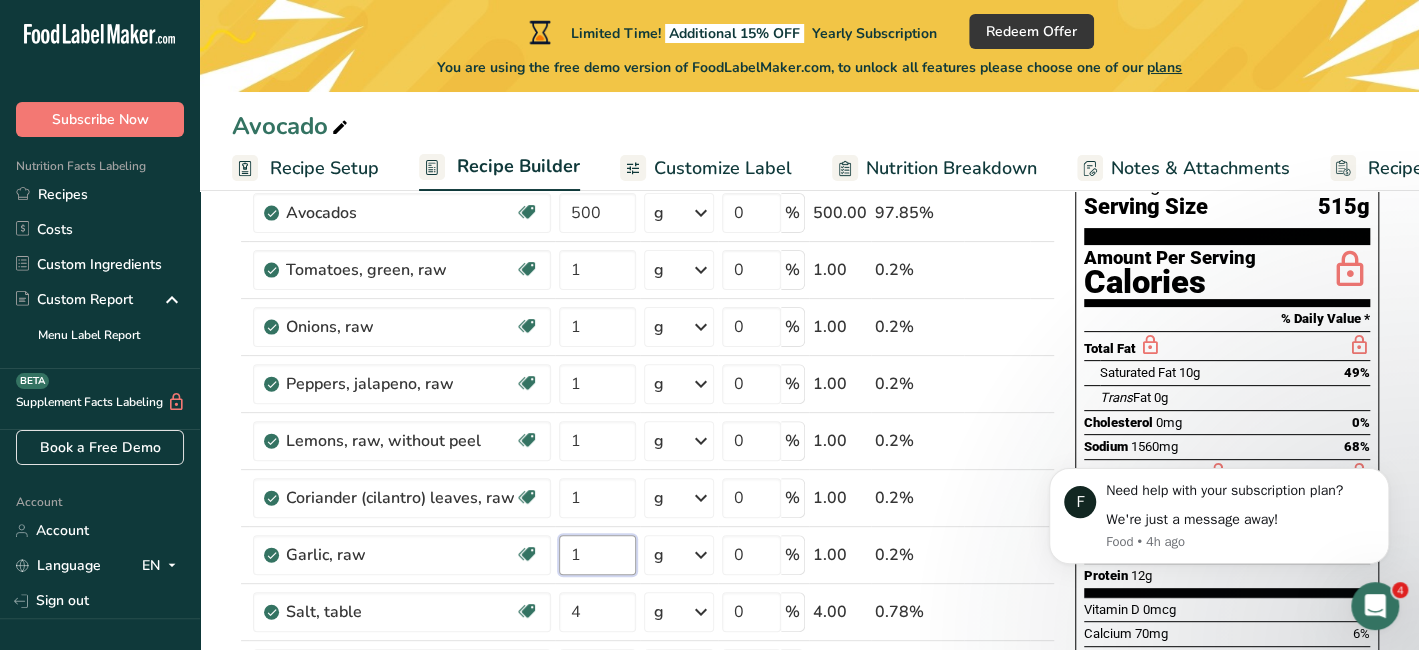 type on "1" 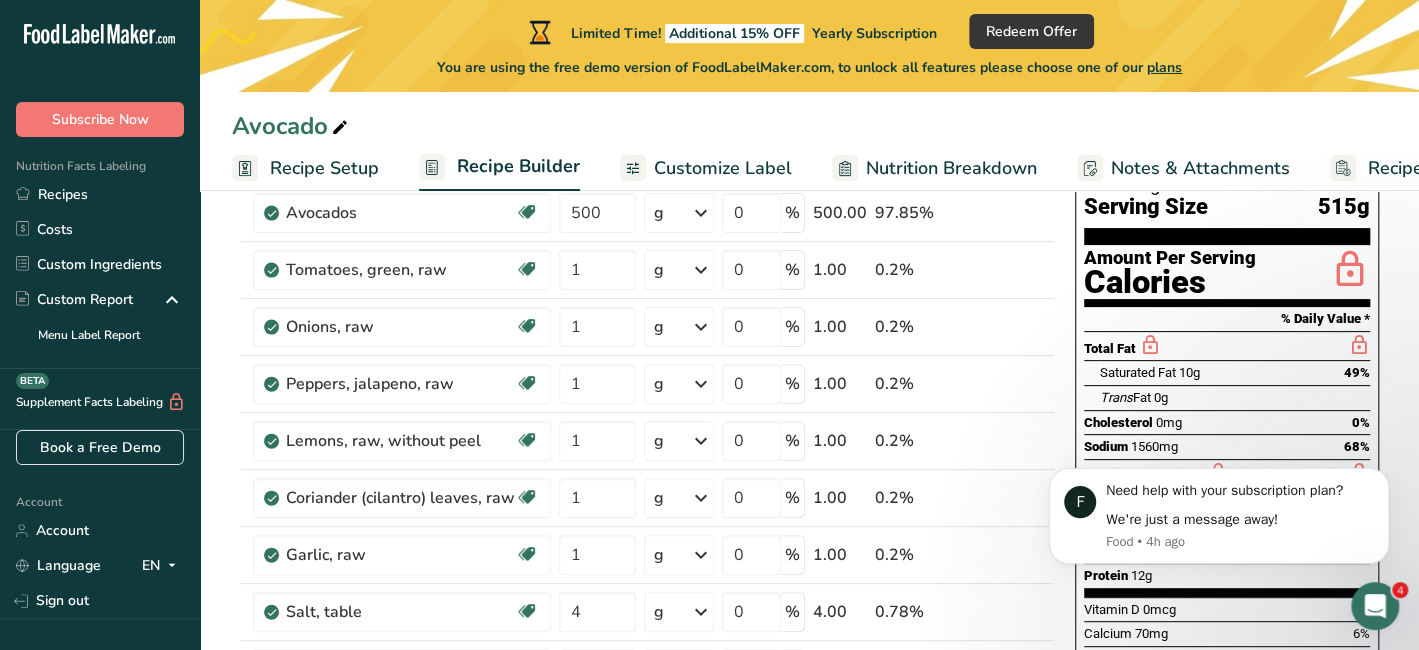 click on "F Need help with your subscription plan?   We're just a message away! Food • 4h ago" at bounding box center [1219, 517] 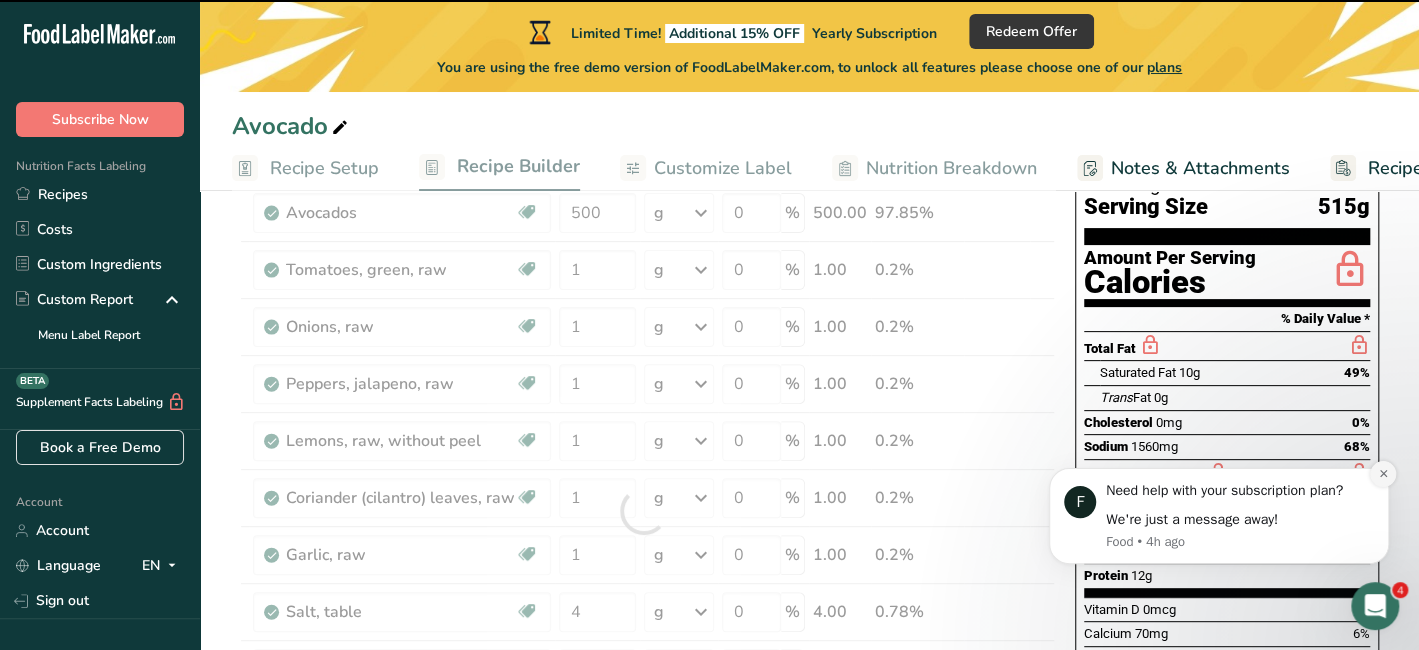 click 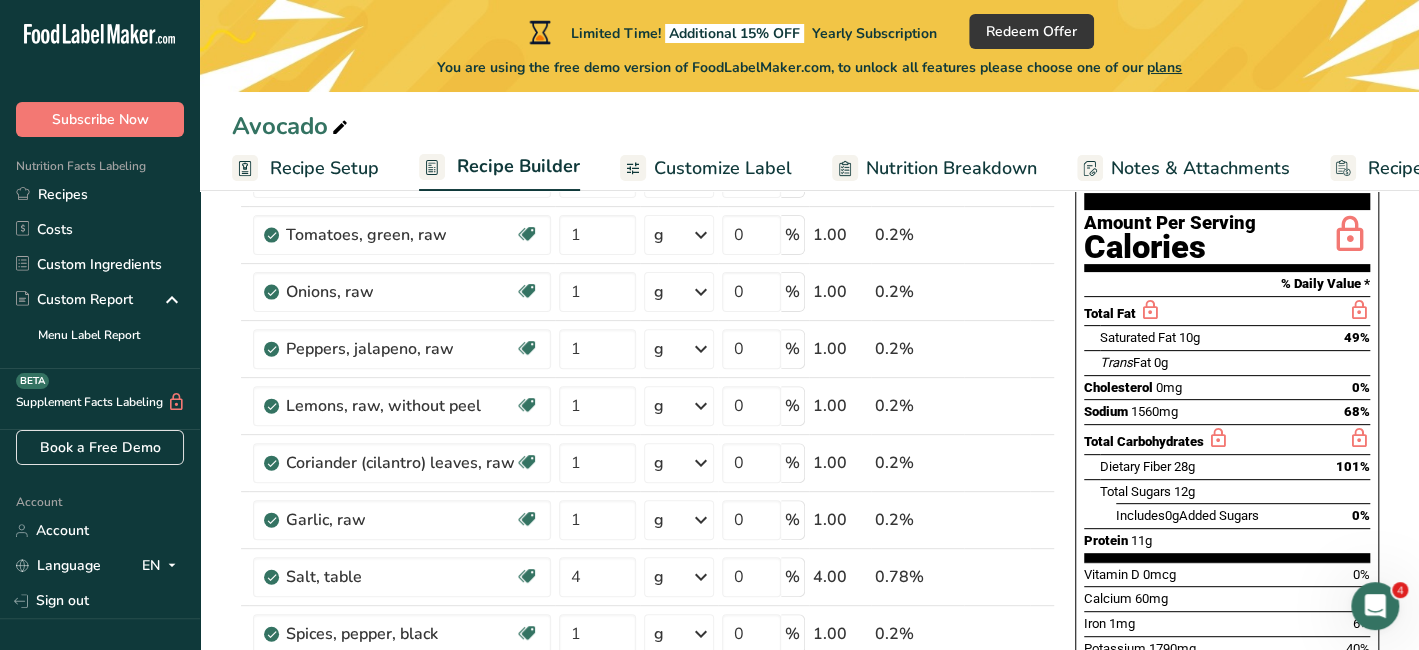 scroll, scrollTop: 166, scrollLeft: 0, axis: vertical 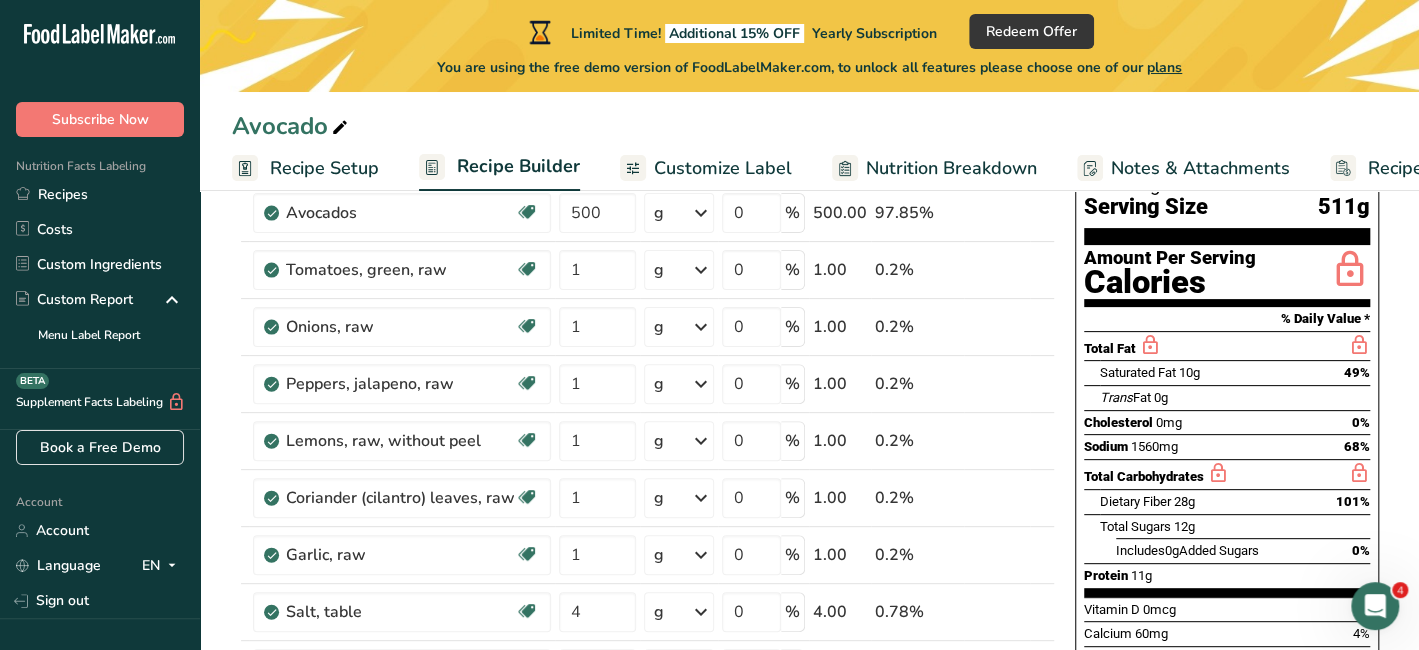click on "Recipe Setup" at bounding box center (324, 168) 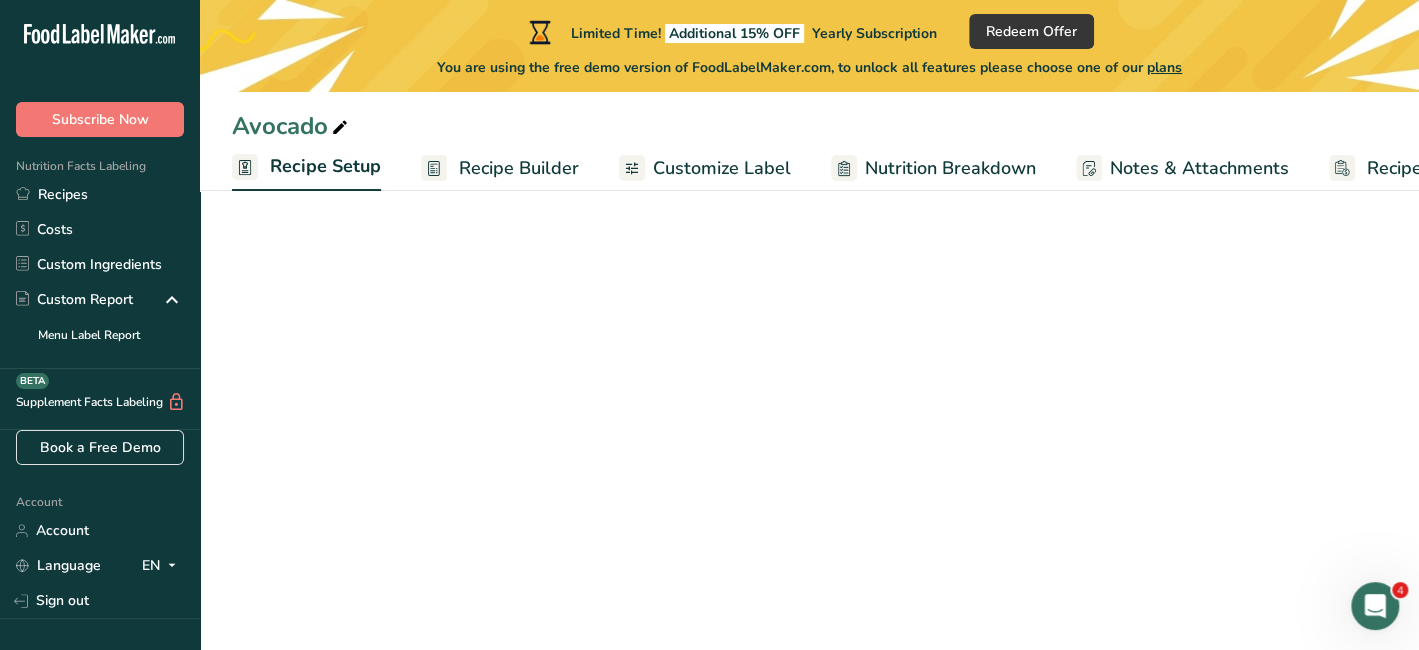 scroll, scrollTop: 0, scrollLeft: 6, axis: horizontal 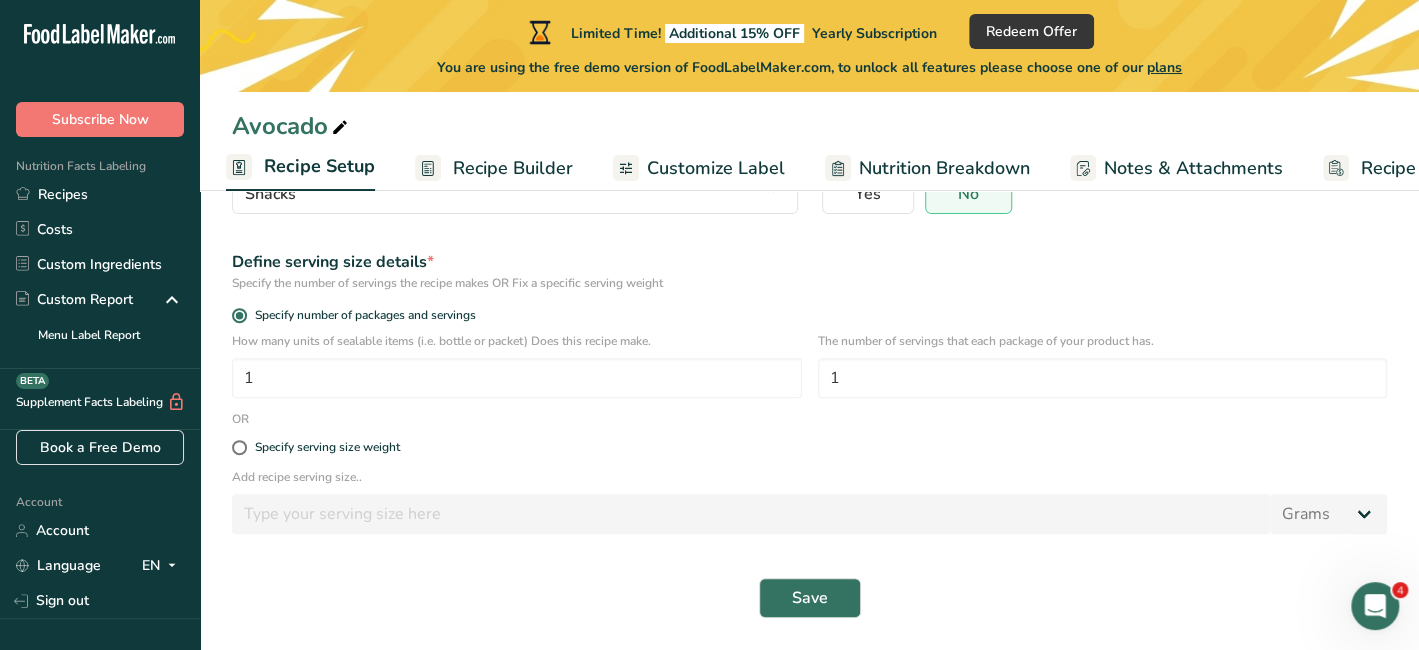 click on "Recipe Builder" at bounding box center (513, 168) 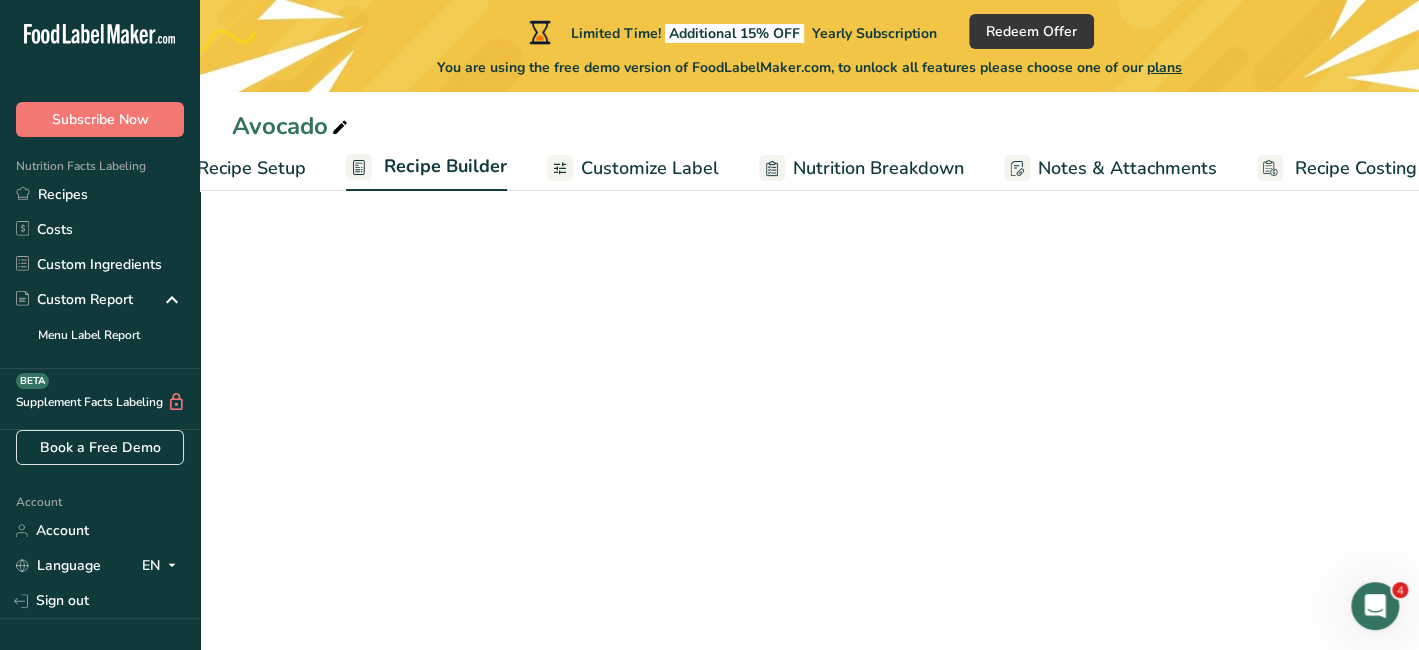 scroll, scrollTop: 0, scrollLeft: 102, axis: horizontal 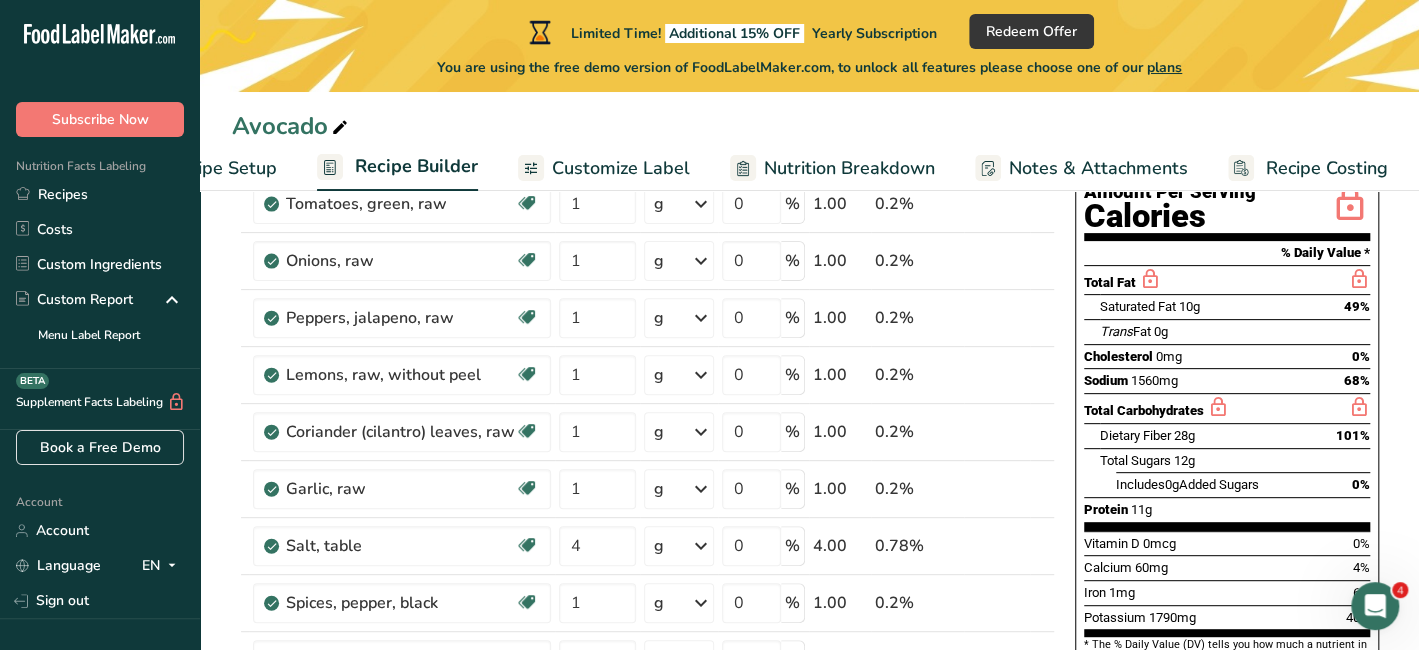 click on "Customize Label" at bounding box center [621, 168] 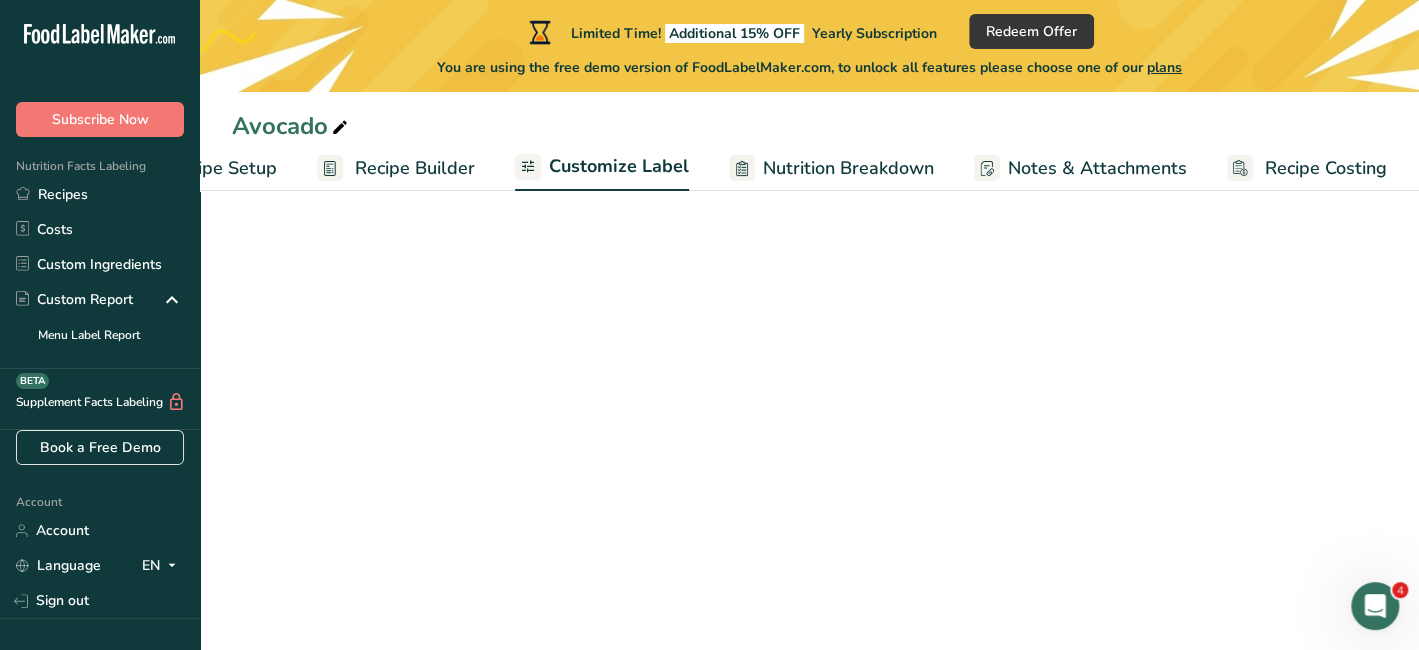 scroll, scrollTop: 0, scrollLeft: 102, axis: horizontal 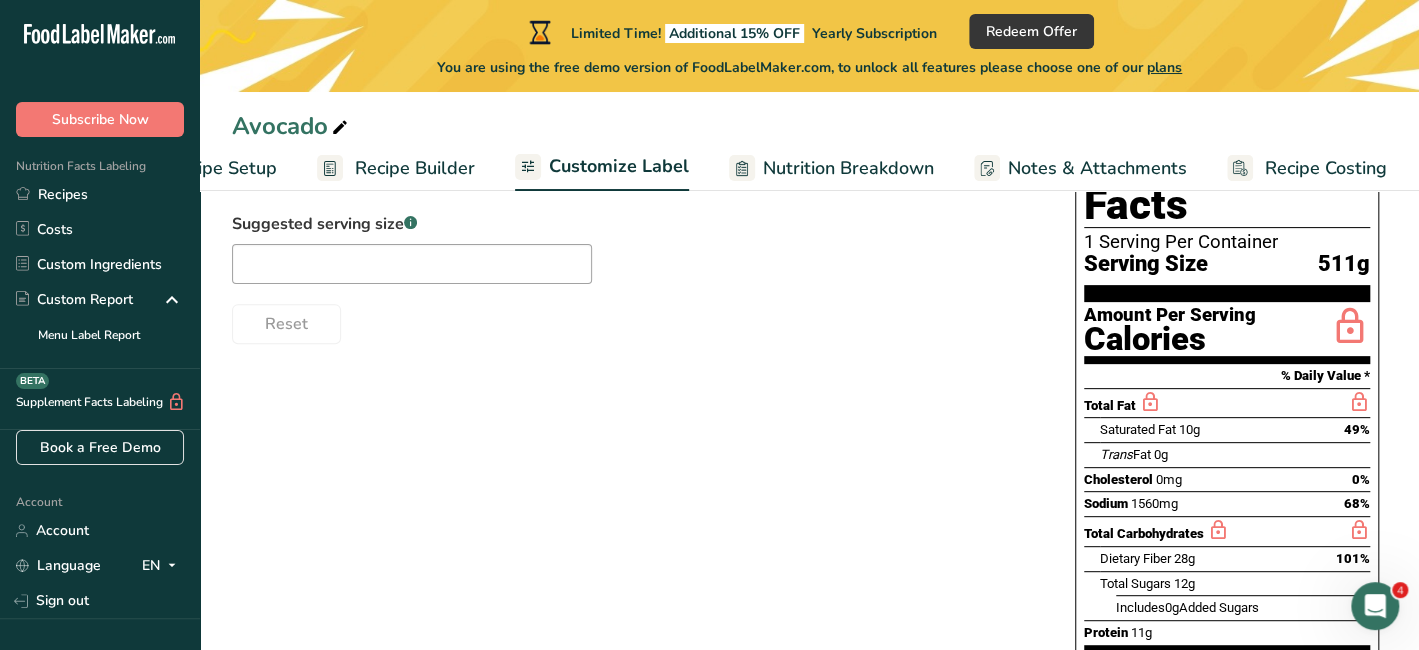 click on "Nutrition Breakdown" at bounding box center [848, 168] 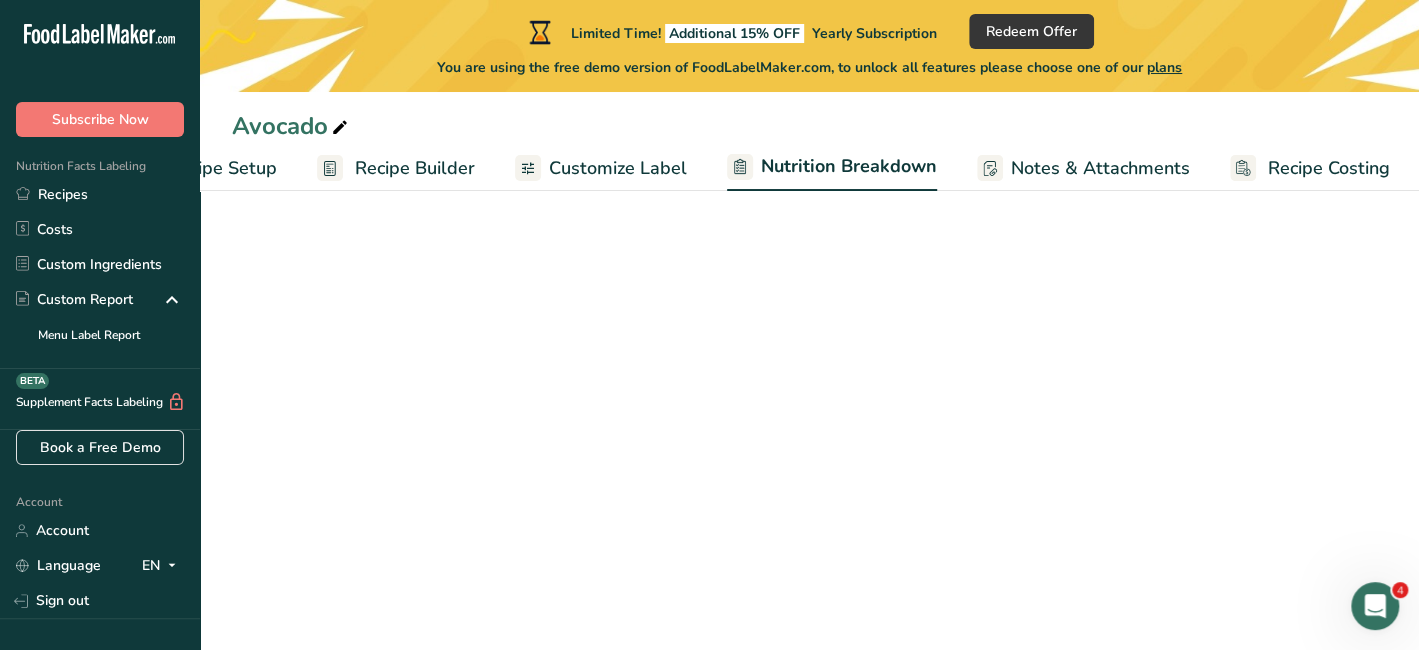 scroll, scrollTop: 0, scrollLeft: 104, axis: horizontal 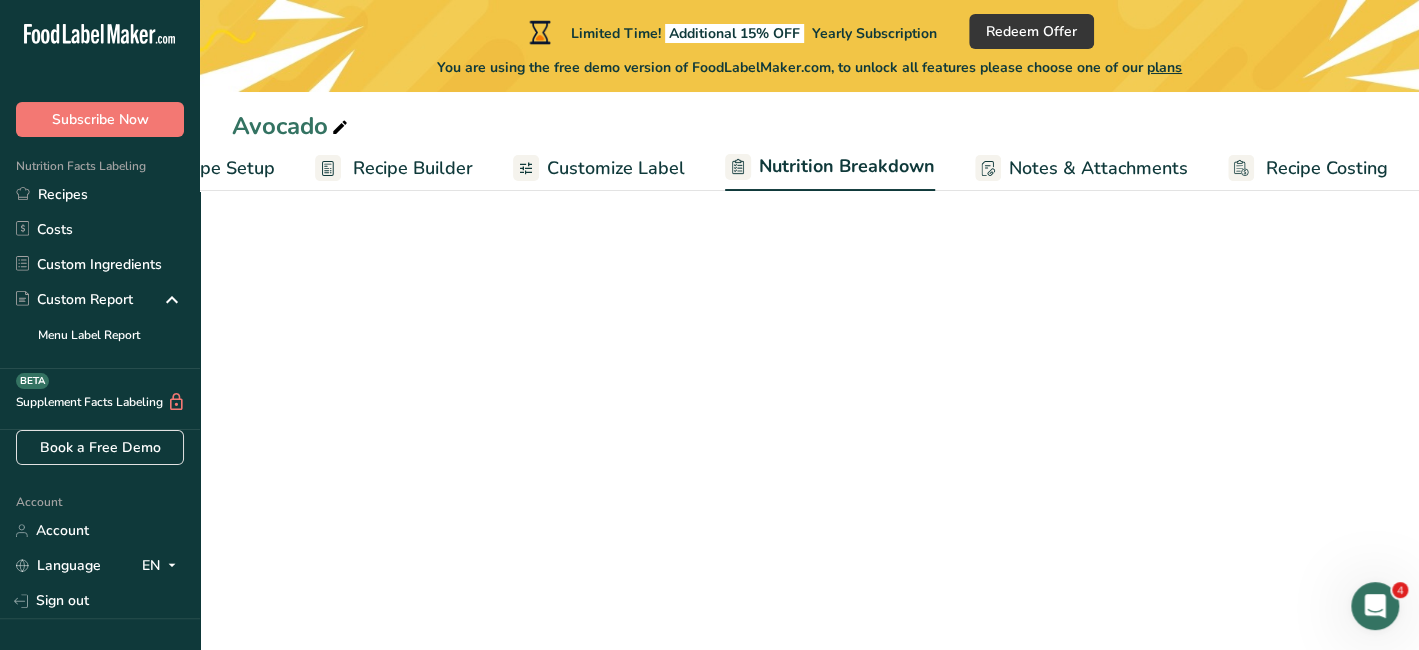 select on "Calories" 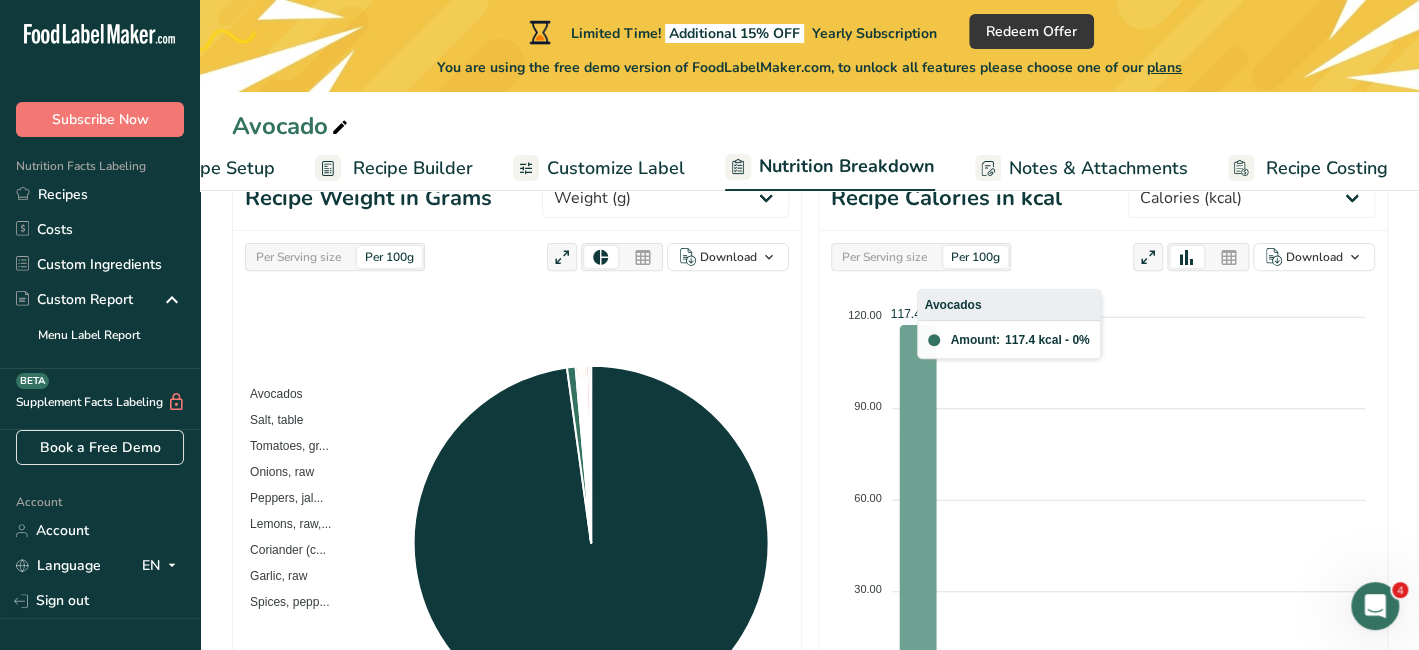 scroll, scrollTop: 232, scrollLeft: 0, axis: vertical 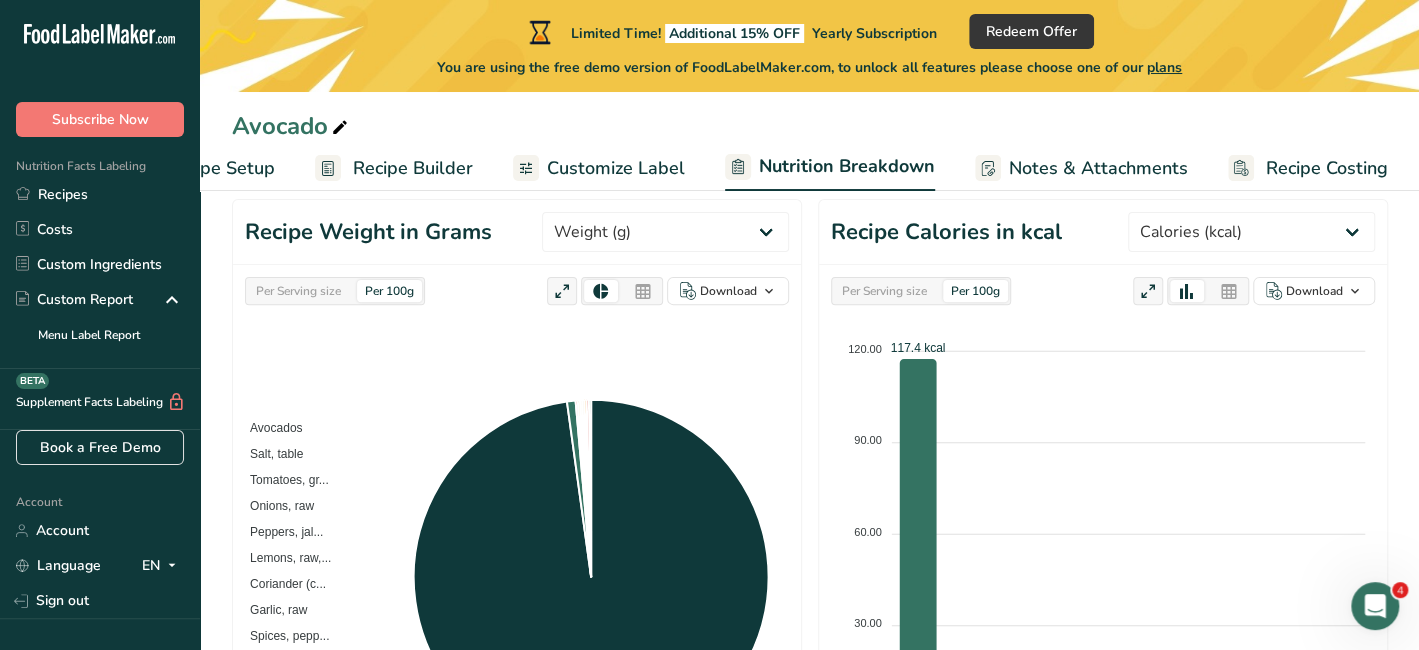 click on "Notes & Attachments" at bounding box center (1098, 168) 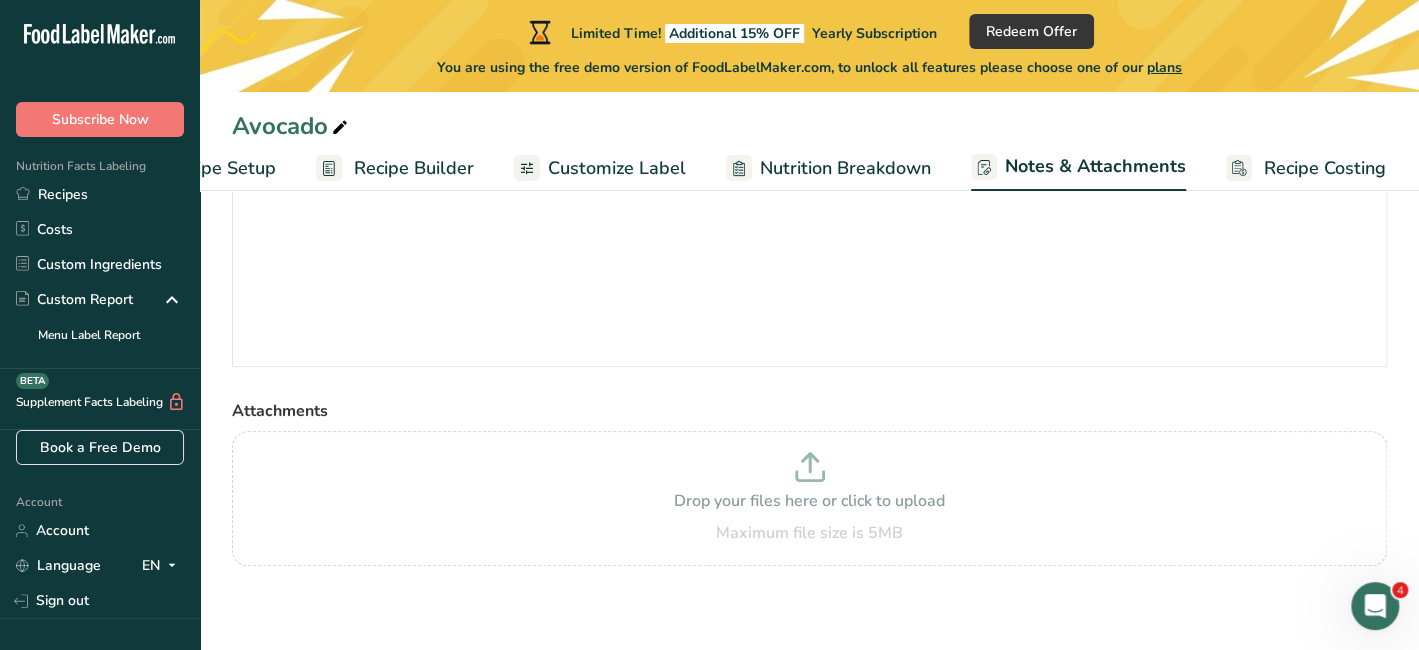 scroll, scrollTop: 224, scrollLeft: 0, axis: vertical 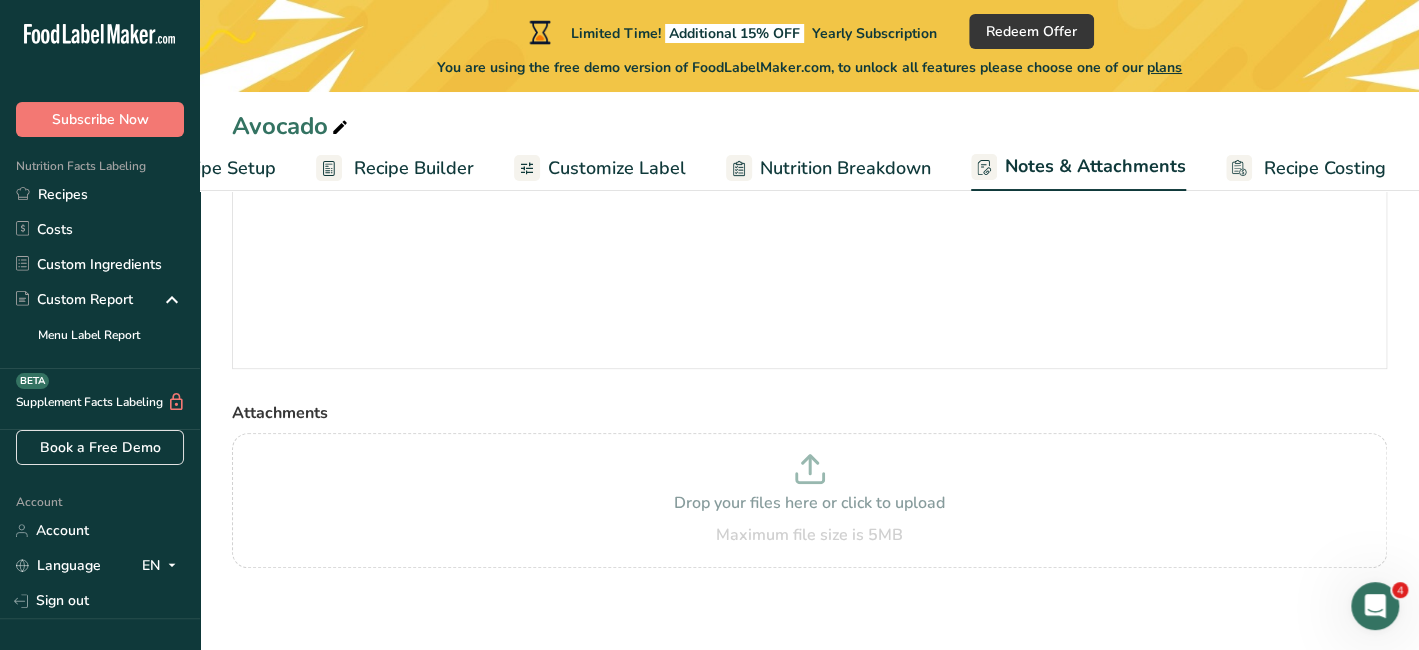 click on "Recipe Costing" at bounding box center [1325, 168] 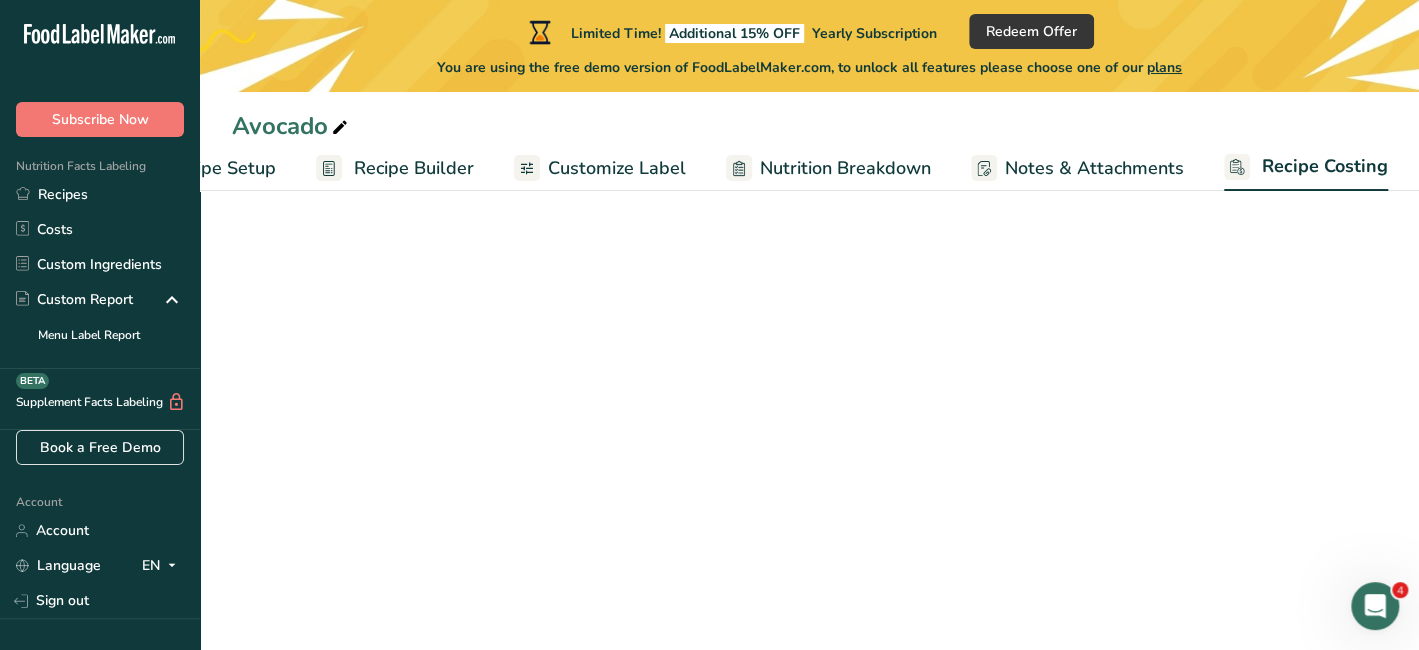 scroll, scrollTop: 0, scrollLeft: 102, axis: horizontal 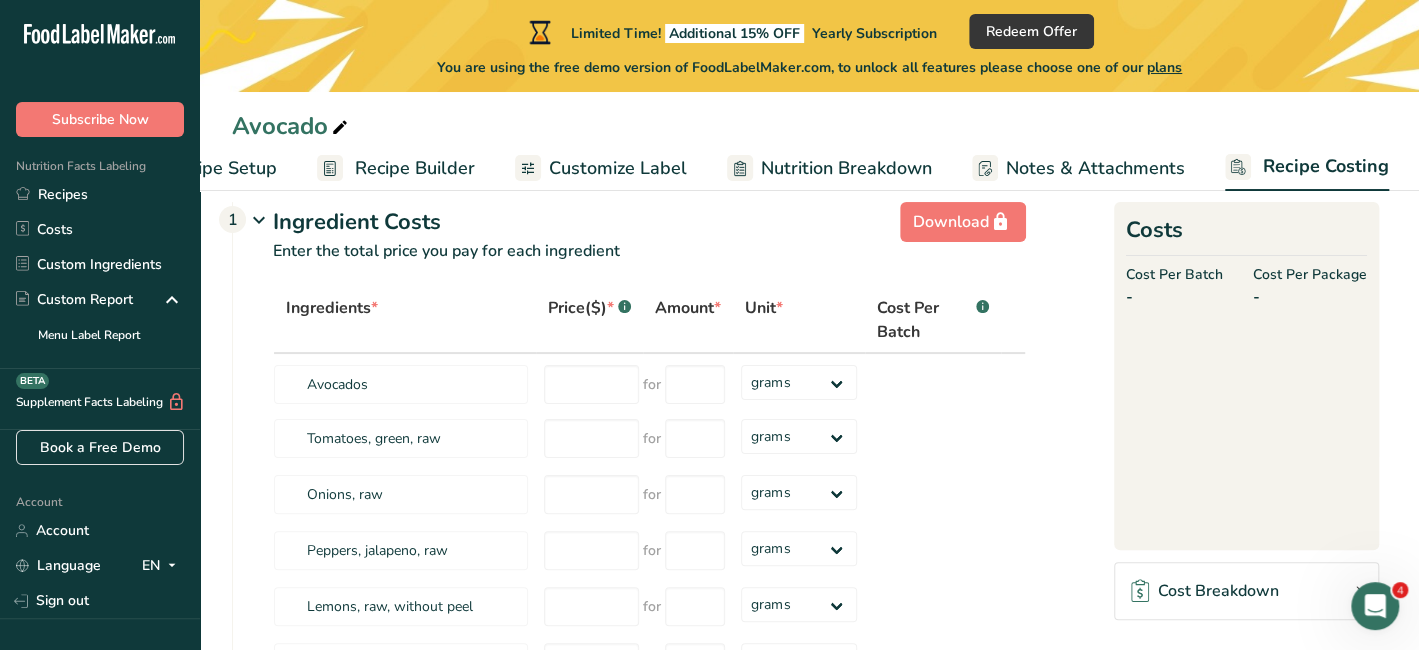 click on "Nutrition Breakdown" at bounding box center (846, 168) 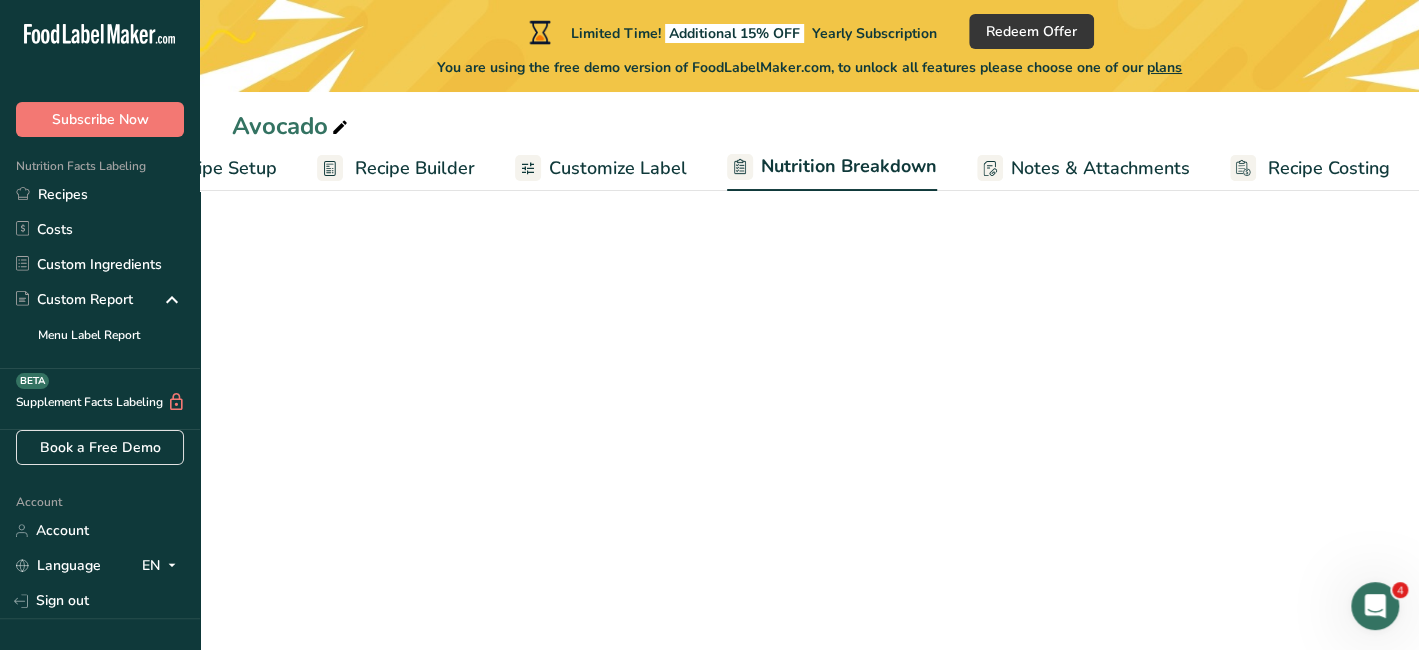 scroll, scrollTop: 0, scrollLeft: 104, axis: horizontal 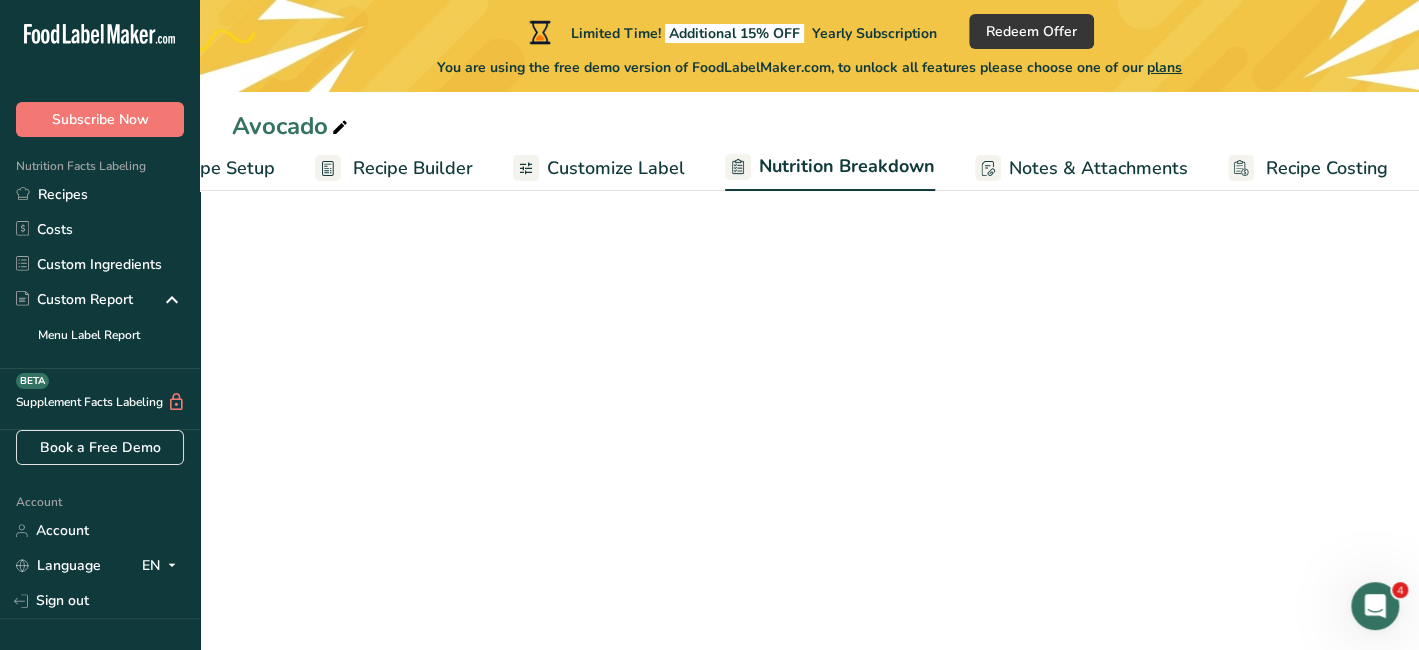 select on "Calories" 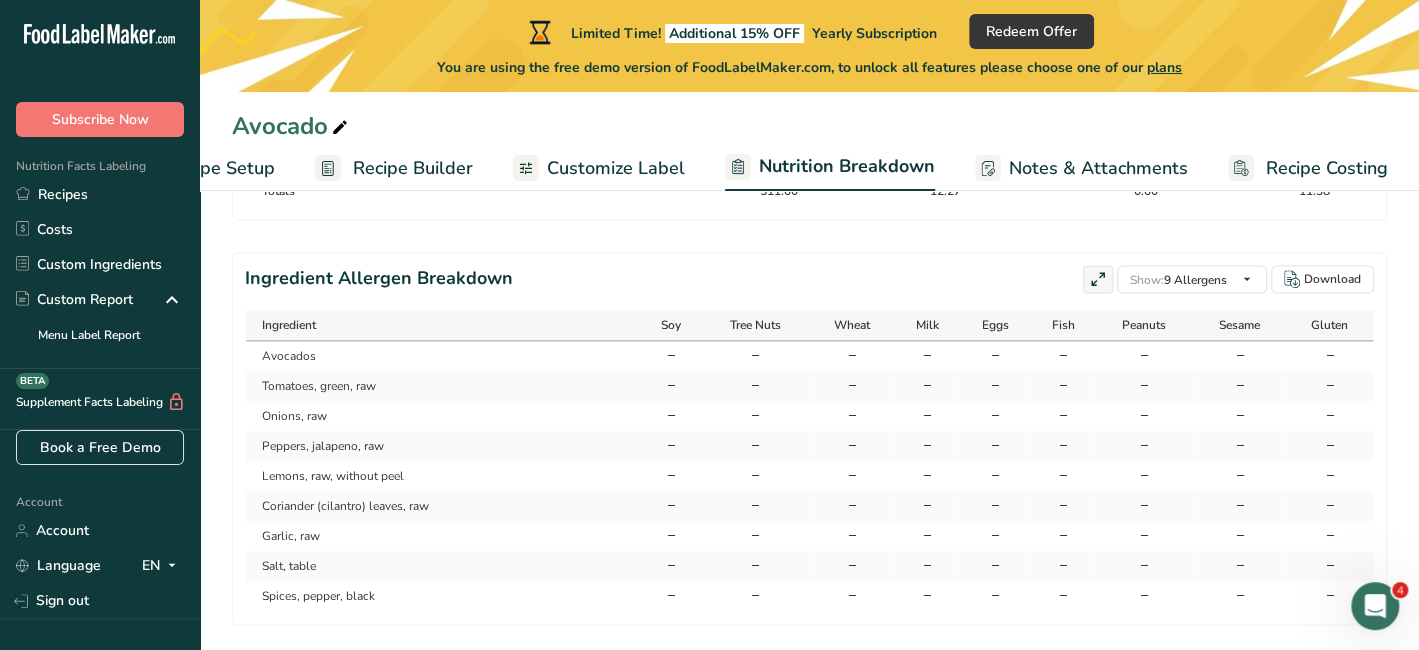 scroll, scrollTop: 1390, scrollLeft: 0, axis: vertical 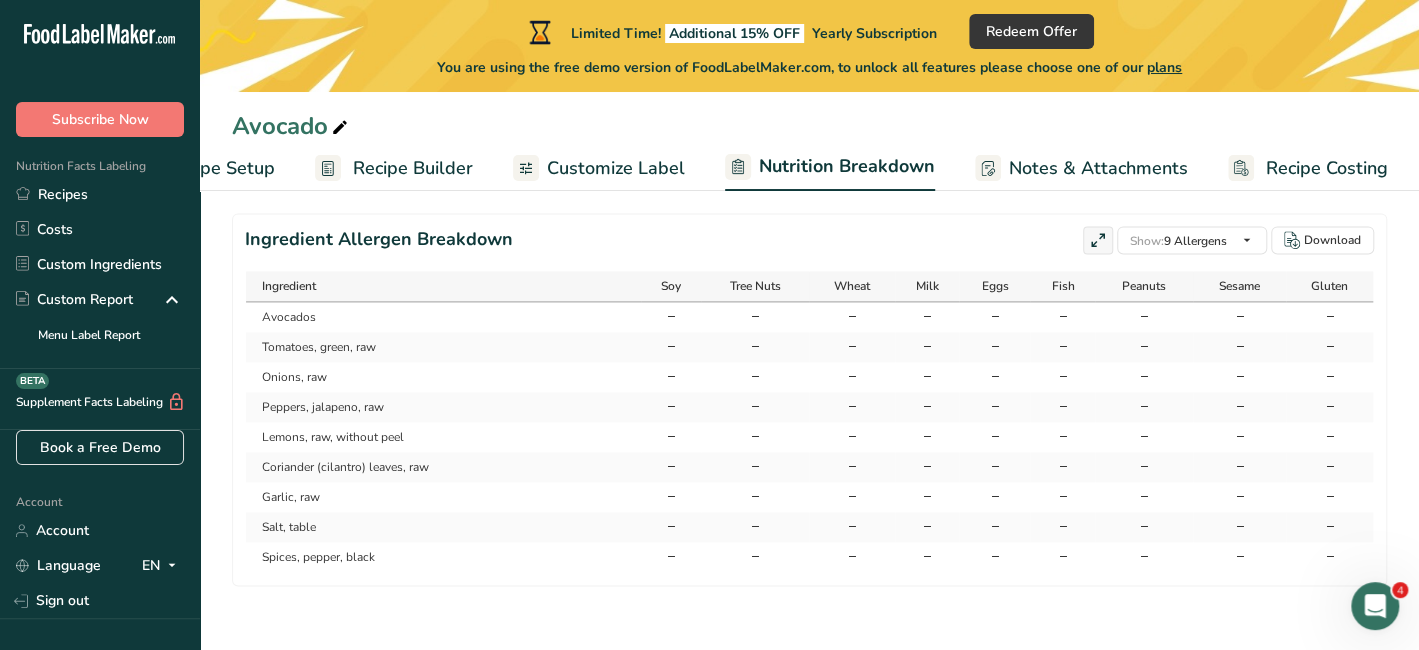click on "Recipe Setup" at bounding box center (220, 168) 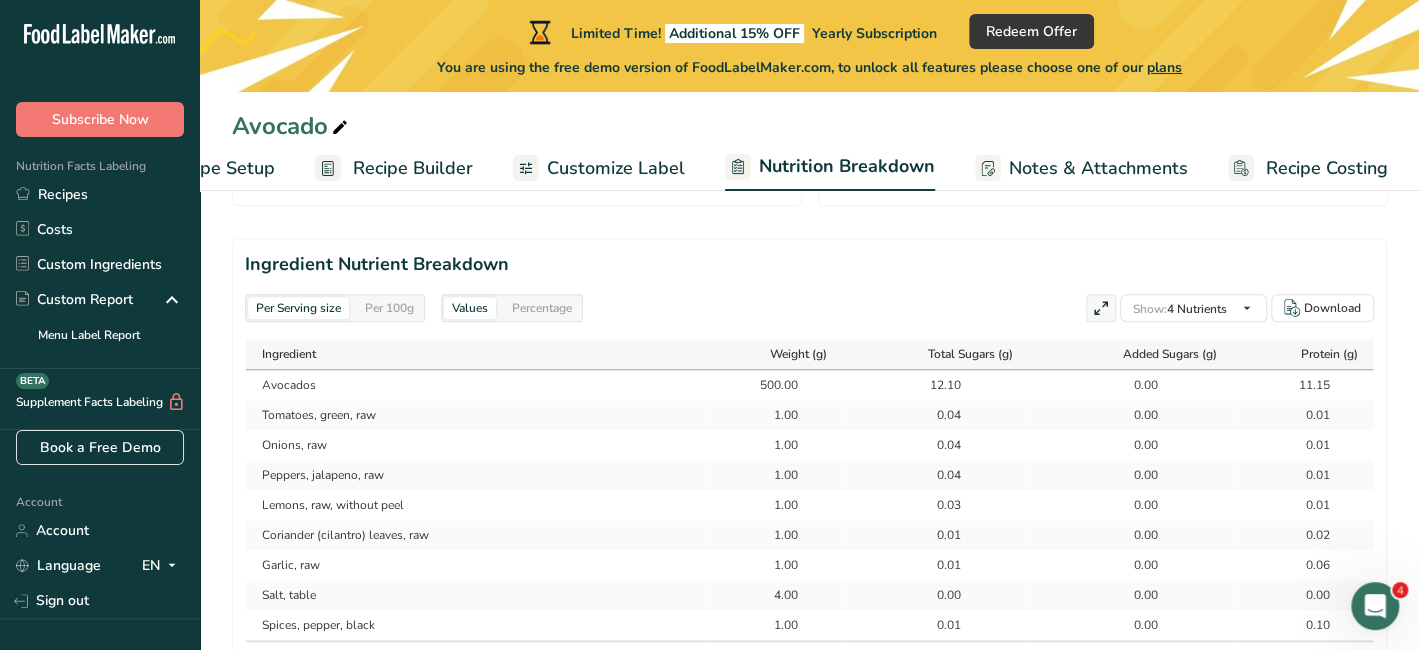 scroll, scrollTop: 0, scrollLeft: 49, axis: horizontal 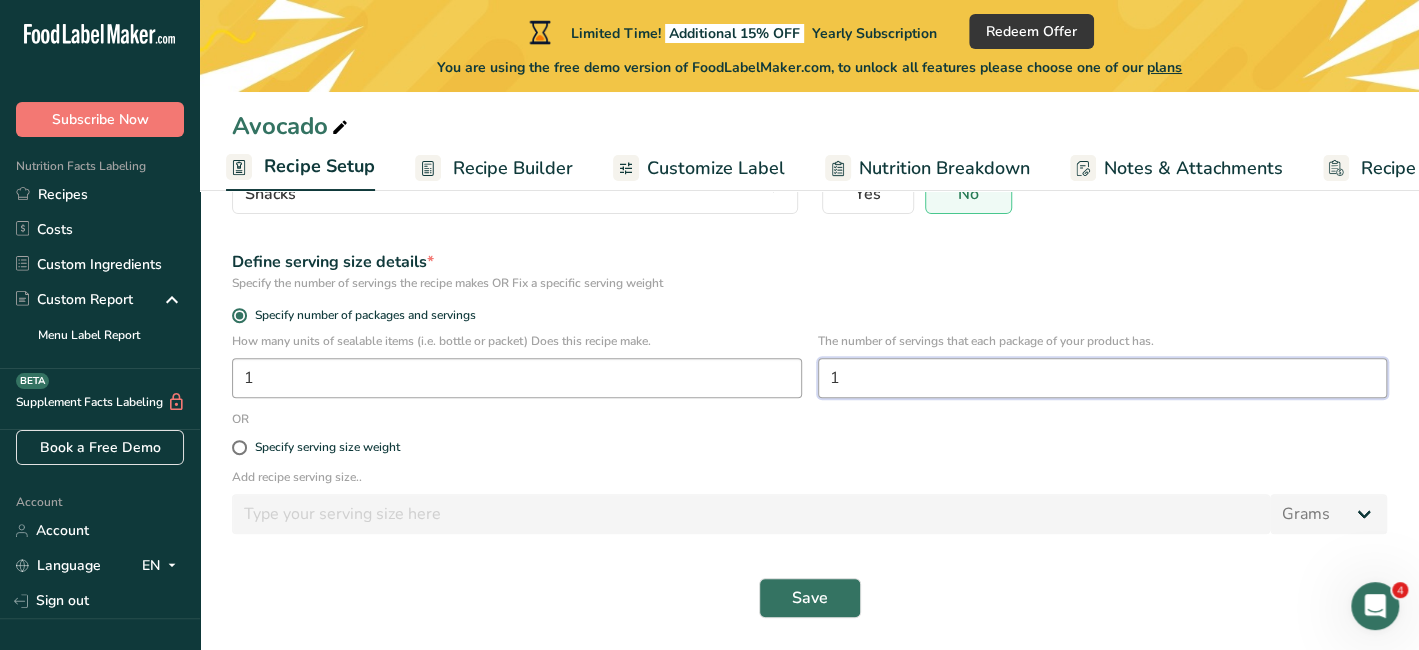 drag, startPoint x: 858, startPoint y: 382, endPoint x: 783, endPoint y: 381, distance: 75.00667 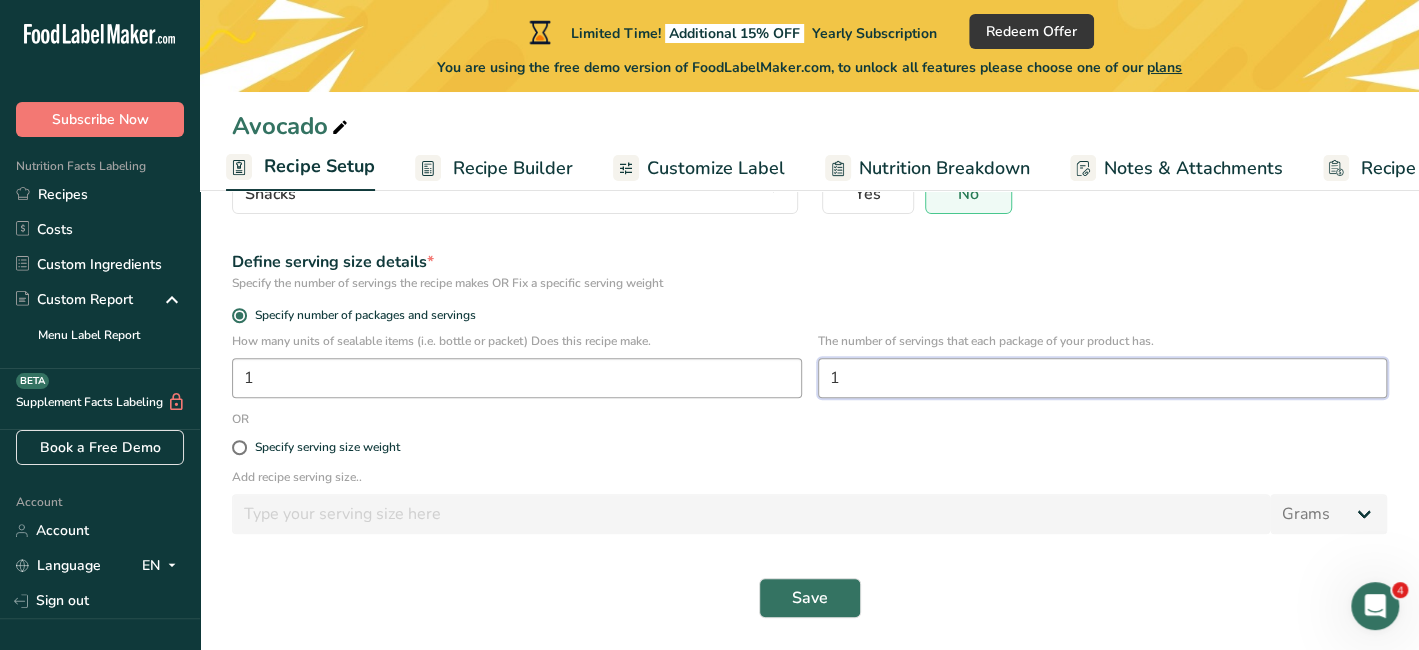 click on "How many units of sealable items (i.e. bottle or packet) Does this recipe make.
1
The number of servings that each package of your product has.
1" at bounding box center (809, 371) 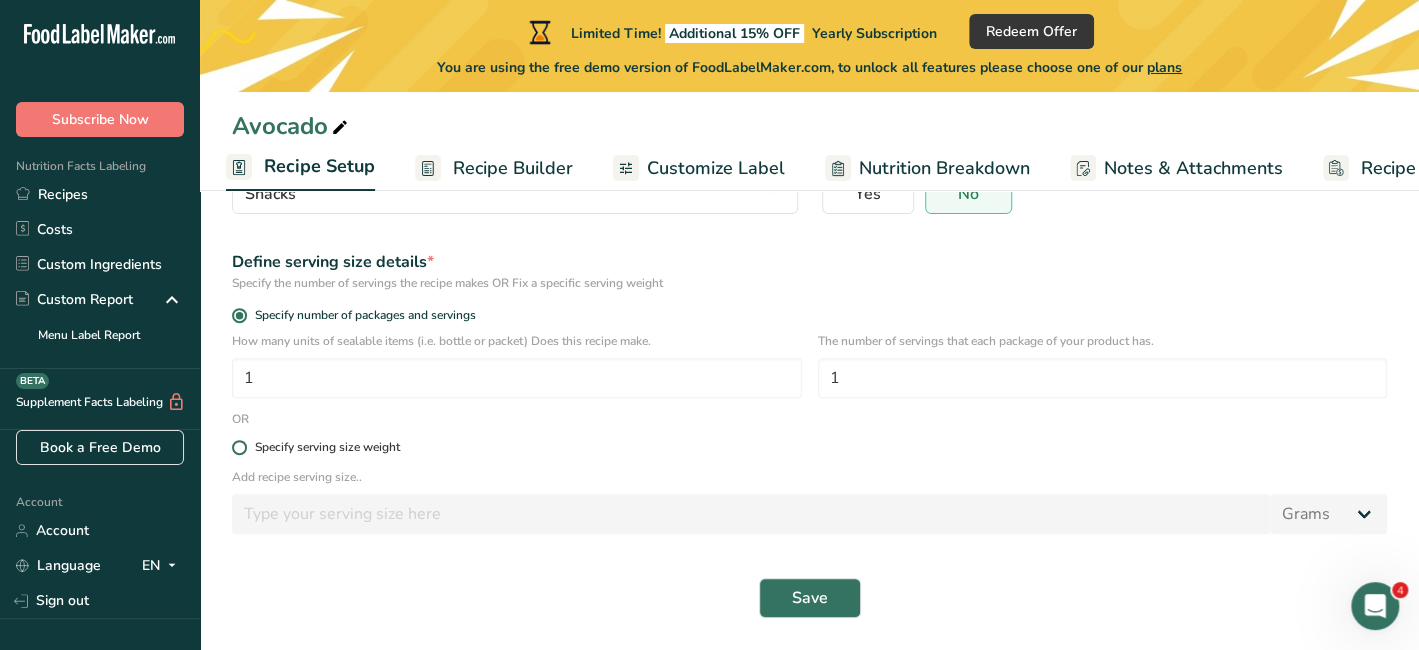 click at bounding box center (239, 447) 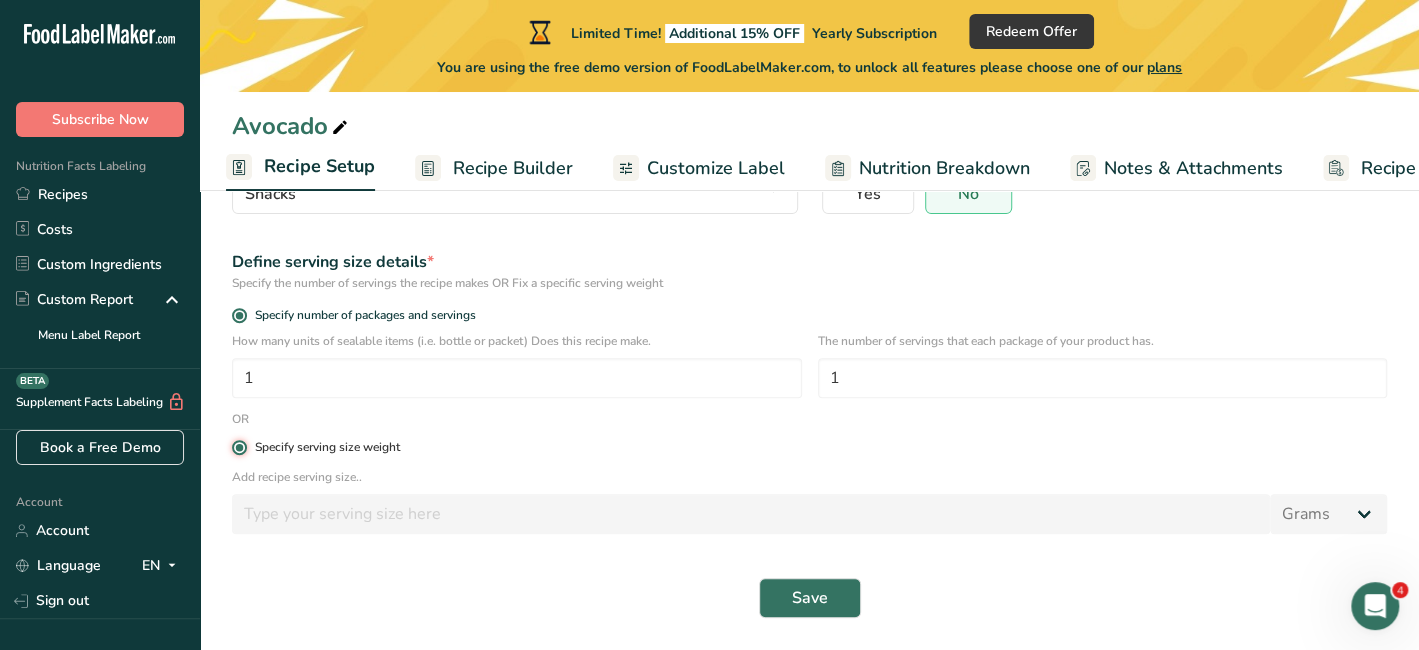radio on "false" 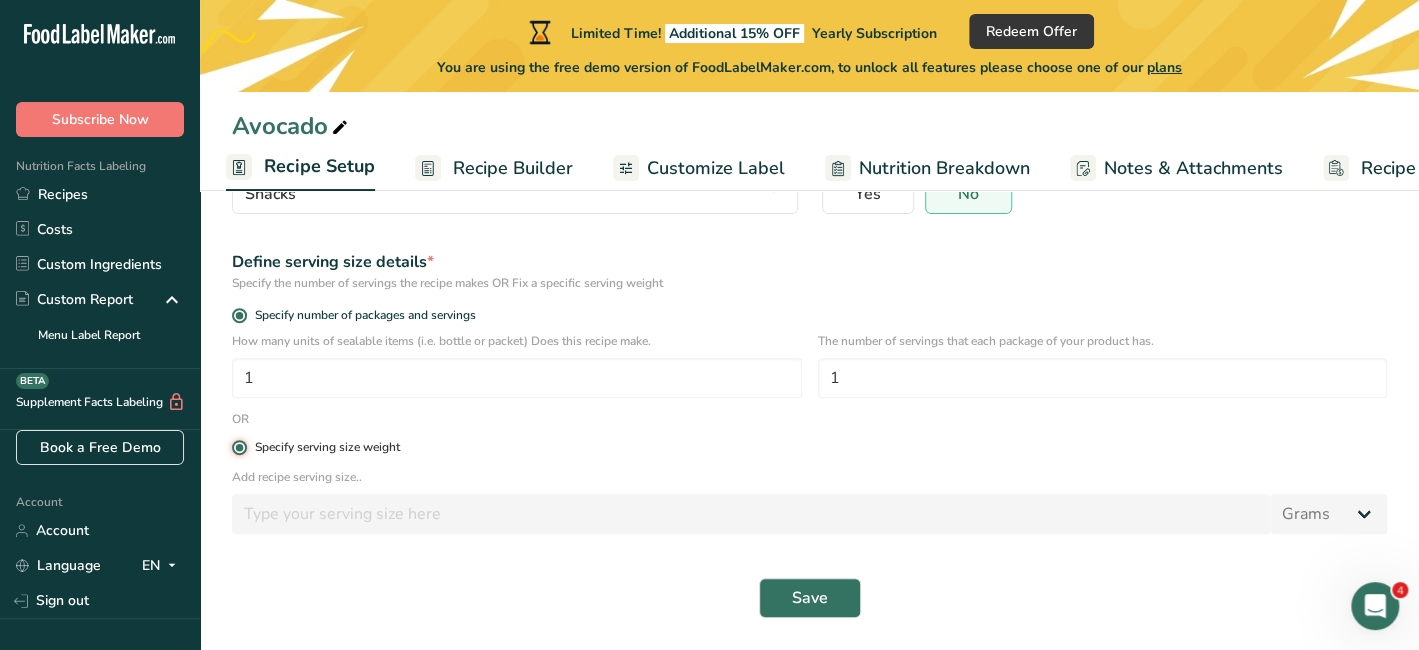 type 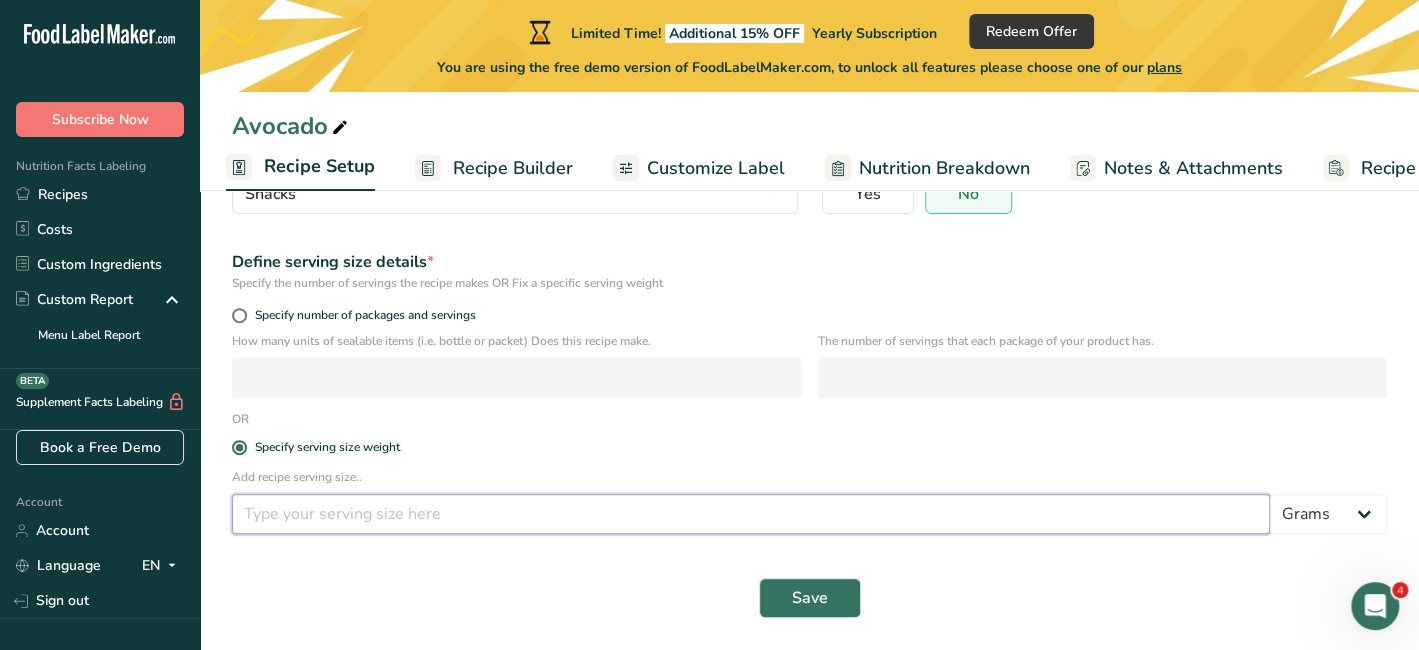click at bounding box center [751, 514] 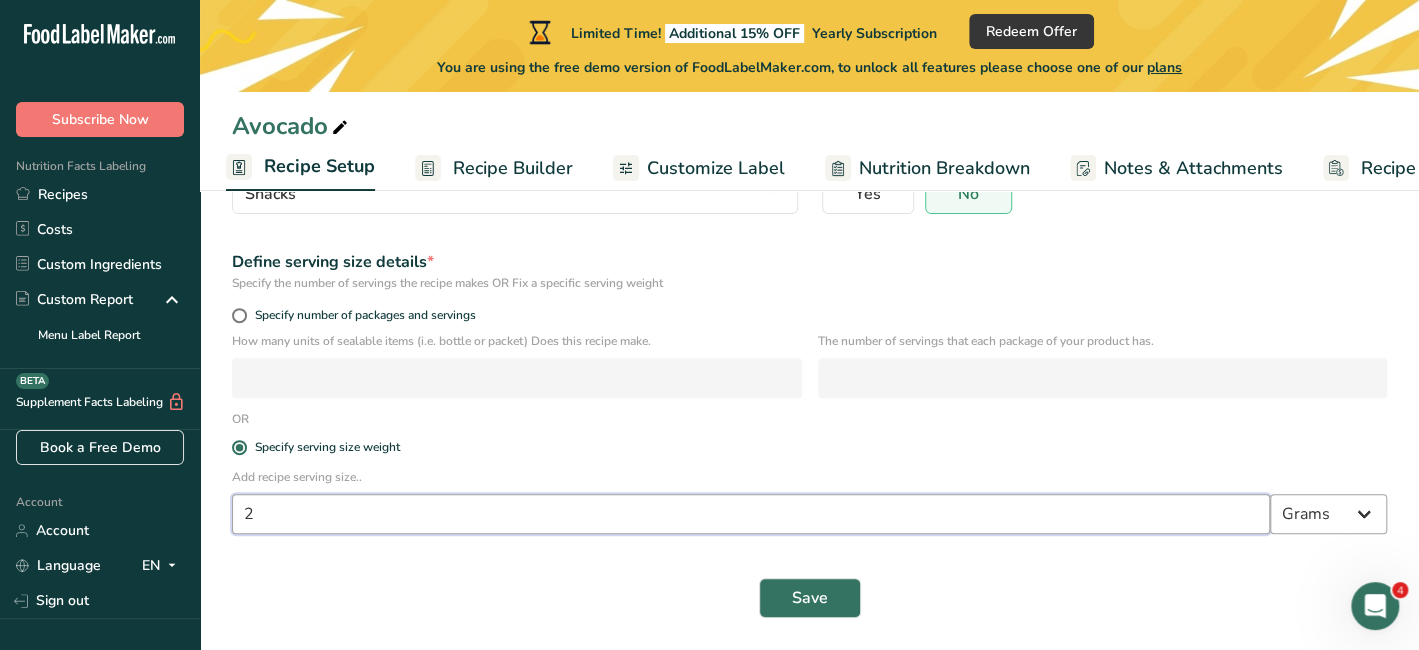 type on "2" 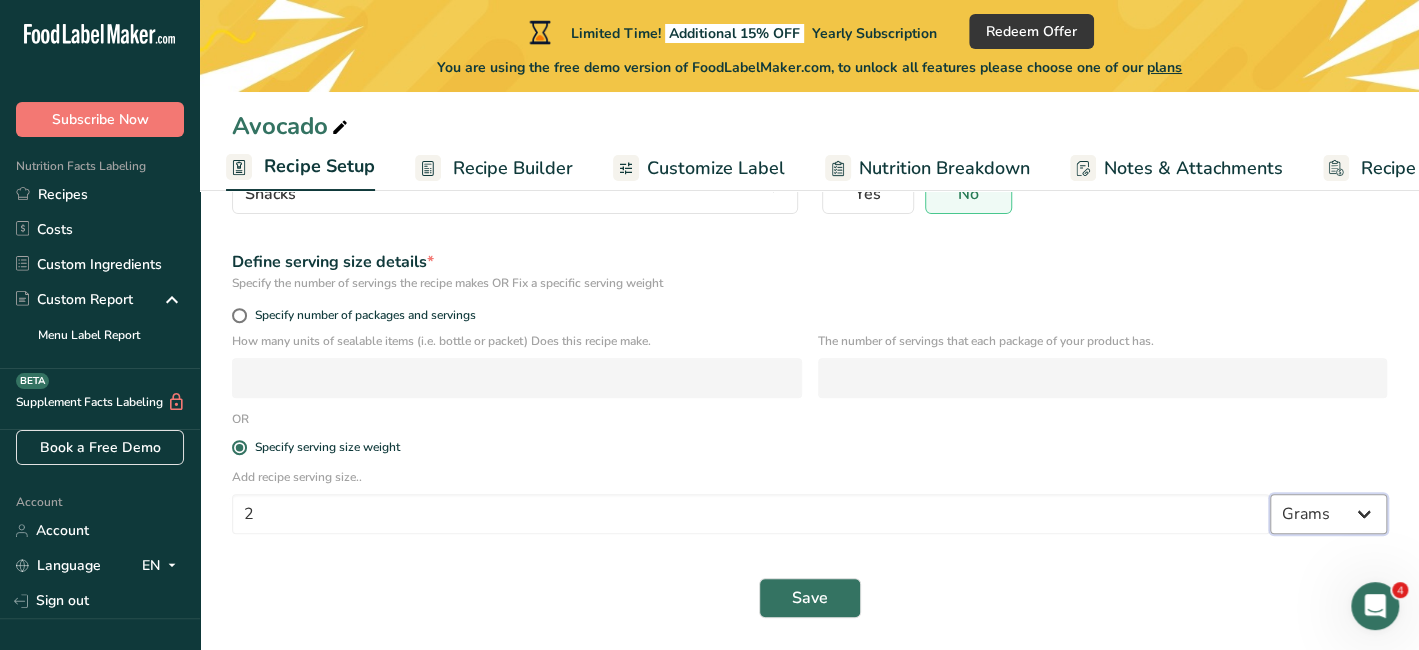 click on "Grams
kg
mg
mcg
lb
oz
l
mL
fl oz
tbsp
tsp
cup
qt
gallon" at bounding box center [1328, 514] 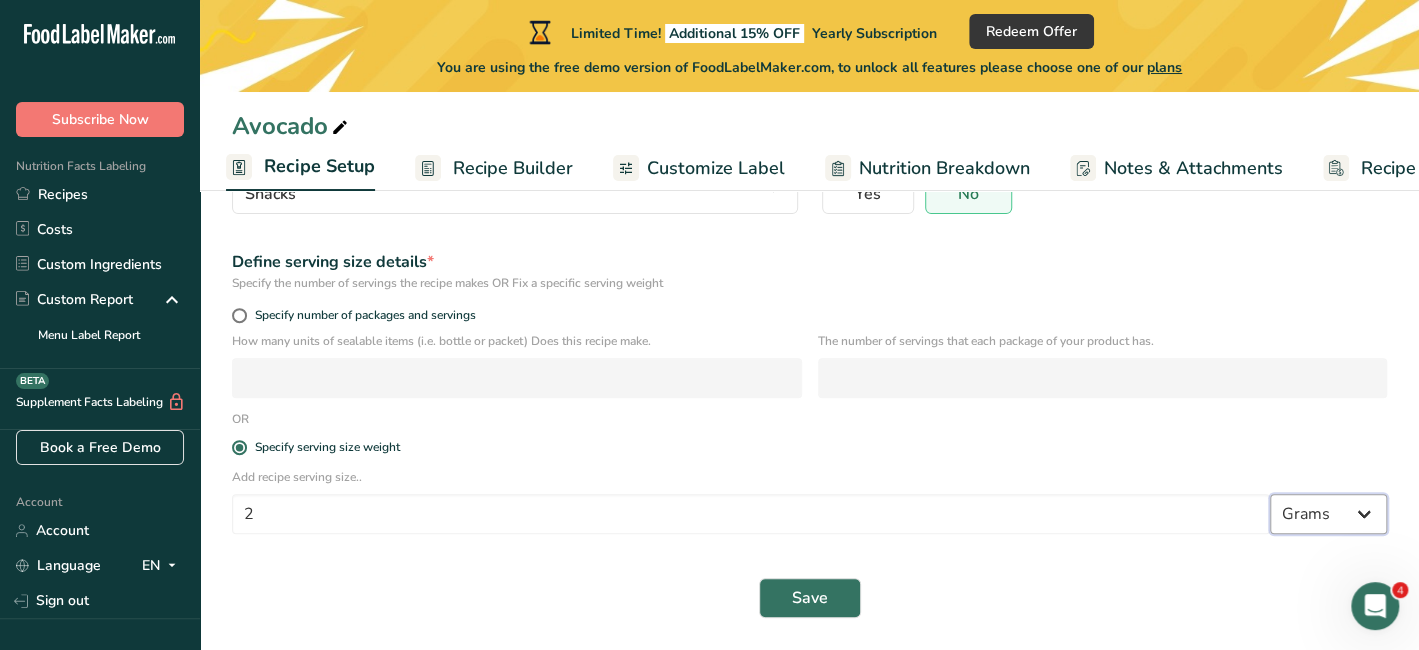 select on "5" 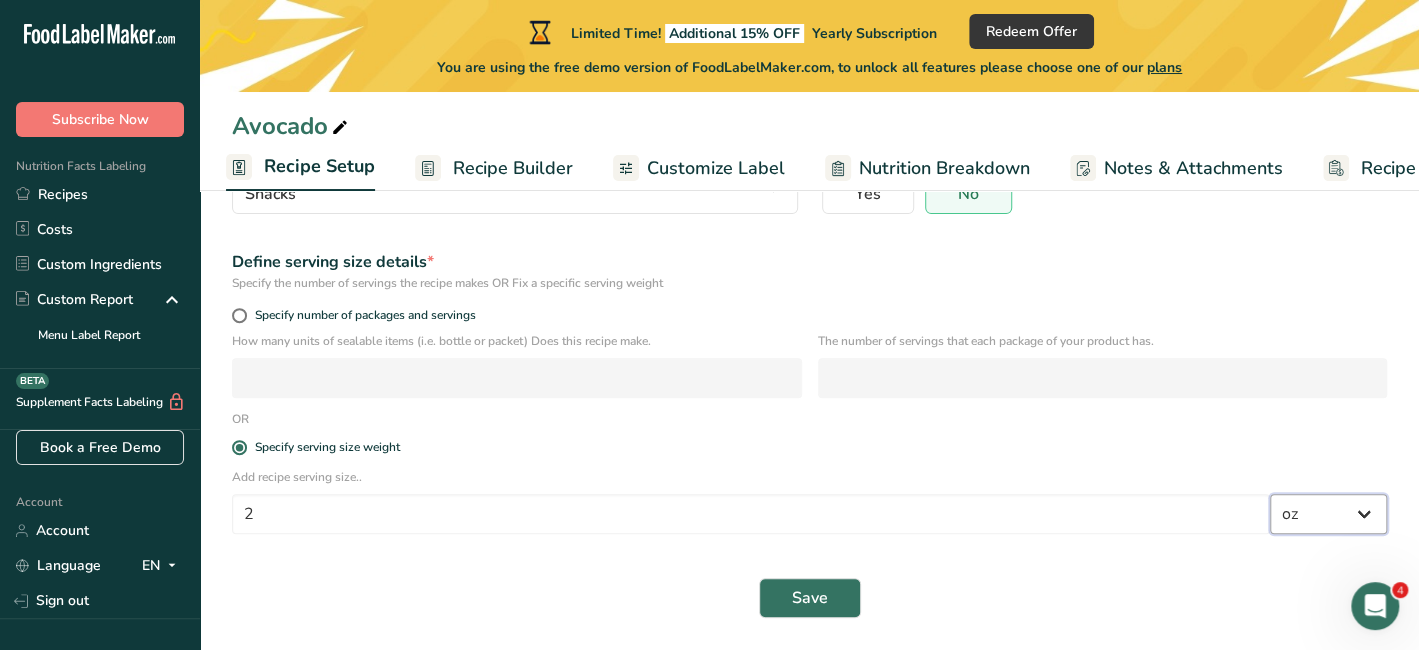 click on "Grams
kg
mg
mcg
lb
oz
l
mL
fl oz
tbsp
tsp
cup
qt
gallon" at bounding box center [1328, 514] 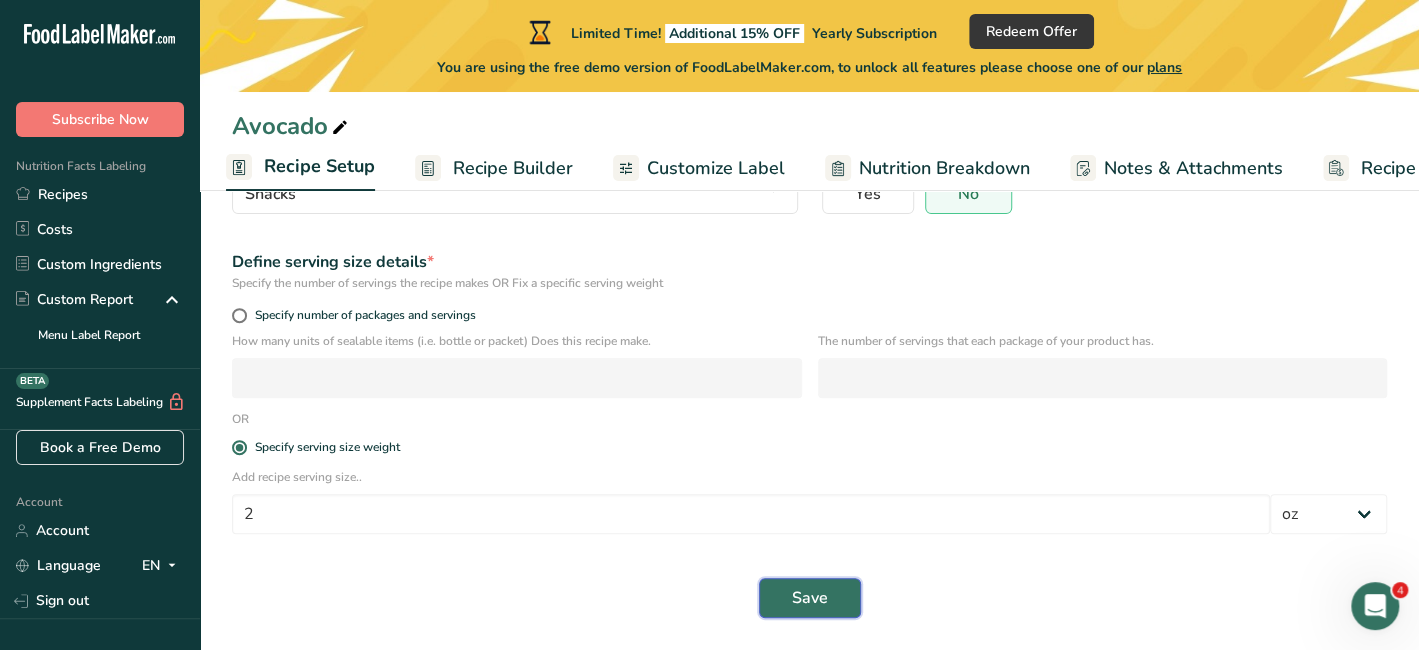 click on "Save" at bounding box center (810, 598) 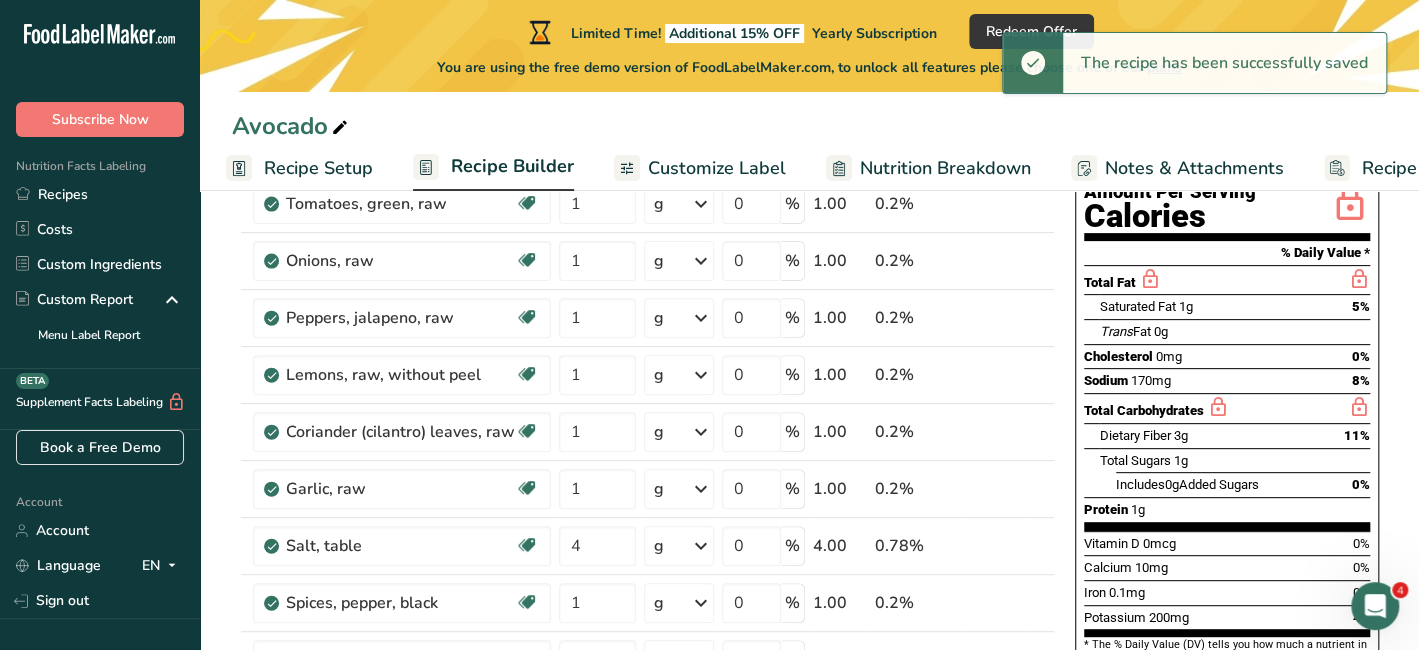 click on "Recipe Builder" at bounding box center [512, 166] 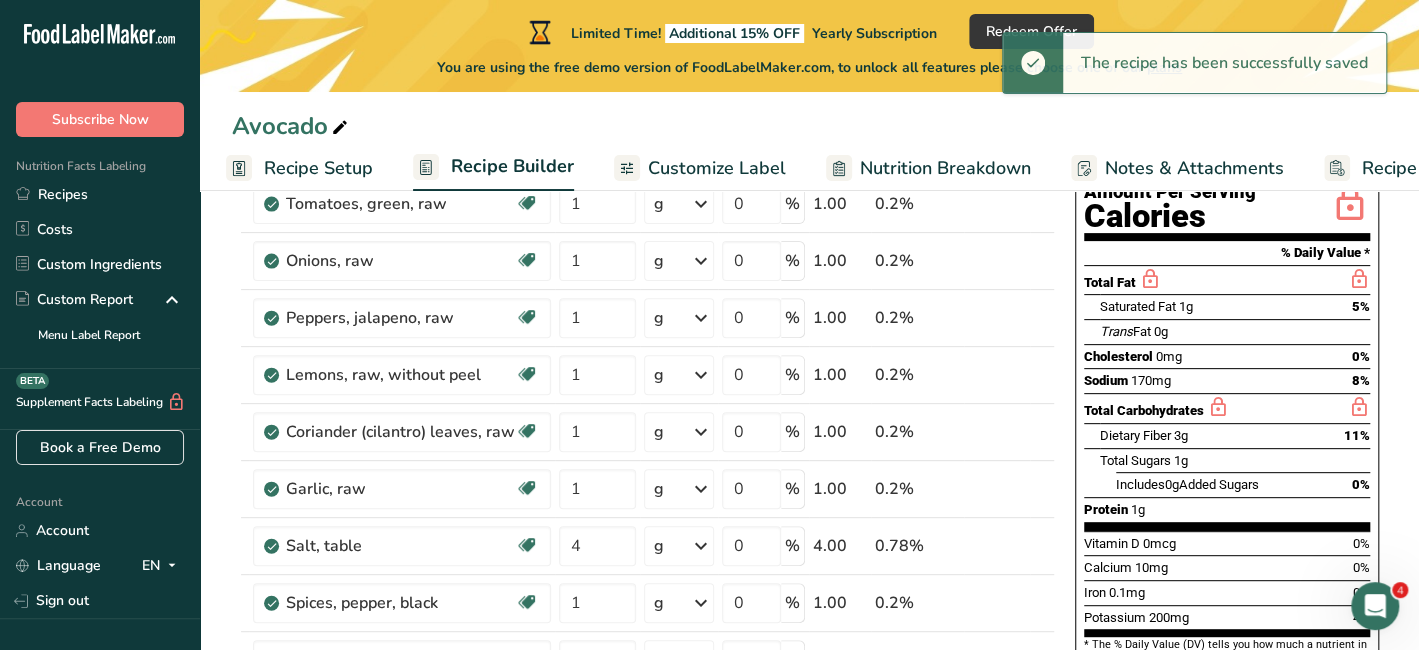 scroll, scrollTop: 0, scrollLeft: 102, axis: horizontal 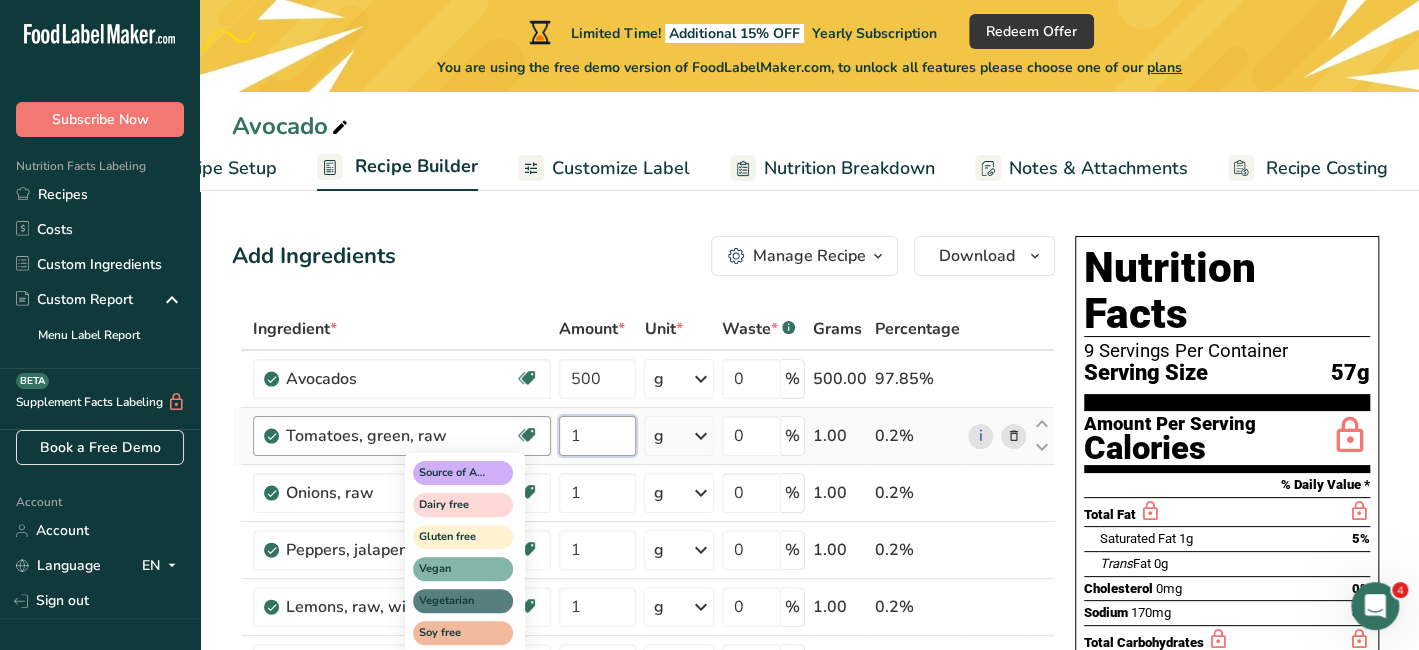 drag, startPoint x: 591, startPoint y: 446, endPoint x: 533, endPoint y: 438, distance: 58.549126 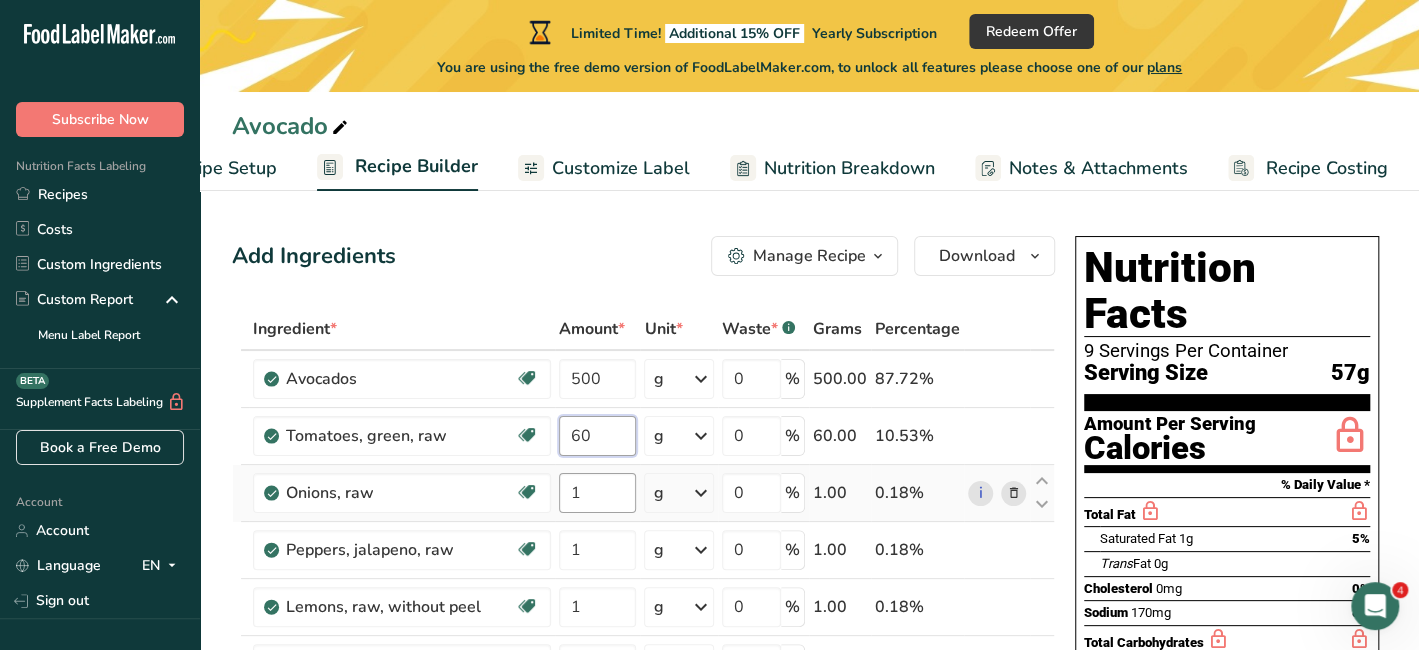type on "60" 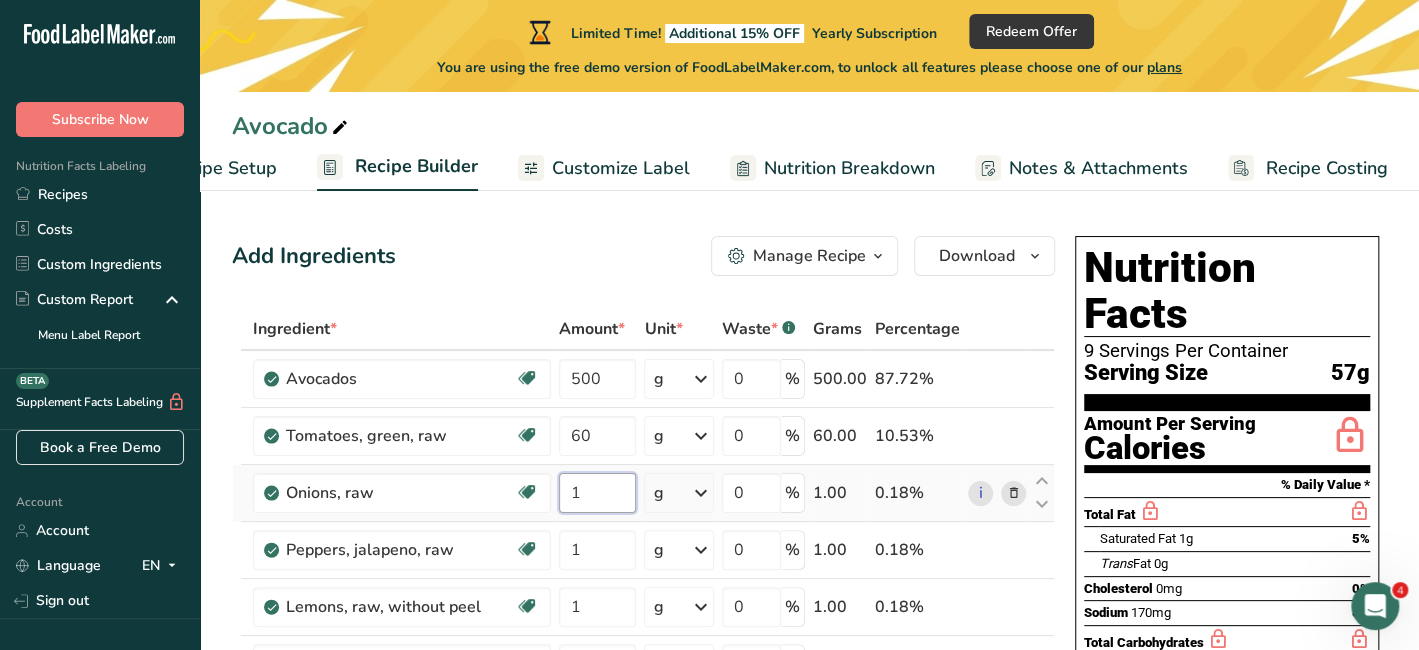 click on "Ingredient *
Amount *
Unit *
Waste *   .a-a{fill:#347362;}.b-a{fill:#fff;}          Grams
Percentage
Avocados
Source of Antioxidants
Dairy free
Gluten free
Vegan
Vegetarian
Soy free
Source of Healthy Fats
500
g
Portions
1 cup, pureed
1 fruit without skin and seeds
1 NLEA Serving
Weight Units
g
kg
mg
See more
Volume Units
l
Volume units require a density conversion. If you know your ingredient's density enter it below. Otherwise, click on "RIA" our AI Regulatory bot - she will be able to help you
lb/ft3
g/cm3" at bounding box center (643, 677) 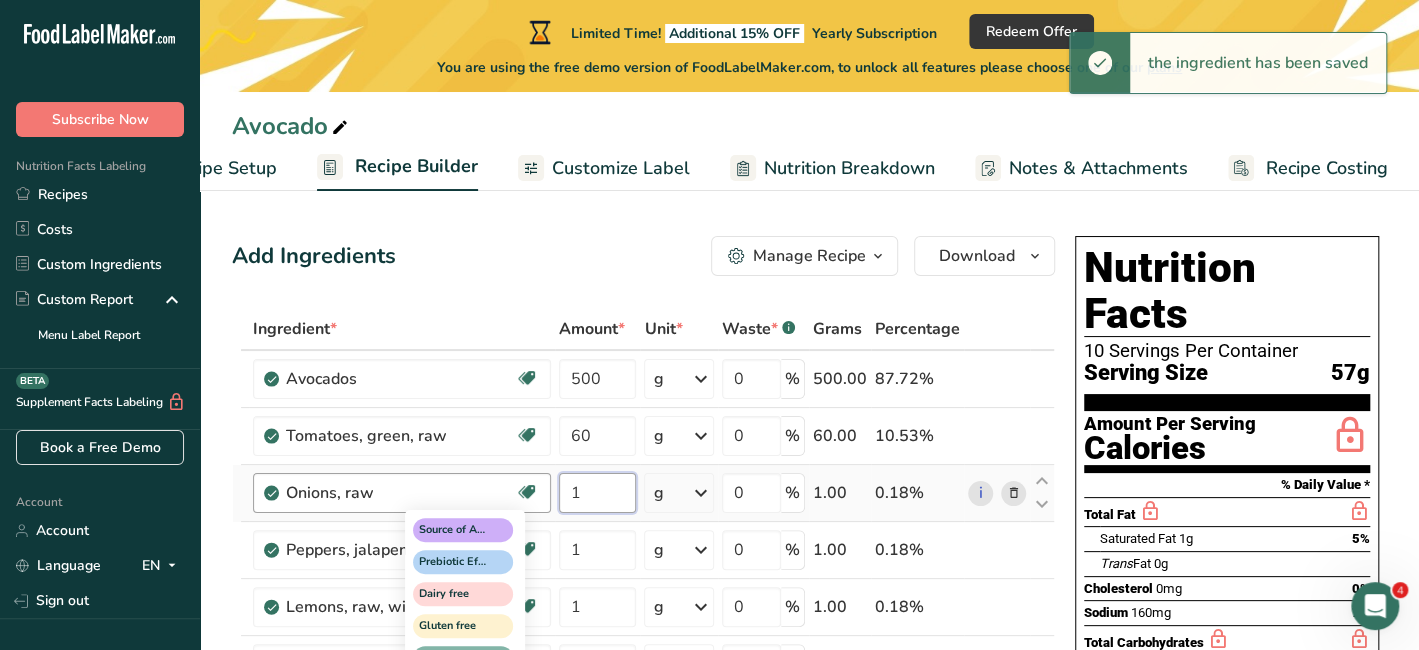 drag, startPoint x: 614, startPoint y: 487, endPoint x: 511, endPoint y: 479, distance: 103.31021 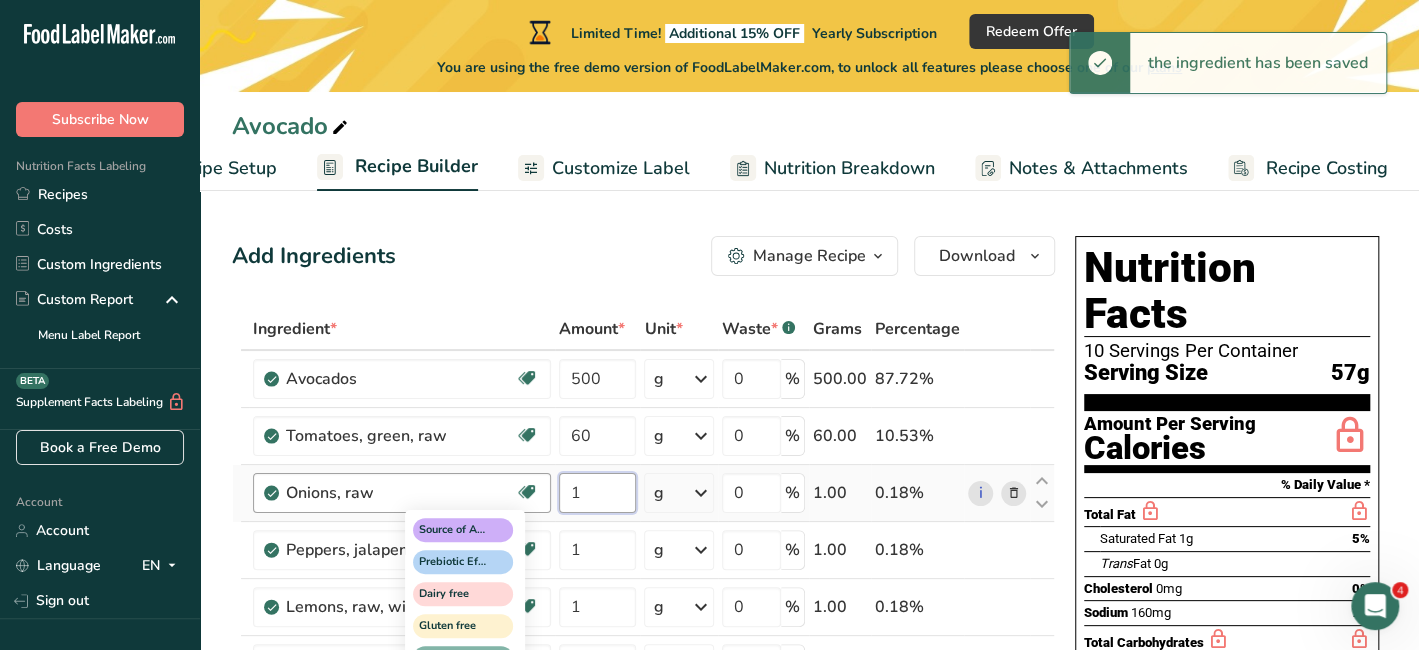 click on "Onions, raw
Source of Antioxidants
Prebiotic Effect
Dairy free
Gluten free
Vegan
Vegetarian
Soy free
1
g
Portions
1 cup, sliced
1 tbsp chopped
1 large
See more
Weight Units
g
kg
mg
See more
Volume Units
l
Volume units require a density conversion. If you know your ingredient's density enter it below. Otherwise, click on "RIA" our AI Regulatory bot - she will be able to help you
lb/ft3
g/cm3
Confirm
mL
lb/ft3
g/cm3" at bounding box center (643, 493) 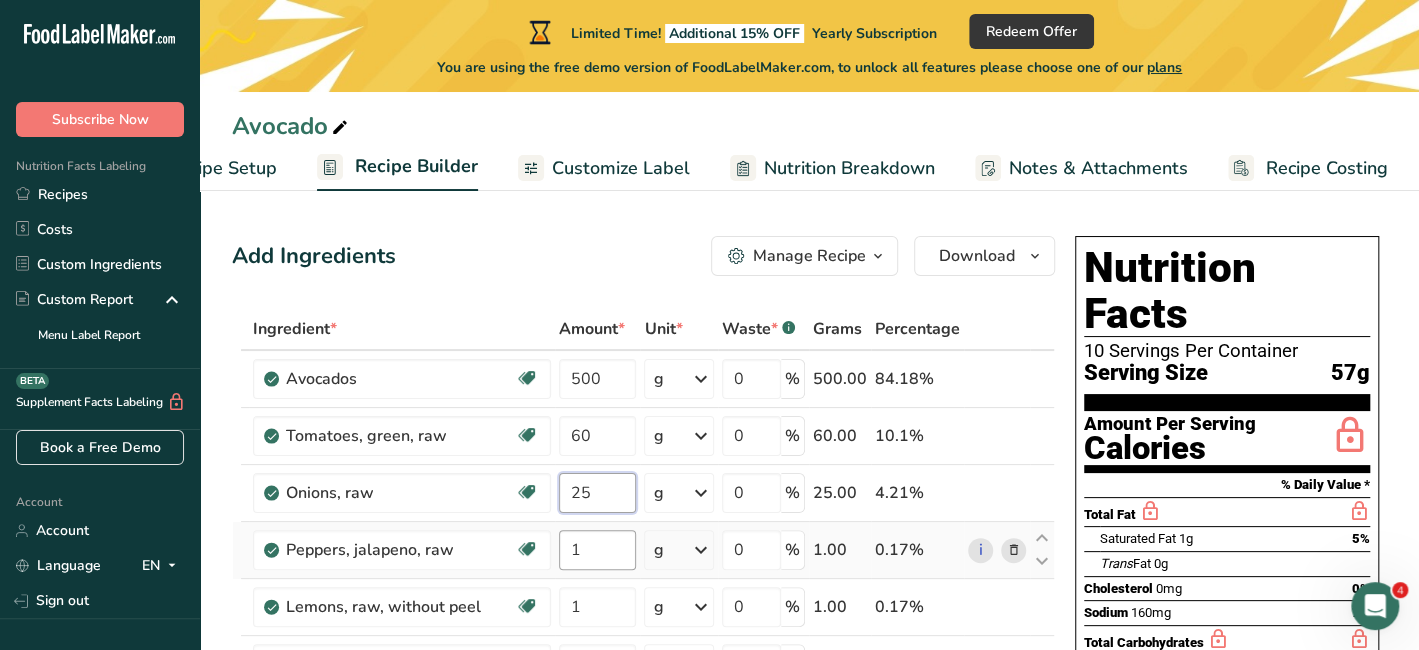 type on "25" 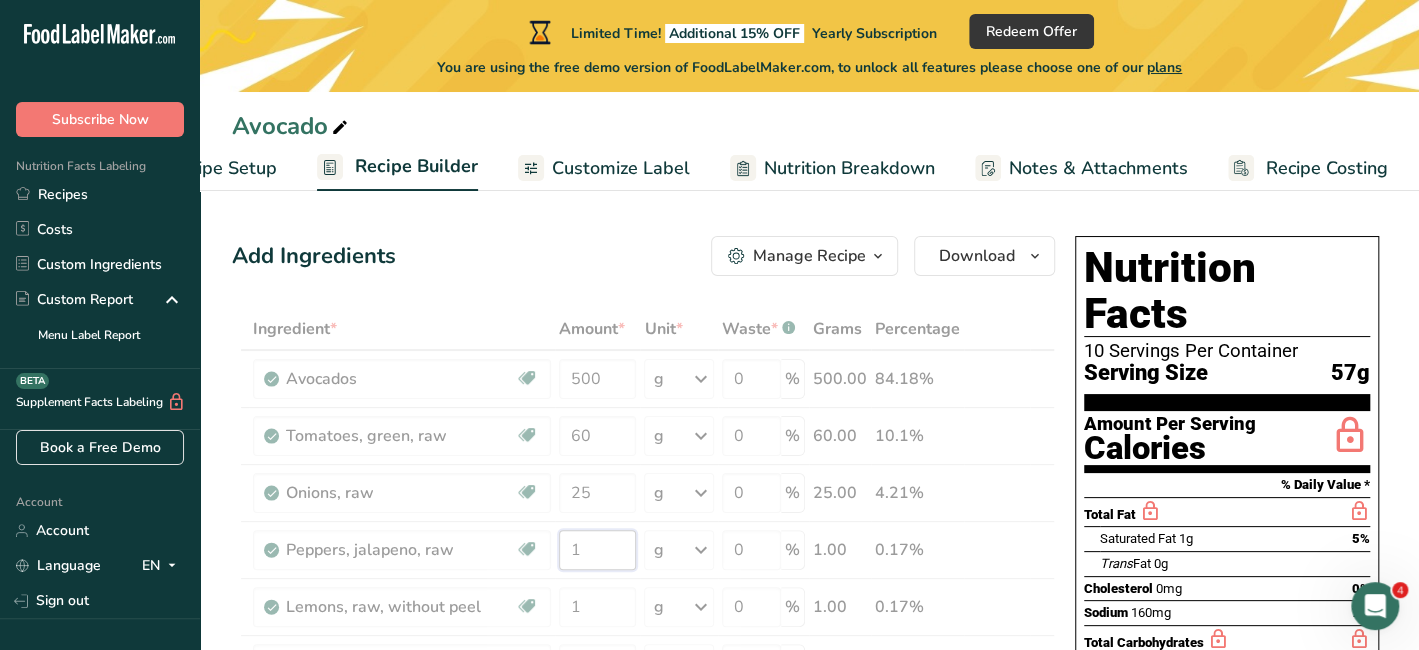 drag, startPoint x: 591, startPoint y: 543, endPoint x: 532, endPoint y: 548, distance: 59.211487 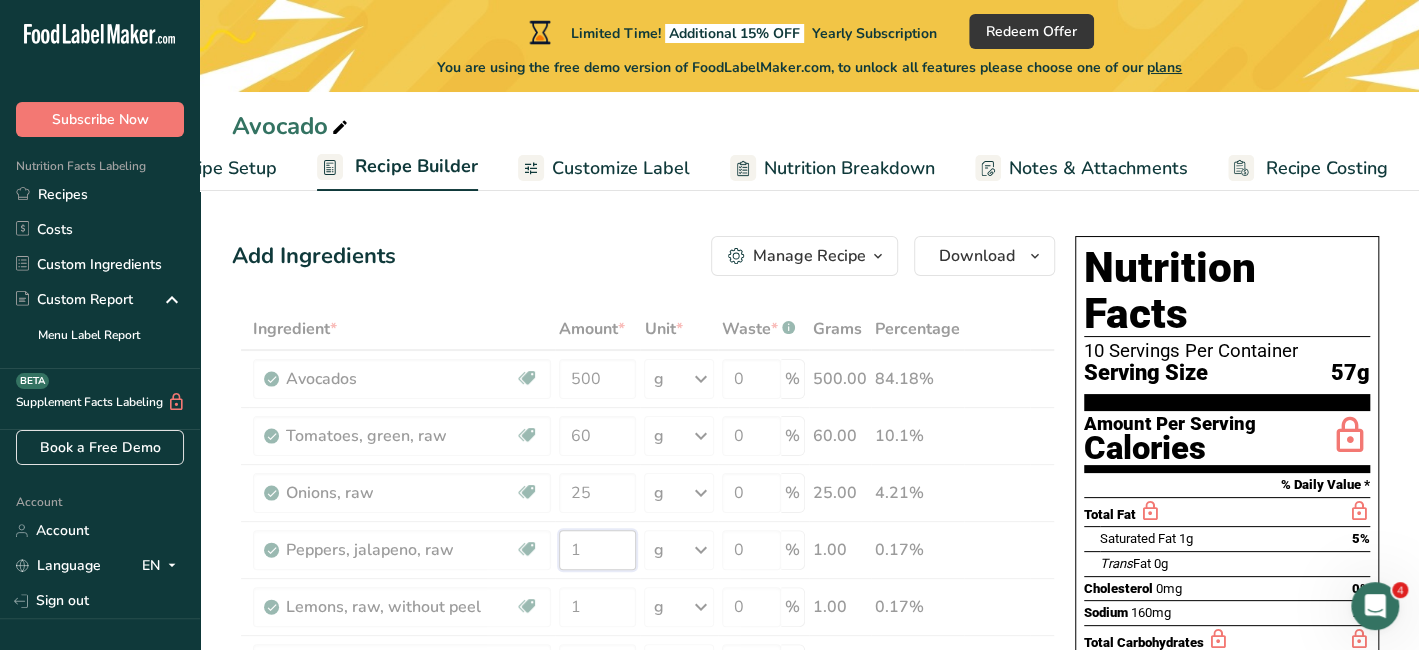 click on "Ingredient *
Amount *
Unit *
Waste *   .a-a{fill:#347362;}.b-a{fill:#fff;}          Grams
Percentage
Avocados
Source of Antioxidants
Dairy free
Gluten free
Vegan
Vegetarian
Soy free
Source of Healthy Fats
500
g
Portions
1 cup, pureed
1 fruit without skin and seeds
1 NLEA Serving
Weight Units
g
kg
mg
See more
Volume Units
l
Volume units require a density conversion. If you know your ingredient's density enter it below. Otherwise, click on "RIA" our AI Regulatory bot - she will be able to help you
lb/ft3
g/cm3" at bounding box center [643, 677] 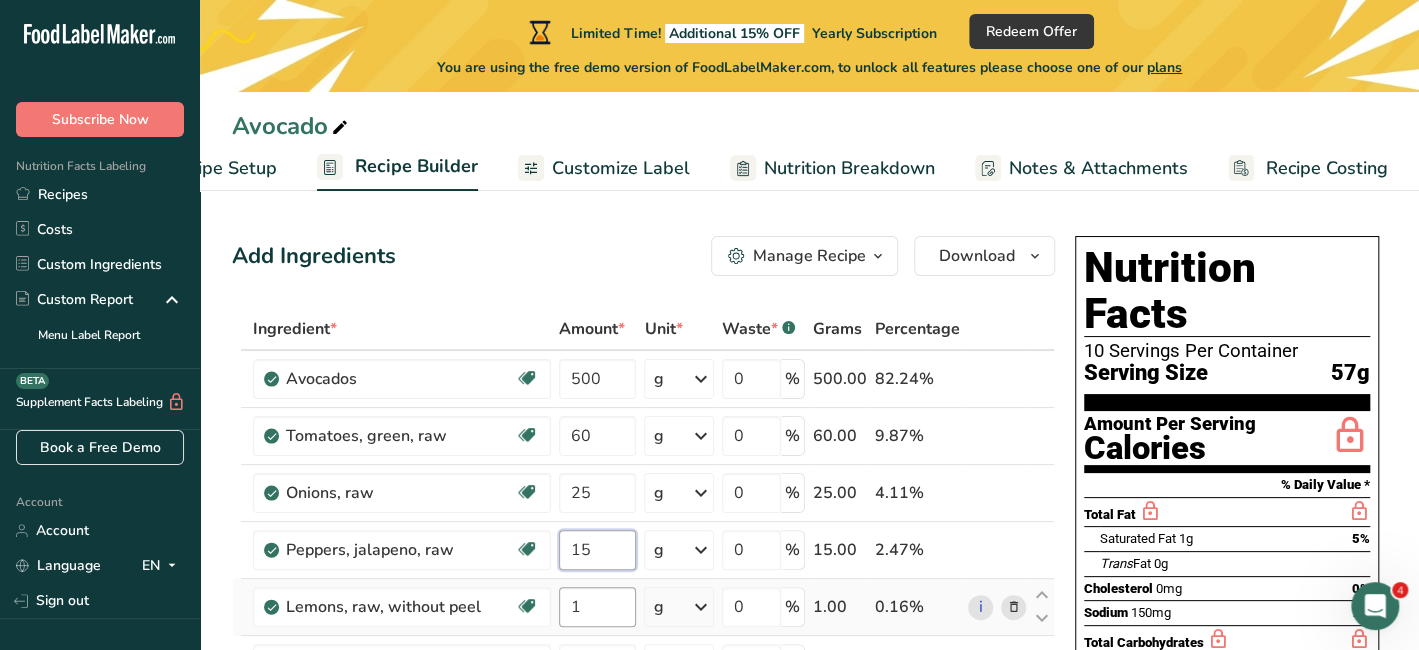 type on "15" 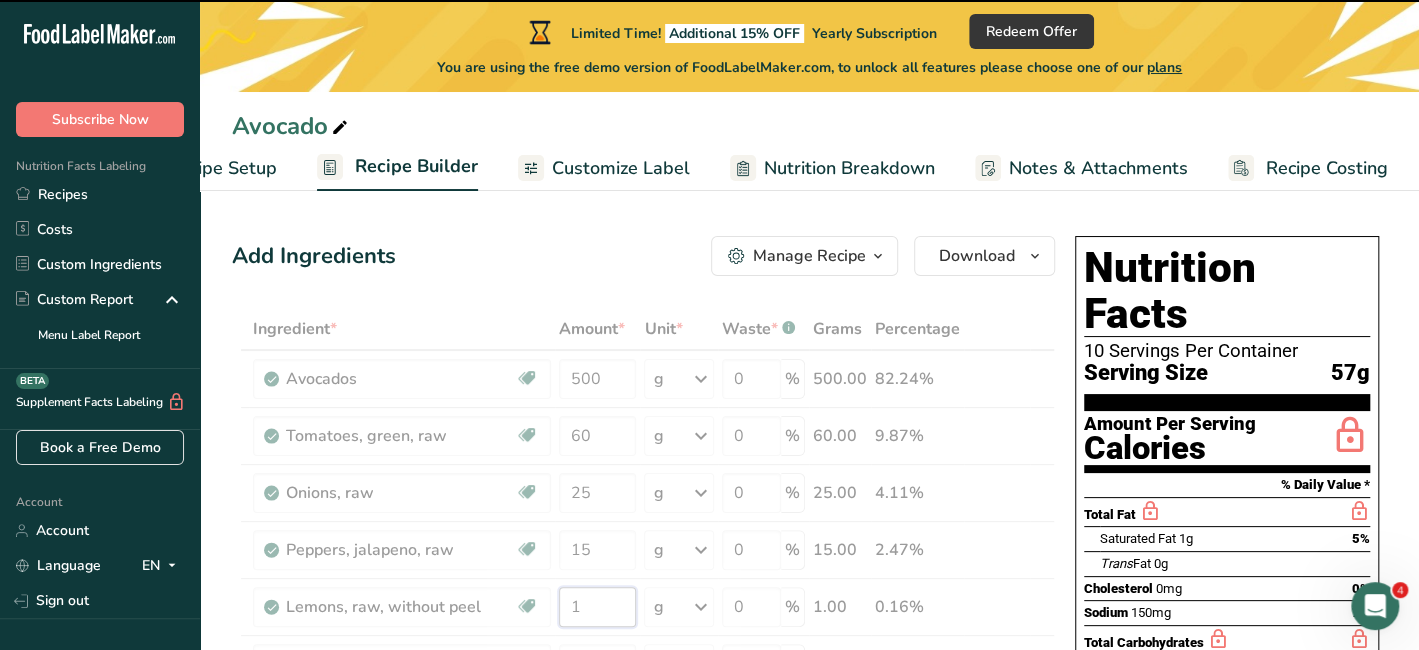 drag, startPoint x: 590, startPoint y: 598, endPoint x: 542, endPoint y: 606, distance: 48.6621 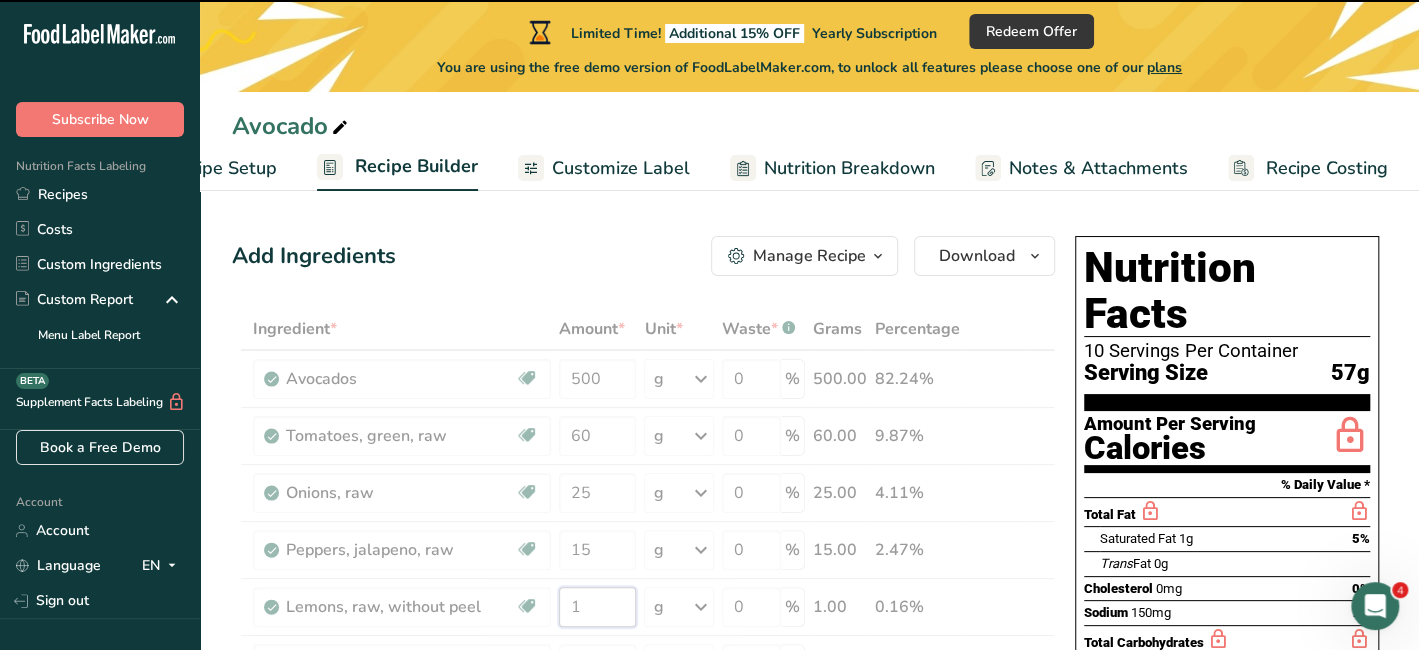 click on "Ingredient *
Amount *
Unit *
Waste *   .a-a{fill:#347362;}.b-a{fill:#fff;}          Grams
Percentage
Avocados
Source of Antioxidants
Dairy free
Gluten free
Vegan
Vegetarian
Soy free
Source of Healthy Fats
500
g
Portions
1 cup, pureed
1 fruit without skin and seeds
1 NLEA Serving
Weight Units
g
kg
mg
See more
Volume Units
l
Volume units require a density conversion. If you know your ingredient's density enter it below. Otherwise, click on "RIA" our AI Regulatory bot - she will be able to help you
lb/ft3
g/cm3" at bounding box center (643, 677) 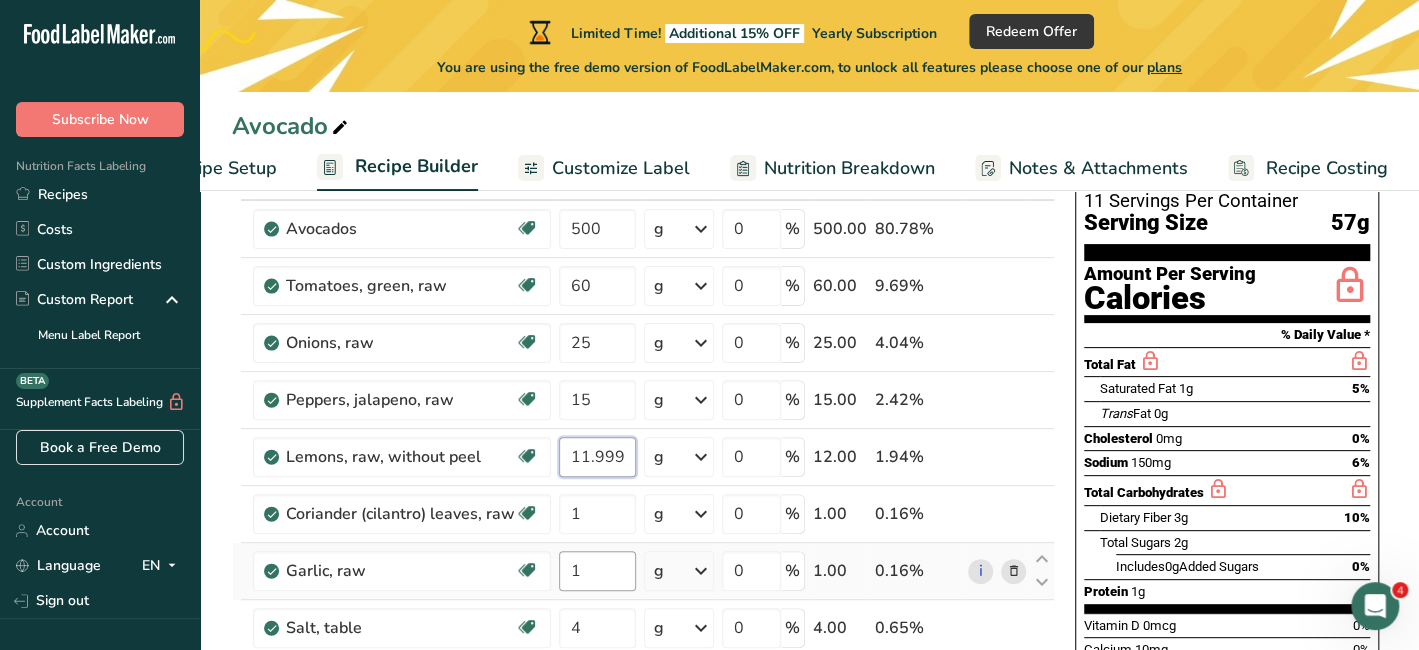 scroll, scrollTop: 166, scrollLeft: 0, axis: vertical 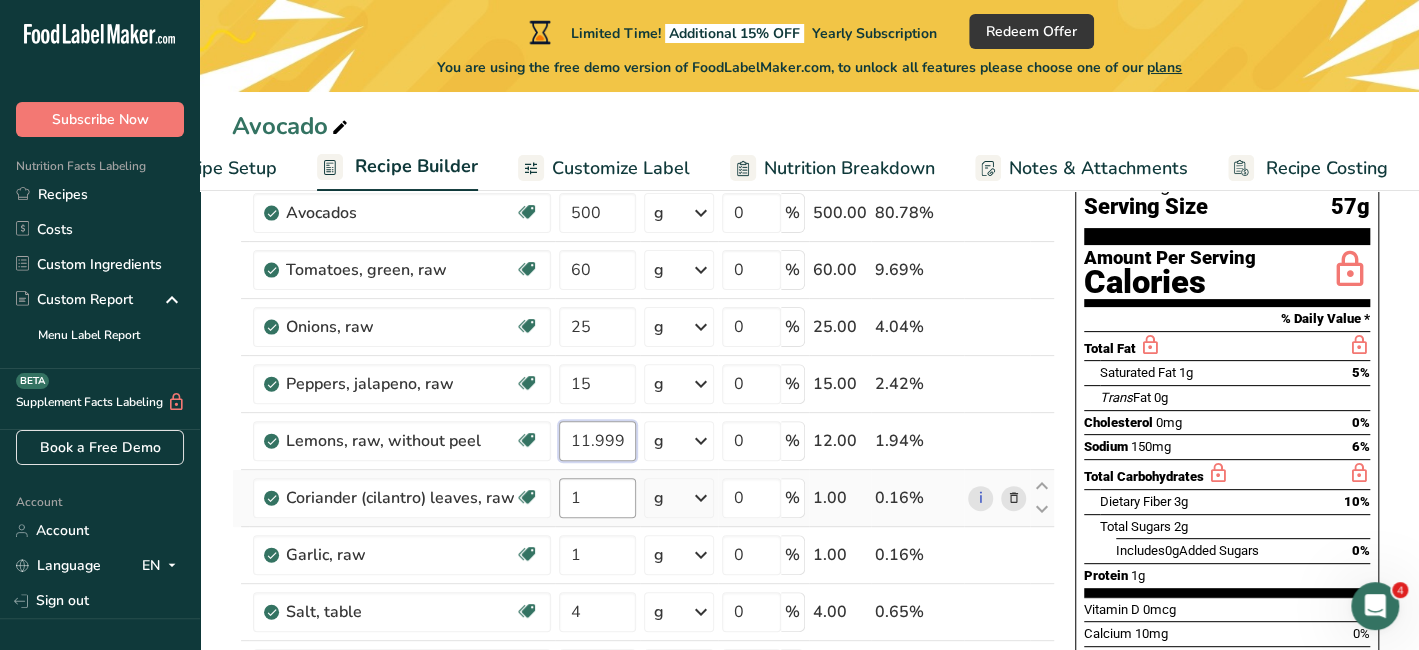 type on "11.999999" 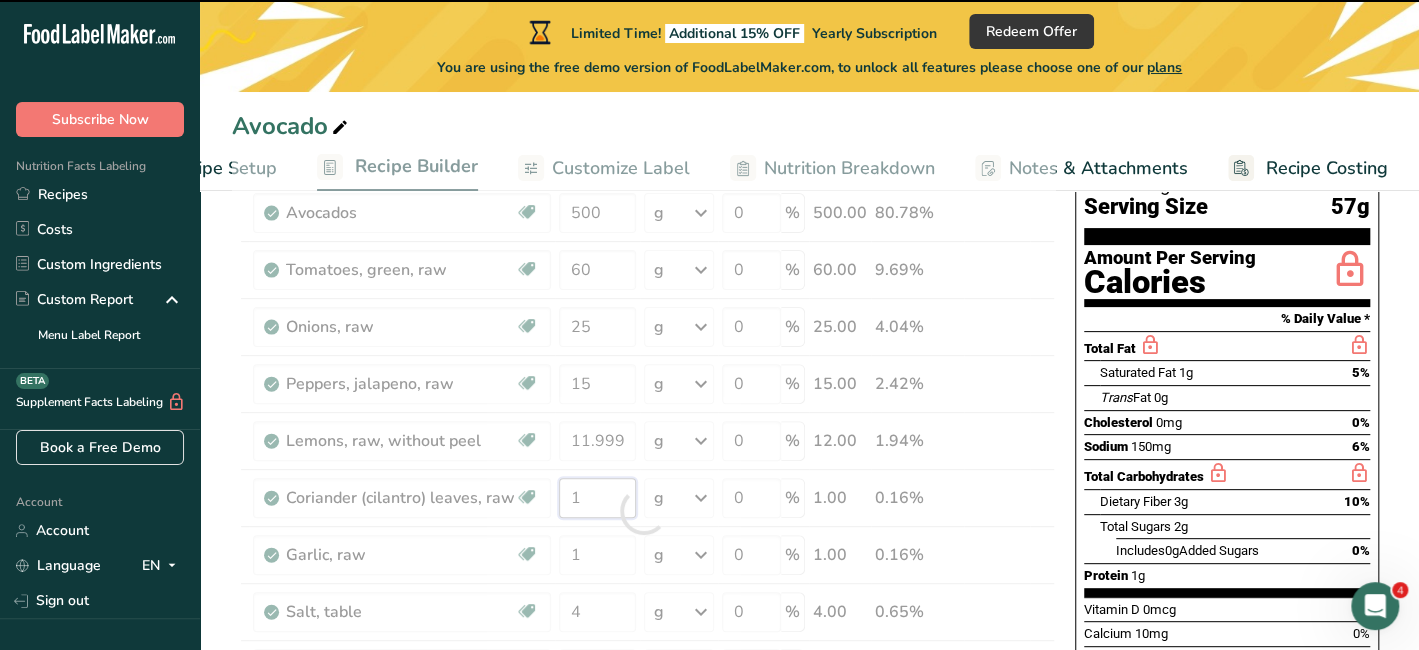 drag, startPoint x: 597, startPoint y: 503, endPoint x: 566, endPoint y: 502, distance: 31.016125 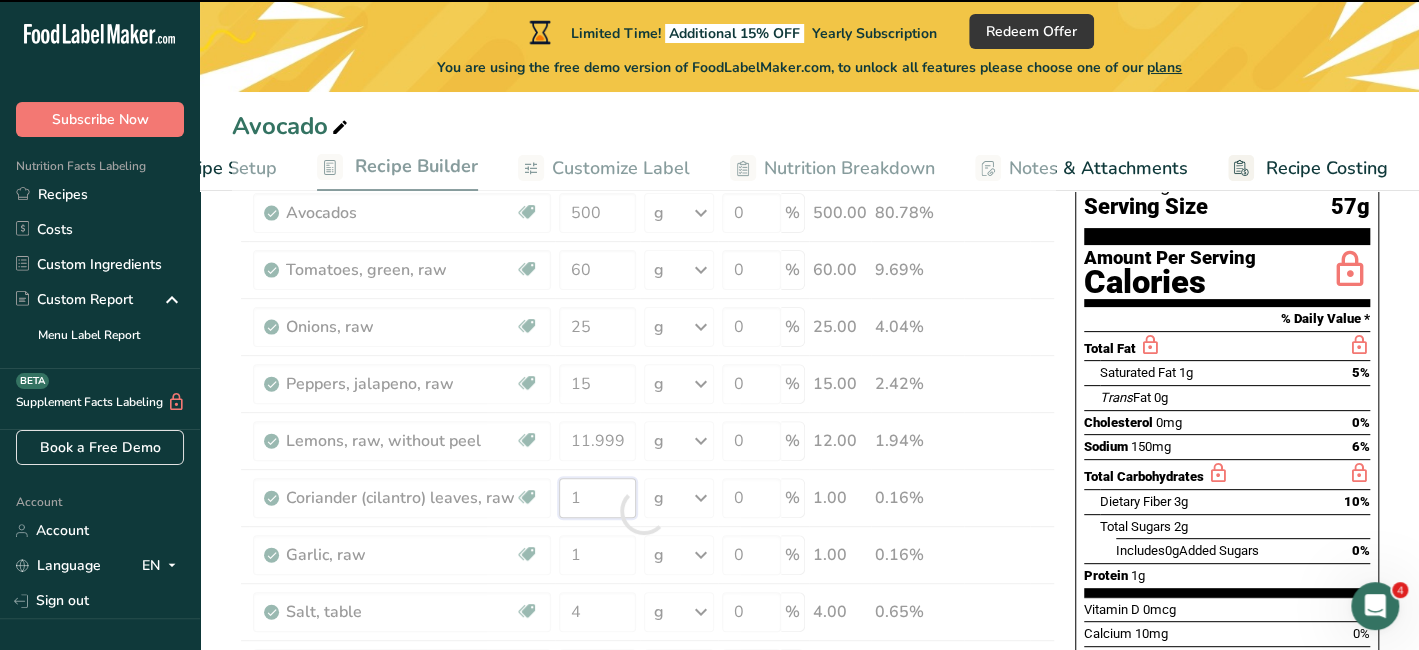 click on "Ingredient *
Amount *
Unit *
Waste *   .a-a{fill:#347362;}.b-a{fill:#fff;}          Grams
Percentage
Avocados
Source of Antioxidants
Dairy free
Gluten free
Vegan
Vegetarian
Soy free
Source of Healthy Fats
500
g
Portions
1 cup, pureed
1 fruit without skin and seeds
1 NLEA Serving
Weight Units
g
kg
mg
See more
Volume Units
l
Volume units require a density conversion. If you know your ingredient's density enter it below. Otherwise, click on "RIA" our AI Regulatory bot - she will be able to help you
lb/ft3
g/cm3" at bounding box center [643, 511] 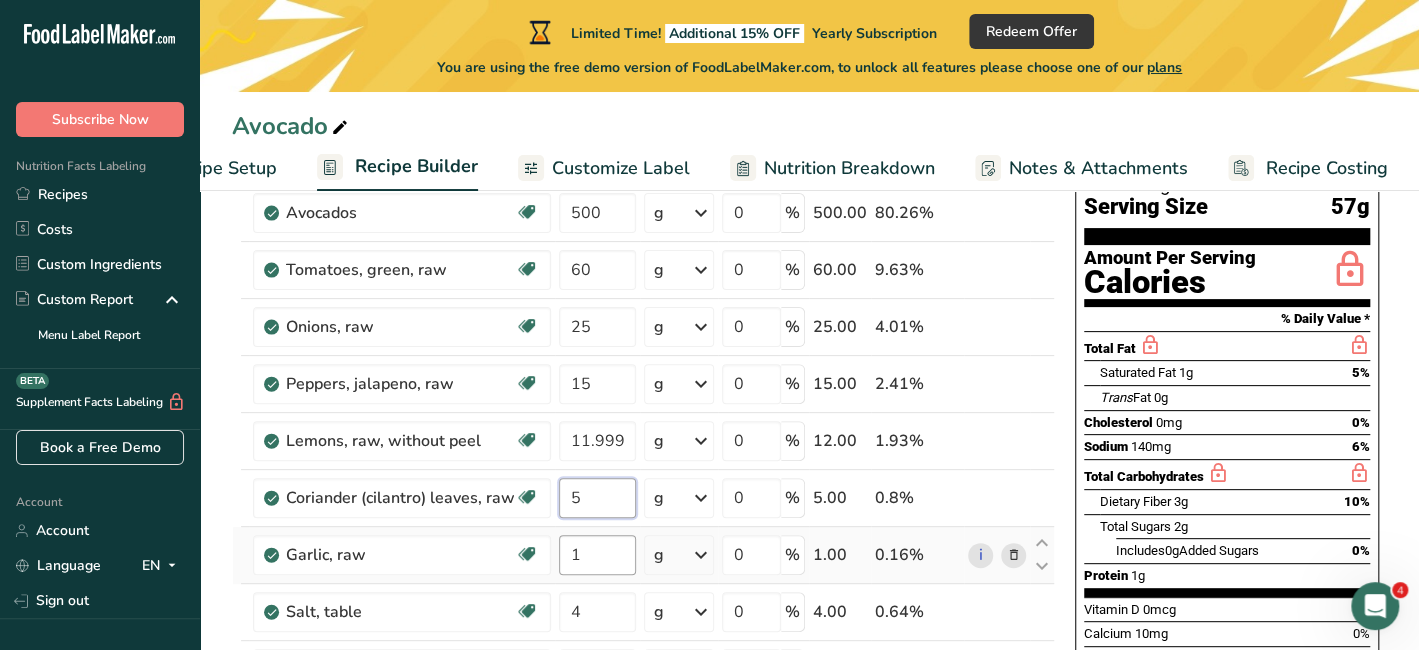 type on "5" 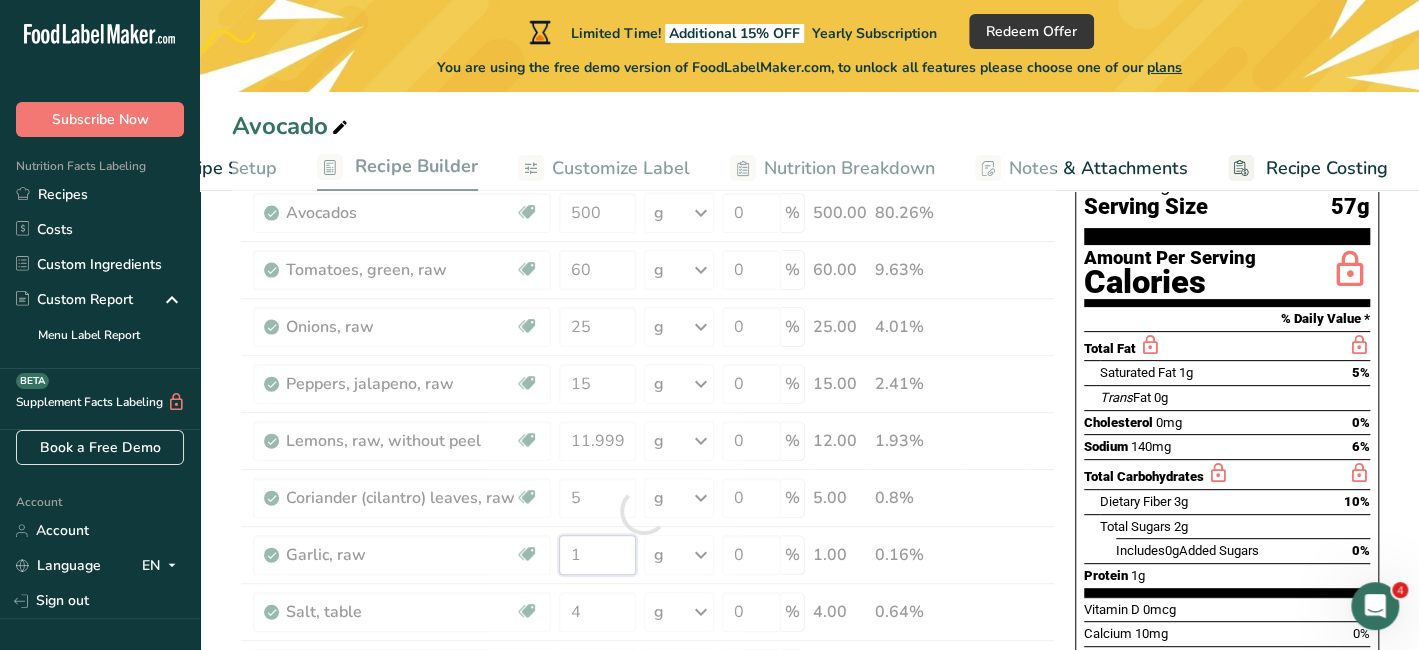drag, startPoint x: 589, startPoint y: 554, endPoint x: 540, endPoint y: 556, distance: 49.0408 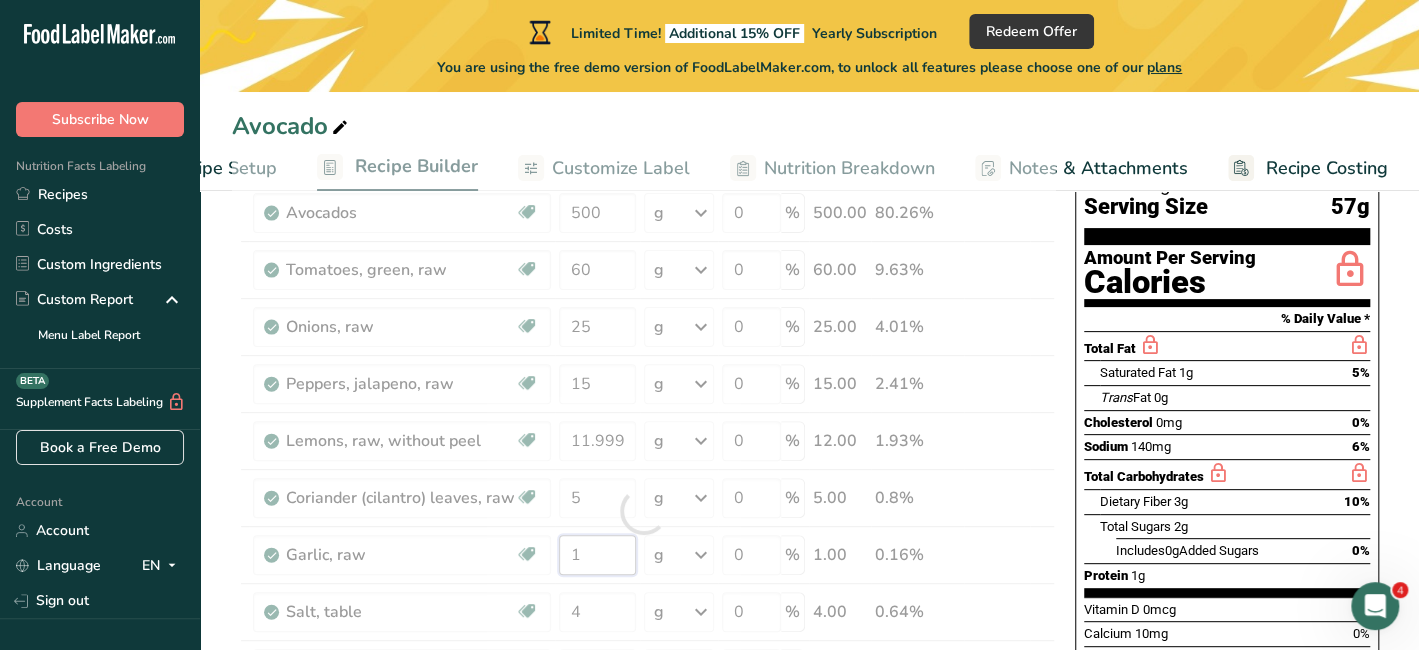 click on "Ingredient *
Amount *
Unit *
Waste *   .a-a{fill:#347362;}.b-a{fill:#fff;}          Grams
Percentage
Avocados
Source of Antioxidants
Dairy free
Gluten free
Vegan
Vegetarian
Soy free
Source of Healthy Fats
500
g
Portions
1 cup, pureed
1 fruit without skin and seeds
1 NLEA Serving
Weight Units
g
kg
mg
See more
Volume Units
l
Volume units require a density conversion. If you know your ingredient's density enter it below. Otherwise, click on "RIA" our AI Regulatory bot - she will be able to help you
lb/ft3
g/cm3" at bounding box center (643, 511) 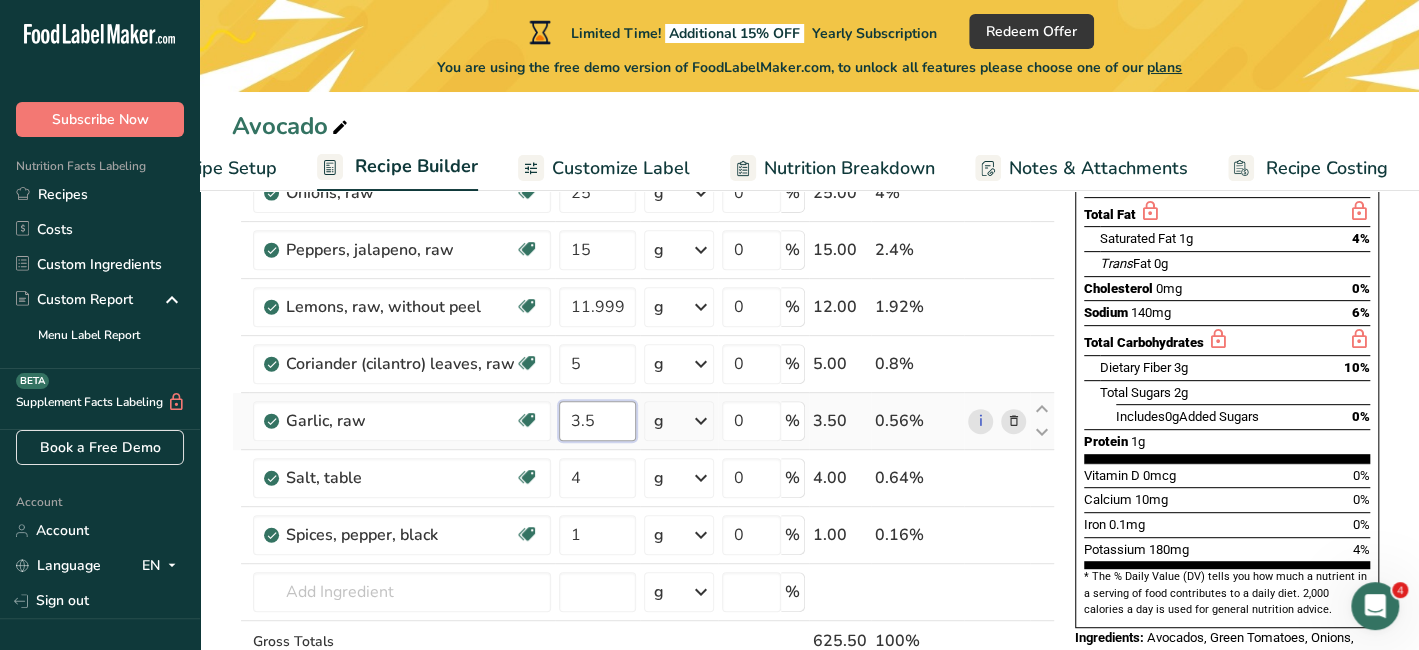 scroll, scrollTop: 333, scrollLeft: 0, axis: vertical 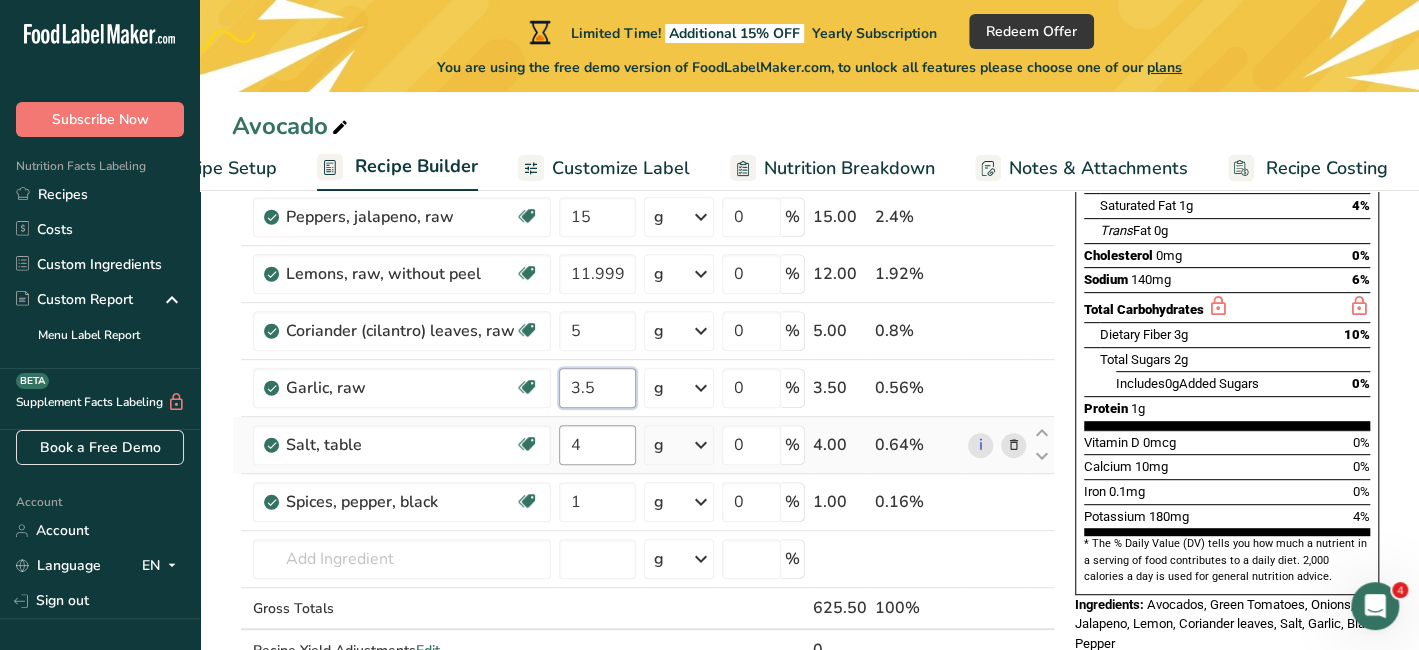 type on "3.5" 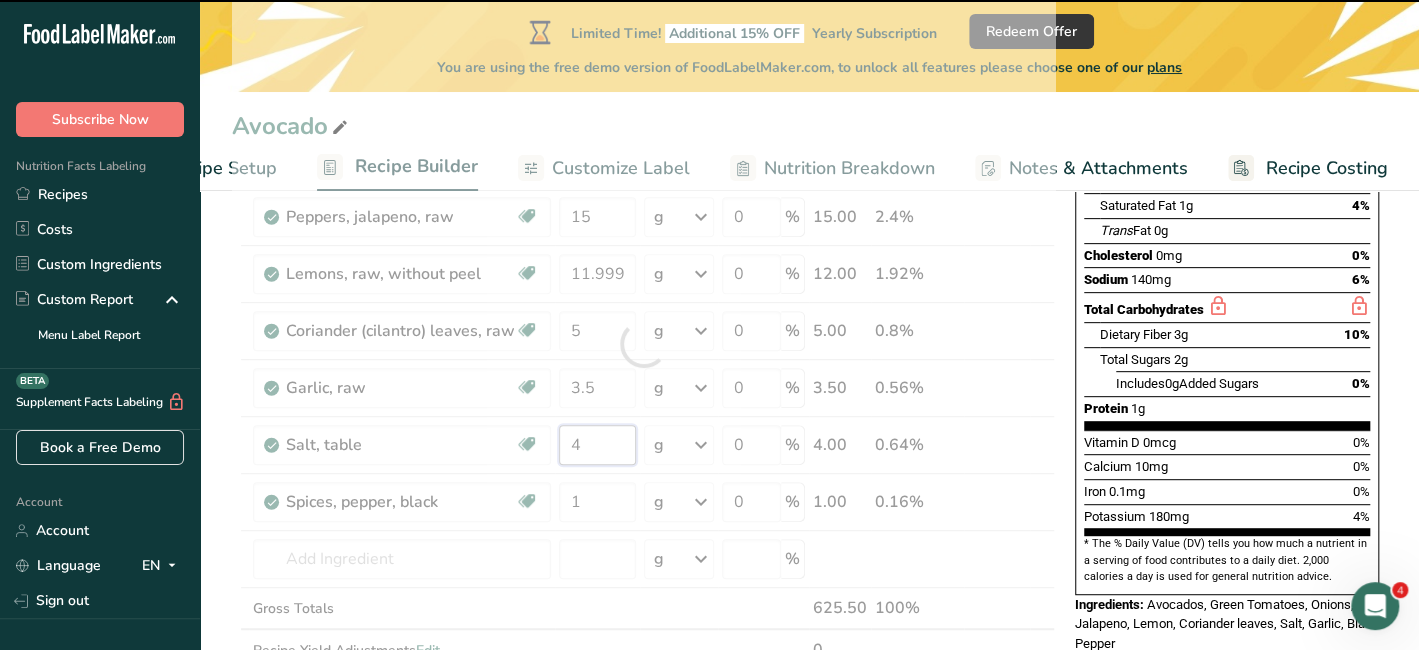 drag, startPoint x: 610, startPoint y: 444, endPoint x: 563, endPoint y: 453, distance: 47.853943 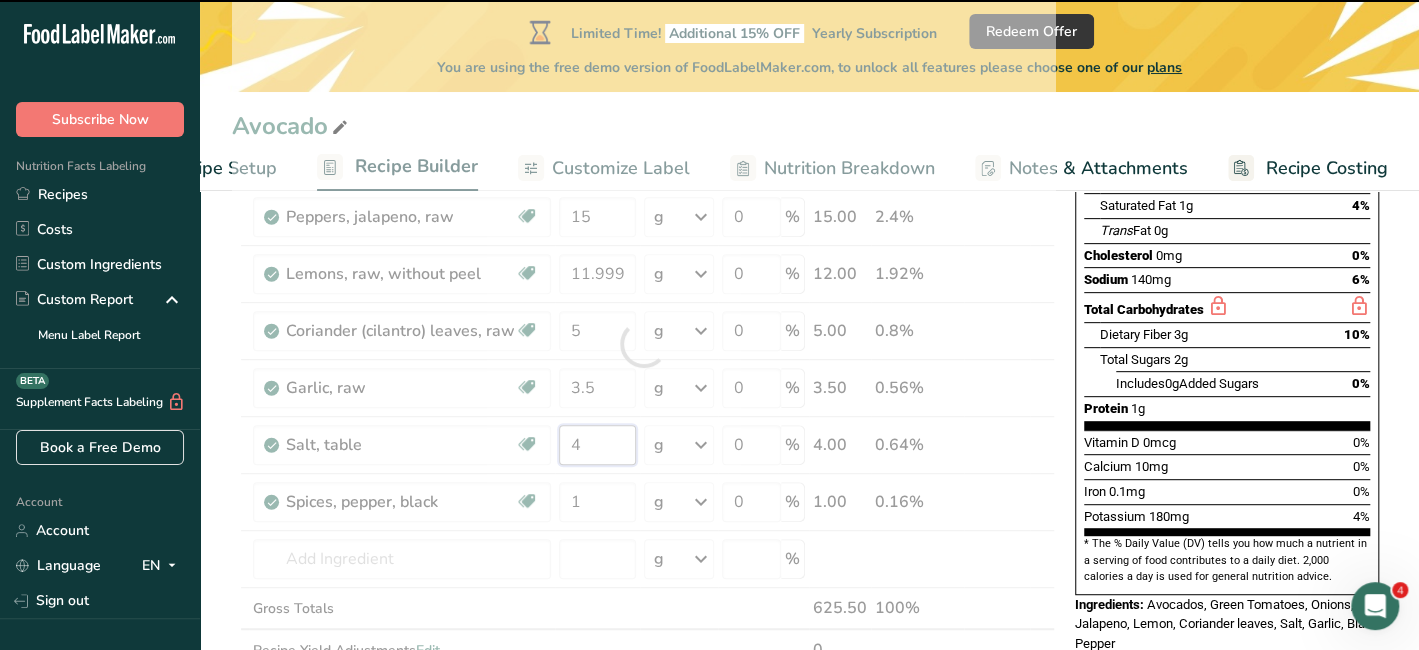 click on "4" at bounding box center (597, 445) 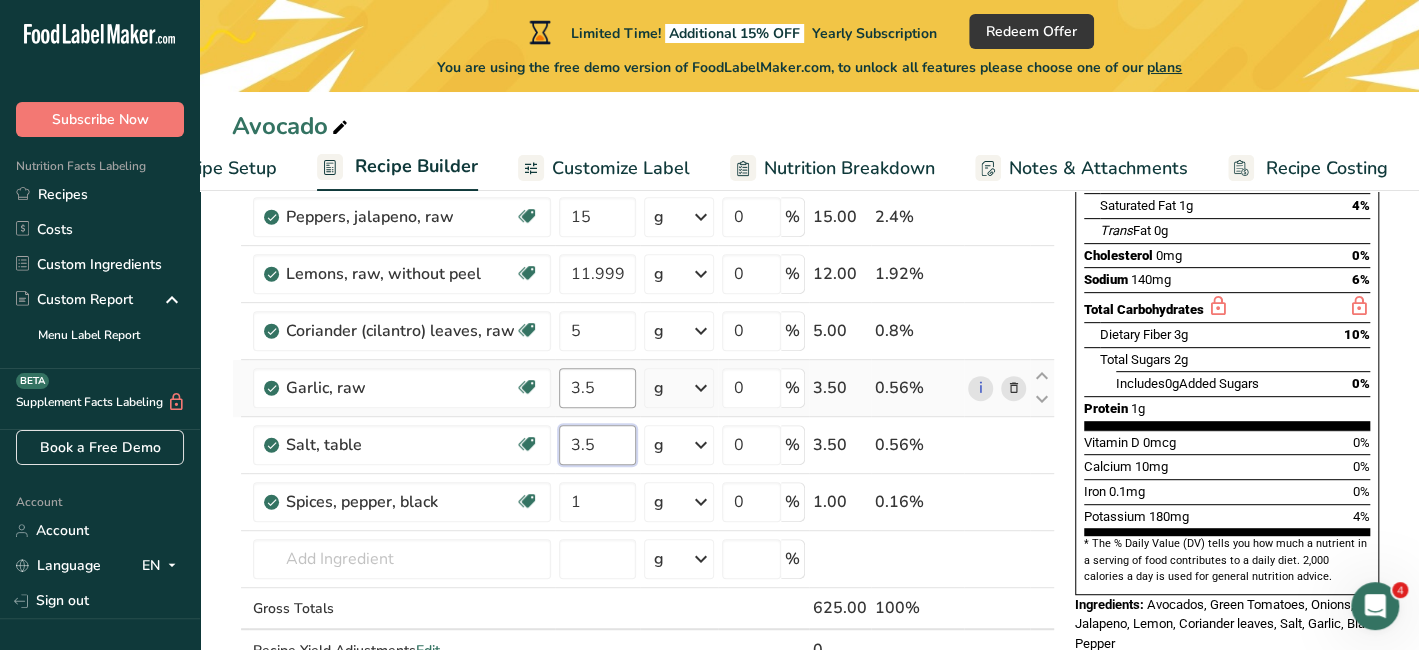 type on "3.5" 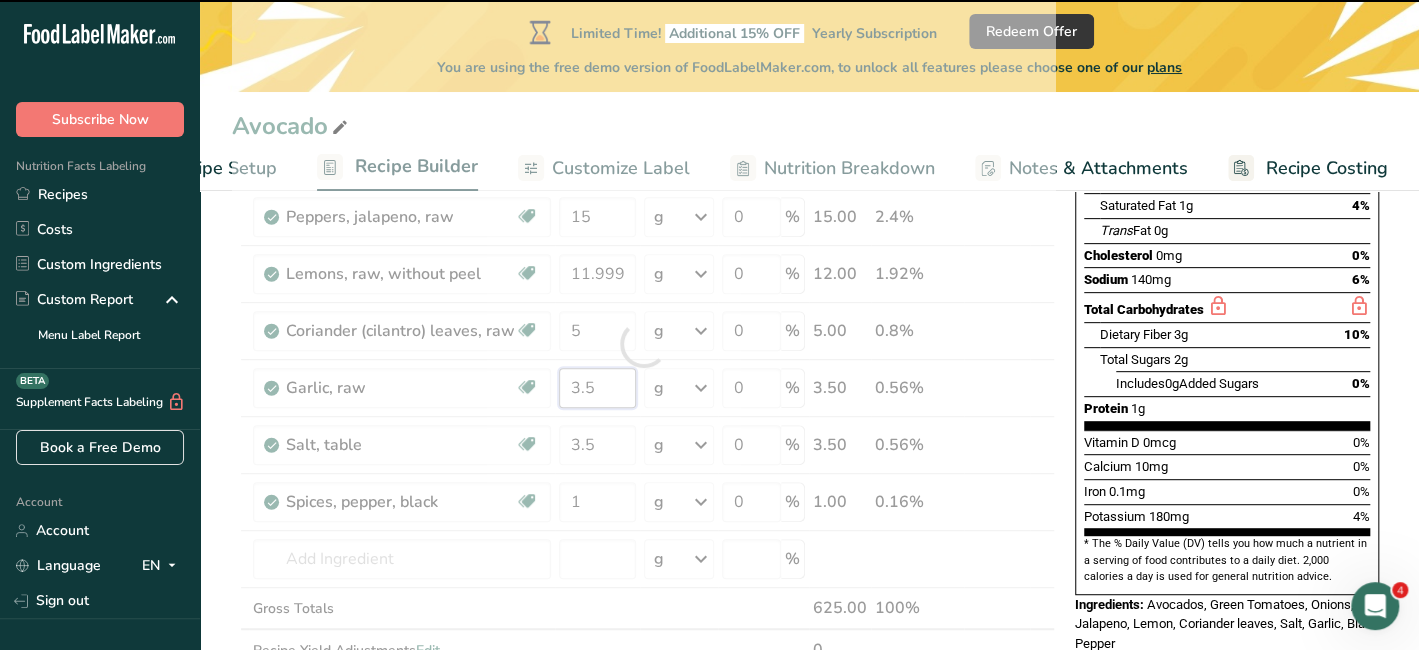 drag, startPoint x: 599, startPoint y: 390, endPoint x: 563, endPoint y: 390, distance: 36 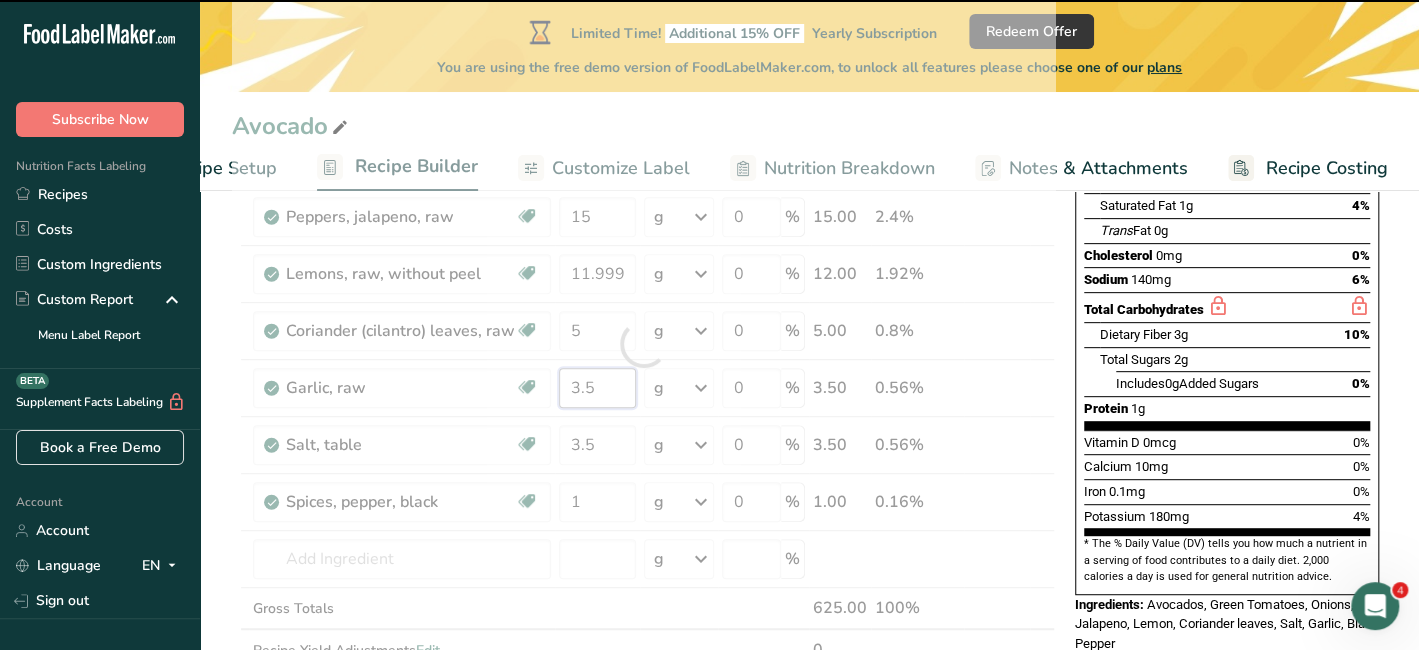 click on "Ingredient *
Amount *
Unit *
Waste *   .a-a{fill:#347362;}.b-a{fill:#fff;}          Grams
Percentage
Avocados
Source of Antioxidants
Dairy free
Gluten free
Vegan
Vegetarian
Soy free
Source of Healthy Fats
500
g
Portions
1 cup, pureed
1 fruit without skin and seeds
1 NLEA Serving
Weight Units
g
kg
mg
See more
Volume Units
l
Volume units require a density conversion. If you know your ingredient's density enter it below. Otherwise, click on "RIA" our AI Regulatory bot - she will be able to help you
lb/ft3
g/cm3" at bounding box center (643, 344) 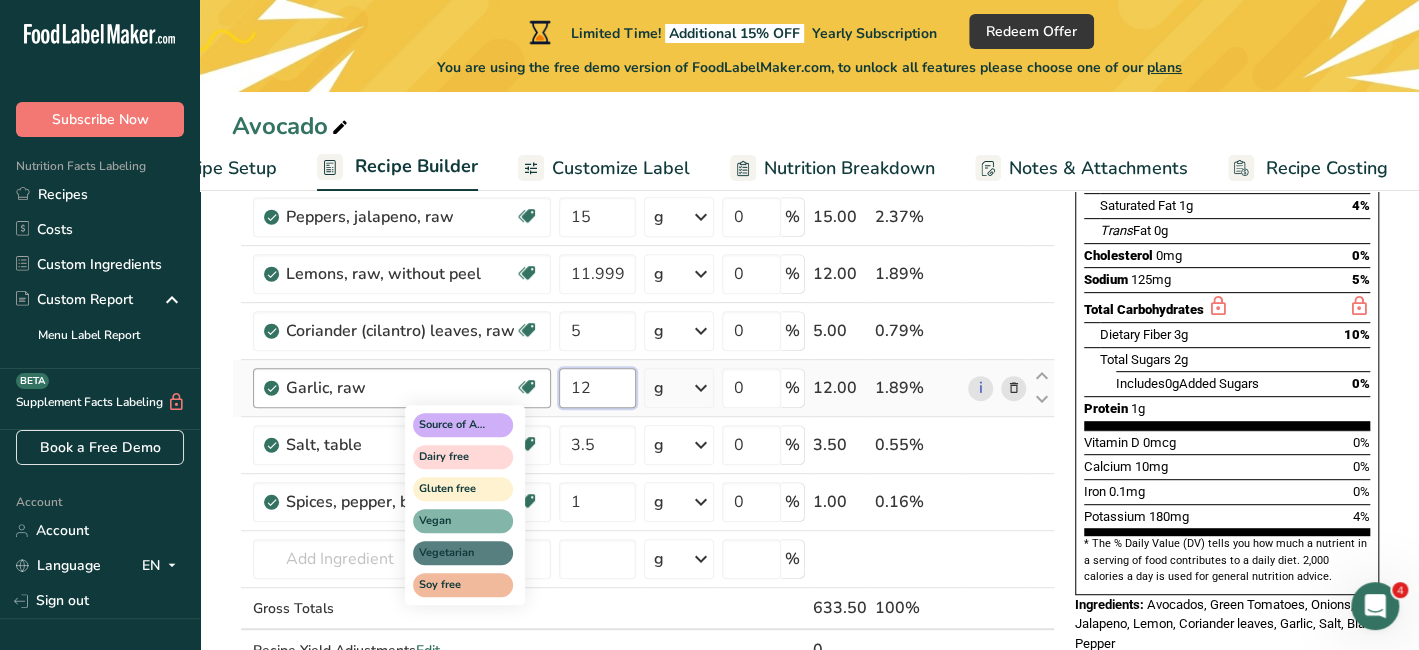 drag, startPoint x: 597, startPoint y: 384, endPoint x: 535, endPoint y: 376, distance: 62.514 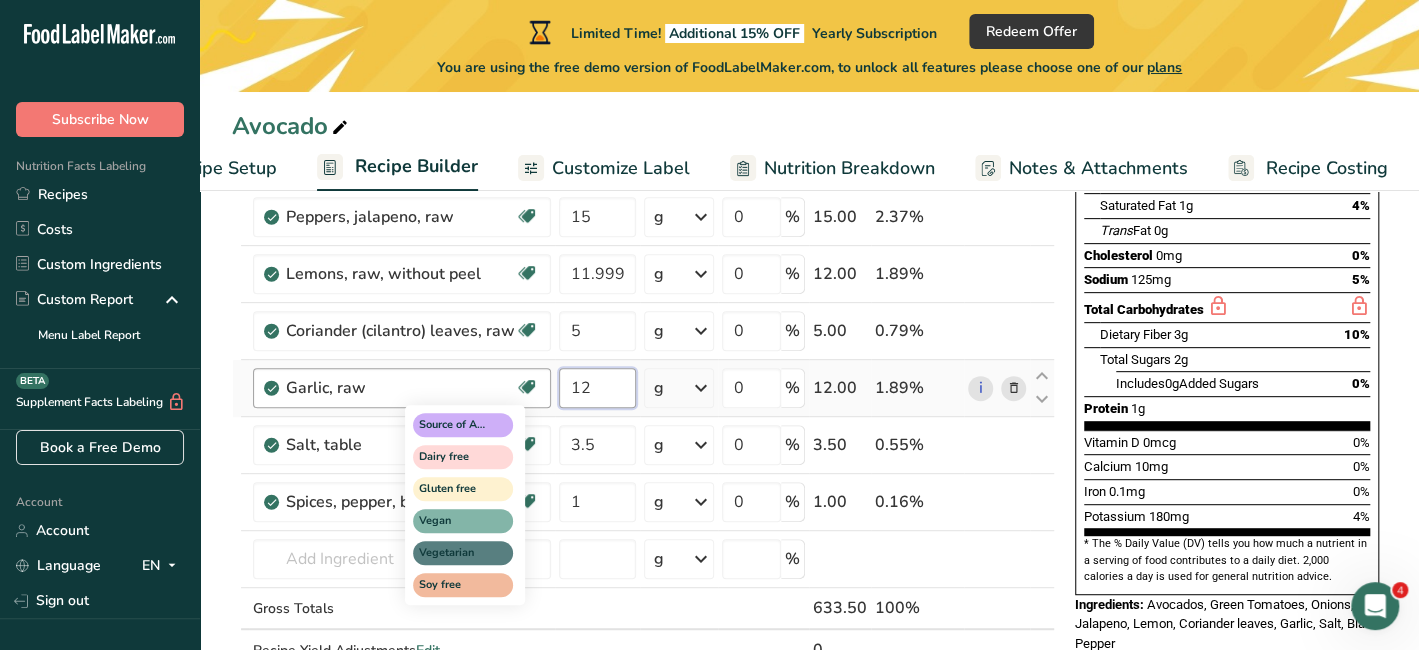 click on "Garlic, raw
Source of Antioxidants
Dairy free
Gluten free
Vegan
Vegetarian
Soy free
12
g
Portions
1 cup
1 tsp
1 clove
See more
Weight Units
g
kg
mg
See more
Volume Units
l
Volume units require a density conversion. If you know your ingredient's density enter it below. Otherwise, click on "RIA" our AI Regulatory bot - she will be able to help you
lb/ft3
g/cm3
Confirm
mL
lb/ft3
g/cm3
Confirm
fl oz" at bounding box center [643, 388] 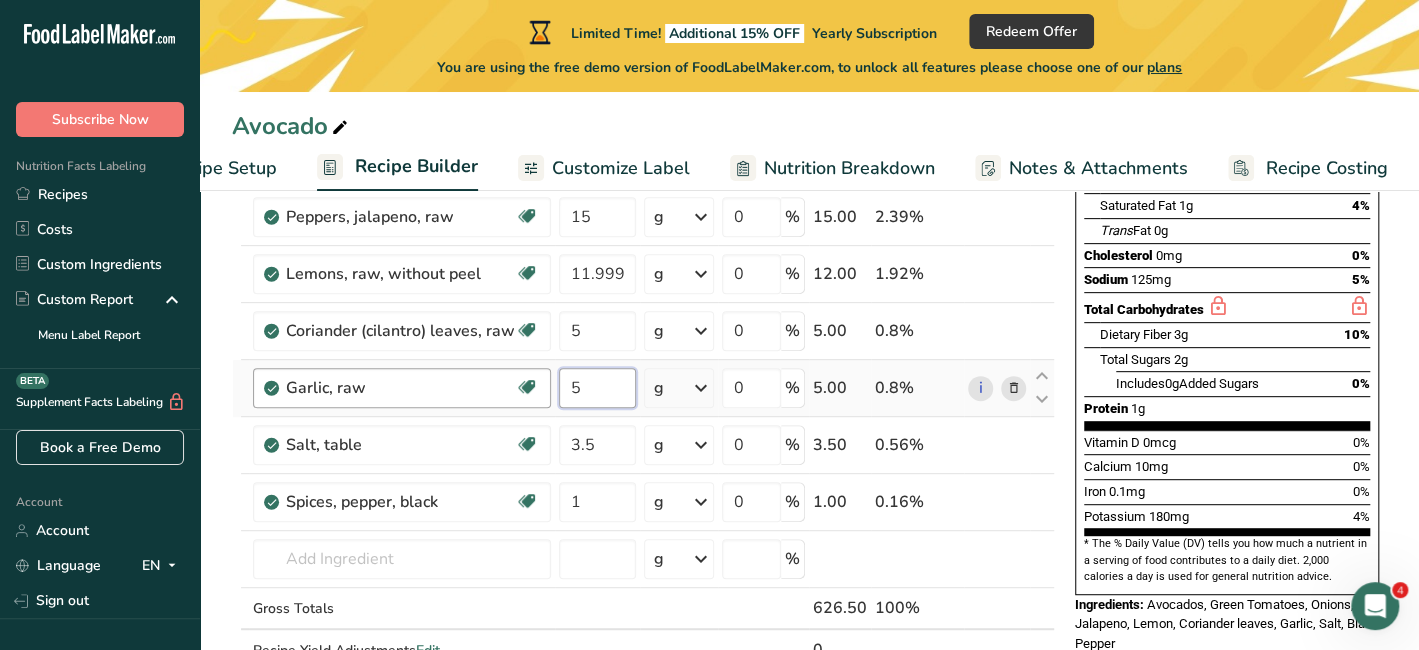 drag, startPoint x: 597, startPoint y: 393, endPoint x: 542, endPoint y: 385, distance: 55.578773 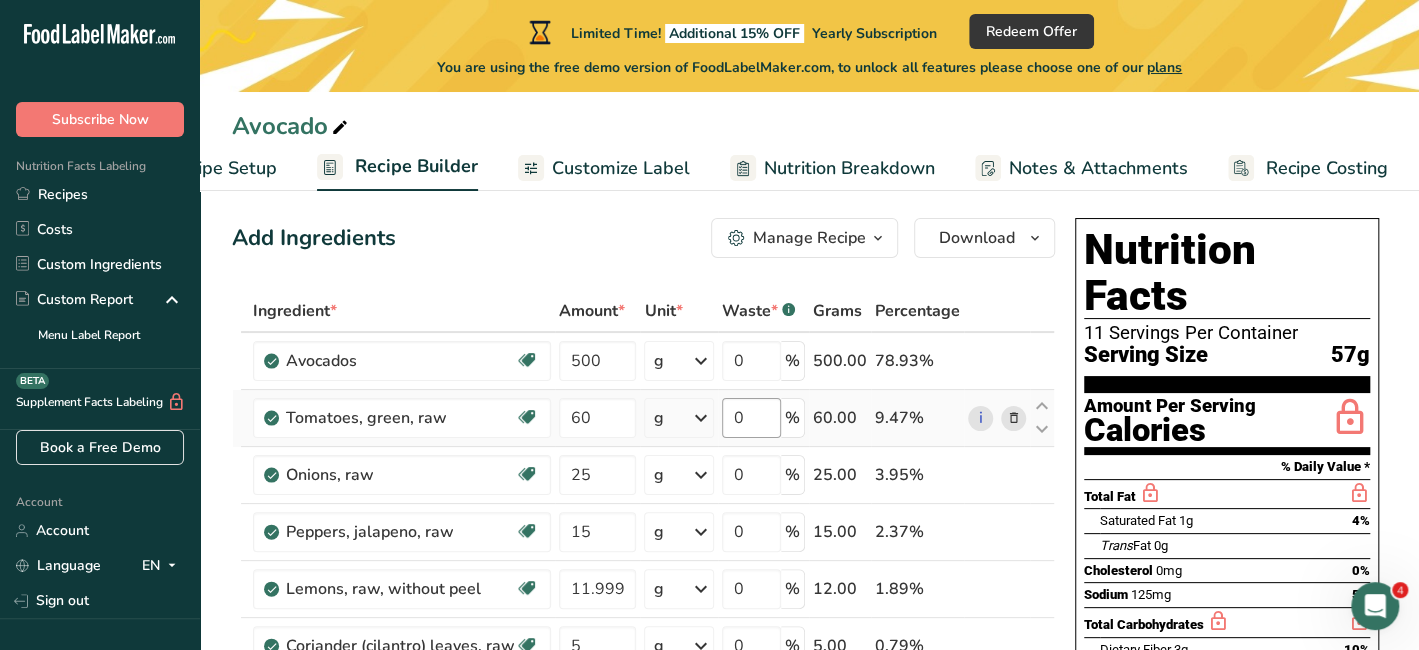 scroll, scrollTop: 0, scrollLeft: 0, axis: both 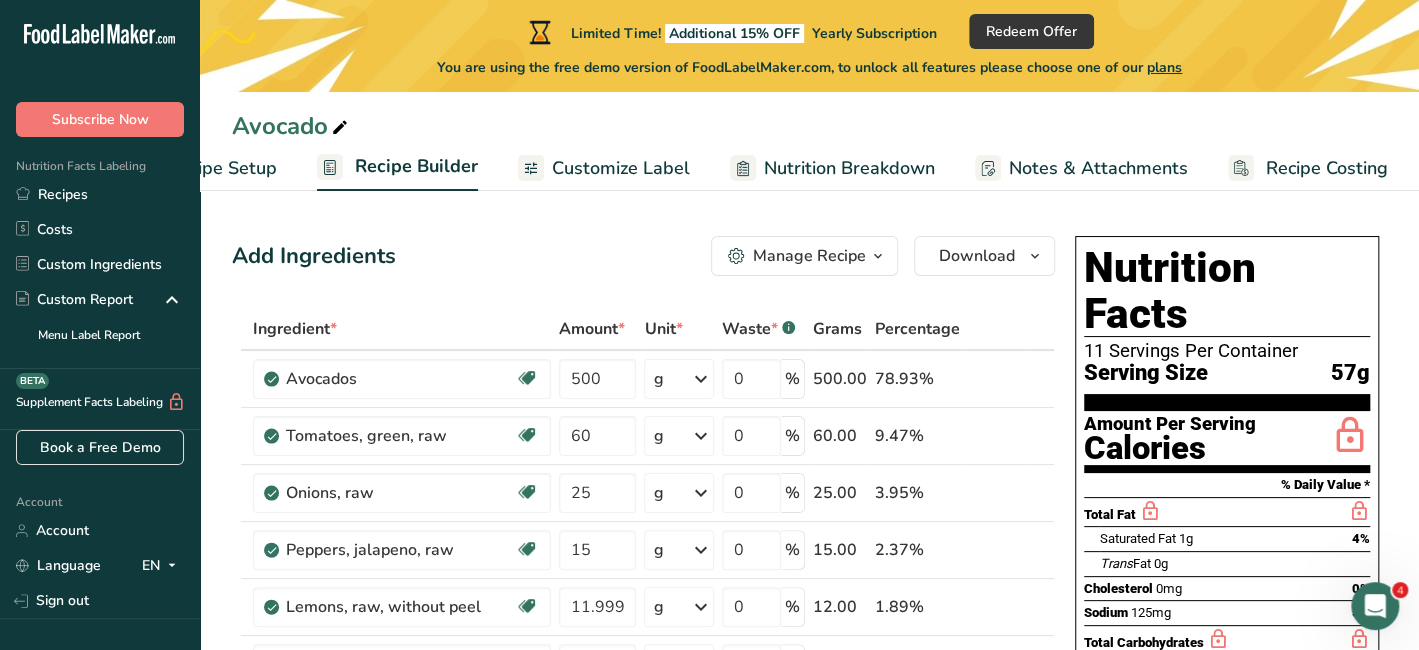 type on "12" 